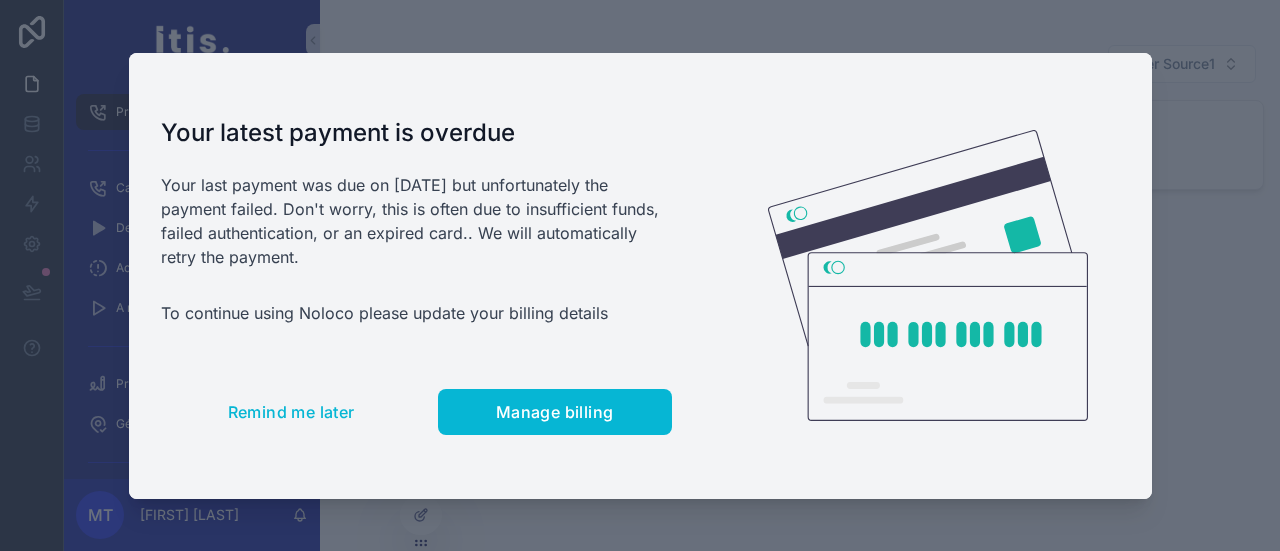 scroll, scrollTop: 0, scrollLeft: 0, axis: both 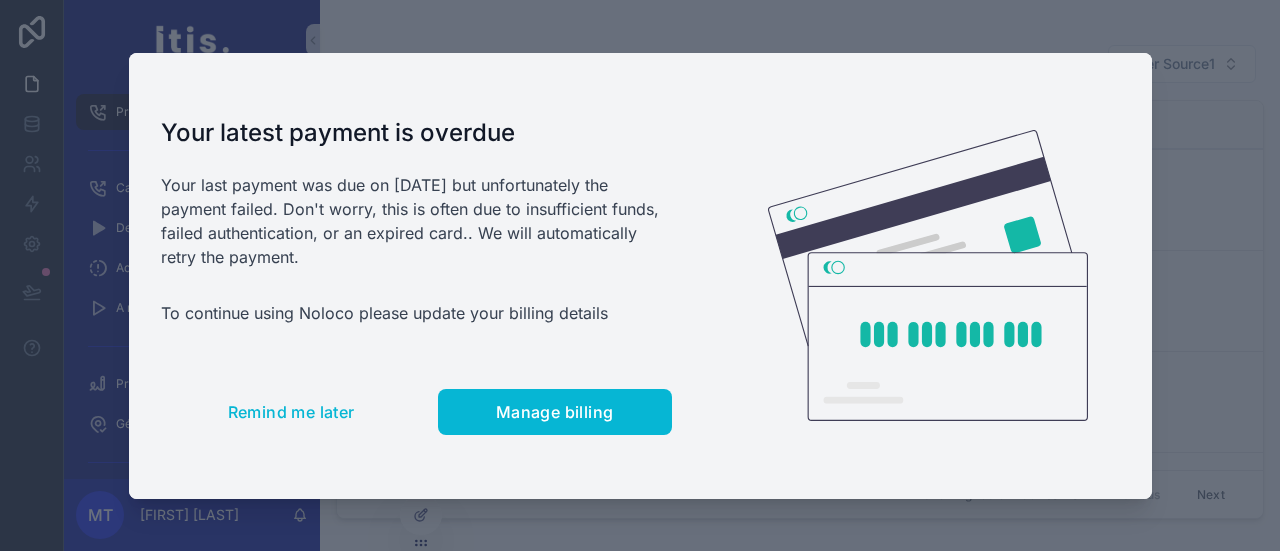 click on "Your latest payment is overdue Your last payment was due on [DATE] but unfortunately the payment failed. Don't worry, this is often due to insufficient funds, failed authentication, or an expired card.. We will automatically retry the payment. To continue using Noloco please update your billing details Remind me later Manage billing" at bounding box center (416, 276) 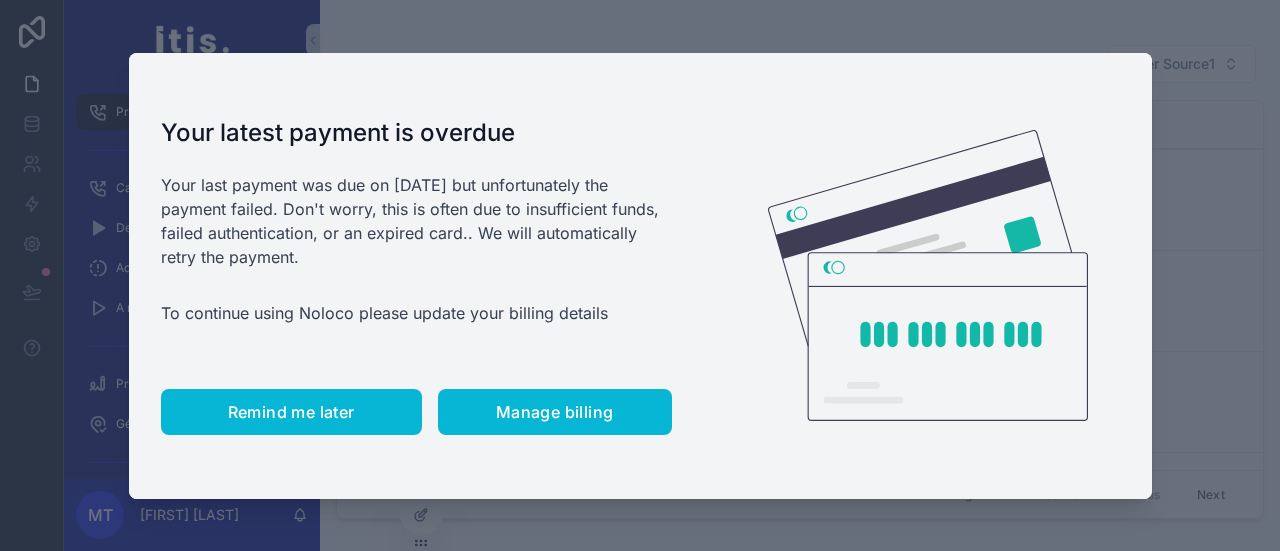click on "Remind me later" at bounding box center (291, 412) 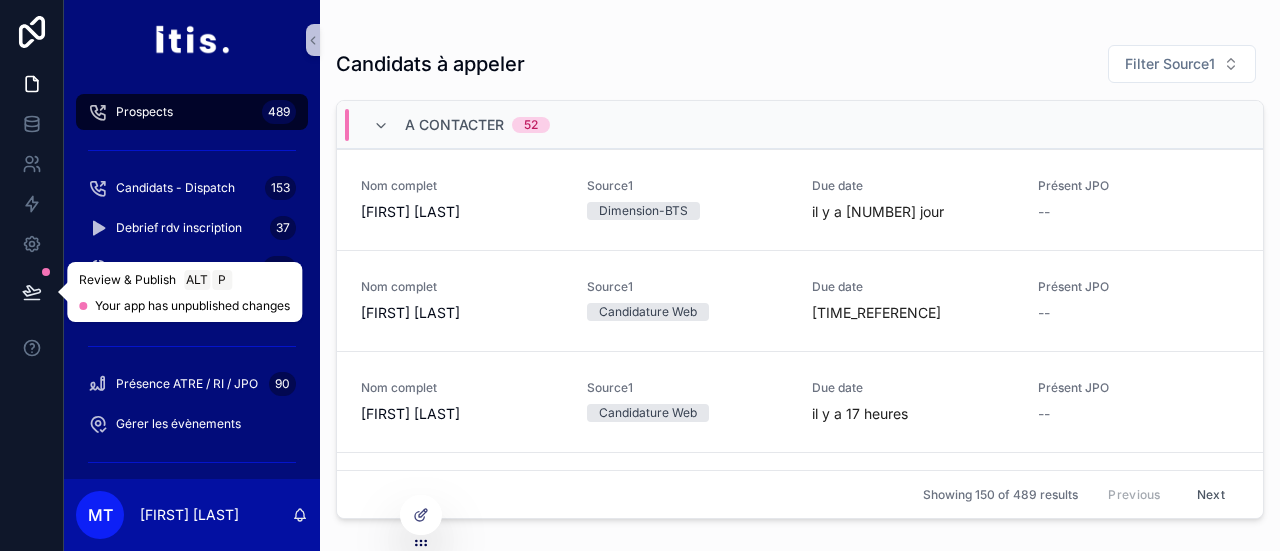 click 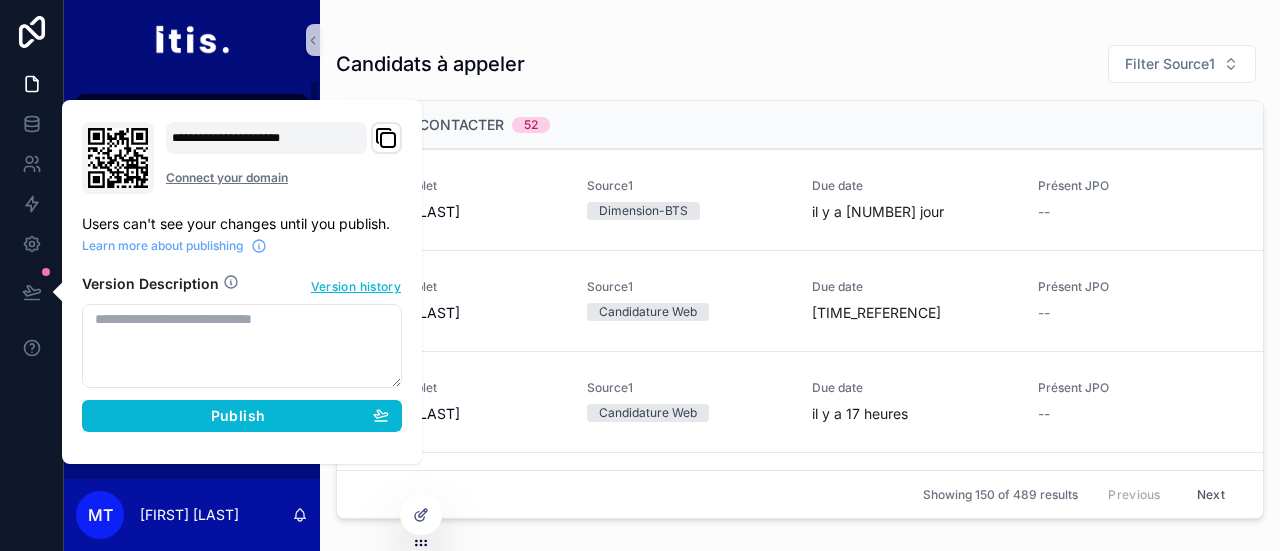 click at bounding box center [192, 40] 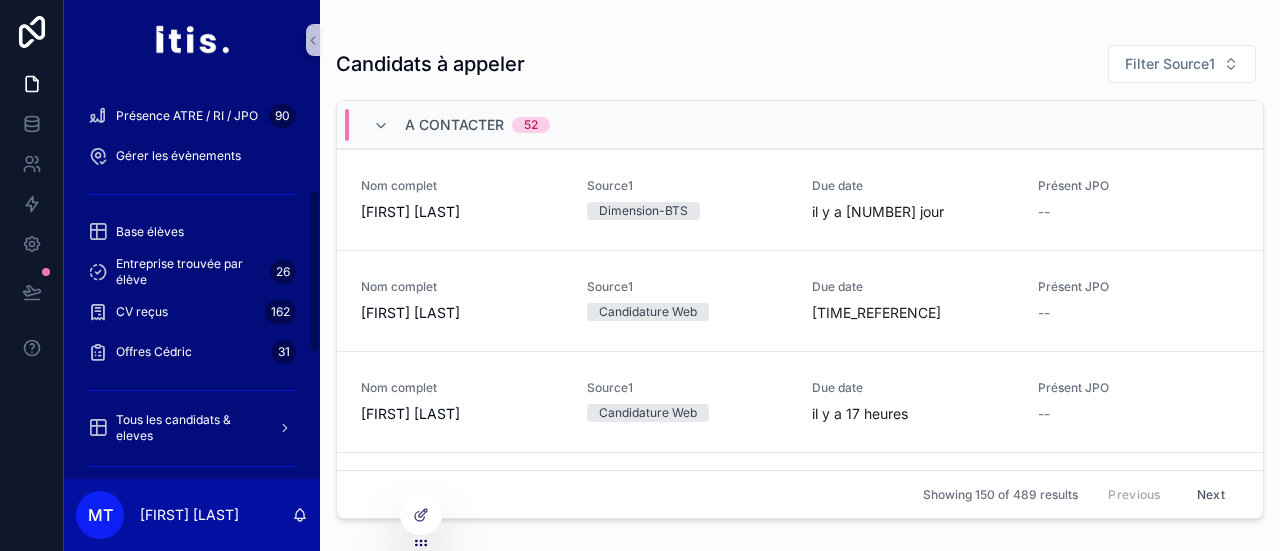 scroll, scrollTop: 0, scrollLeft: 0, axis: both 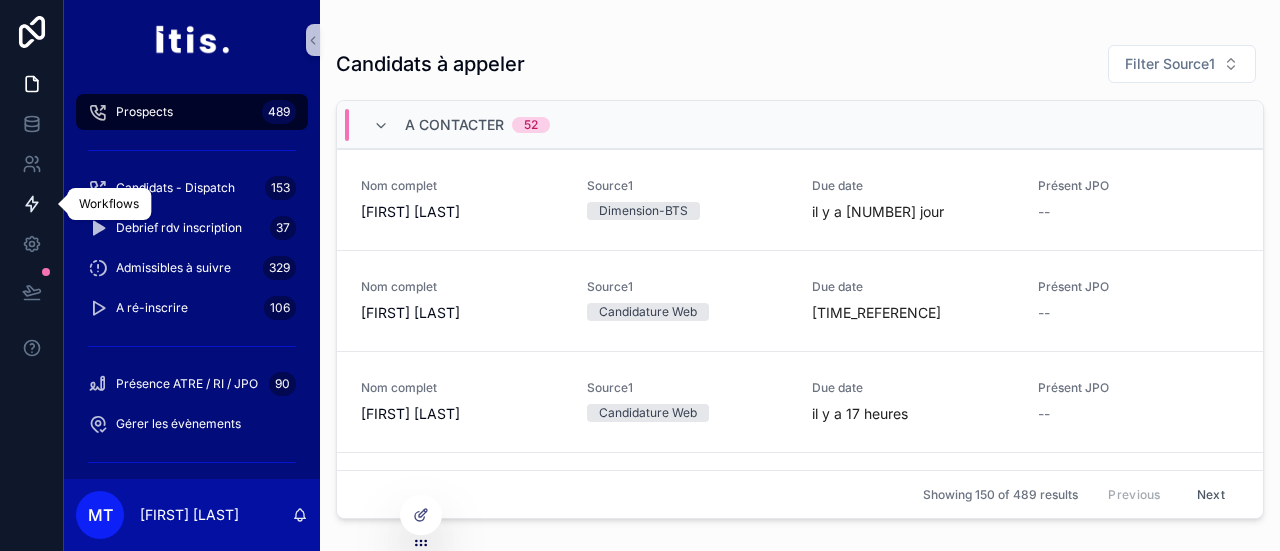 click 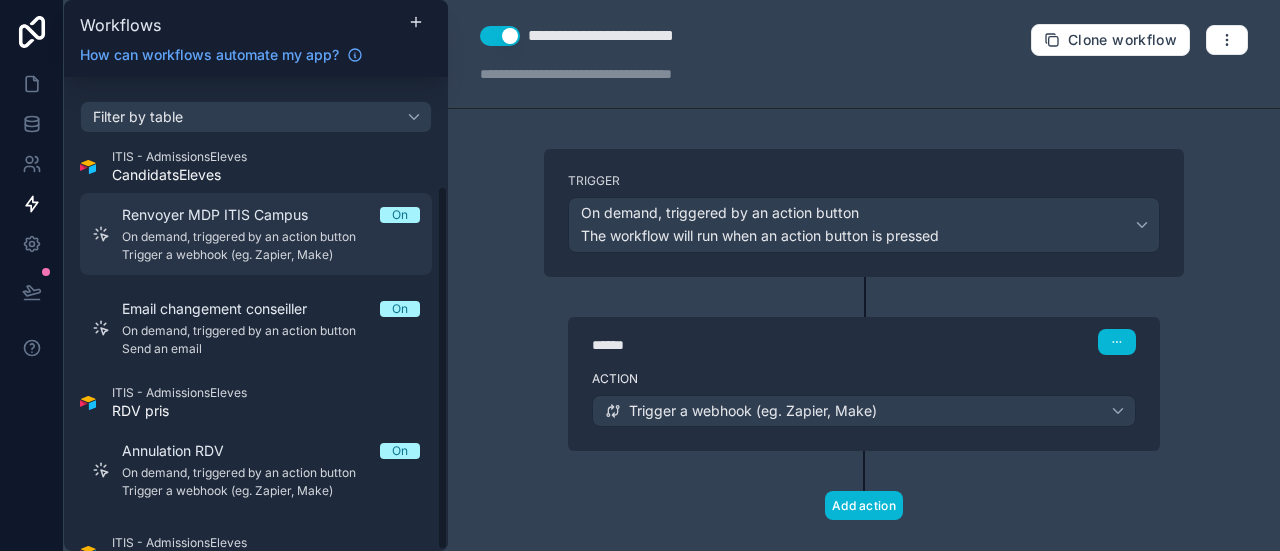 scroll, scrollTop: 141, scrollLeft: 0, axis: vertical 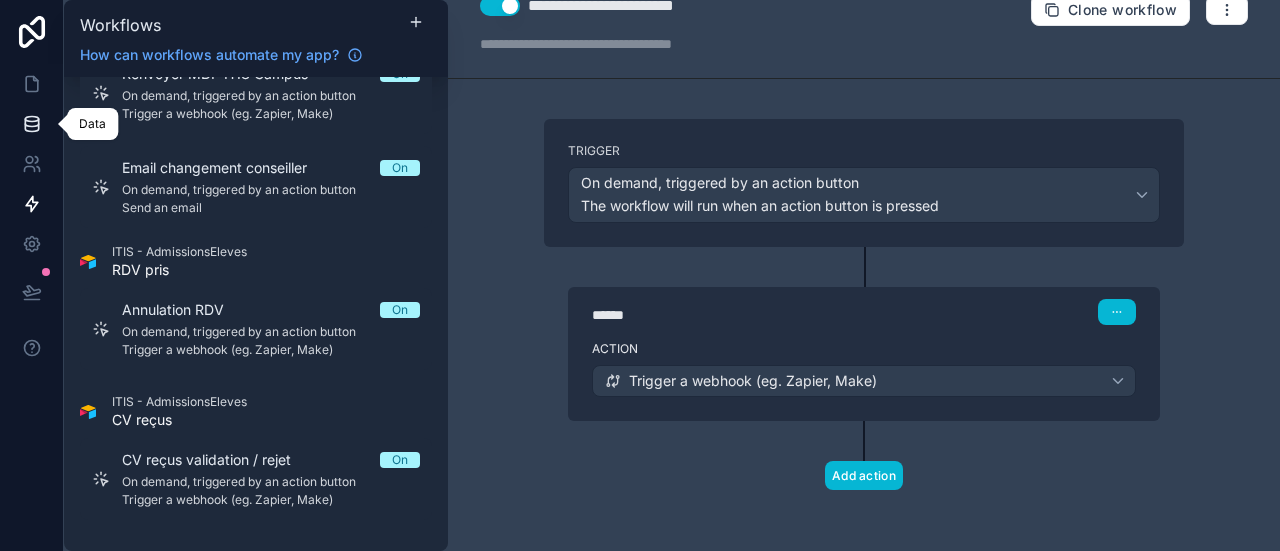 click at bounding box center (31, 124) 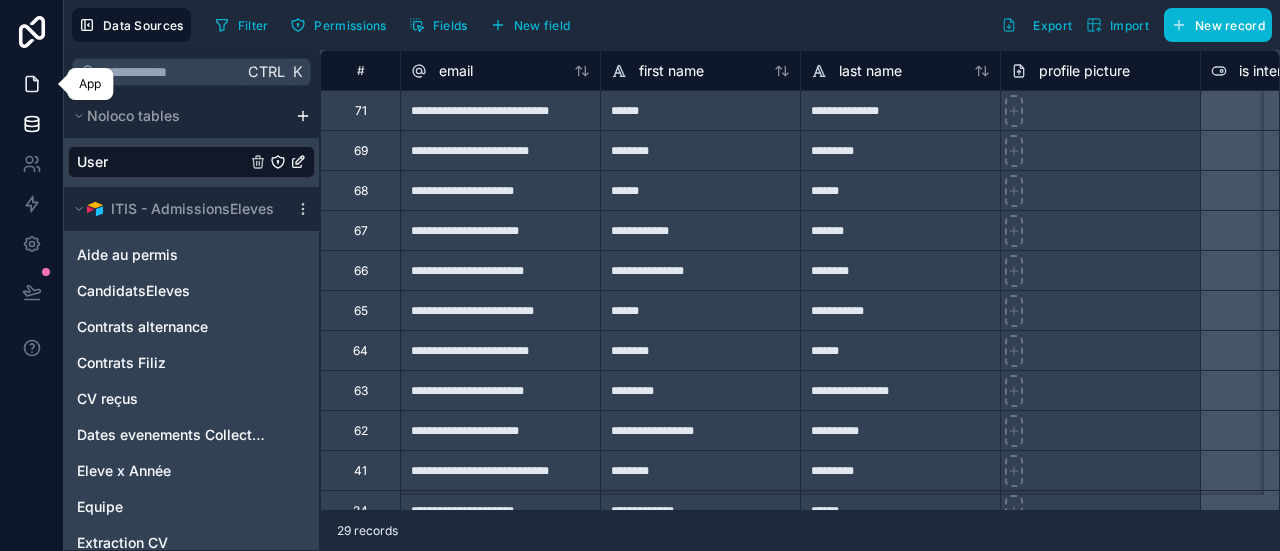 click at bounding box center (31, 84) 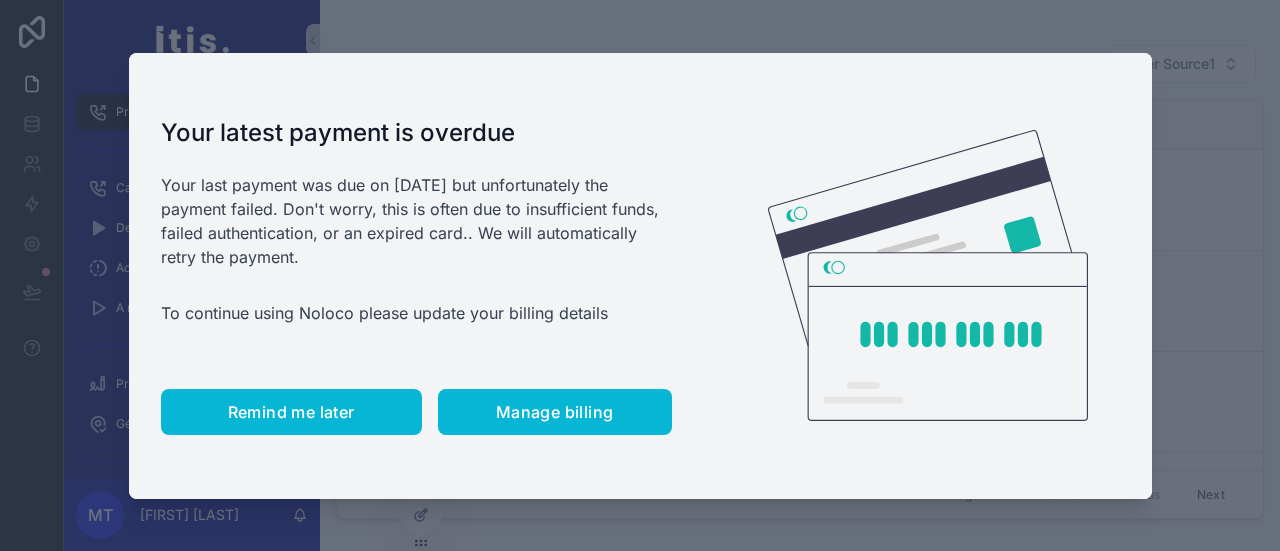 click on "Remind me later" at bounding box center [291, 412] 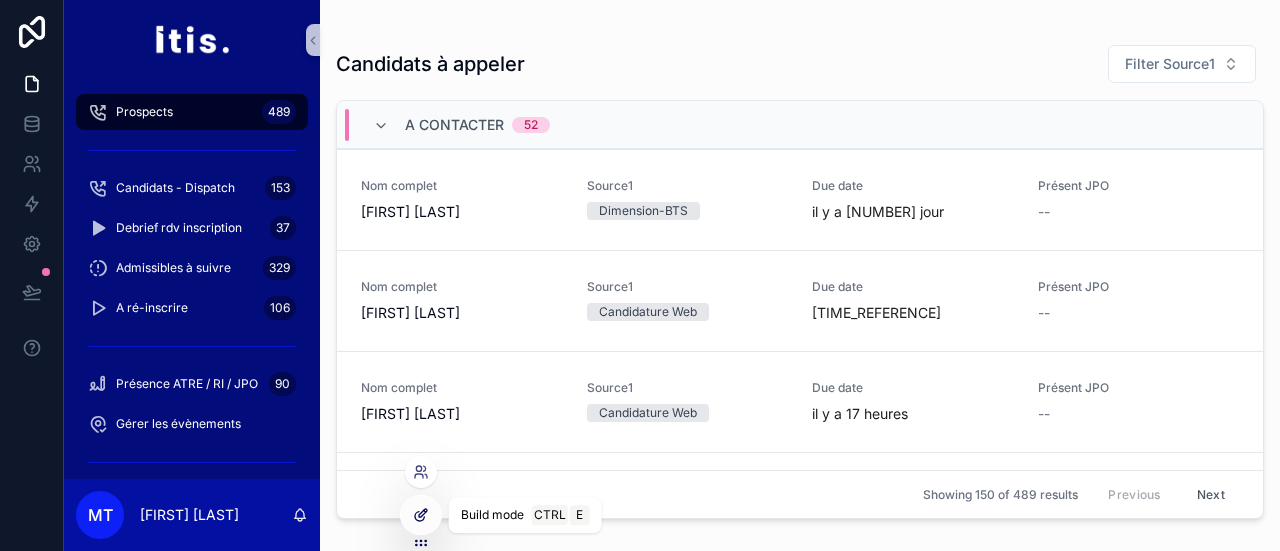 click at bounding box center (421, 515) 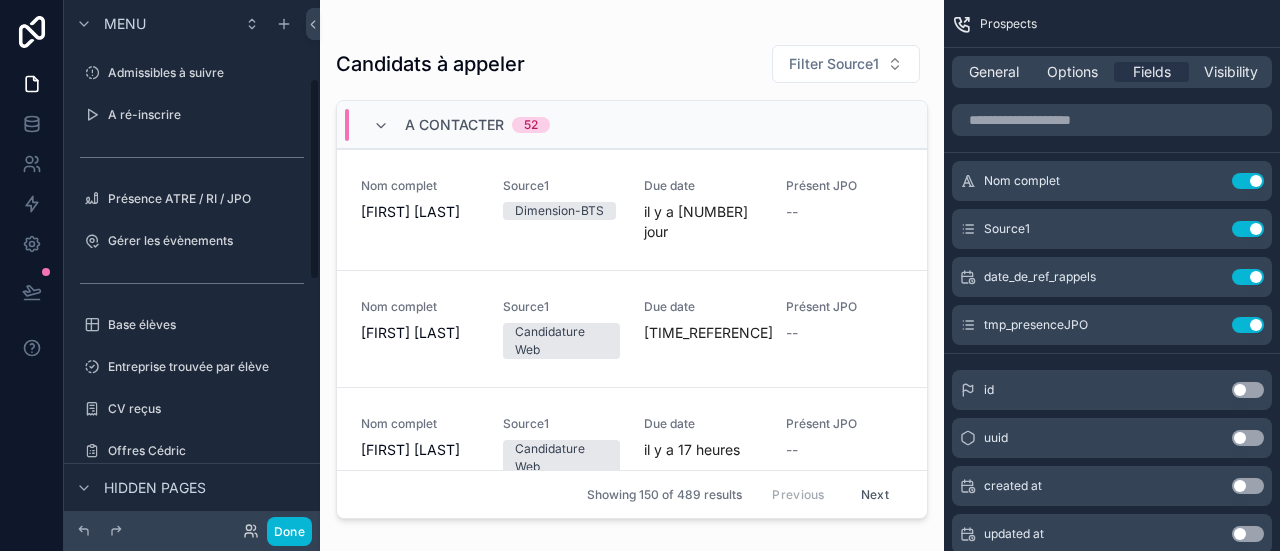 scroll, scrollTop: 204, scrollLeft: 0, axis: vertical 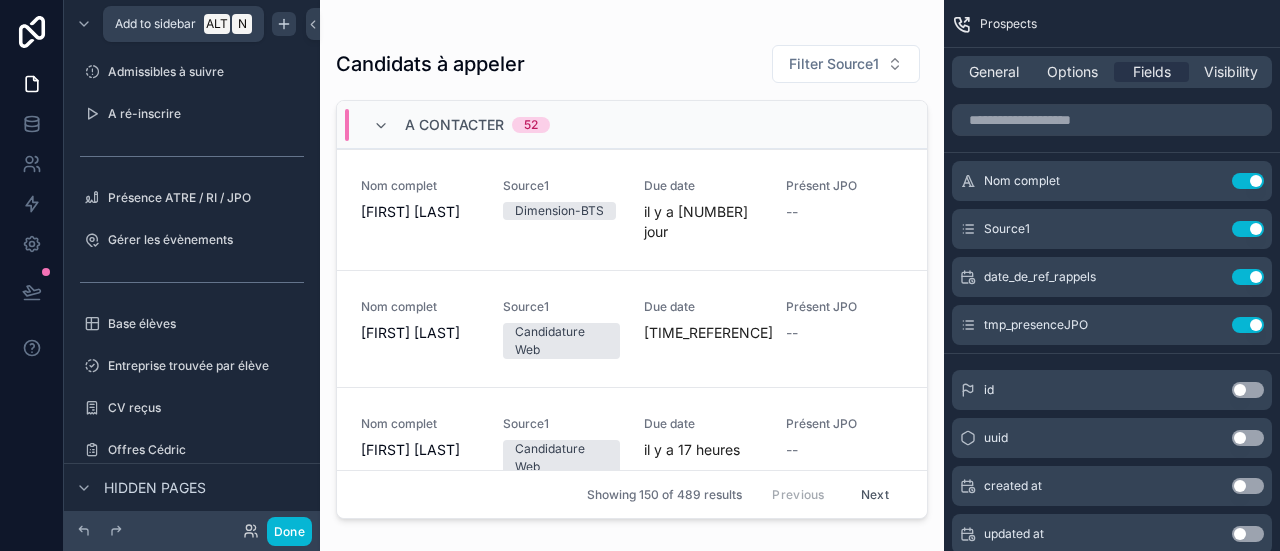 click at bounding box center [284, 24] 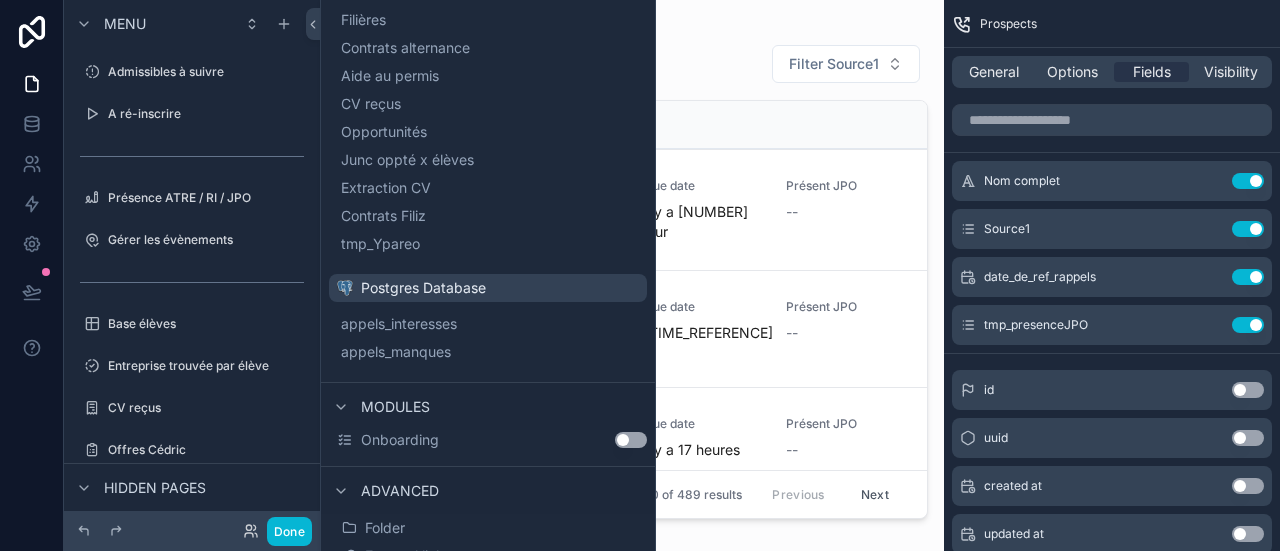 scroll, scrollTop: 600, scrollLeft: 0, axis: vertical 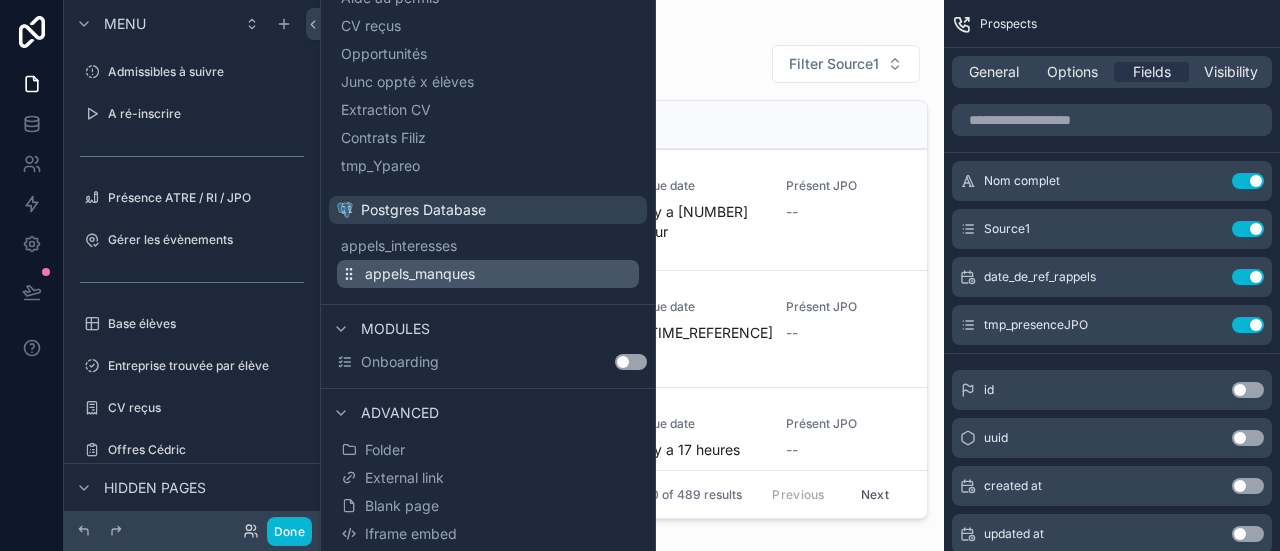 click on "appels_manques" at bounding box center [420, 274] 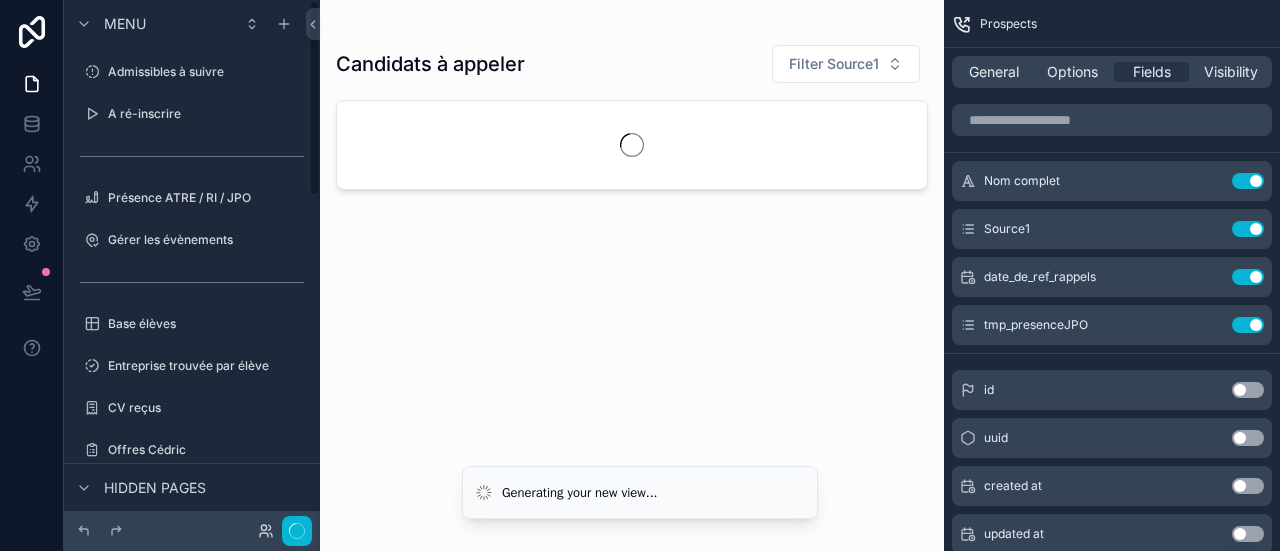 scroll, scrollTop: 0, scrollLeft: 0, axis: both 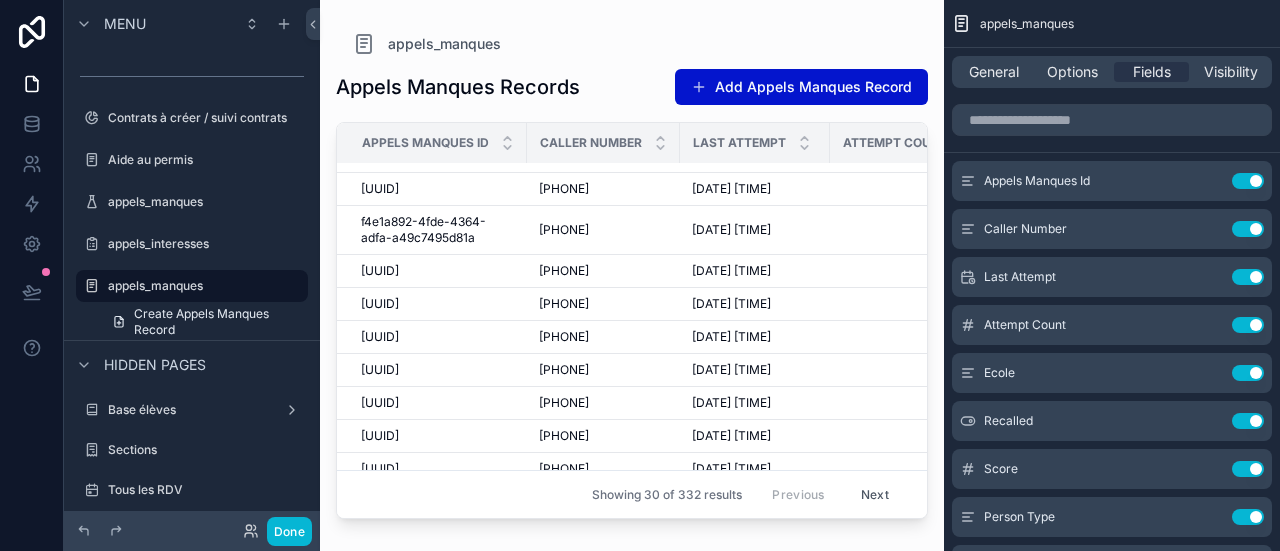 click at bounding box center (632, 263) 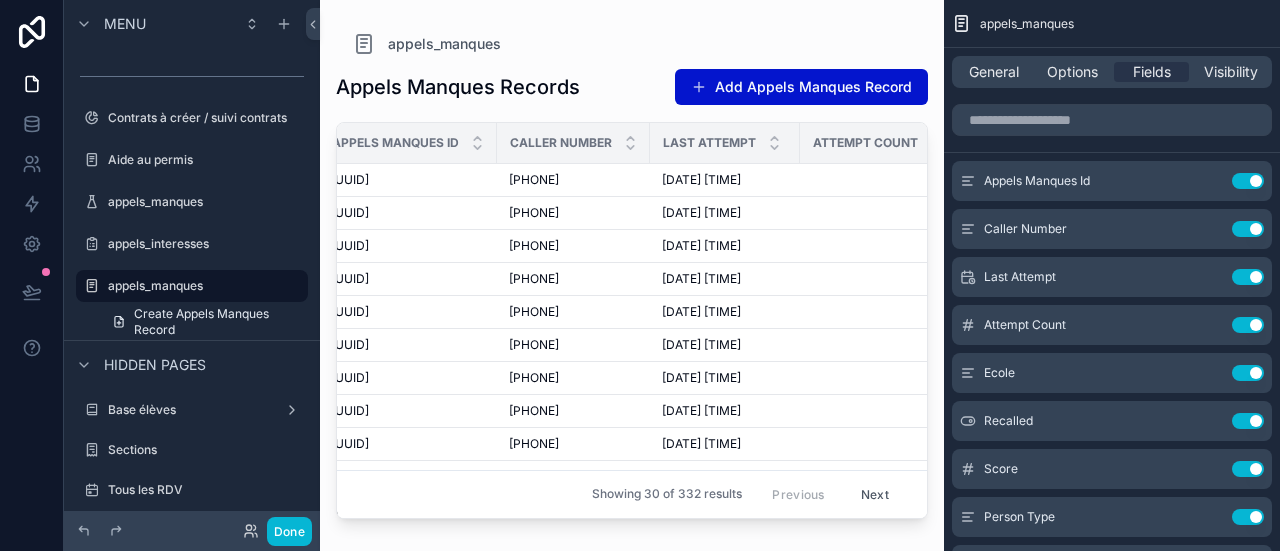 scroll, scrollTop: 0, scrollLeft: 0, axis: both 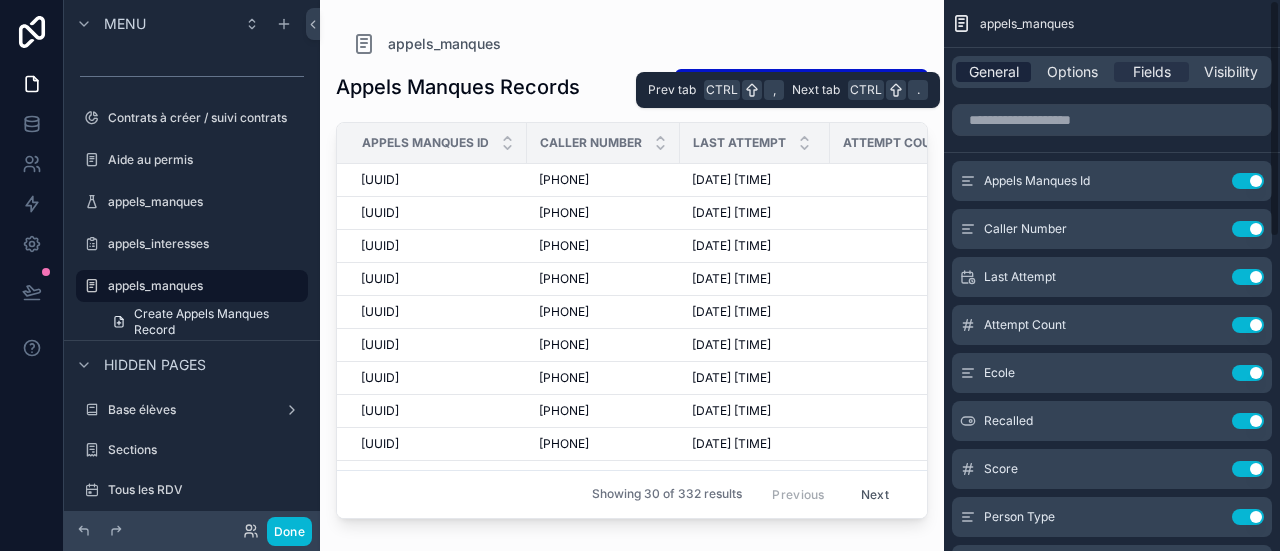 click on "General" at bounding box center [994, 72] 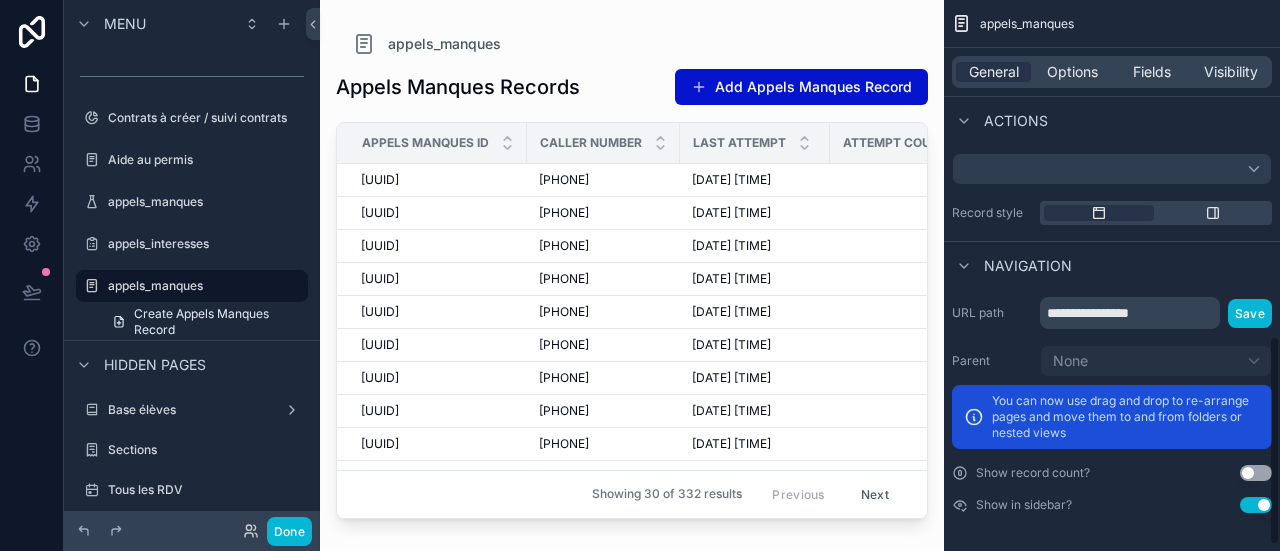 scroll, scrollTop: 900, scrollLeft: 0, axis: vertical 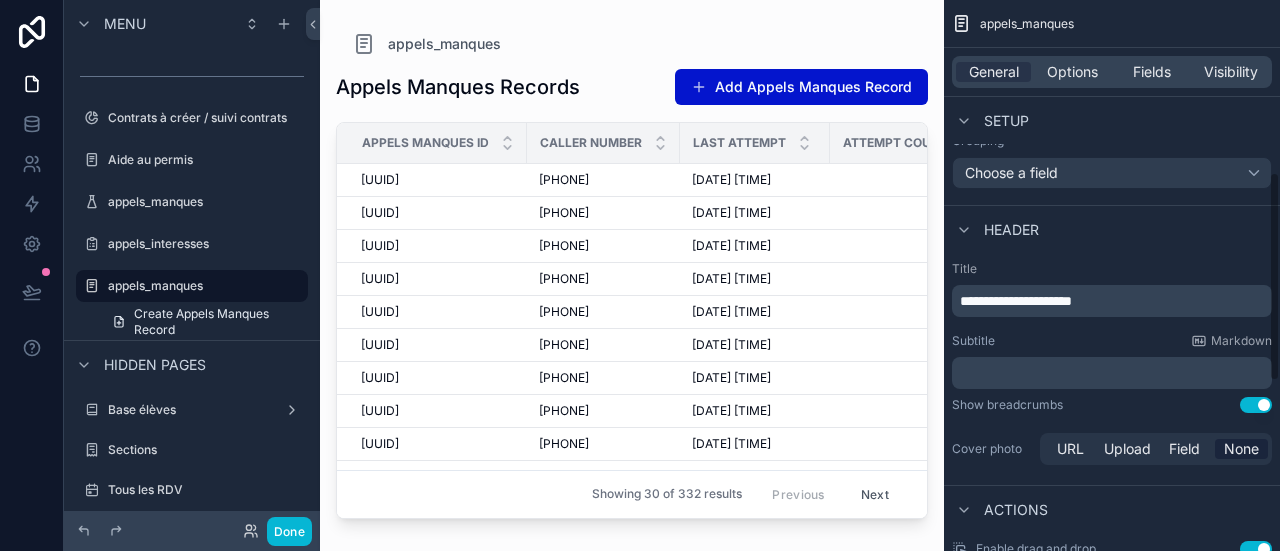 click on "﻿" at bounding box center (1114, 373) 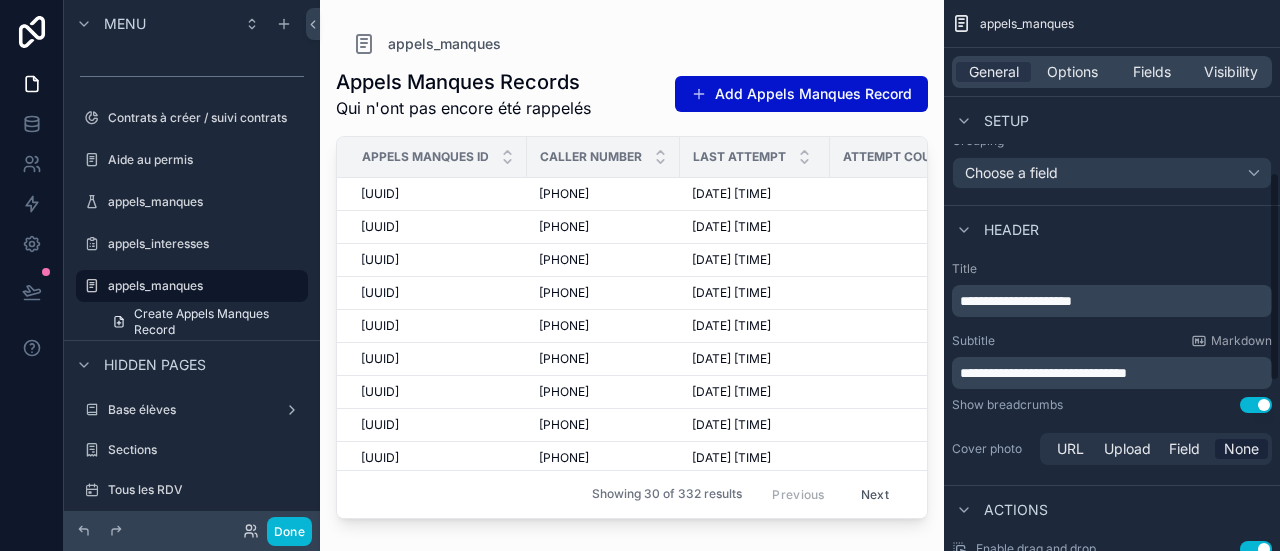 click on "**********" at bounding box center (1112, 365) 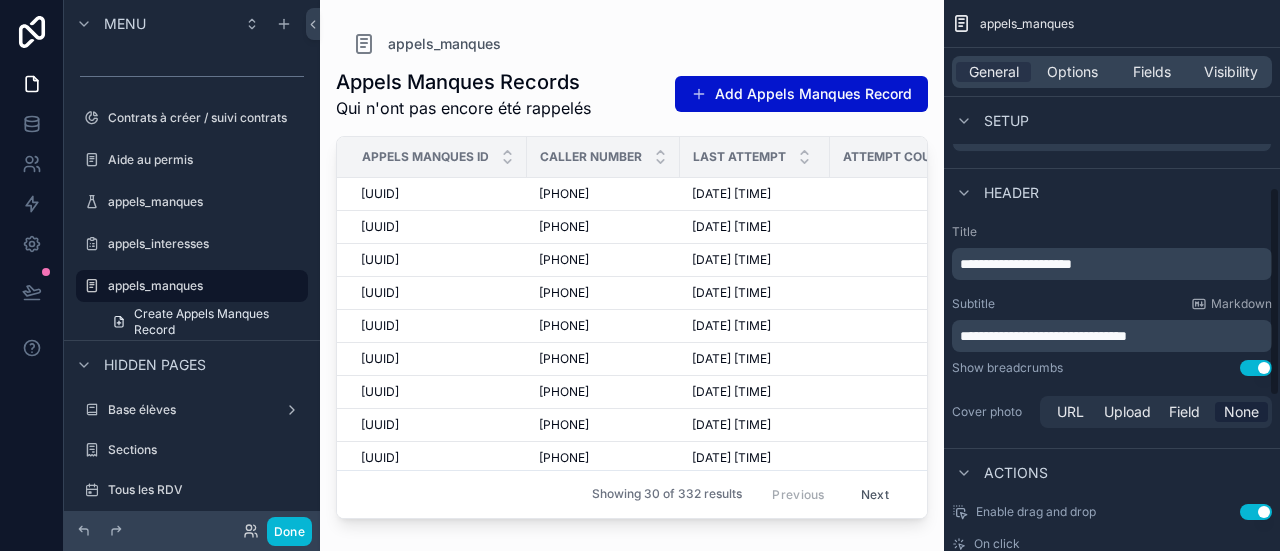 scroll, scrollTop: 495, scrollLeft: 0, axis: vertical 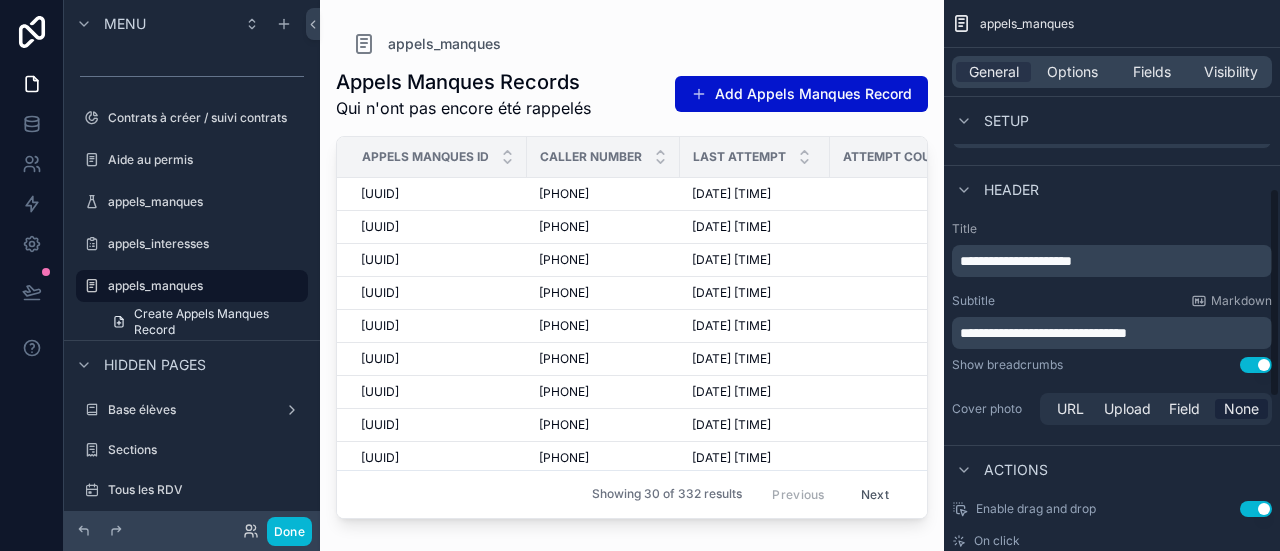click on "**********" at bounding box center (1016, 261) 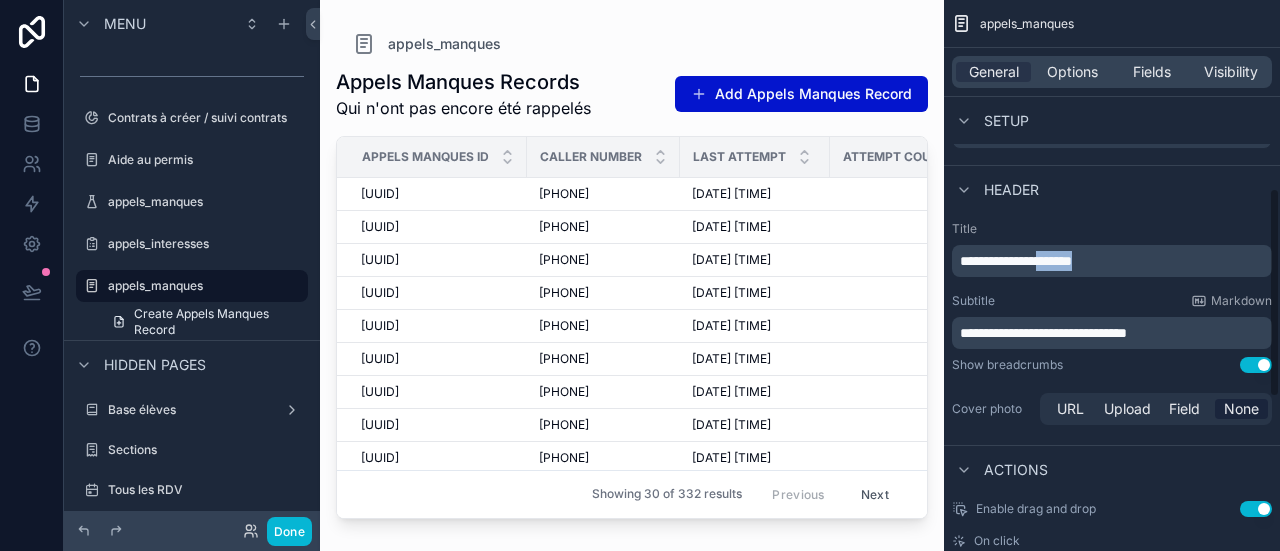 click on "**********" at bounding box center (1016, 261) 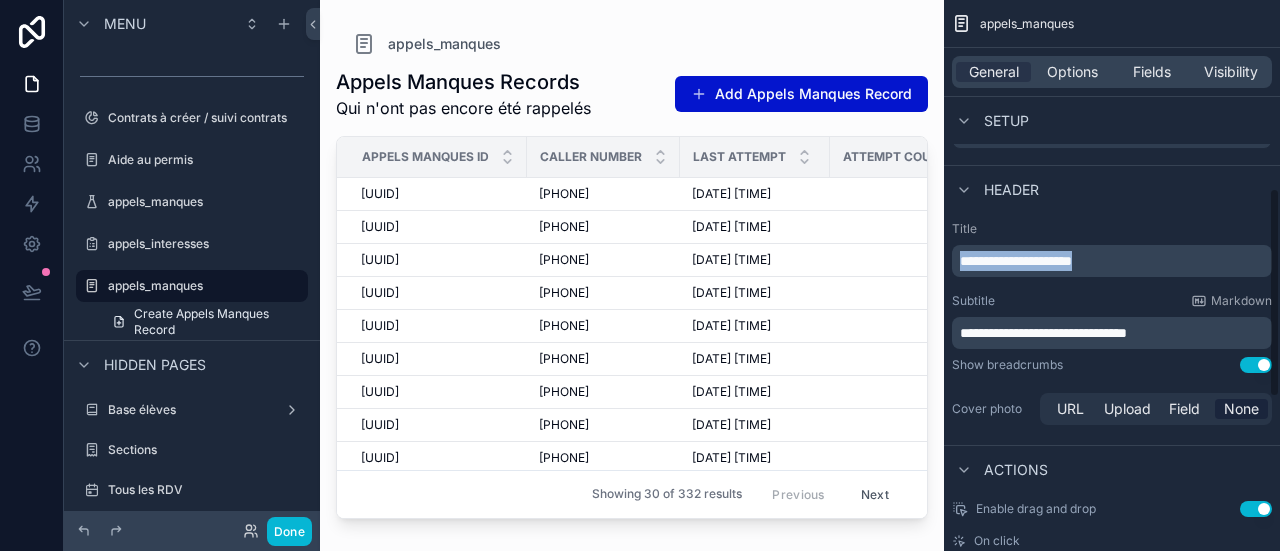 click on "**********" at bounding box center [1016, 261] 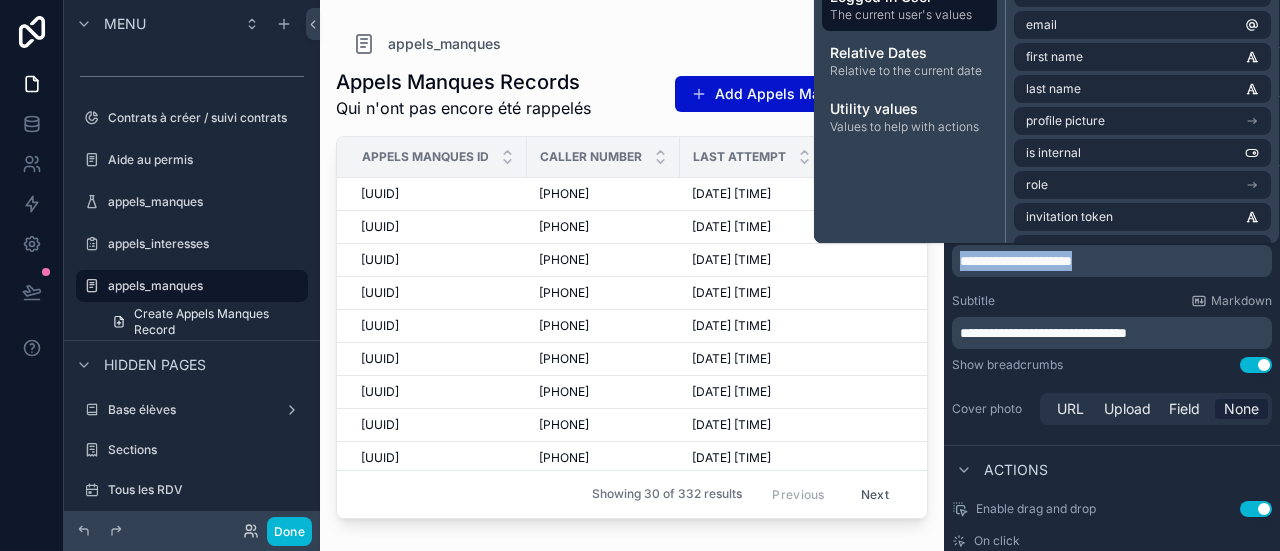 click on "**********" at bounding box center (1016, 261) 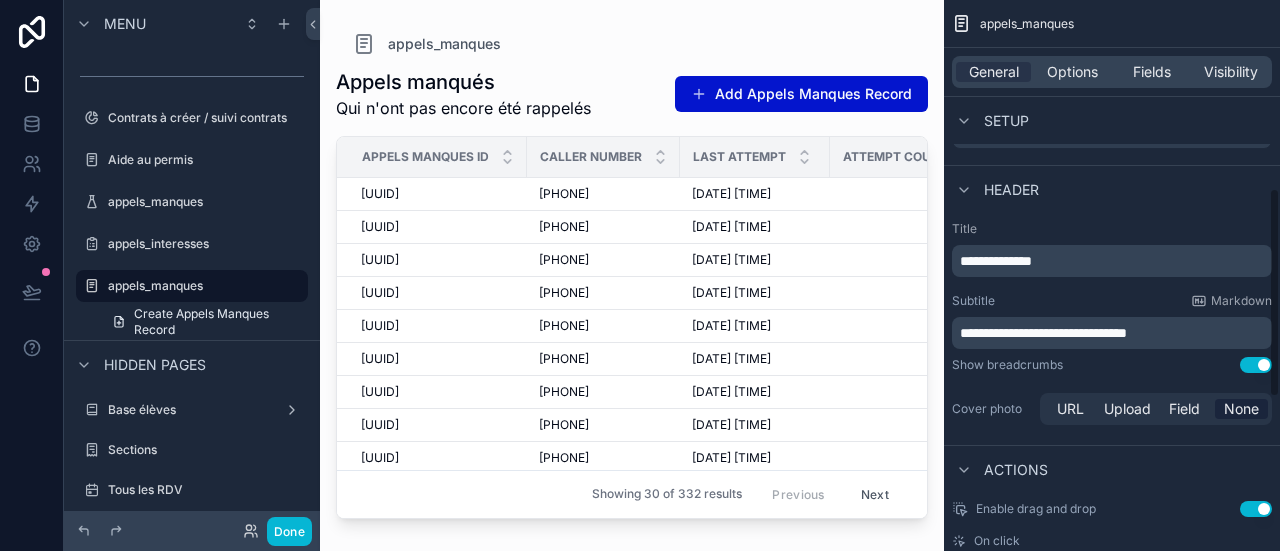 click on "**********" at bounding box center (1112, 325) 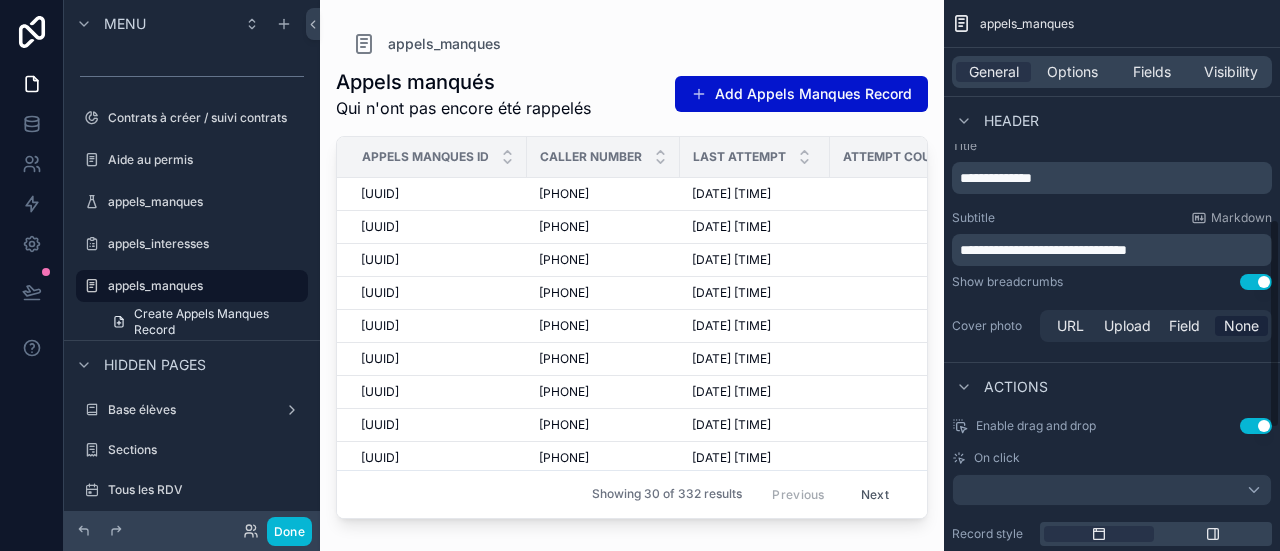 scroll, scrollTop: 579, scrollLeft: 0, axis: vertical 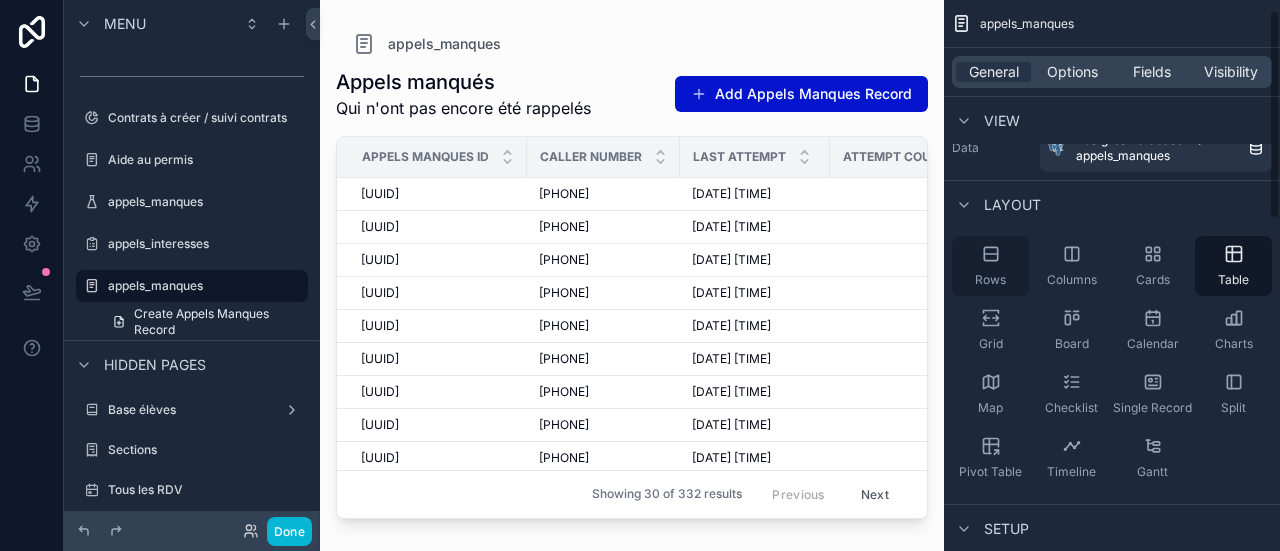 click on "Rows" at bounding box center (990, 280) 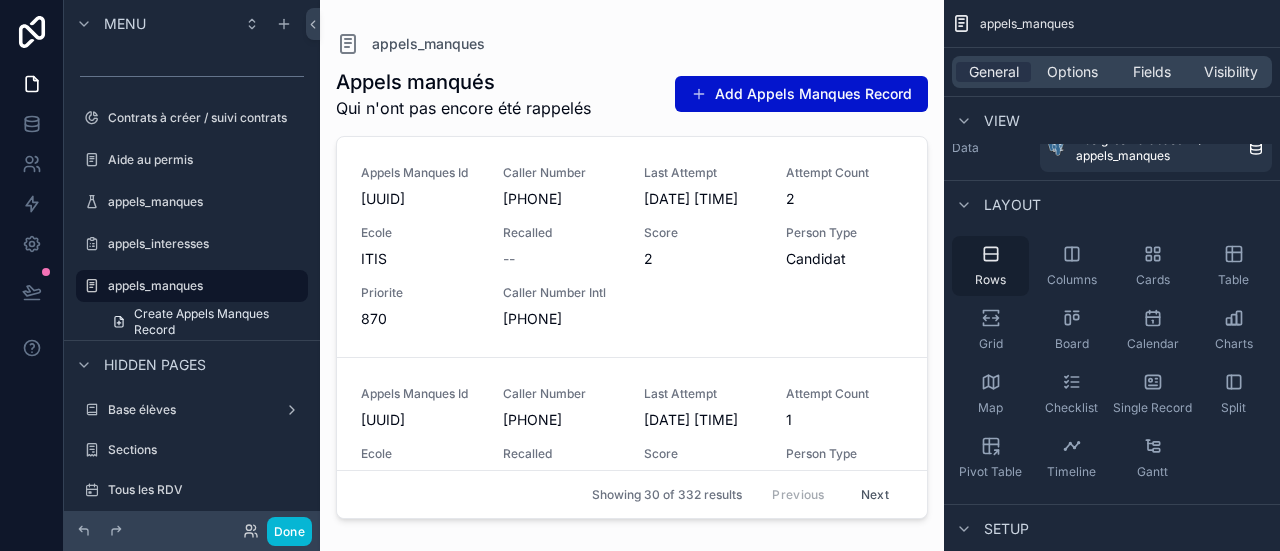 click on "Rows" at bounding box center (990, 280) 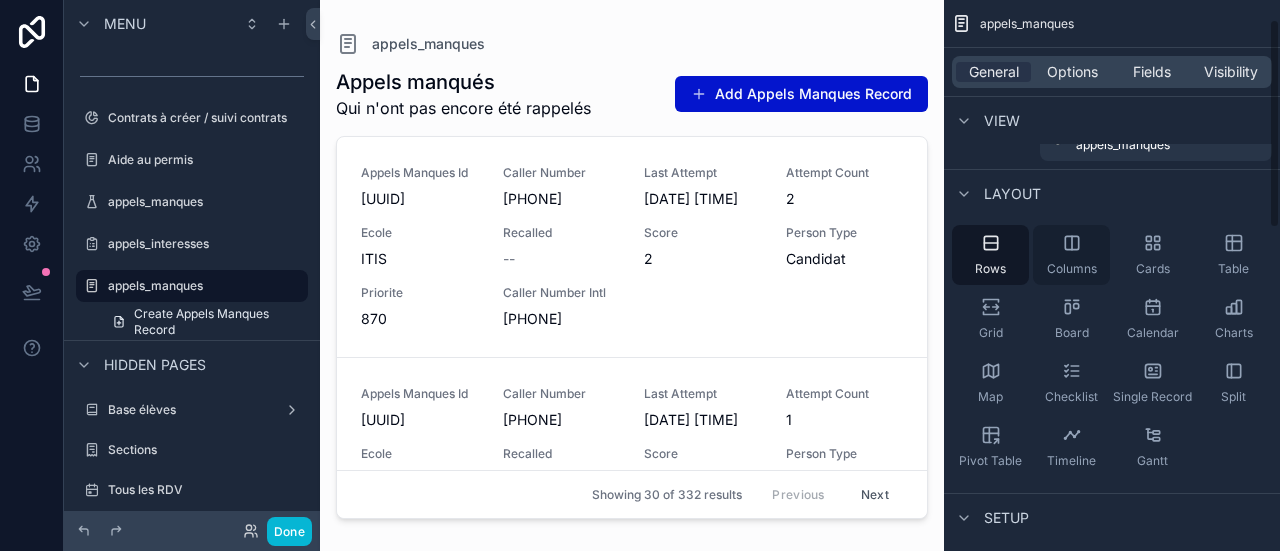 scroll, scrollTop: 0, scrollLeft: 0, axis: both 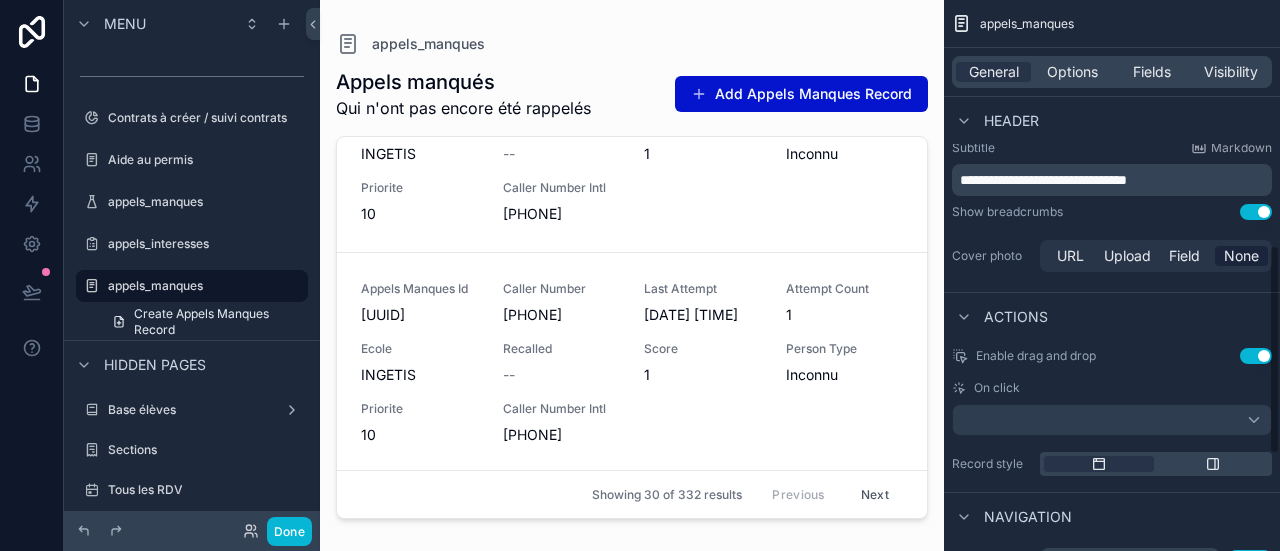 type 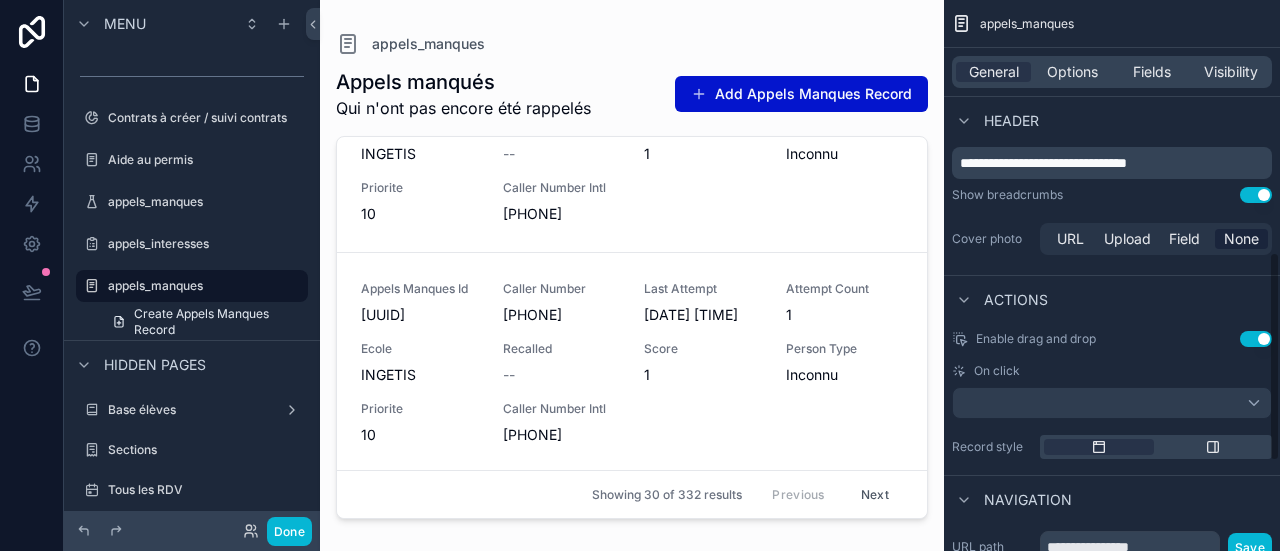 scroll, scrollTop: 666, scrollLeft: 0, axis: vertical 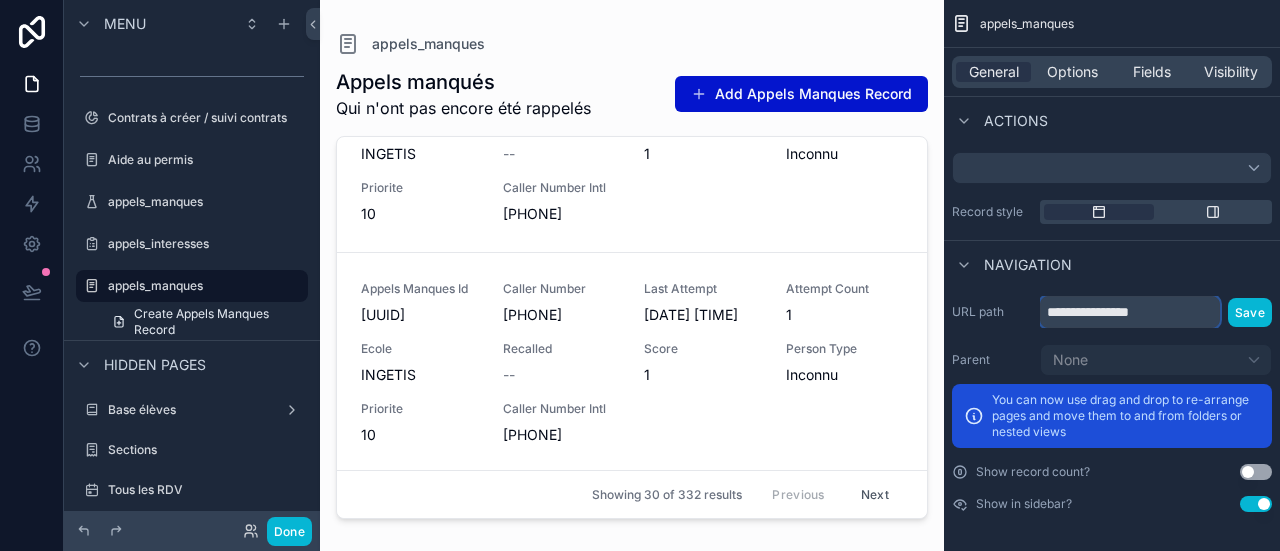 click on "**********" at bounding box center [1130, 312] 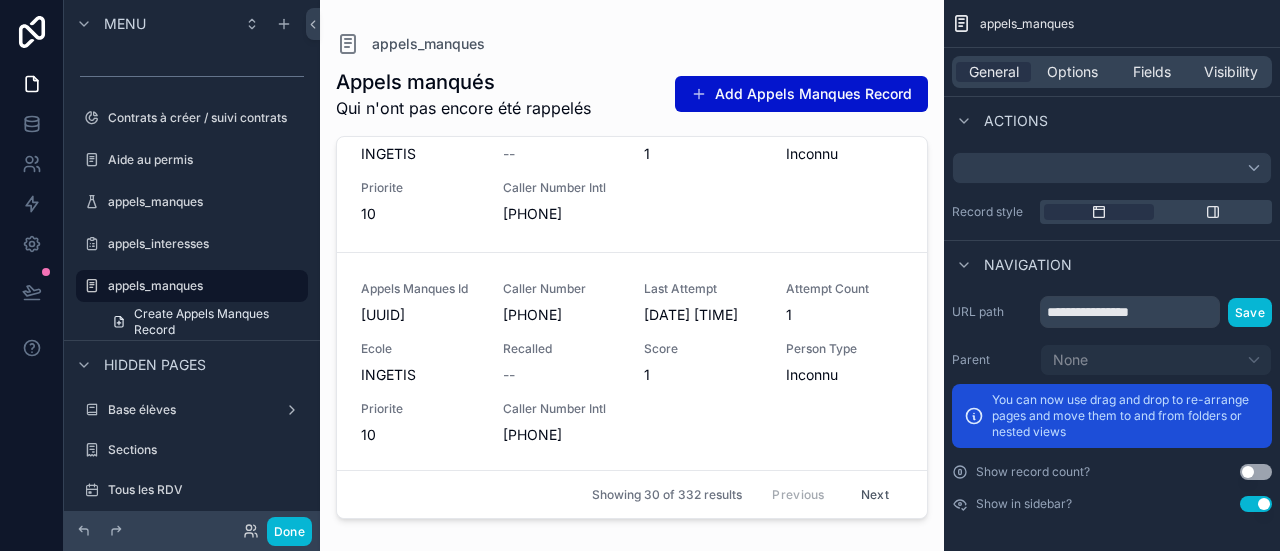 click on "Navigation" at bounding box center [1112, 264] 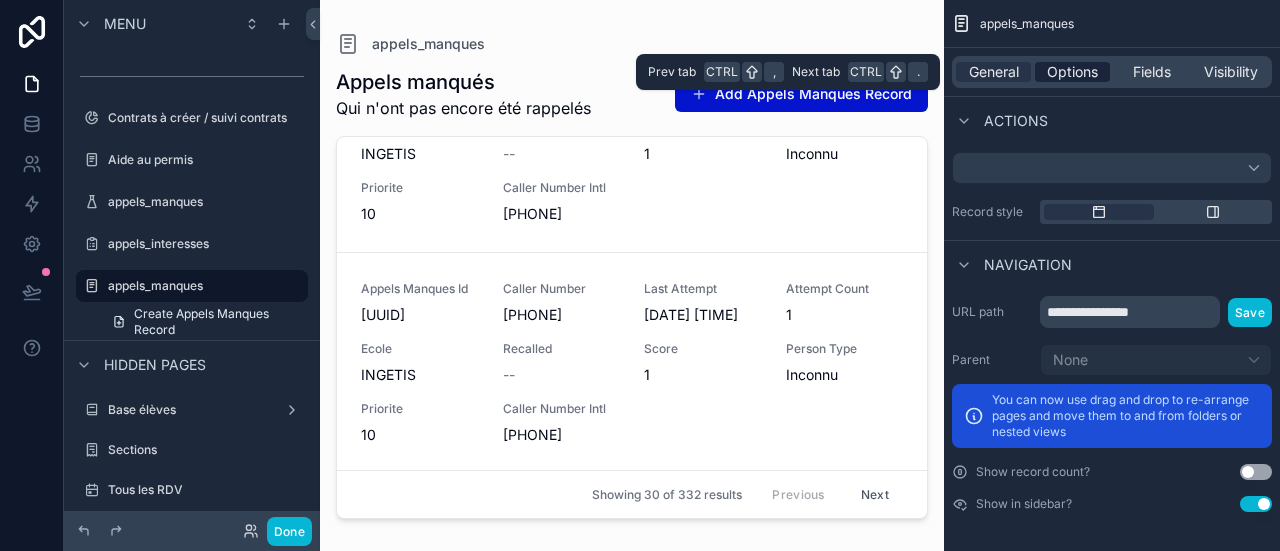 click on "Options" at bounding box center (1072, 72) 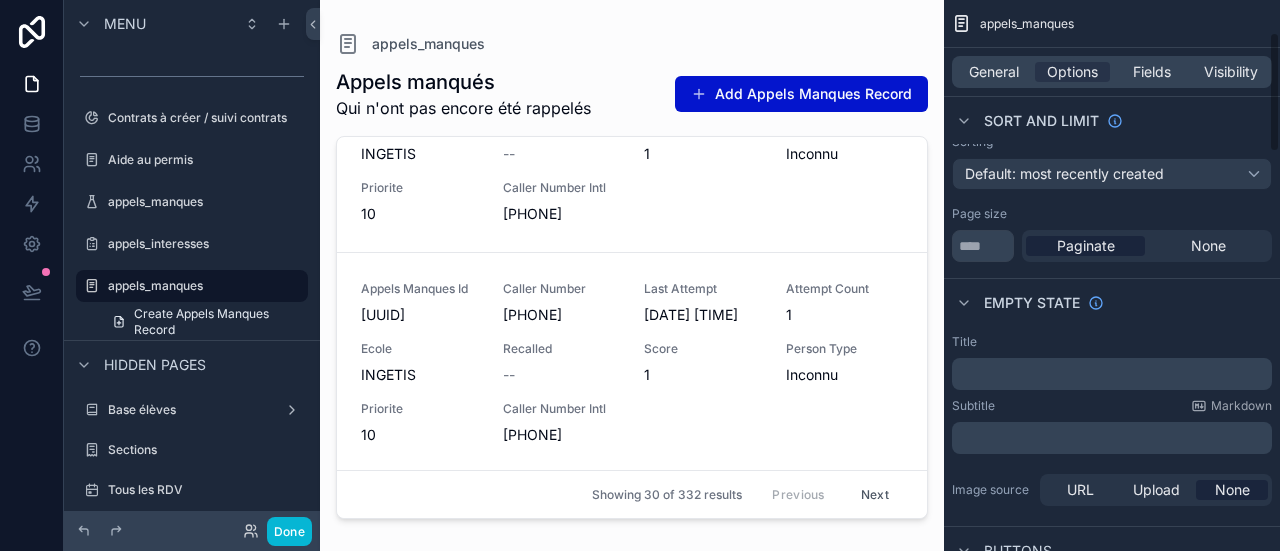 scroll, scrollTop: 0, scrollLeft: 0, axis: both 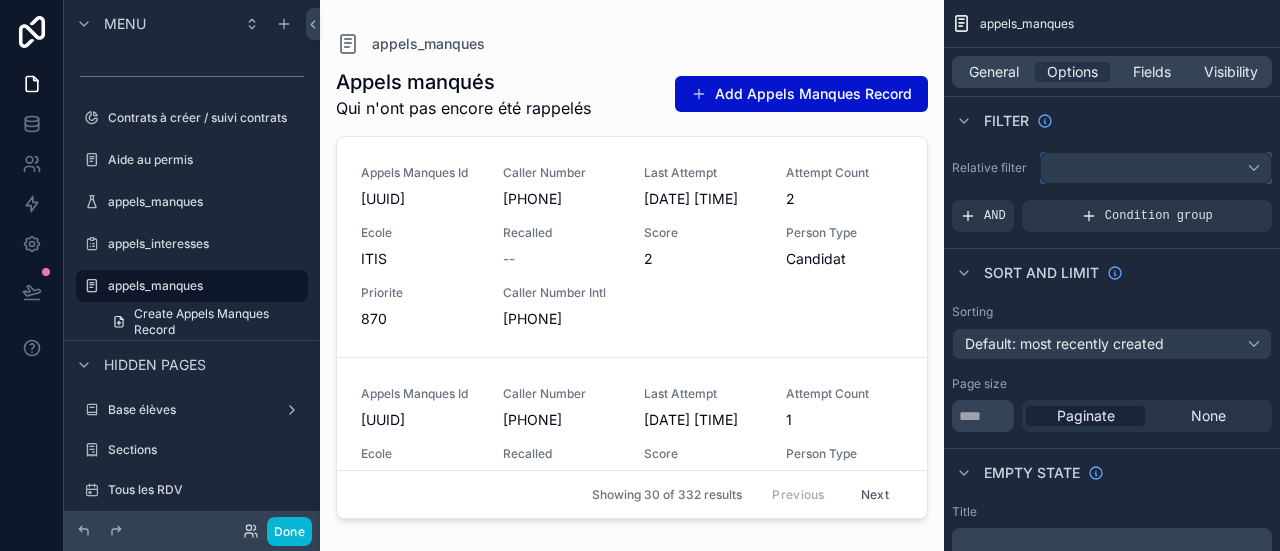 click at bounding box center (1156, 168) 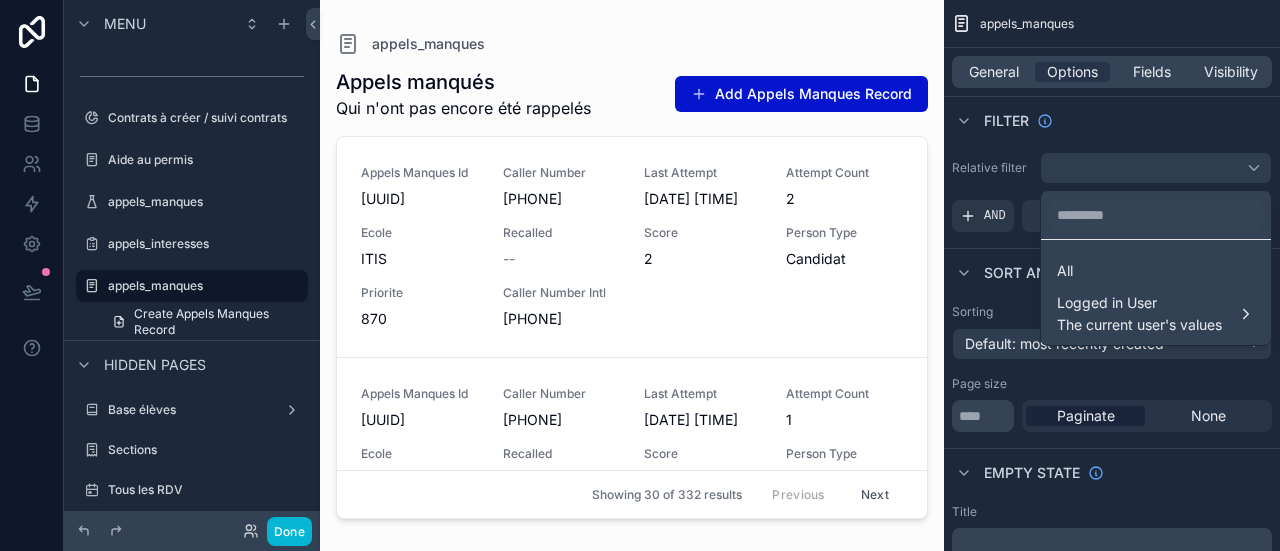 click on "All Logged in User The current user's values" at bounding box center (1156, 266) 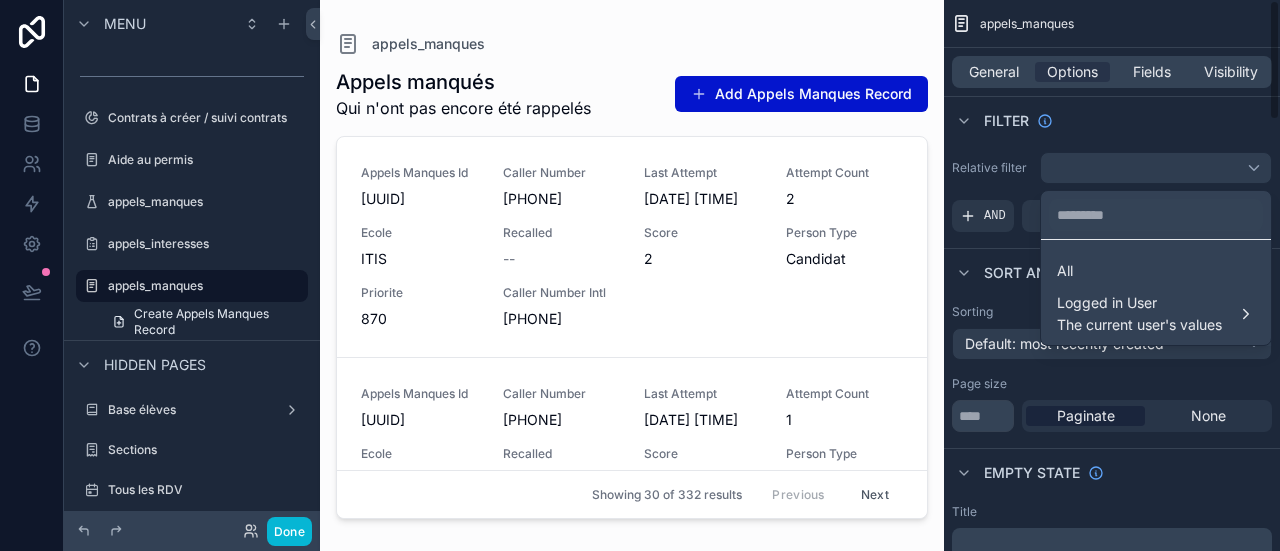 click at bounding box center (640, 275) 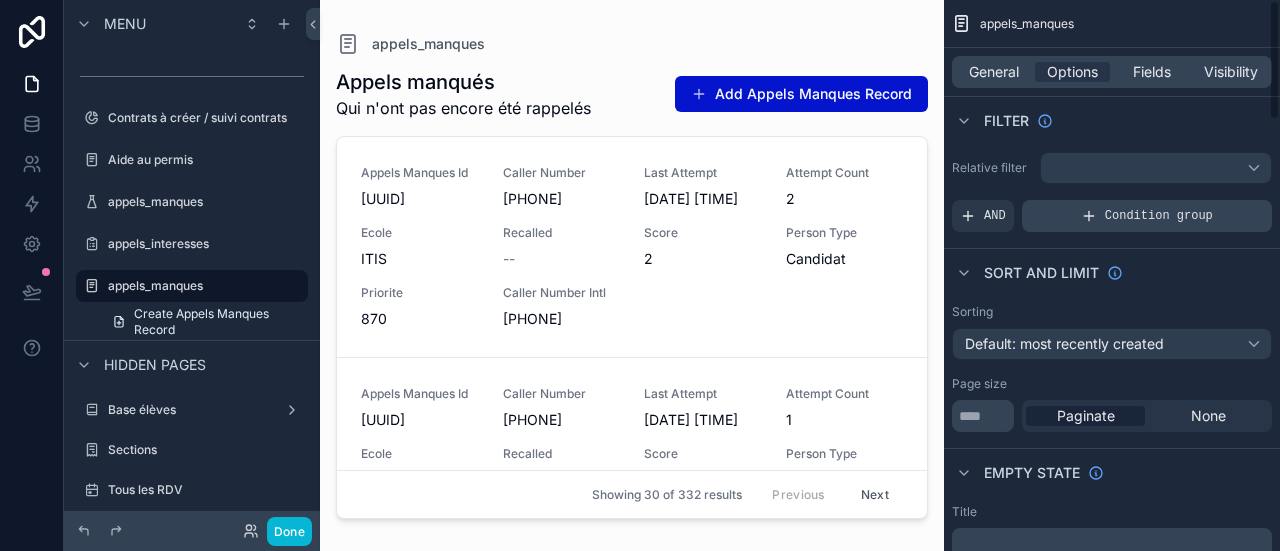 click on "Condition group" at bounding box center (1147, 216) 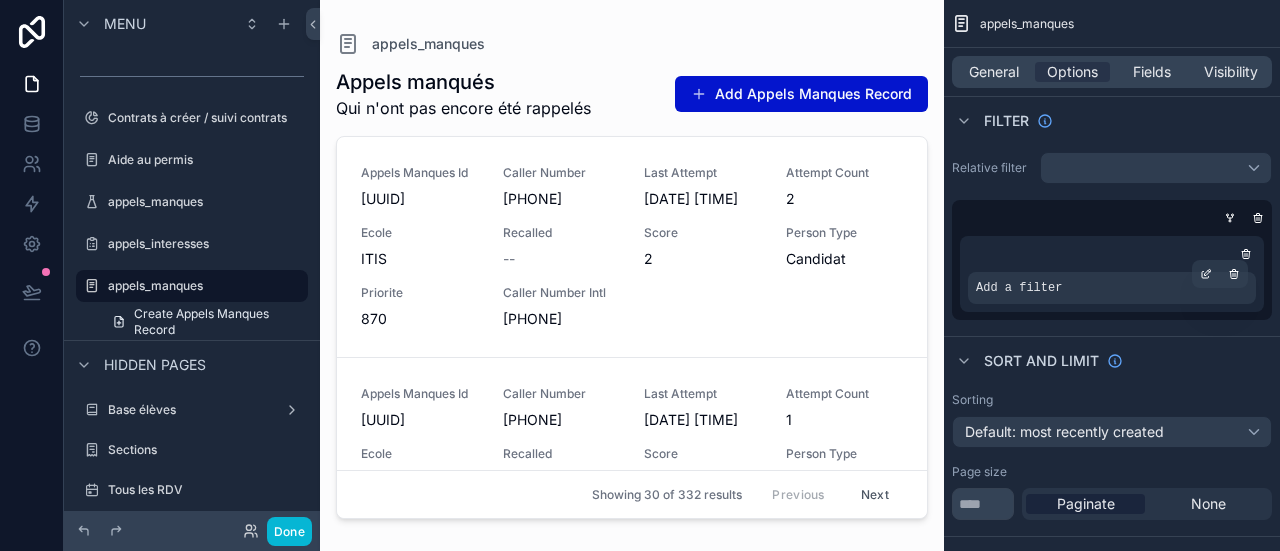 click on "Add a filter" at bounding box center [1112, 288] 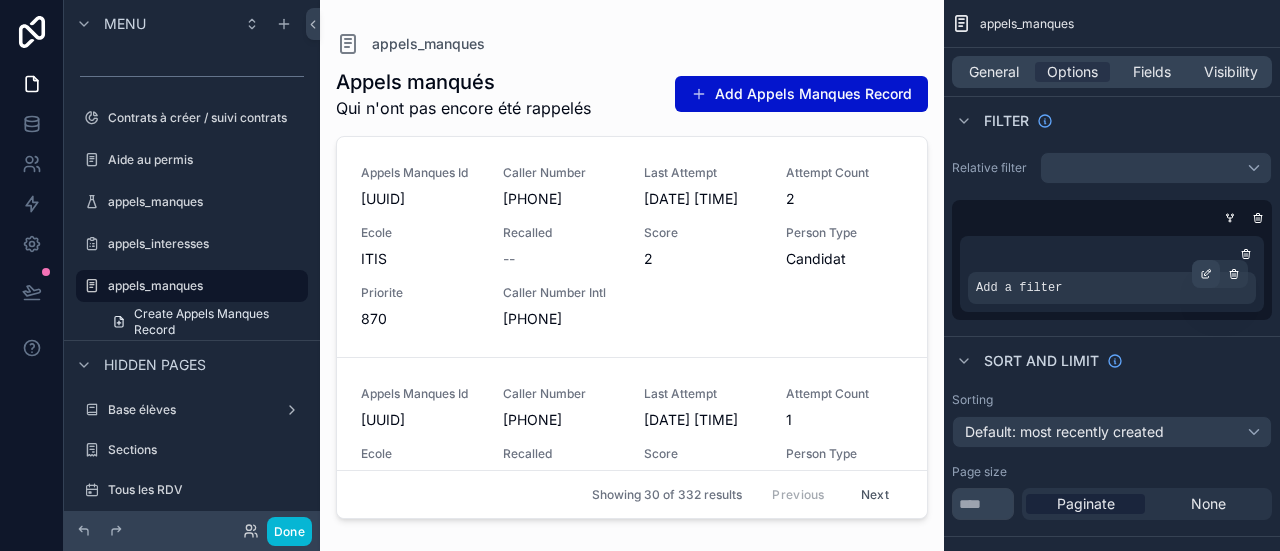 click 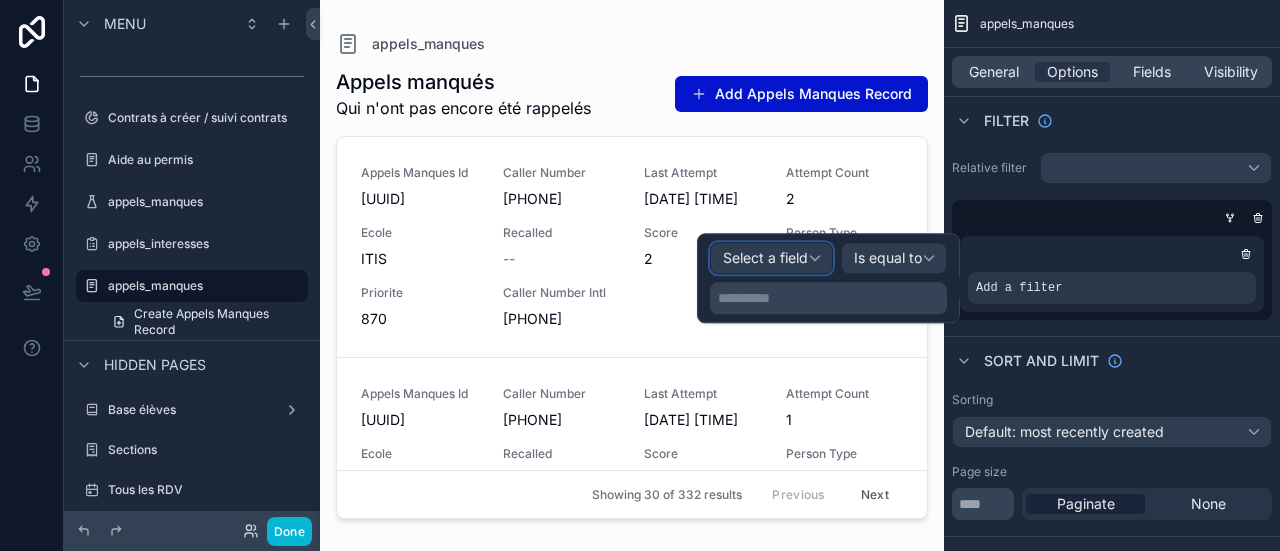 click on "Select a field" at bounding box center [771, 258] 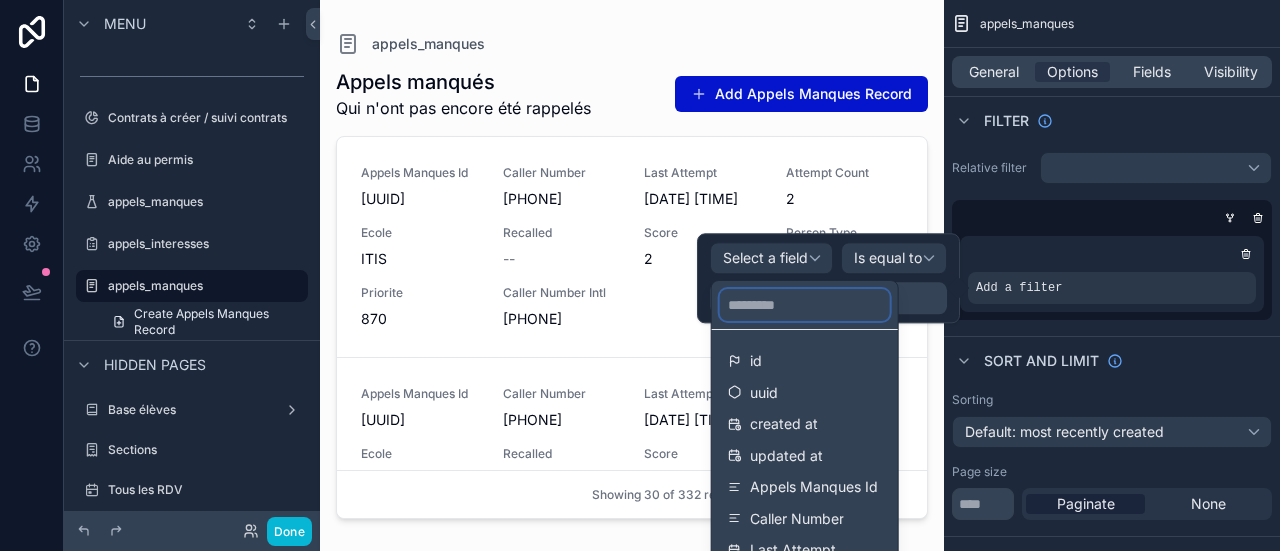 click at bounding box center (805, 305) 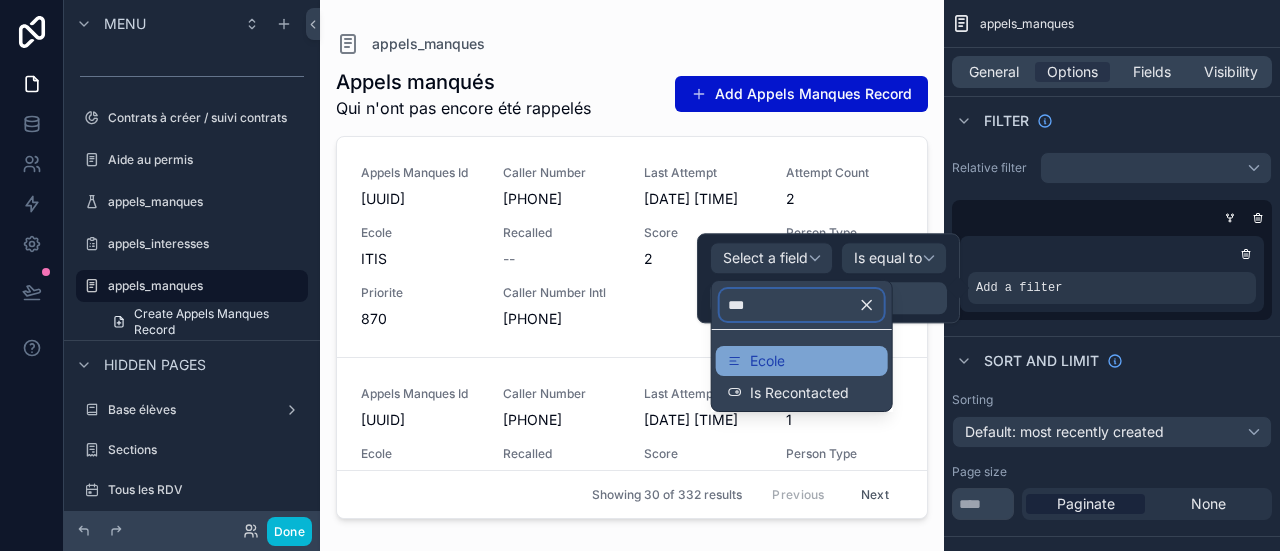 type on "***" 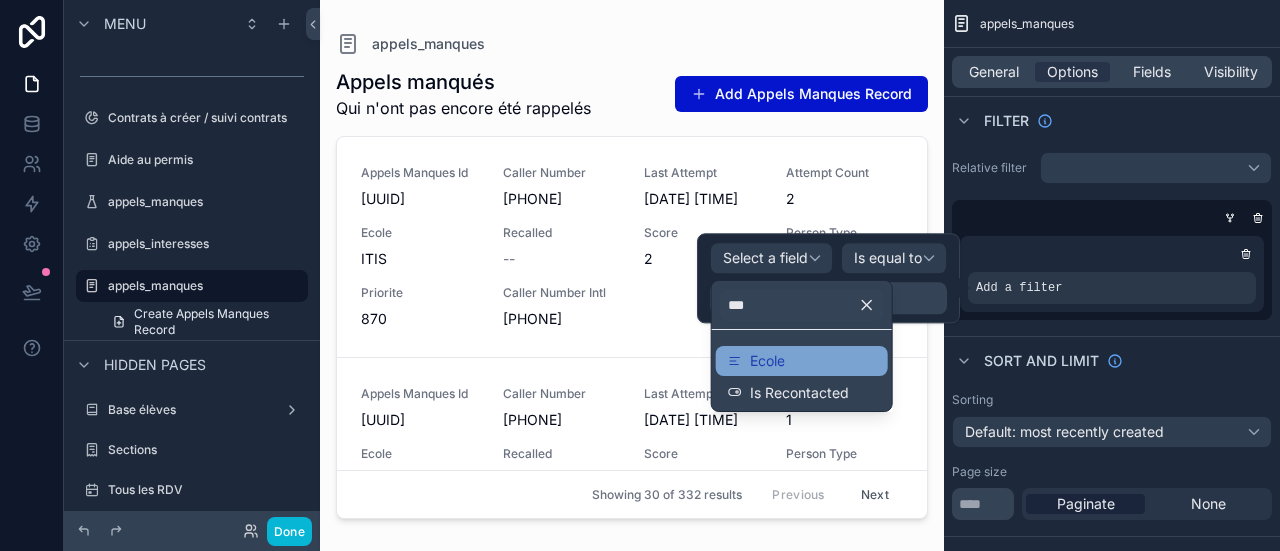 click on "Ecole" at bounding box center (802, 361) 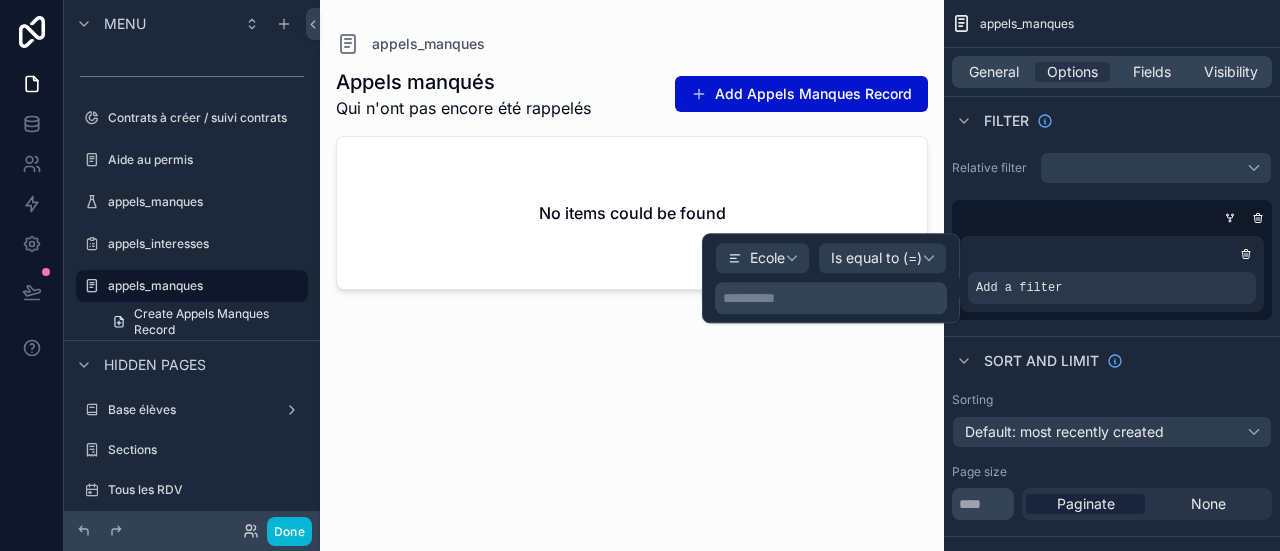 click on "**********" at bounding box center (833, 298) 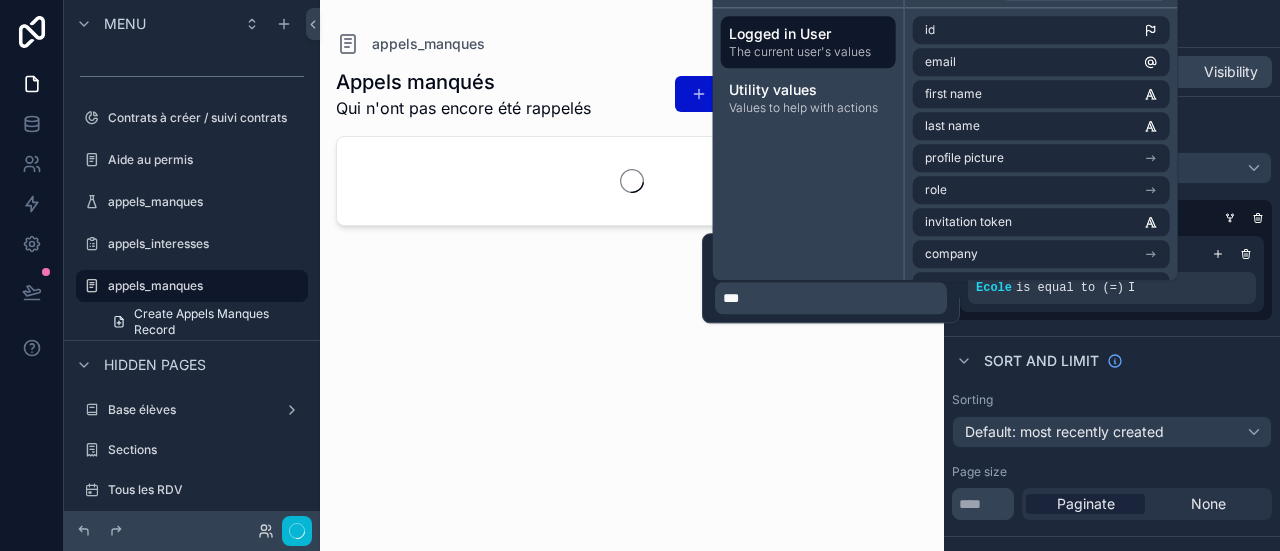 type 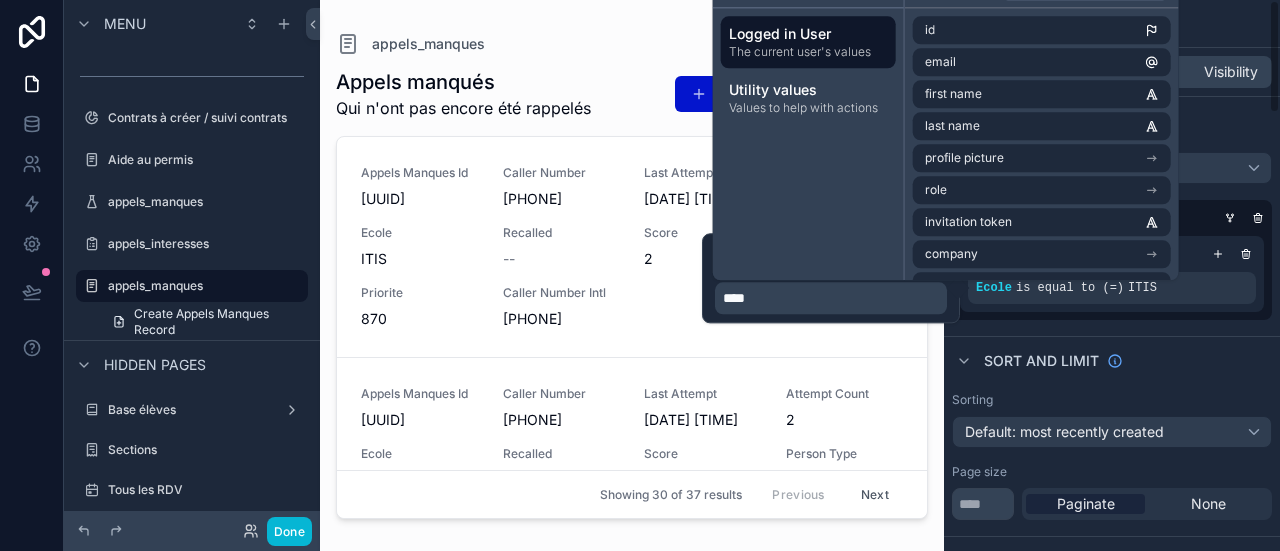 click on "Ecole is equal to (=) ITIS" at bounding box center [1112, 274] 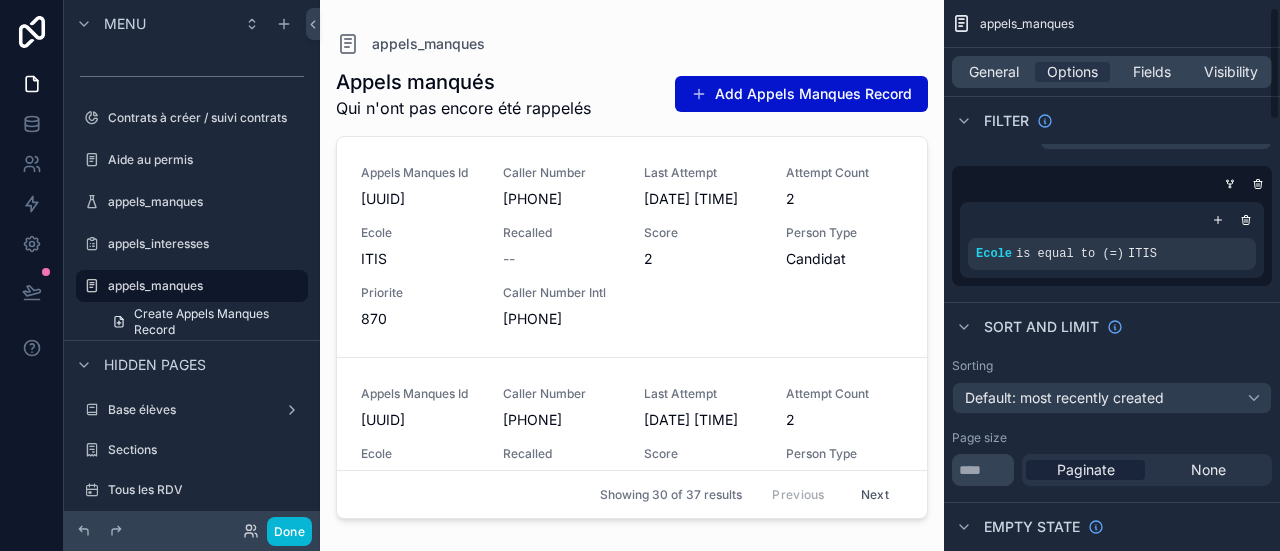 scroll, scrollTop: 38, scrollLeft: 0, axis: vertical 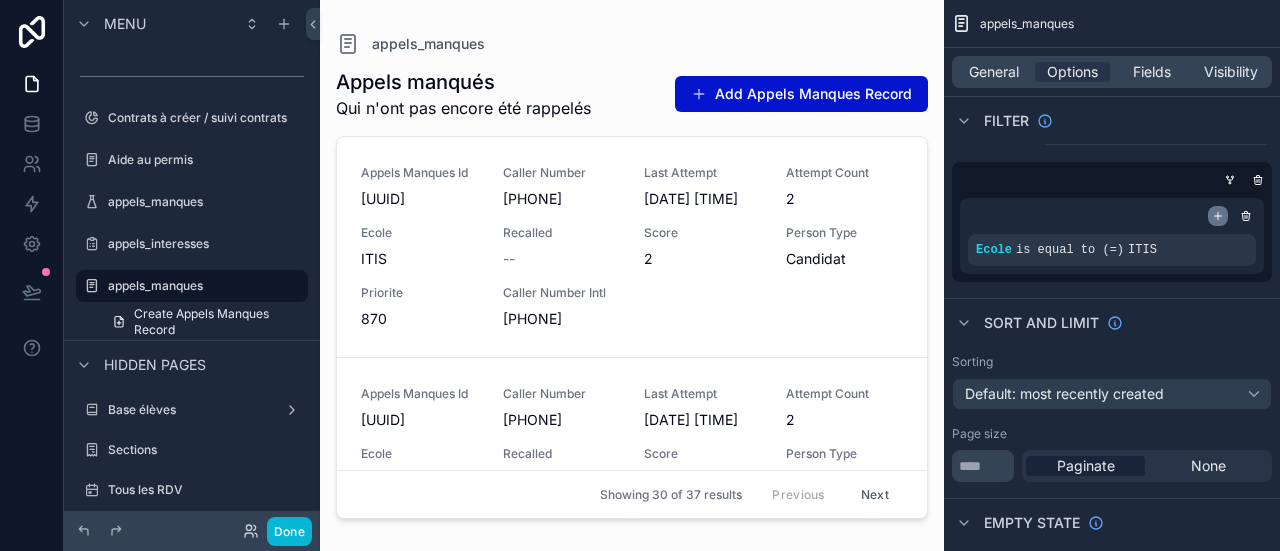 click 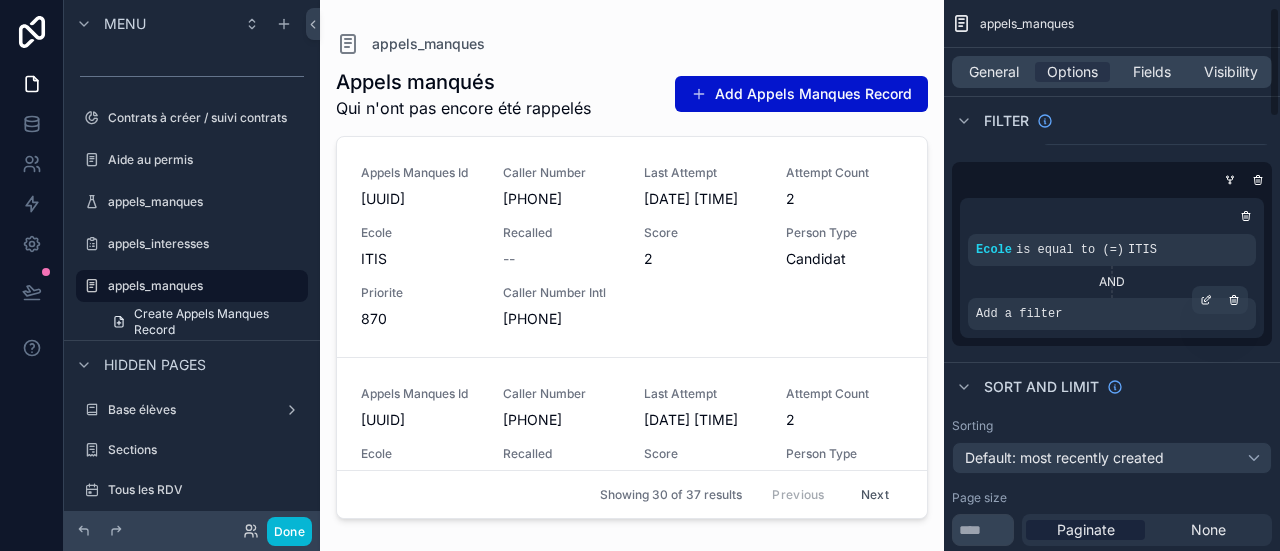 click on "Add a filter" at bounding box center [1112, 314] 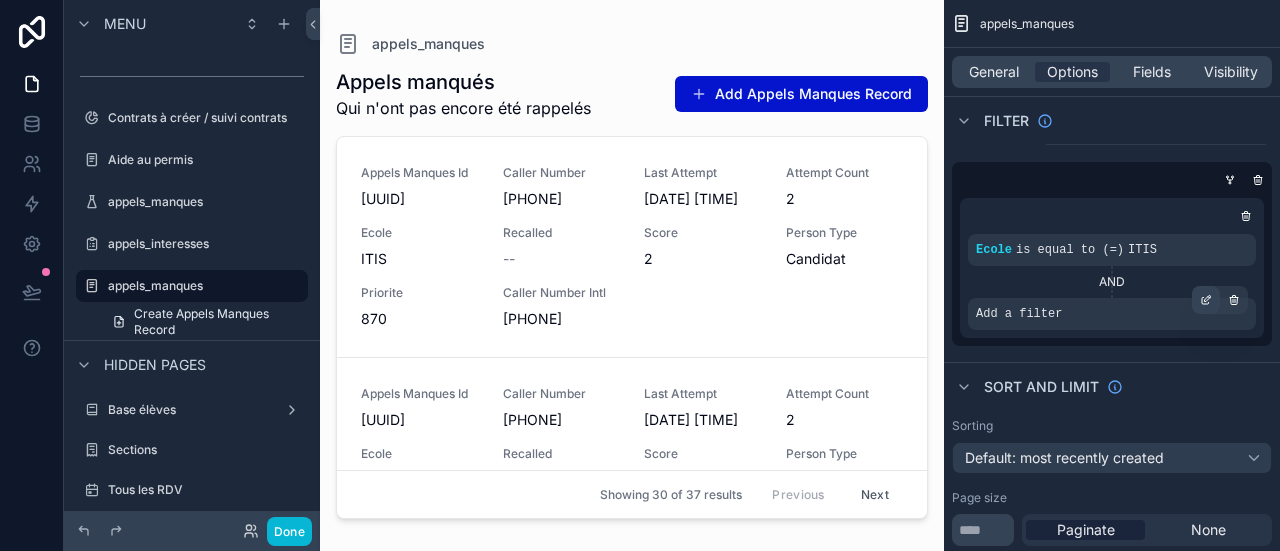 click 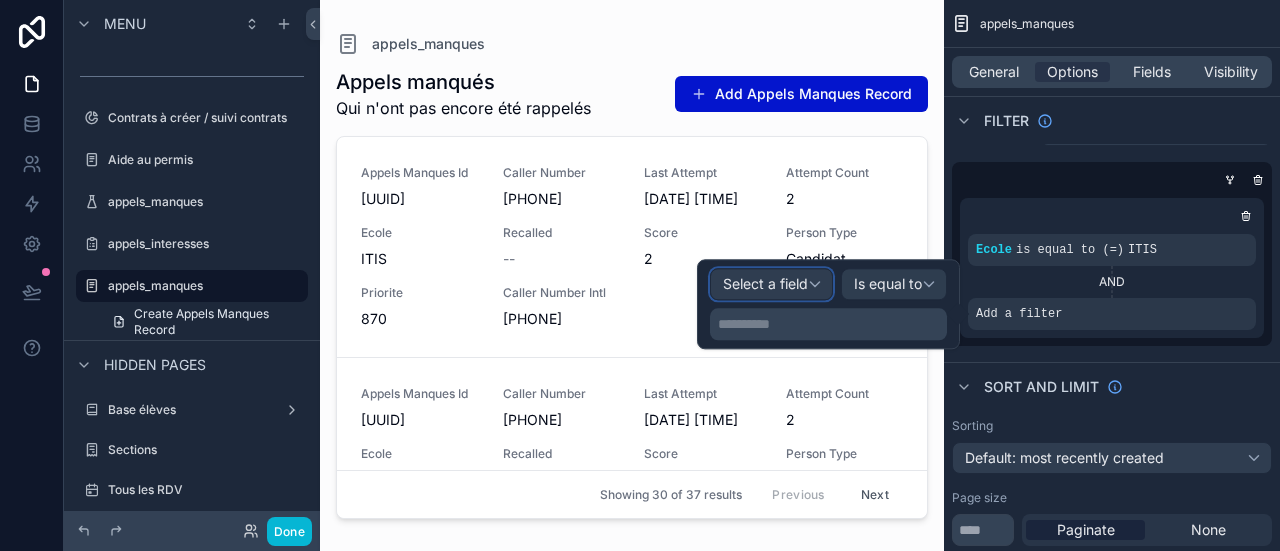 click on "Select a field" at bounding box center (765, 284) 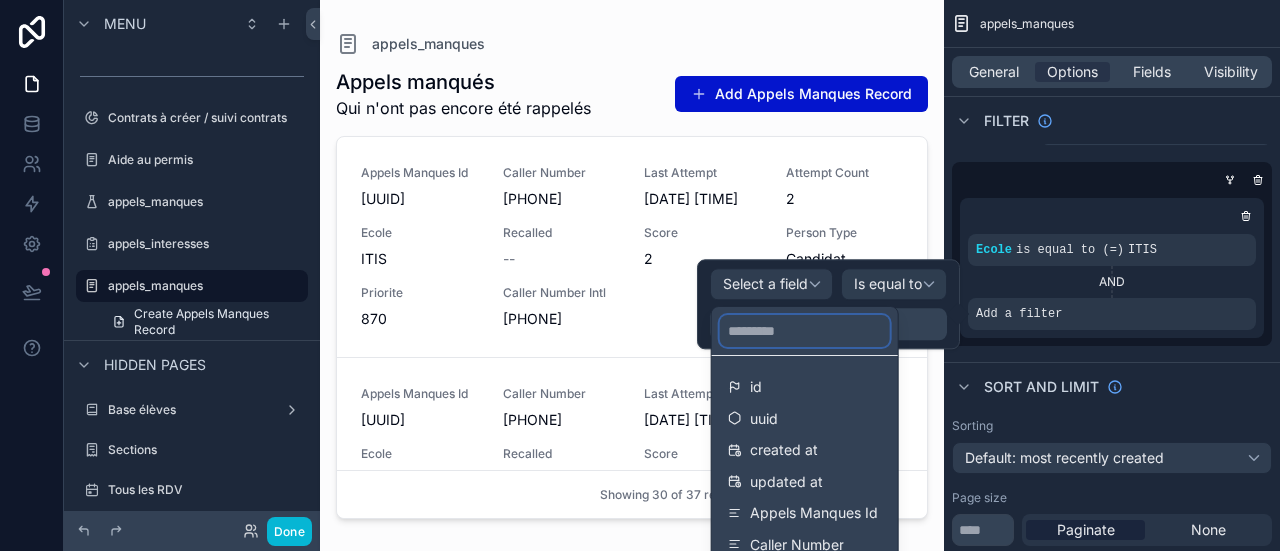 click at bounding box center (805, 331) 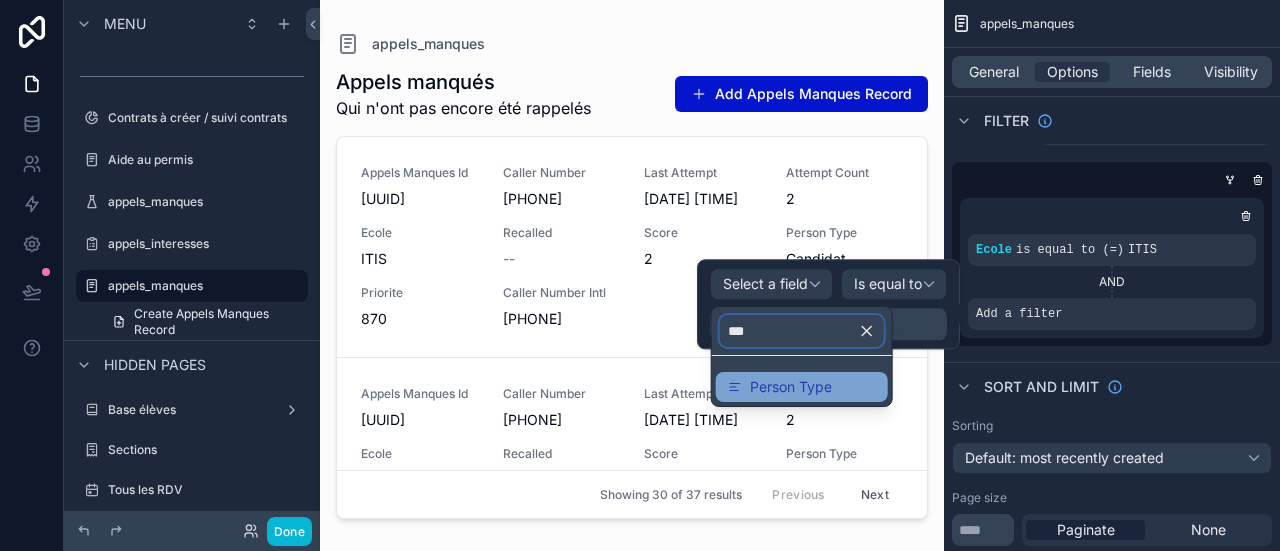 type on "***" 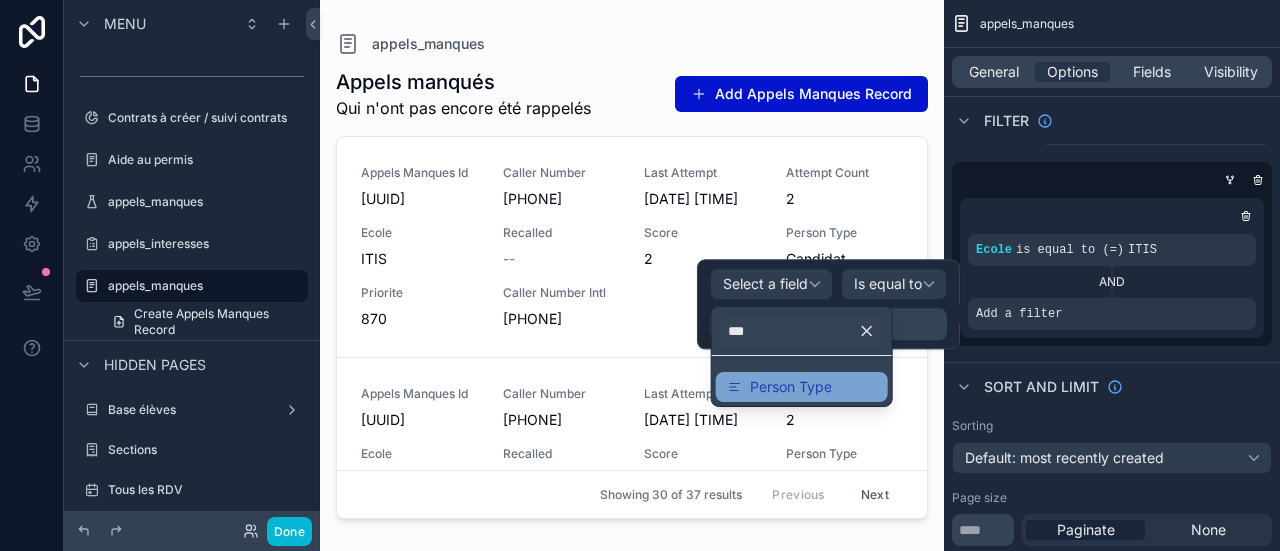click on "Person Type" at bounding box center (802, 387) 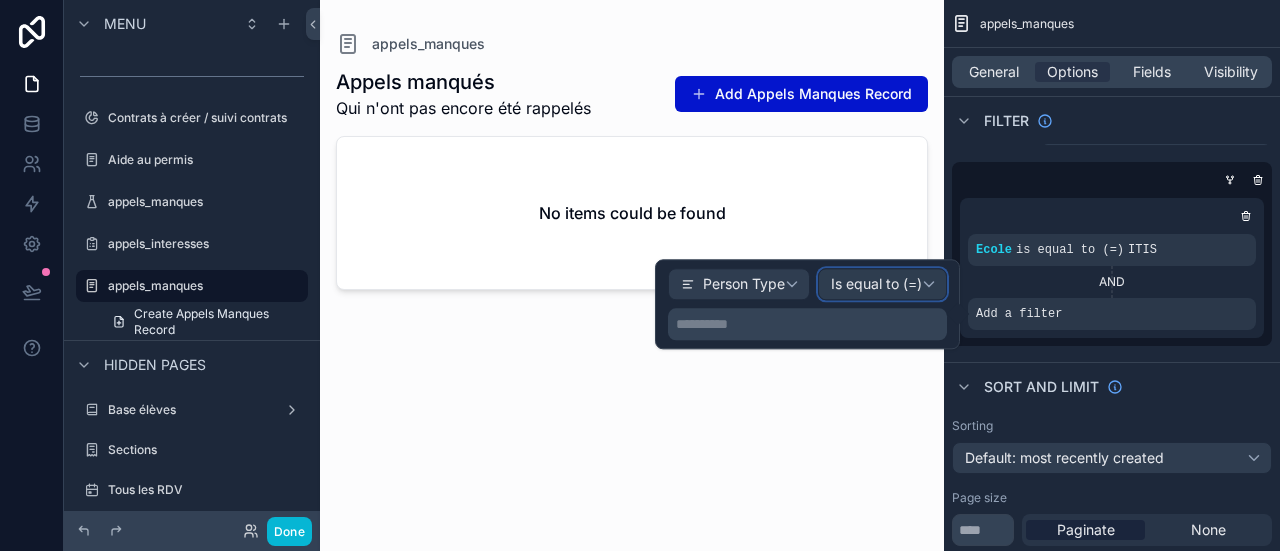click on "Is equal to (=)" at bounding box center [876, 285] 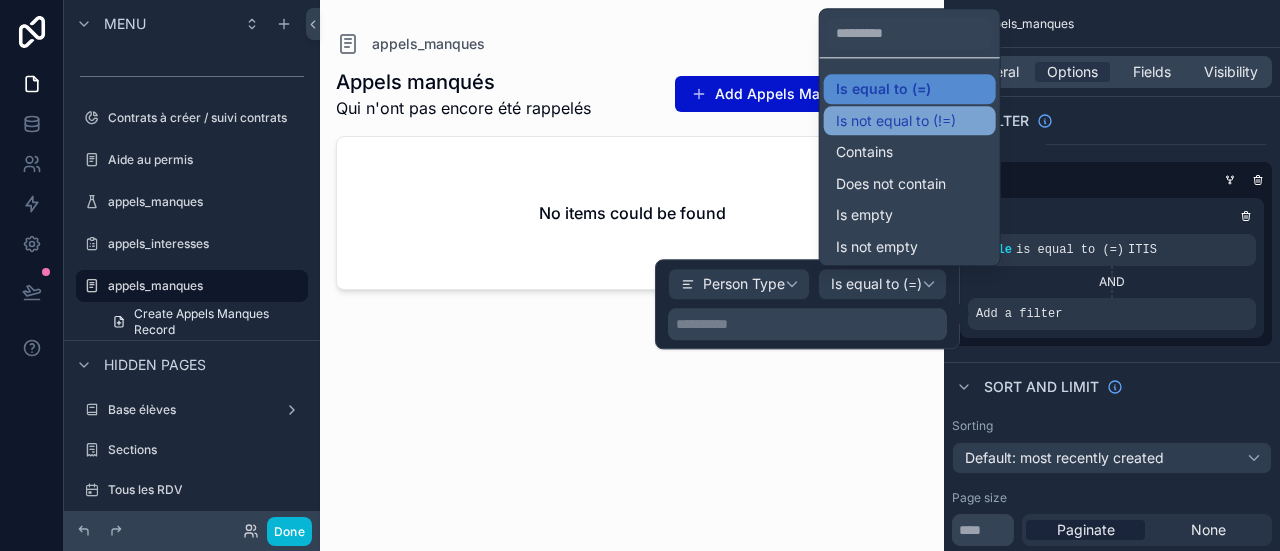 click on "Is not equal to (!=)" at bounding box center (910, 121) 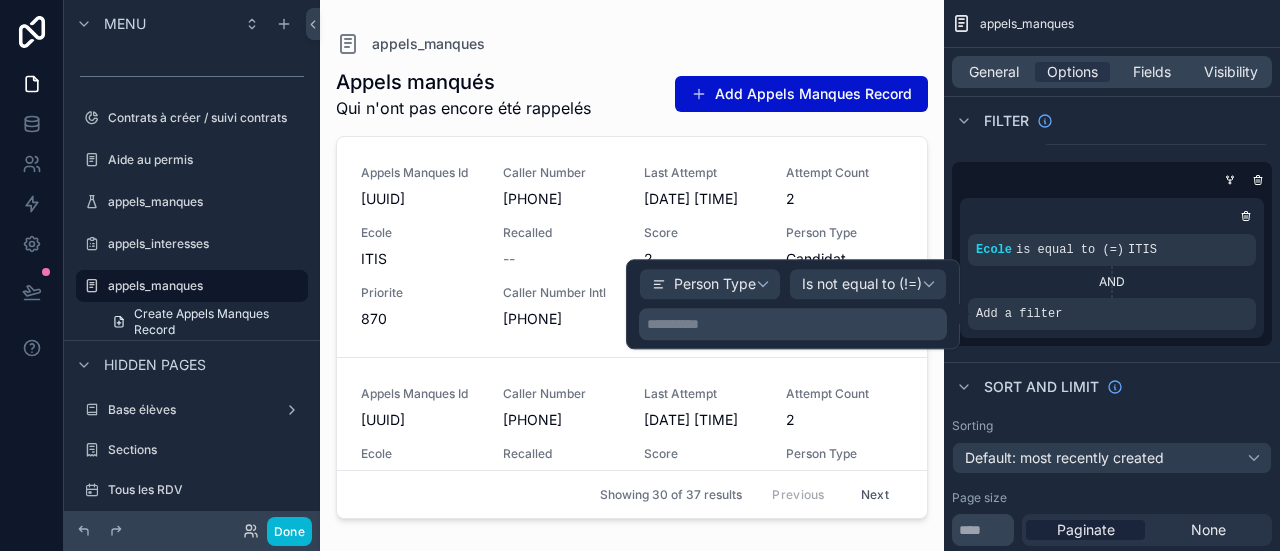 click on "**********" at bounding box center (795, 324) 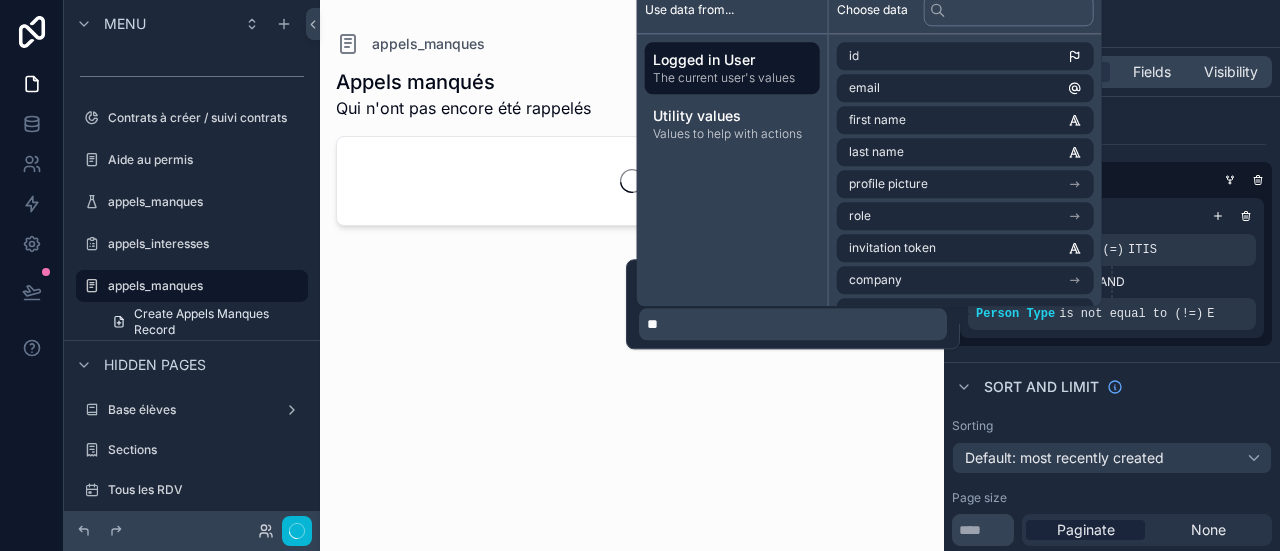 type 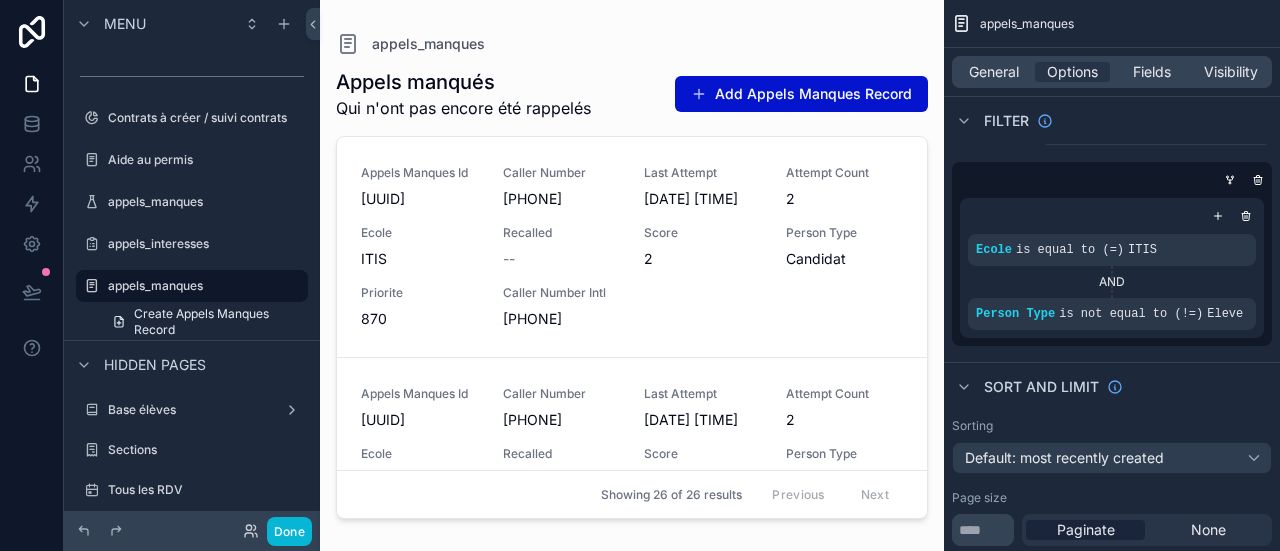 click on "Ecole is equal to (=) ITIS AND Person Type is not equal to (!=) Eleve" at bounding box center [1112, 268] 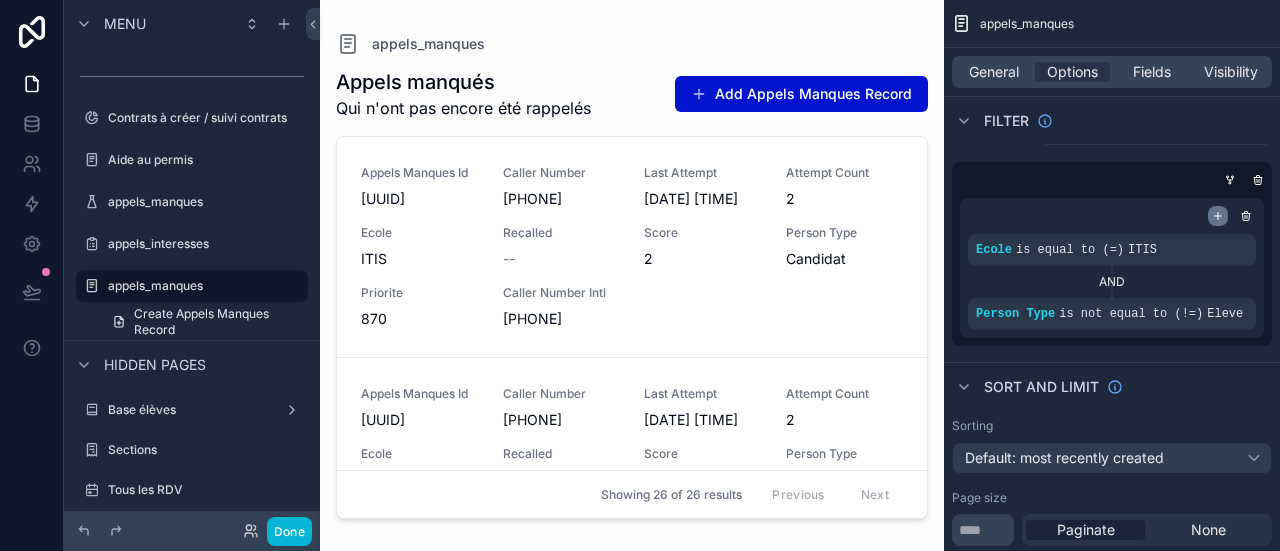 click 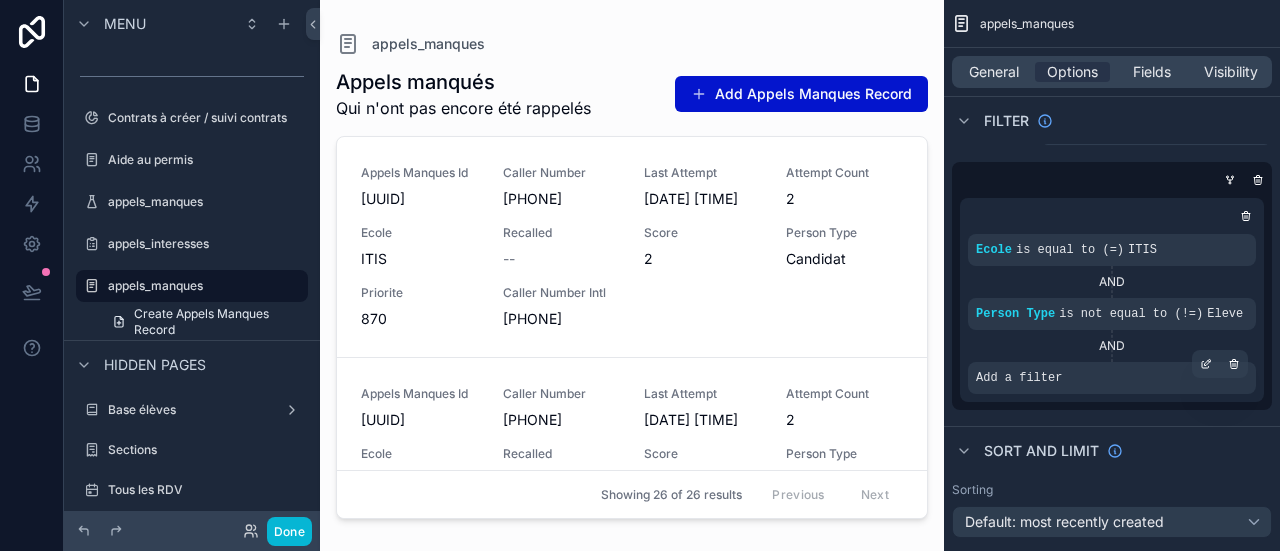 click on "Add a filter" at bounding box center [1112, 378] 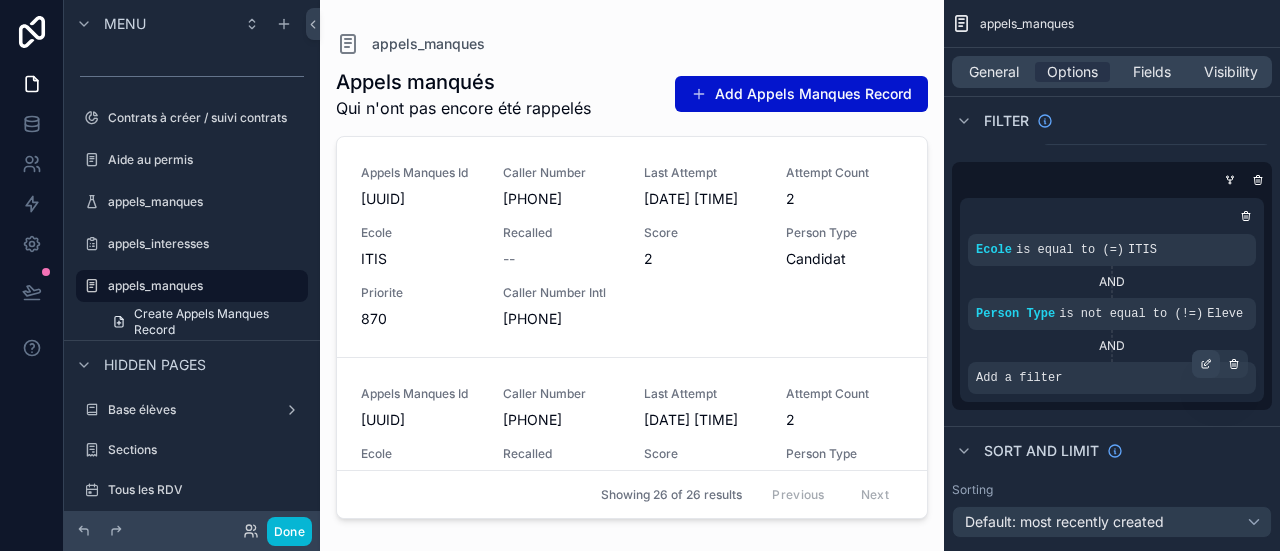 click 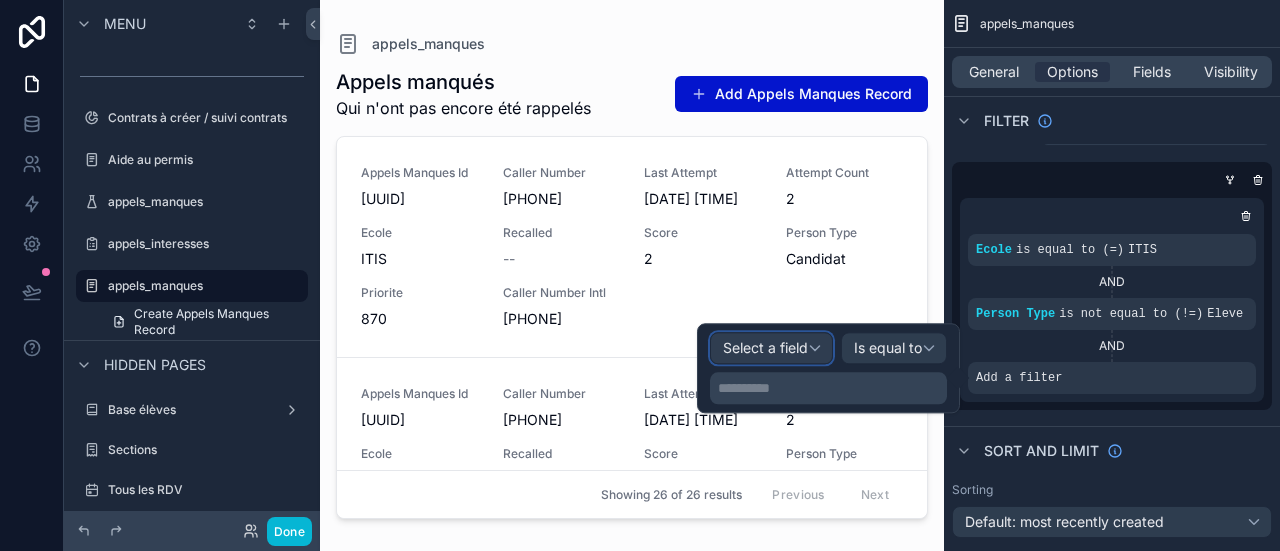 click on "Select a field" at bounding box center [771, 348] 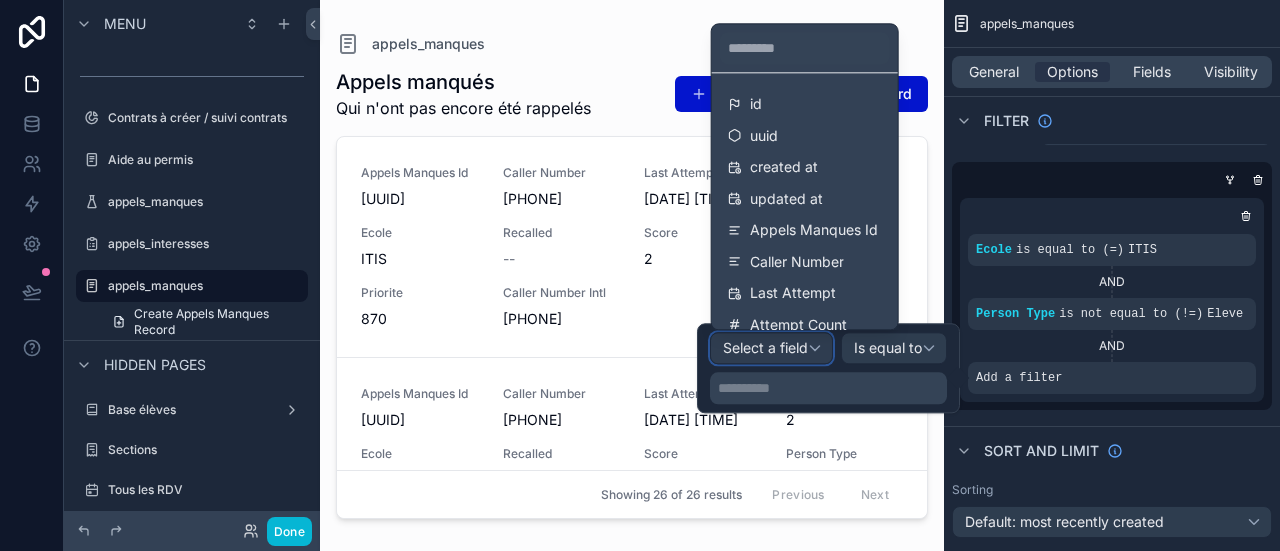 type 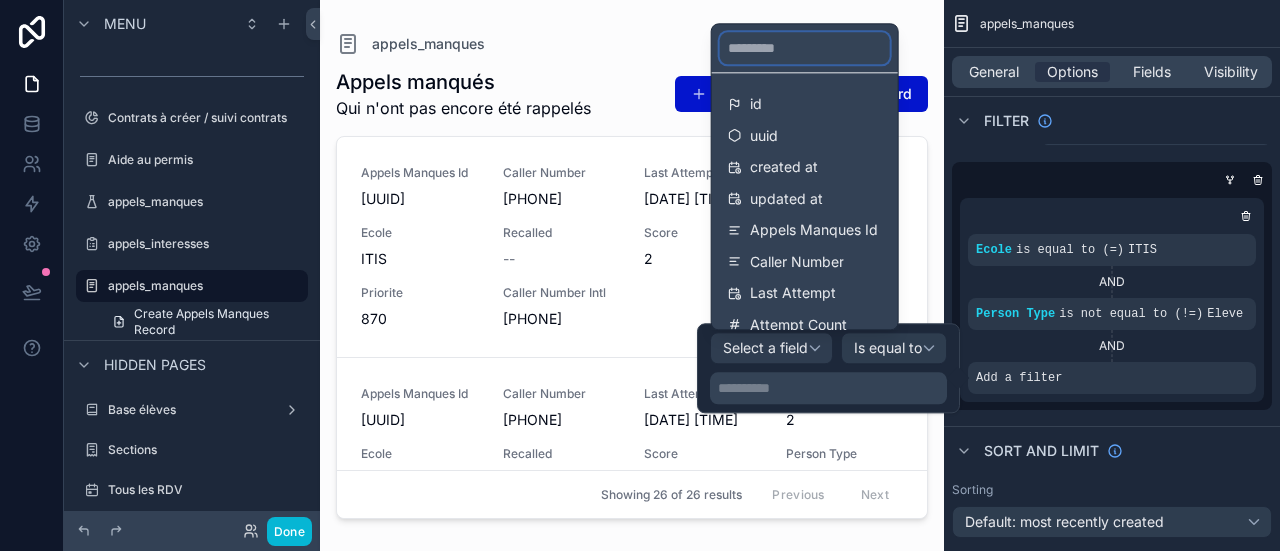 click at bounding box center [805, 48] 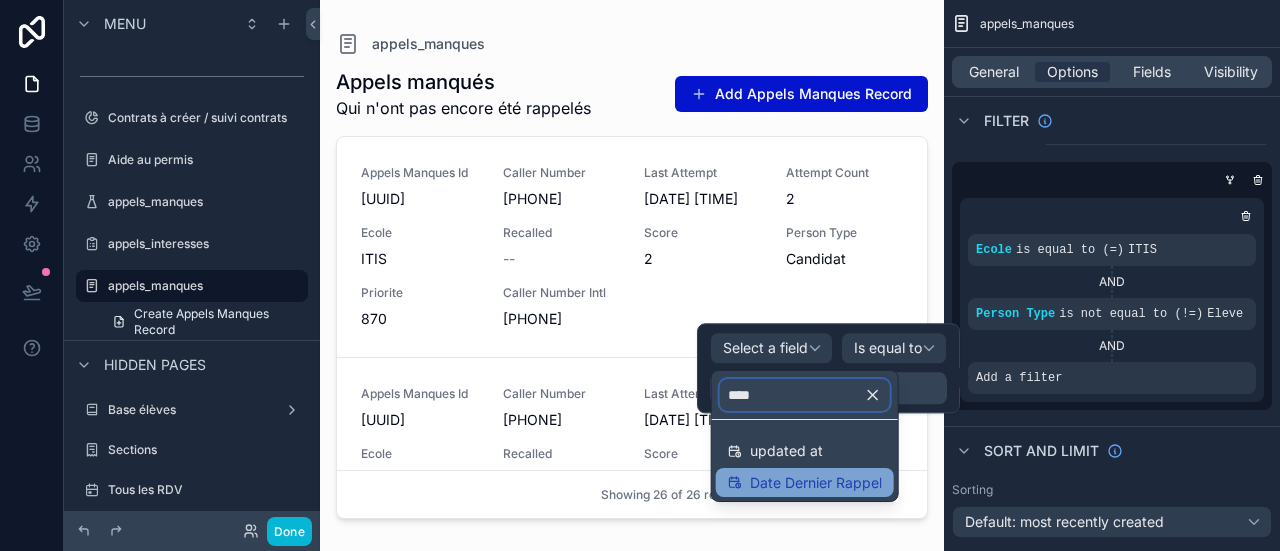 type on "****" 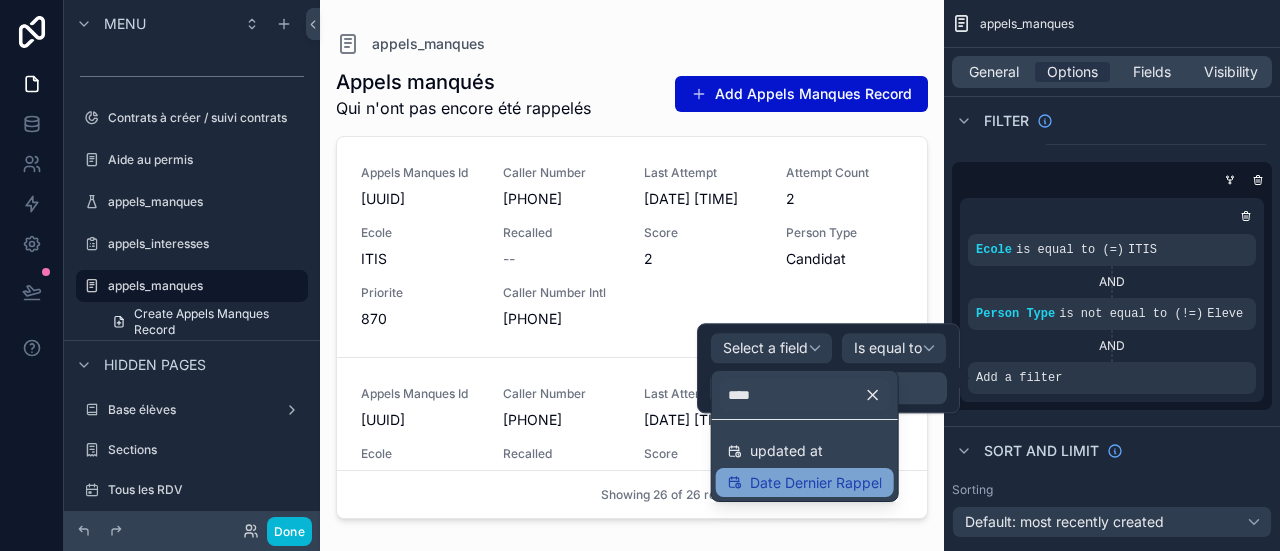 click on "Date Dernier Rappel" at bounding box center [805, 483] 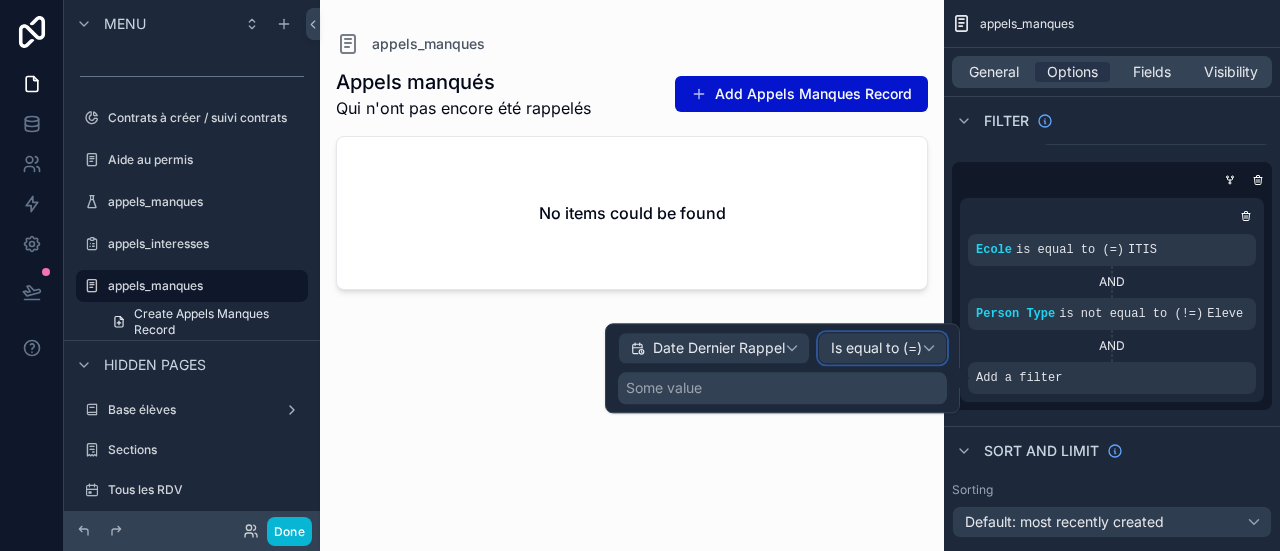 click on "Is equal to (=)" at bounding box center (876, 349) 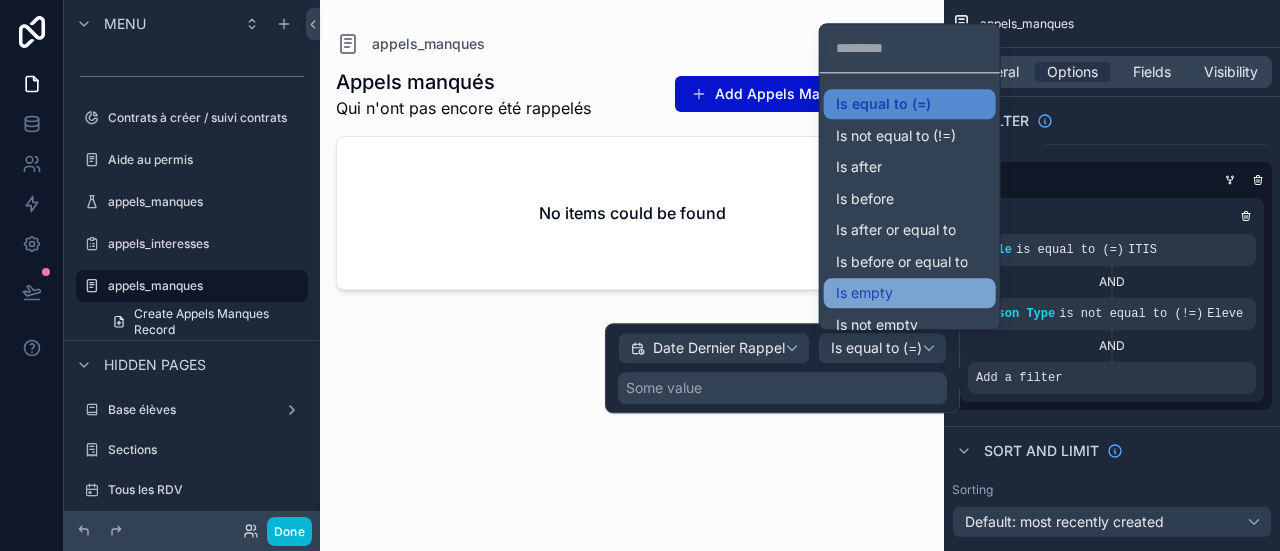 click on "Is empty" at bounding box center (864, 293) 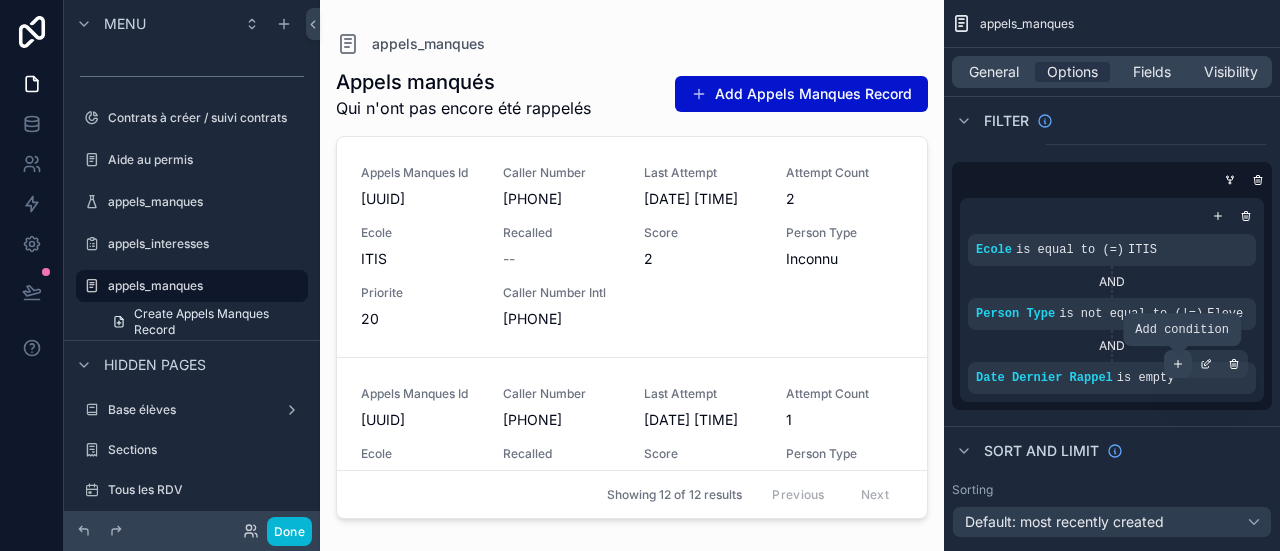 click 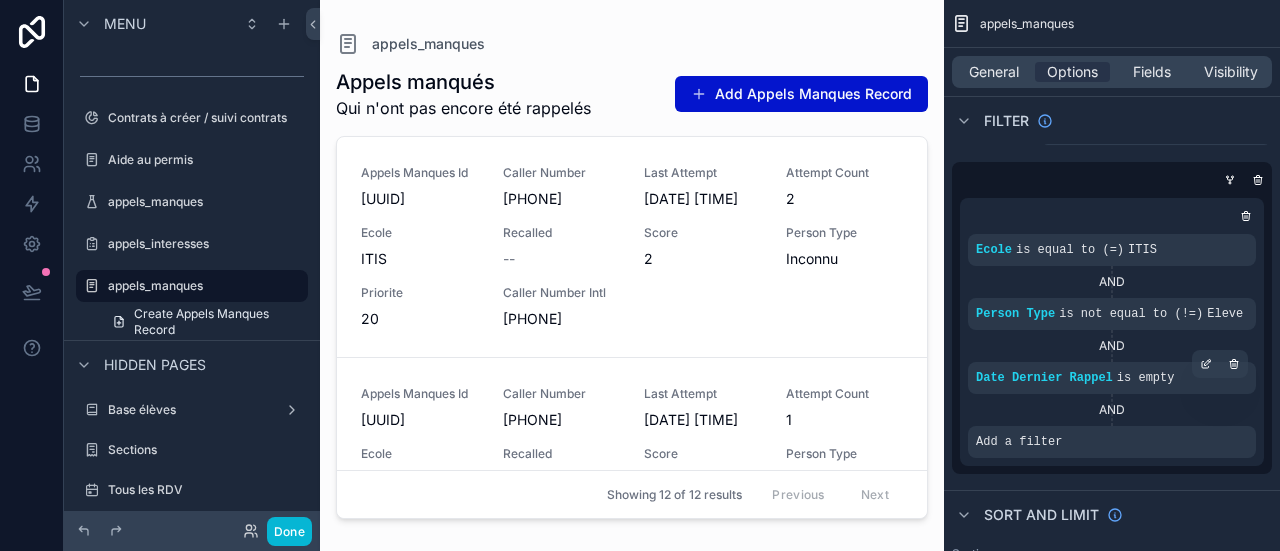 click on "AND" at bounding box center [1112, 410] 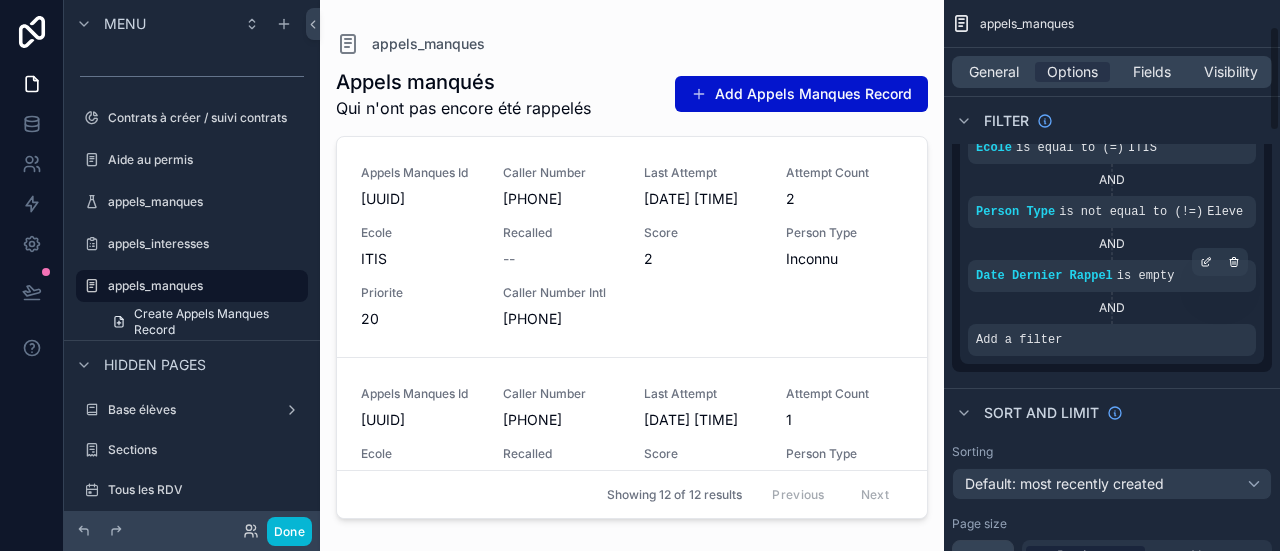 scroll, scrollTop: 131, scrollLeft: 0, axis: vertical 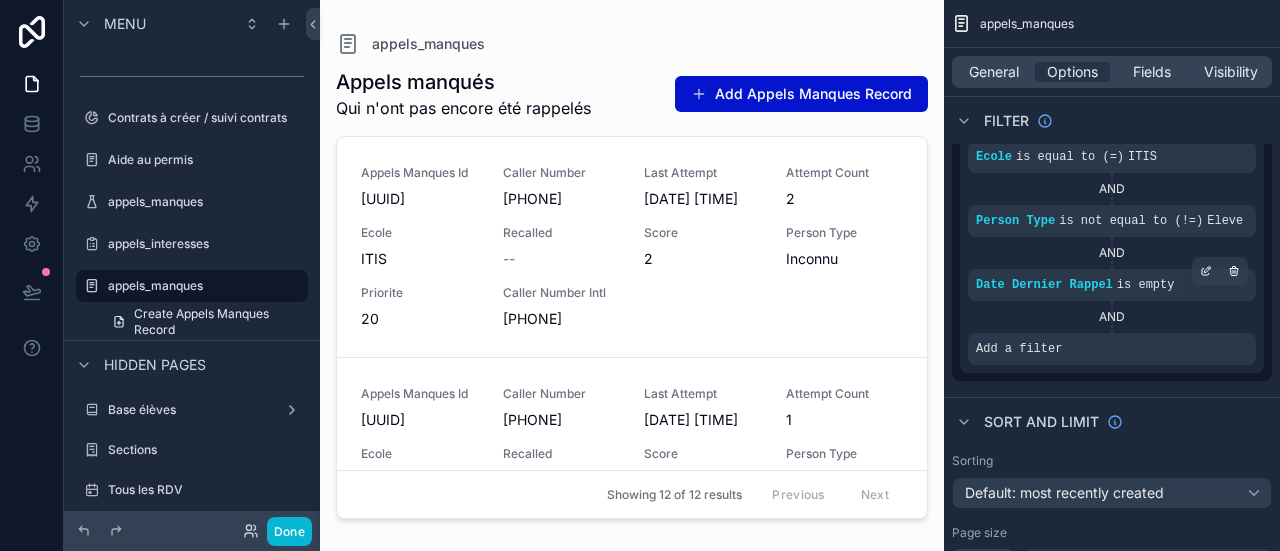 click on "AND" at bounding box center (1112, 317) 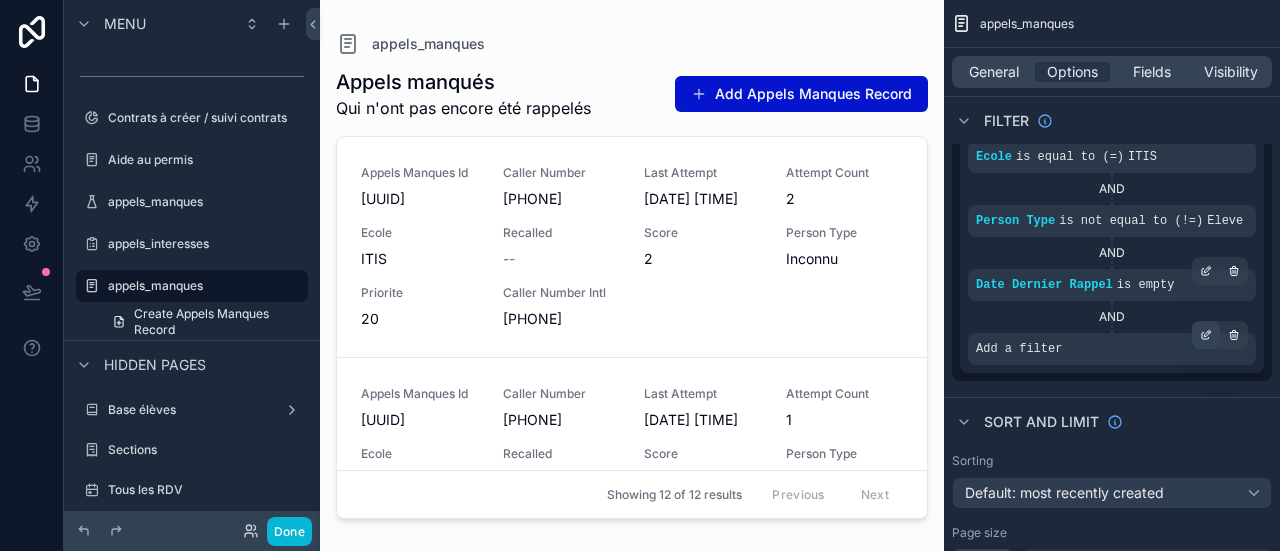 click at bounding box center (1206, 335) 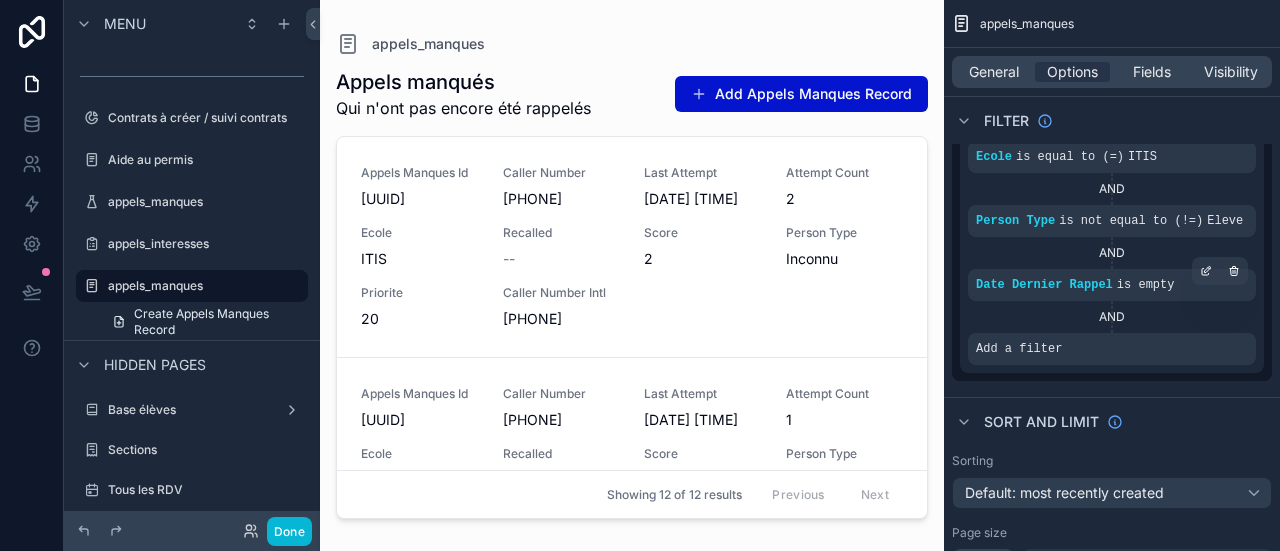 click on "AND" at bounding box center [1112, 317] 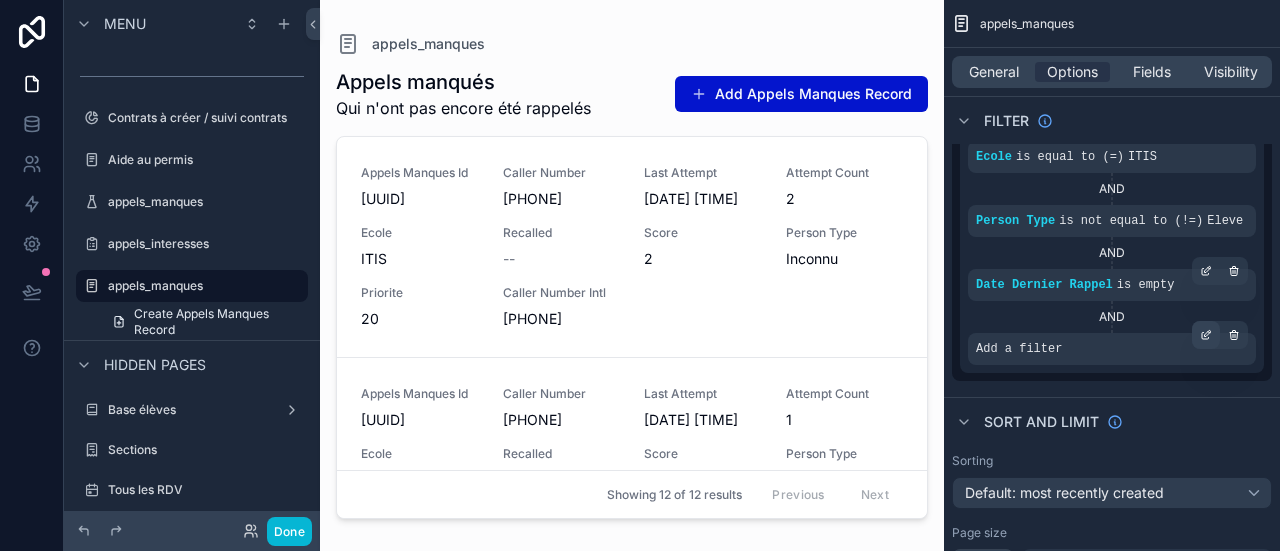 click 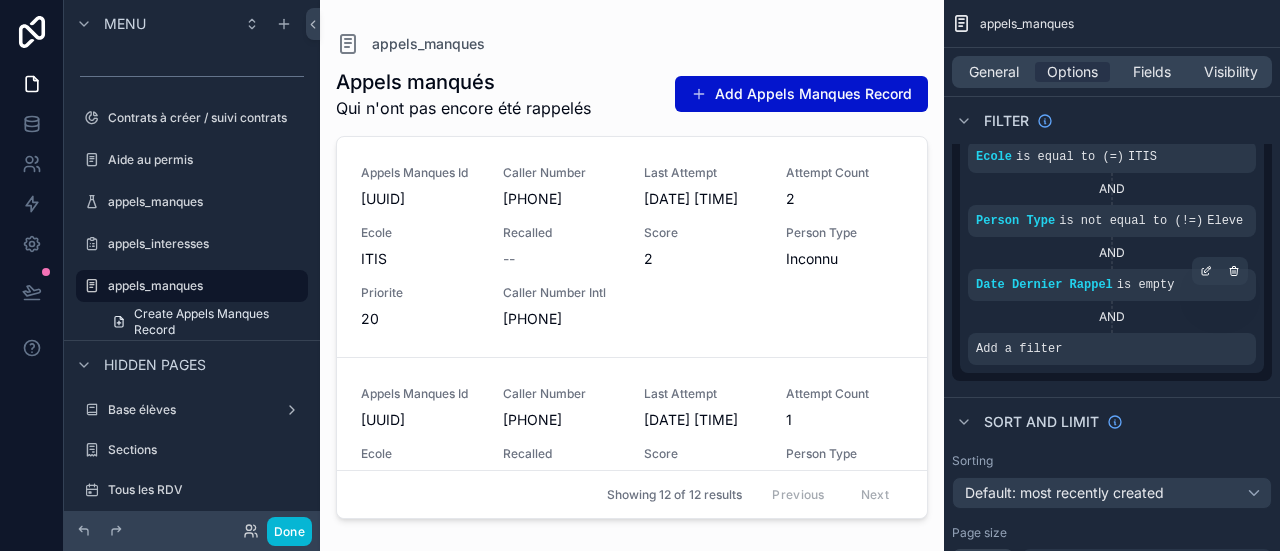 click on "AND" at bounding box center (1112, 317) 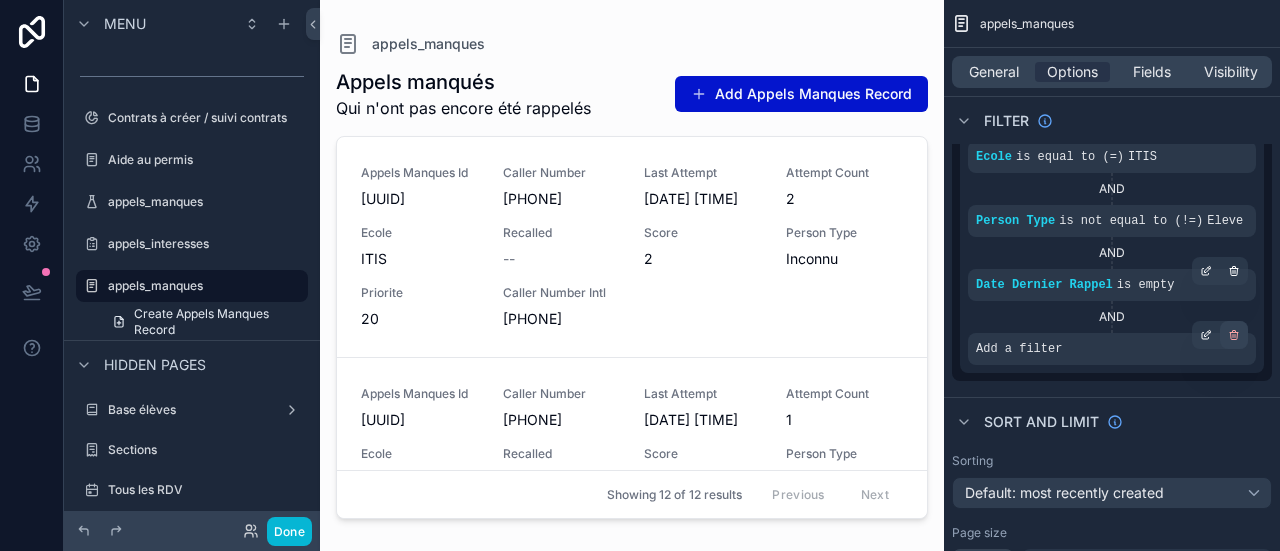 click at bounding box center (1234, 335) 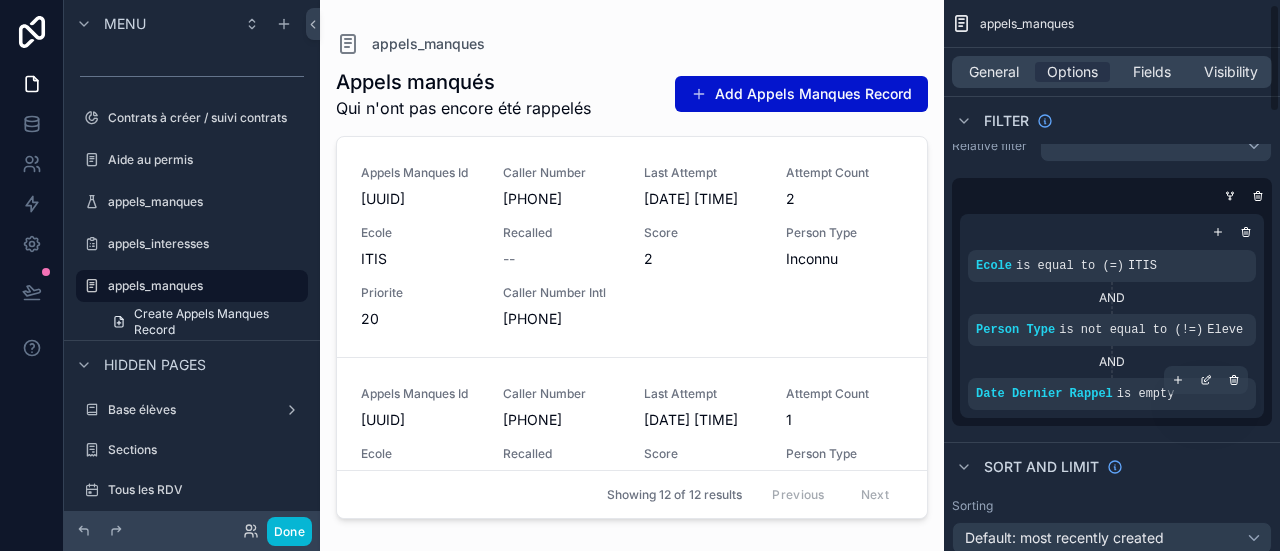 scroll, scrollTop: 21, scrollLeft: 0, axis: vertical 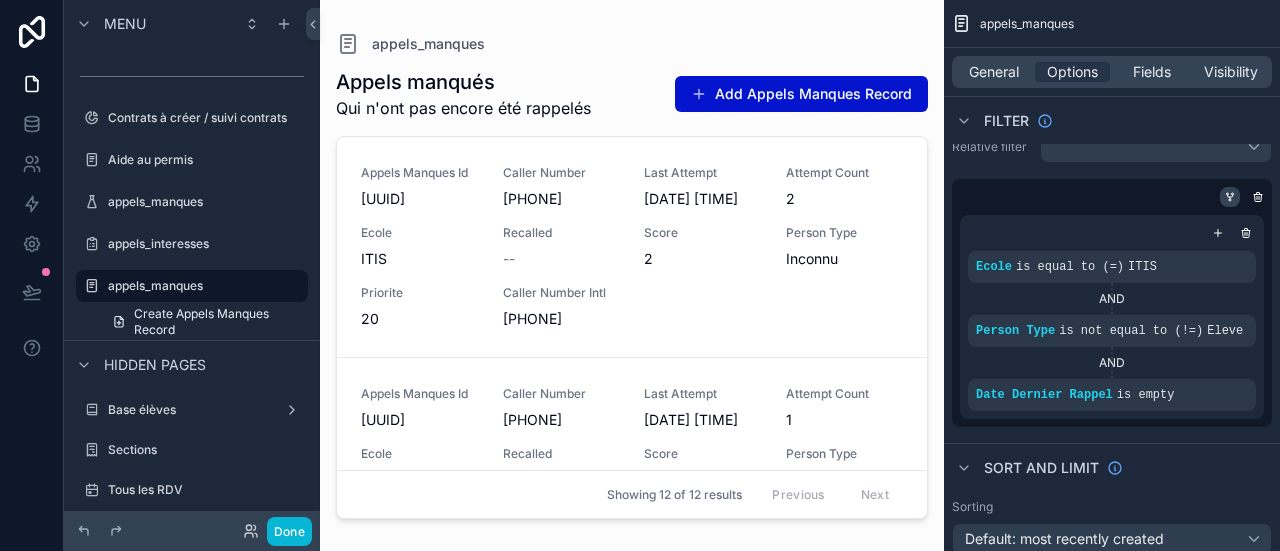 click 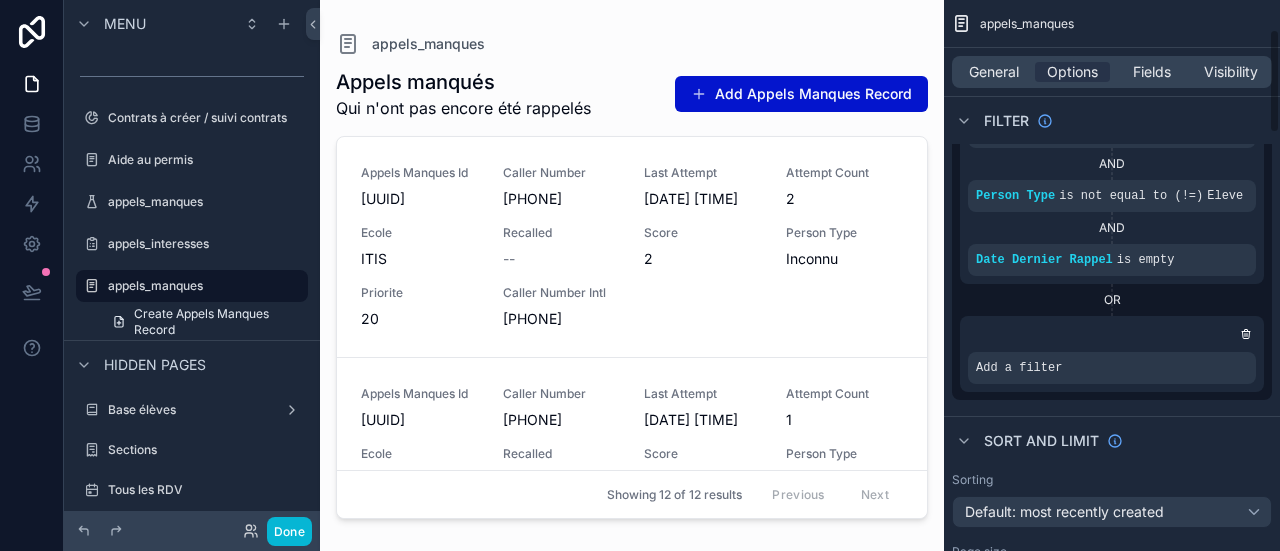 scroll, scrollTop: 157, scrollLeft: 0, axis: vertical 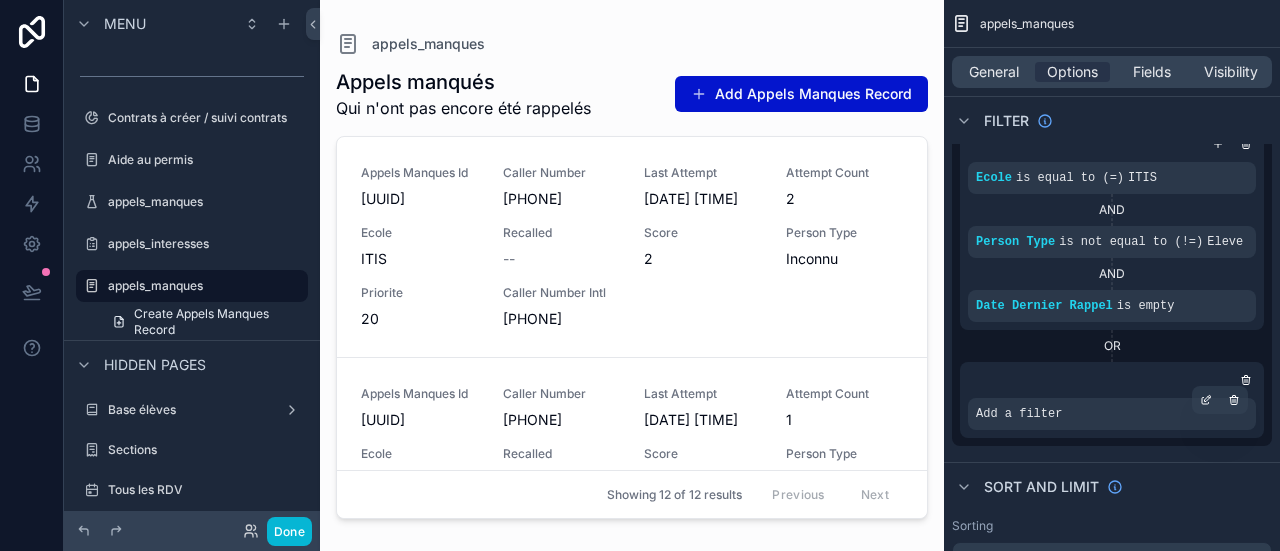 click on "Add a filter" at bounding box center (1112, 414) 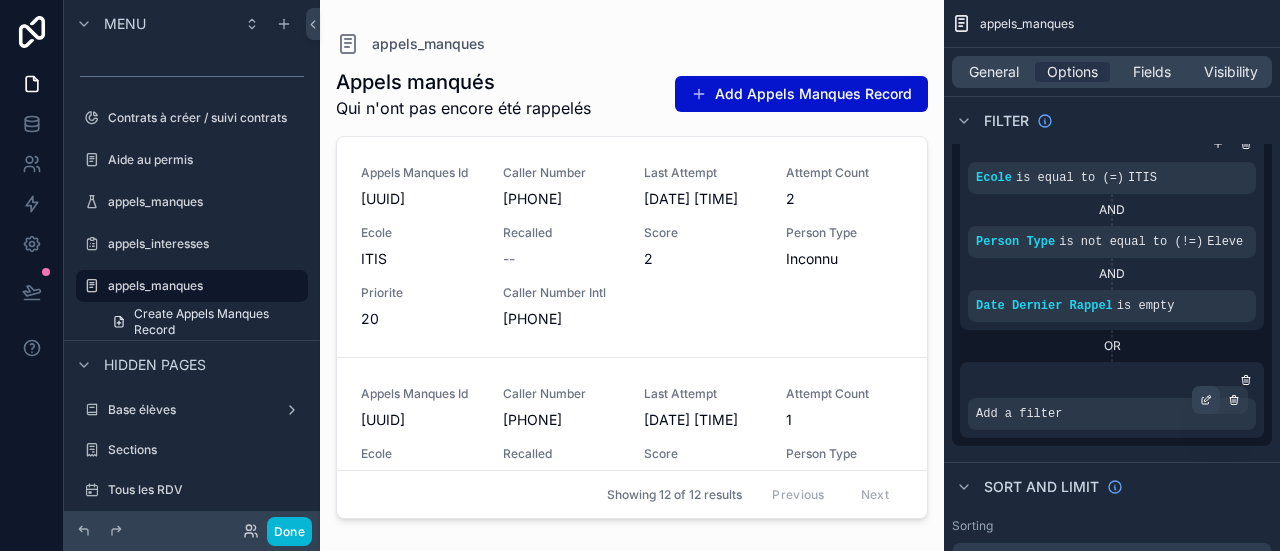 click at bounding box center [1206, 400] 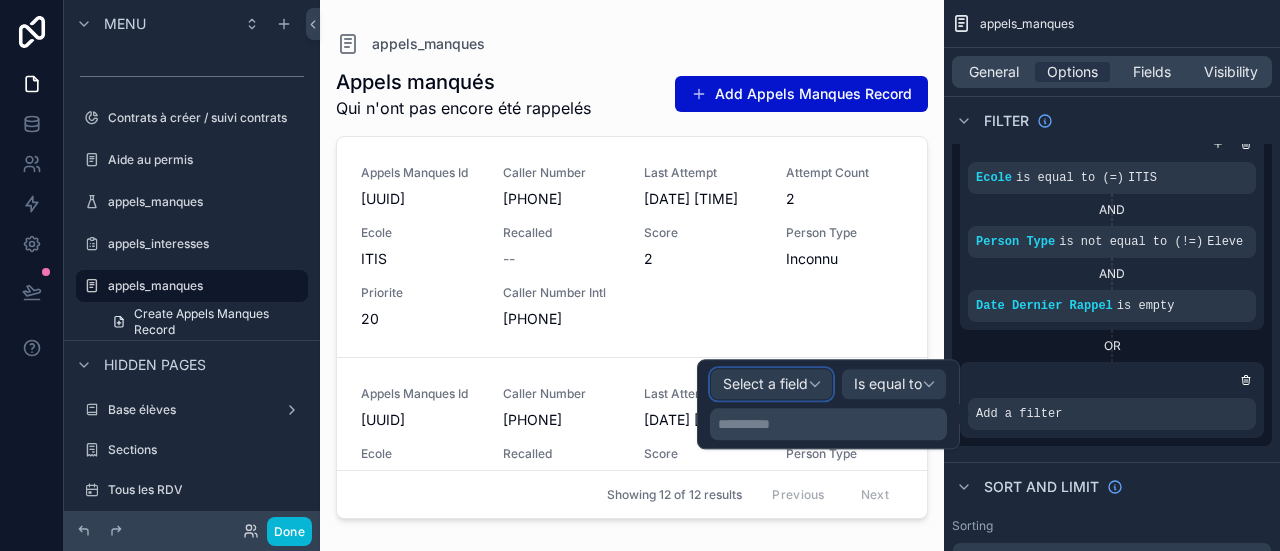 click on "Select a field" at bounding box center [765, 384] 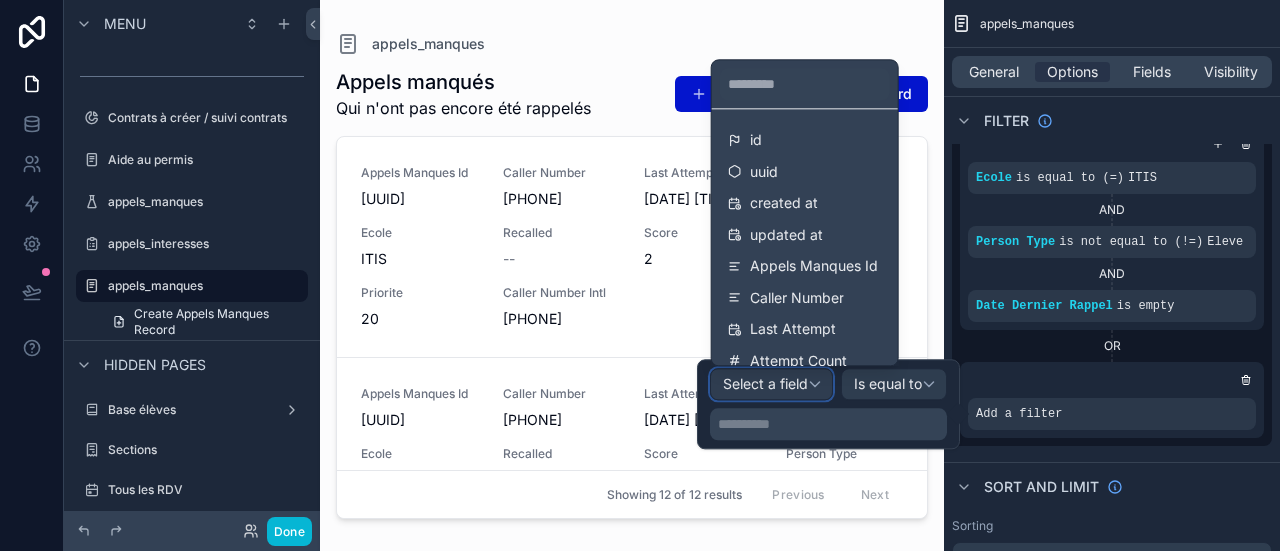 type 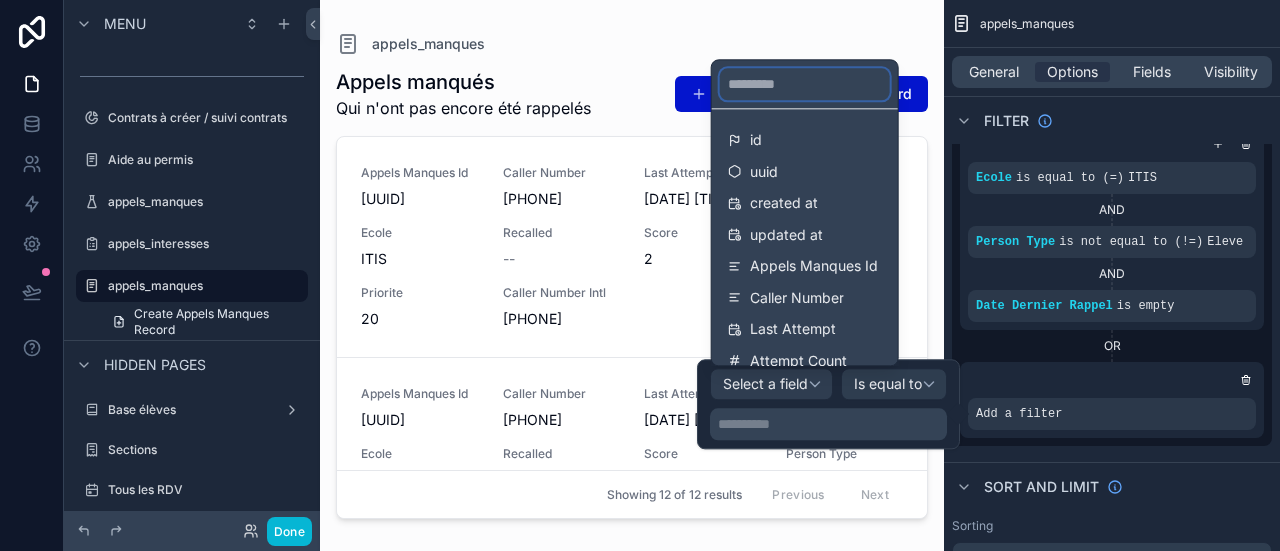 click at bounding box center (805, 84) 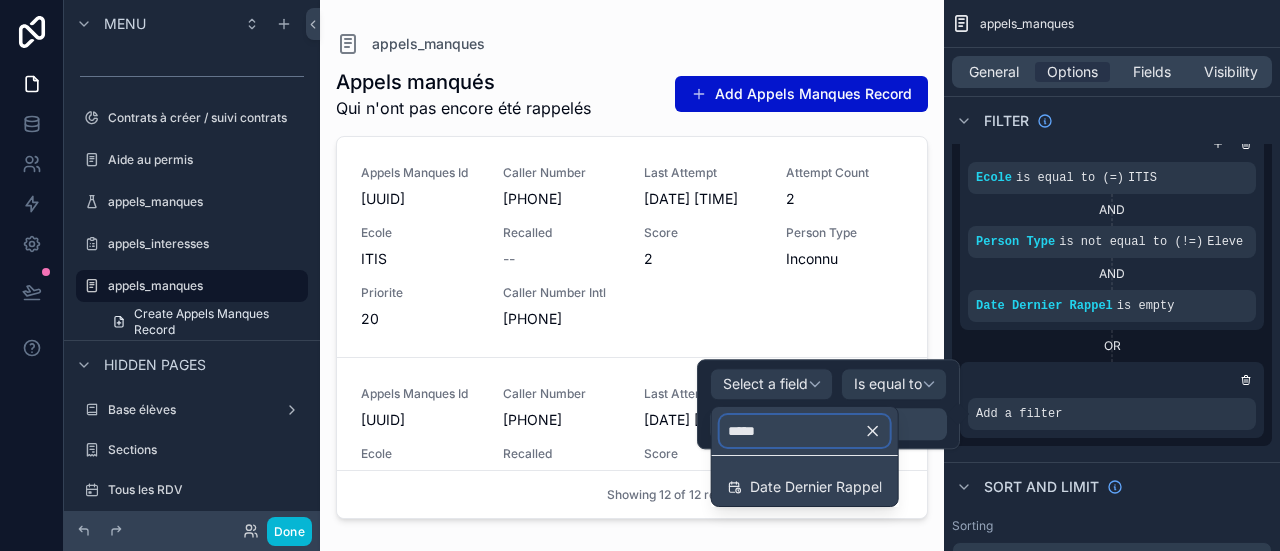 type on "*****" 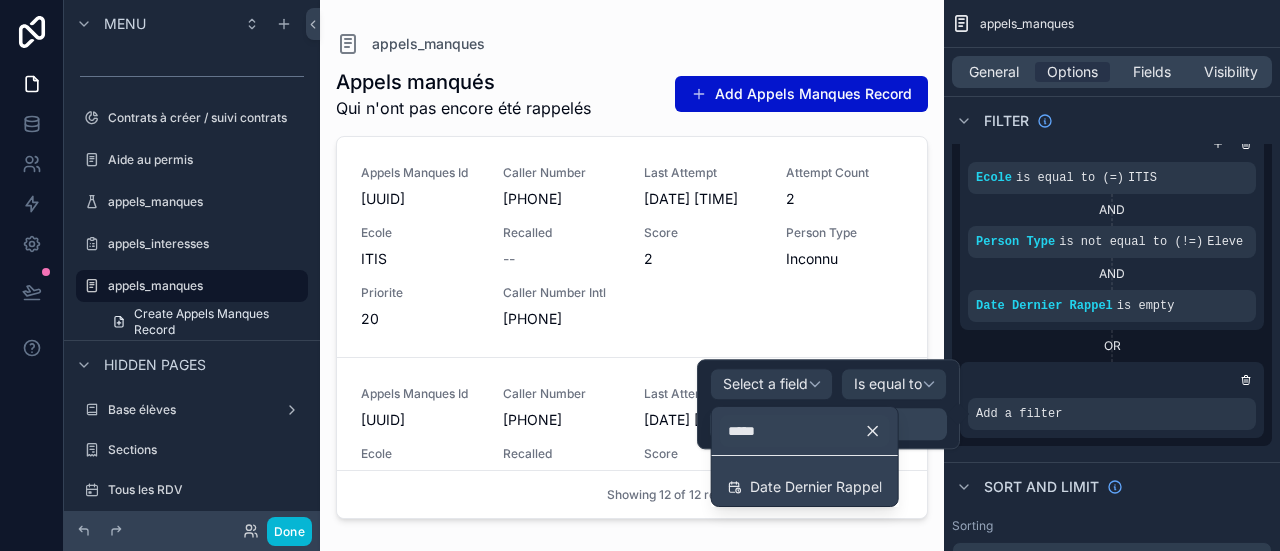 click on "Date Dernier Rappel" at bounding box center (805, 481) 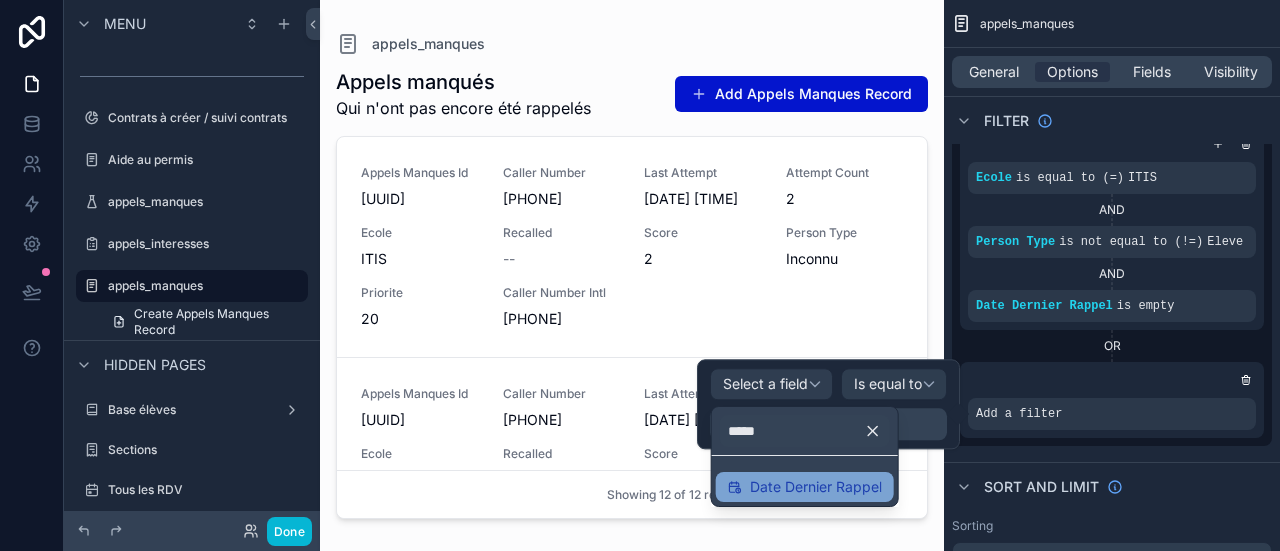click on "Date Dernier Rappel" at bounding box center [816, 487] 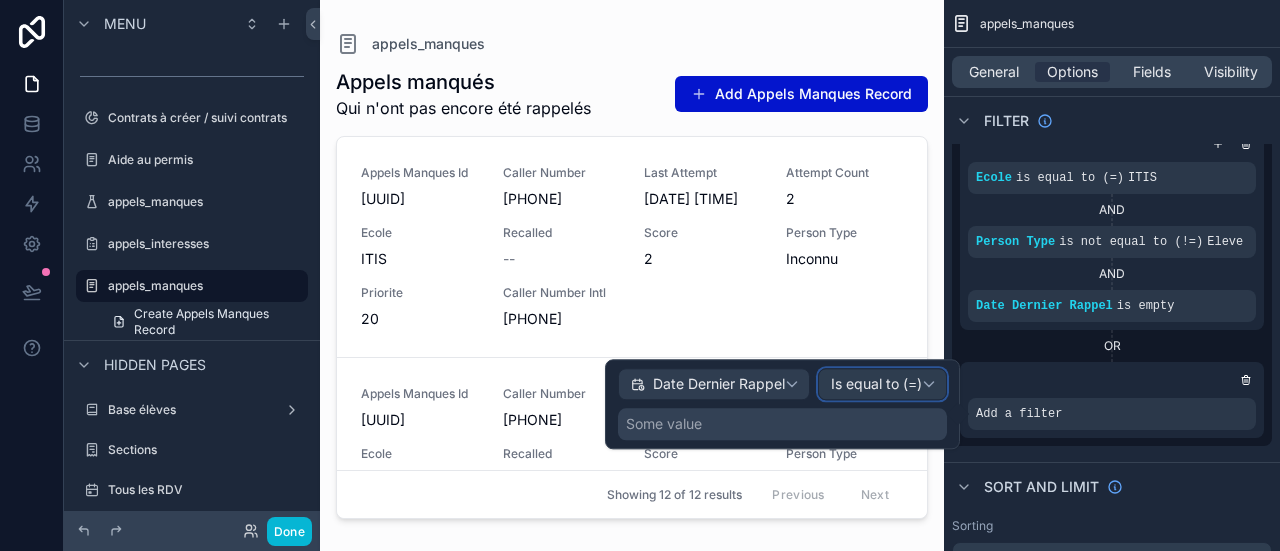 click on "Is equal to (=)" at bounding box center (876, 385) 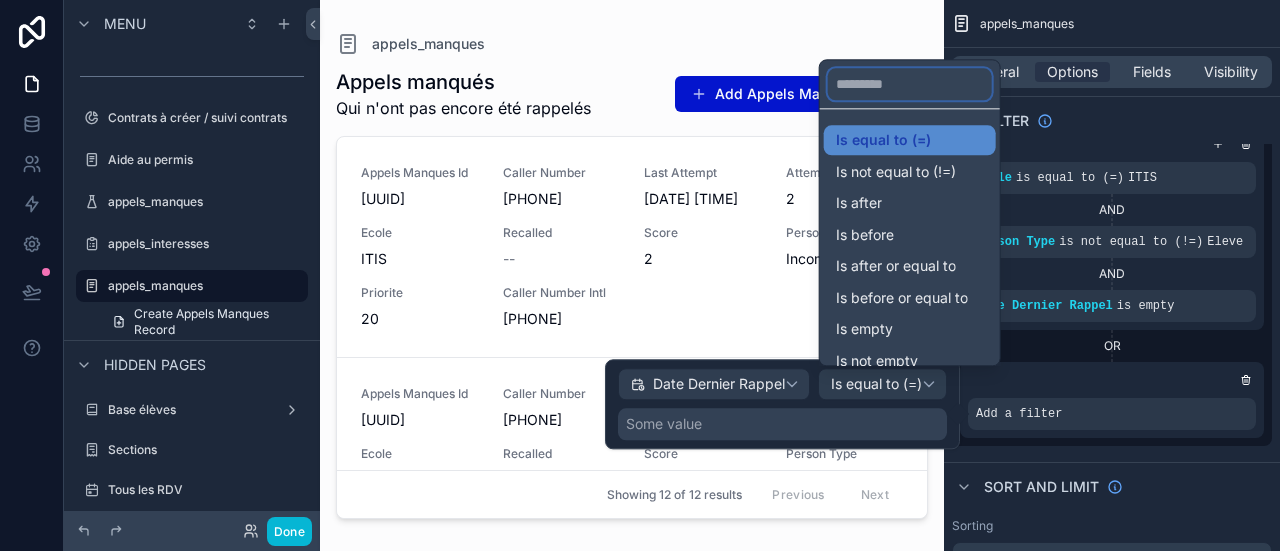 click at bounding box center (910, 84) 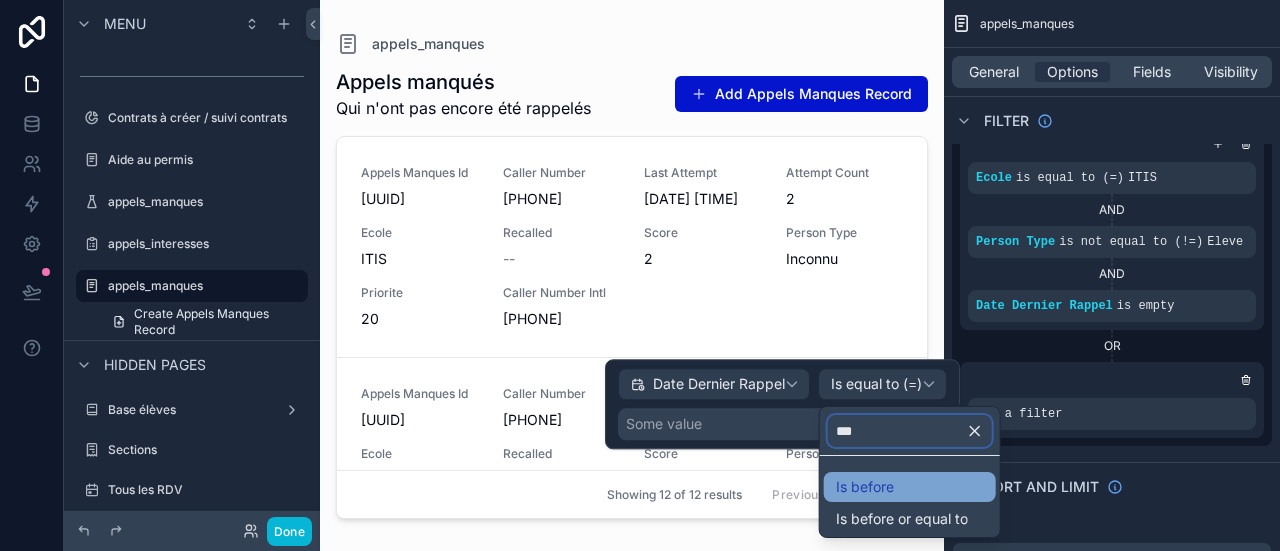 type on "***" 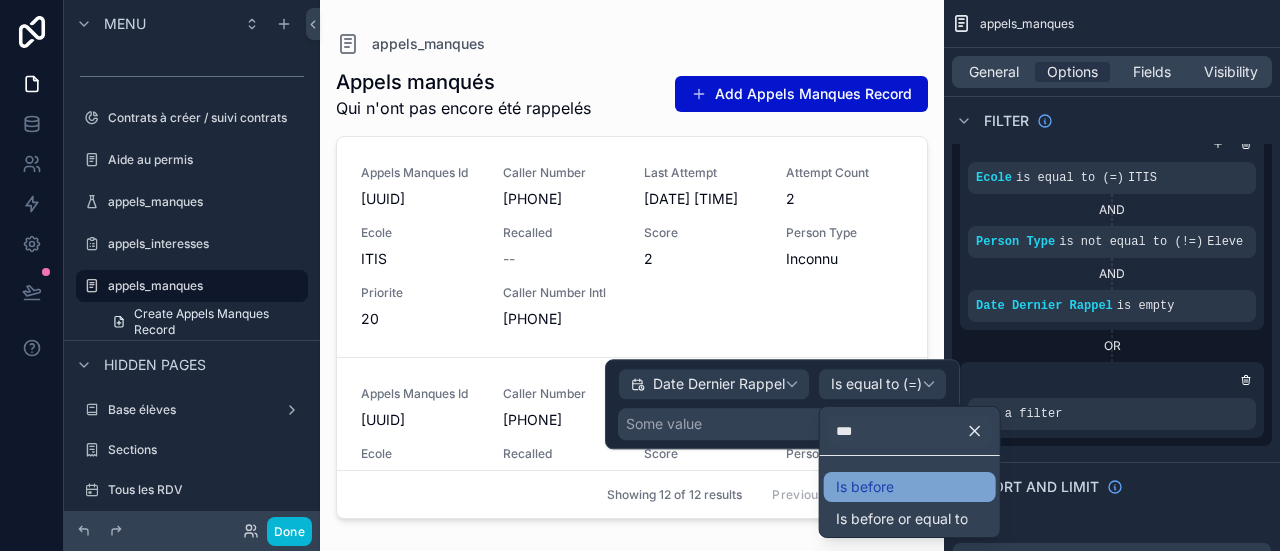 click on "Is before" at bounding box center (910, 487) 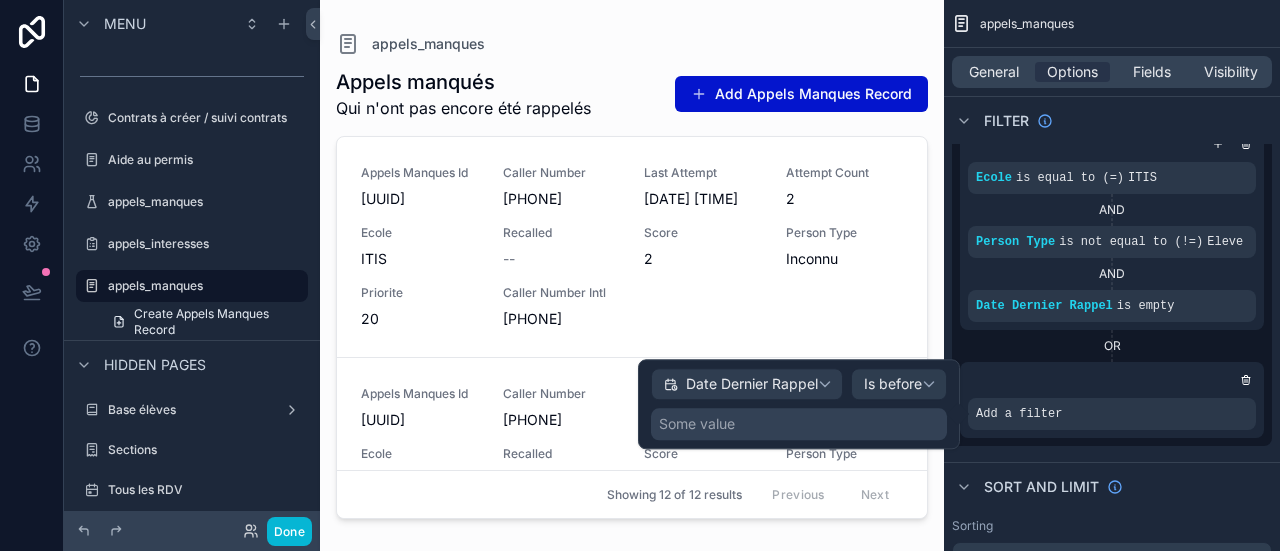 click on "Some value" at bounding box center (799, 424) 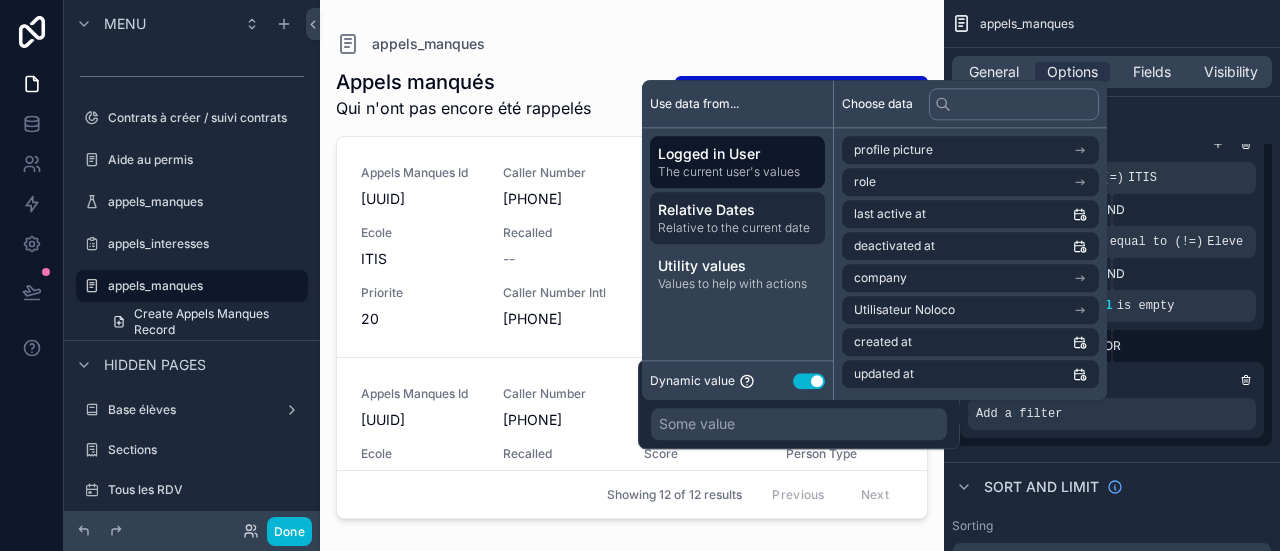 click on "Relative to the current date" at bounding box center (737, 228) 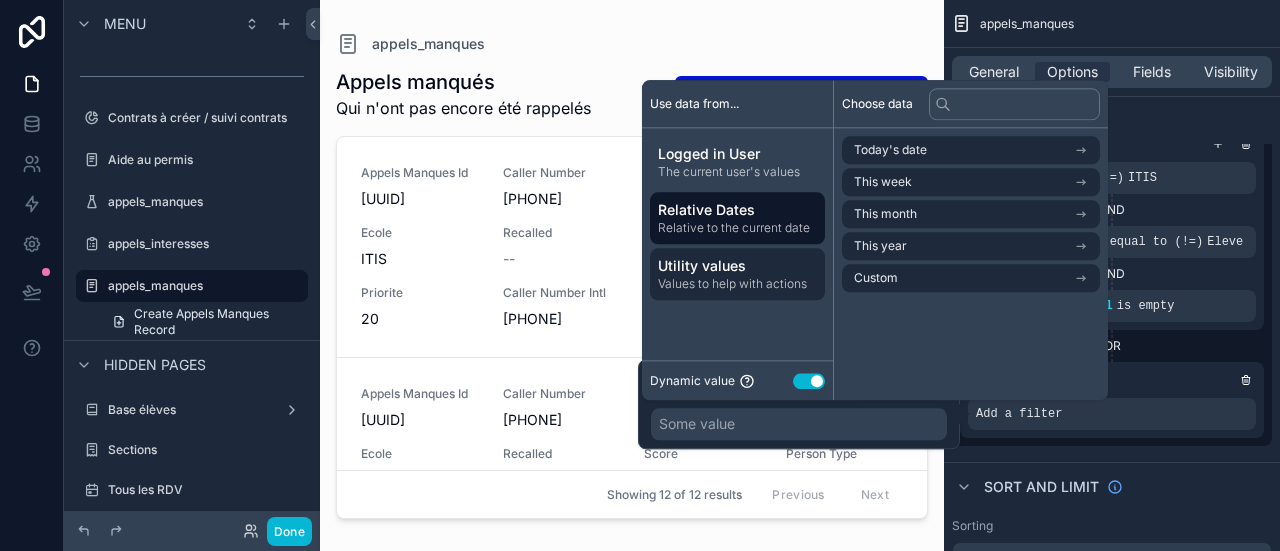 click on "Utility values" at bounding box center (737, 266) 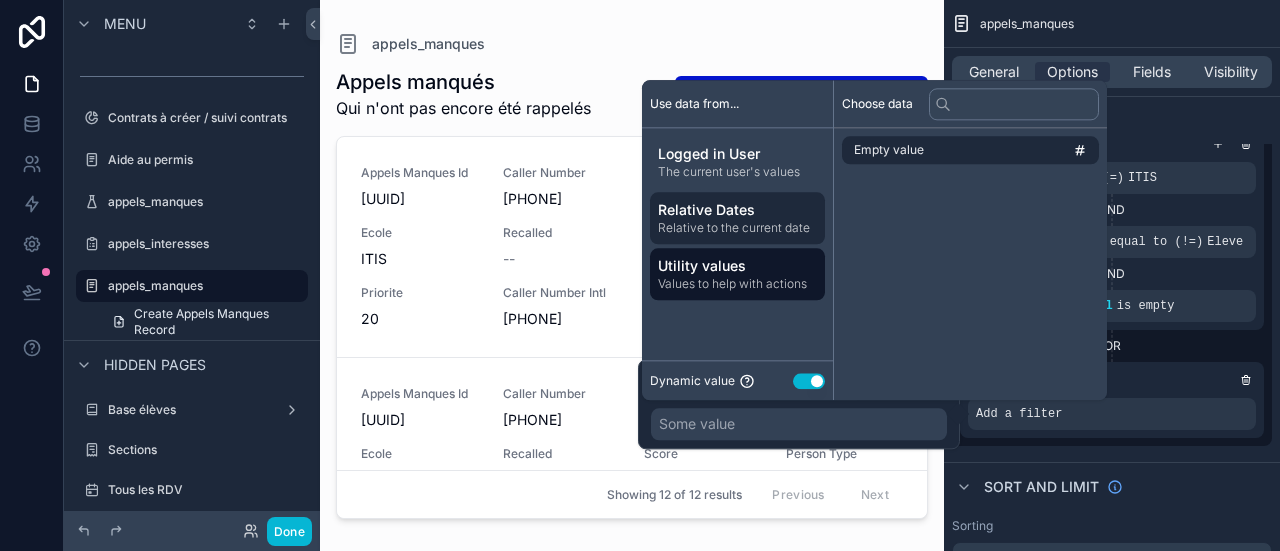 click on "Relative to the current date" at bounding box center [737, 228] 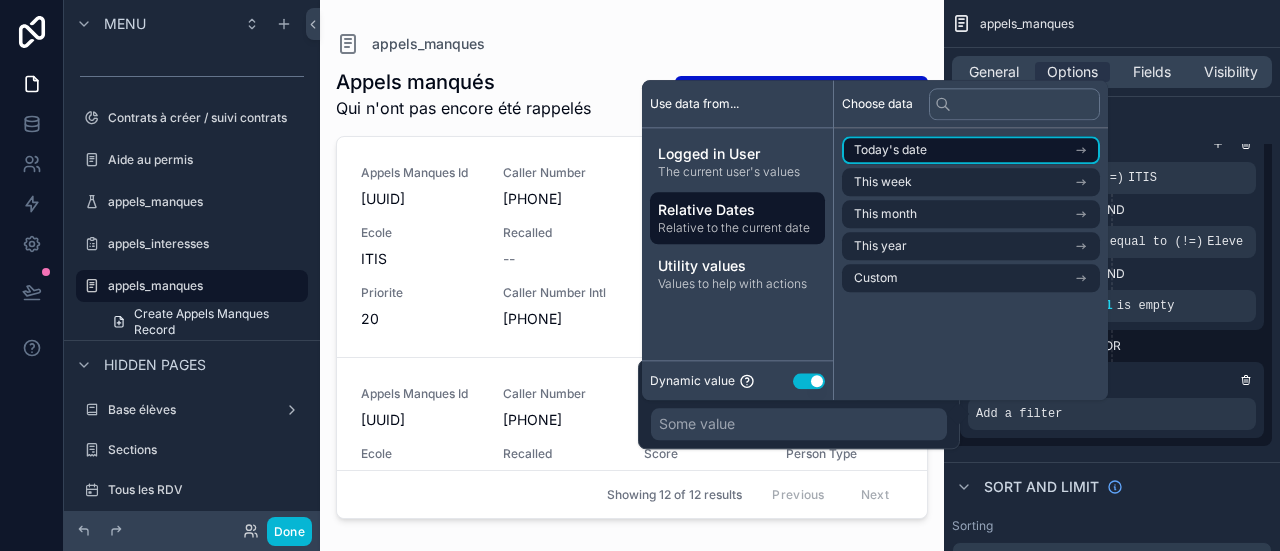 click 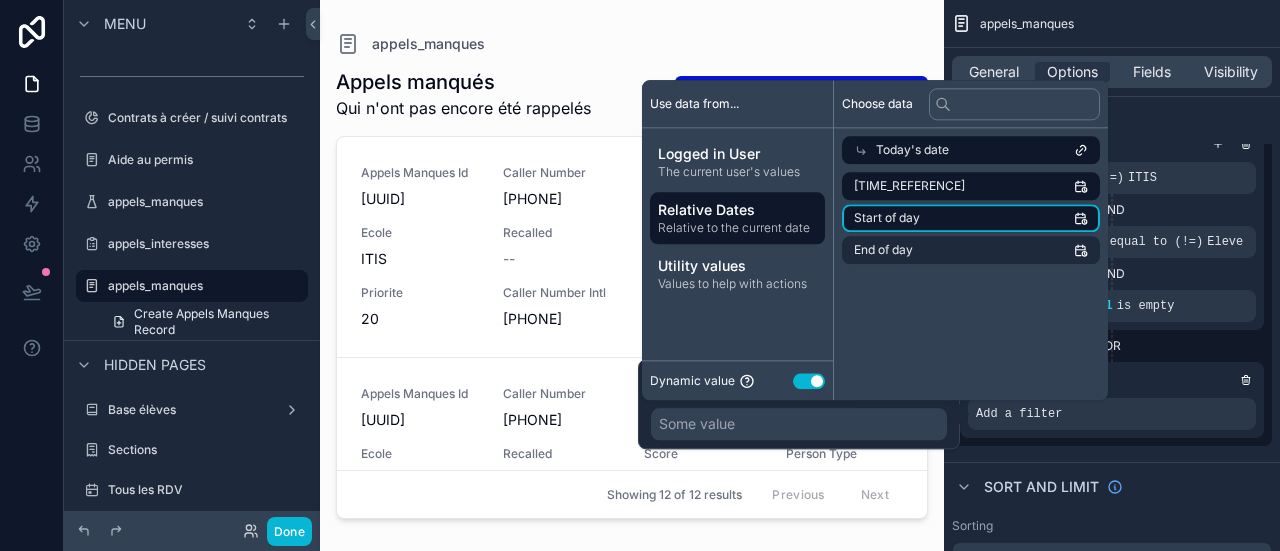 click on "Start of day" at bounding box center (971, 218) 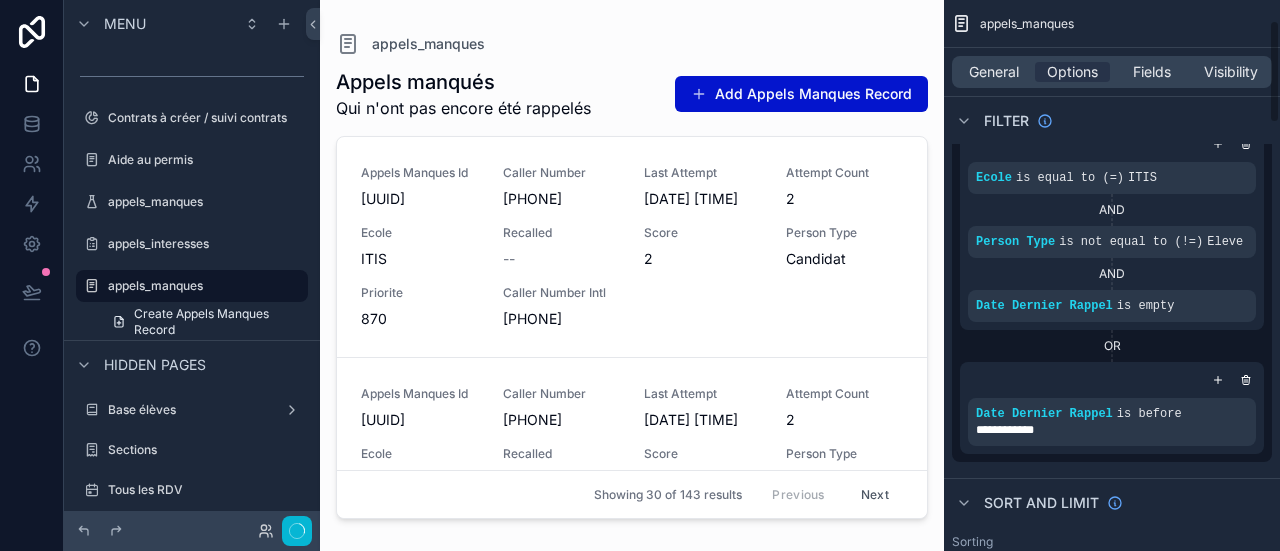 click on "[DATE]" at bounding box center (1112, 408) 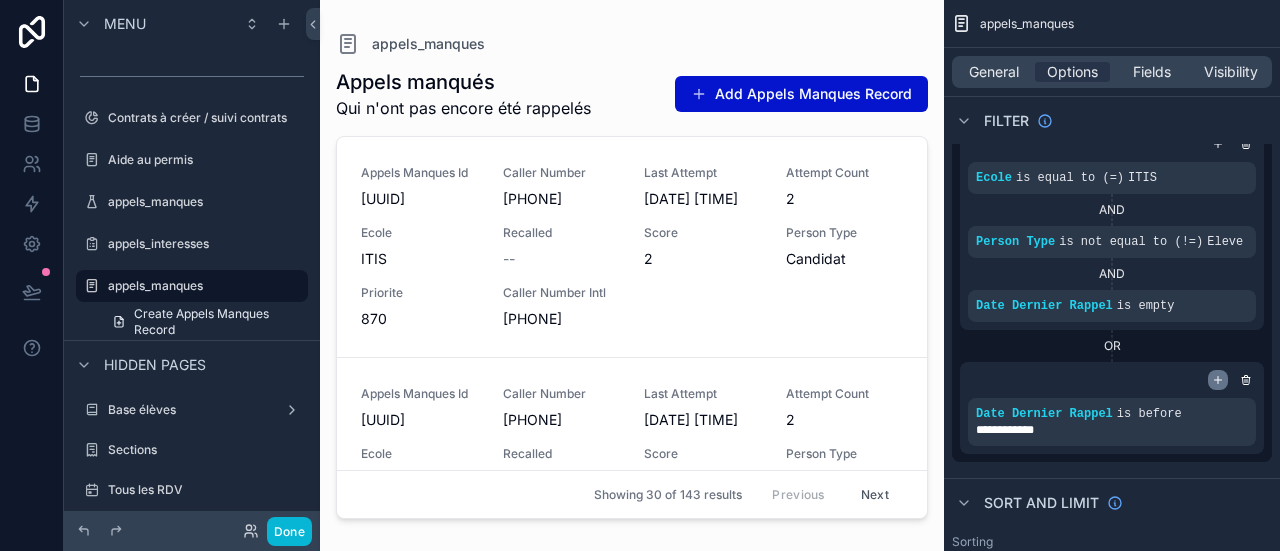 click 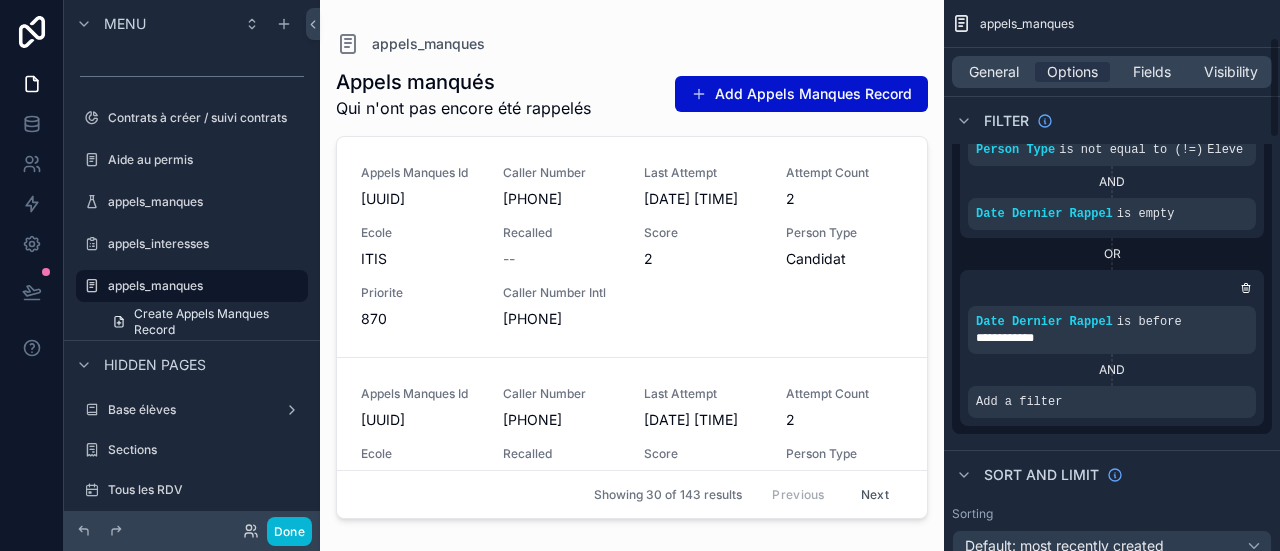 scroll, scrollTop: 204, scrollLeft: 0, axis: vertical 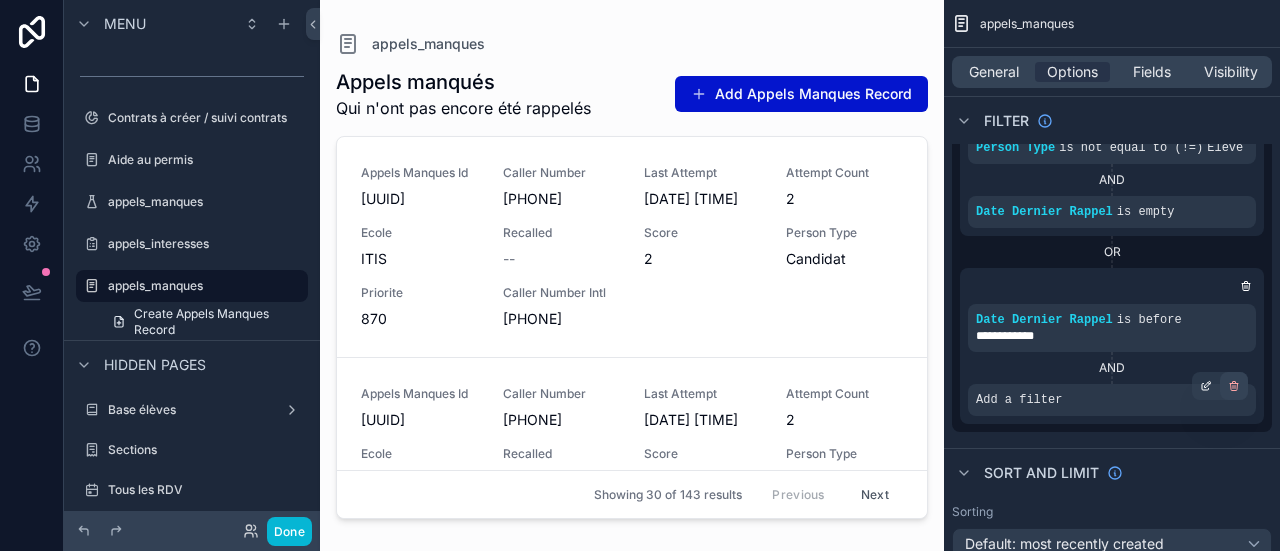 click 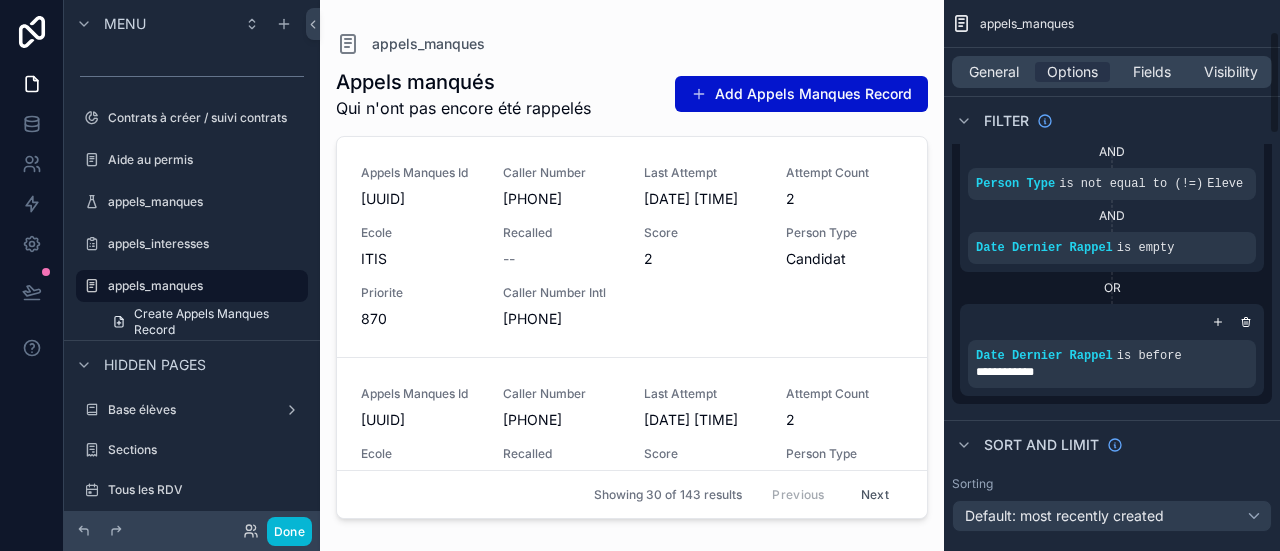 scroll, scrollTop: 166, scrollLeft: 0, axis: vertical 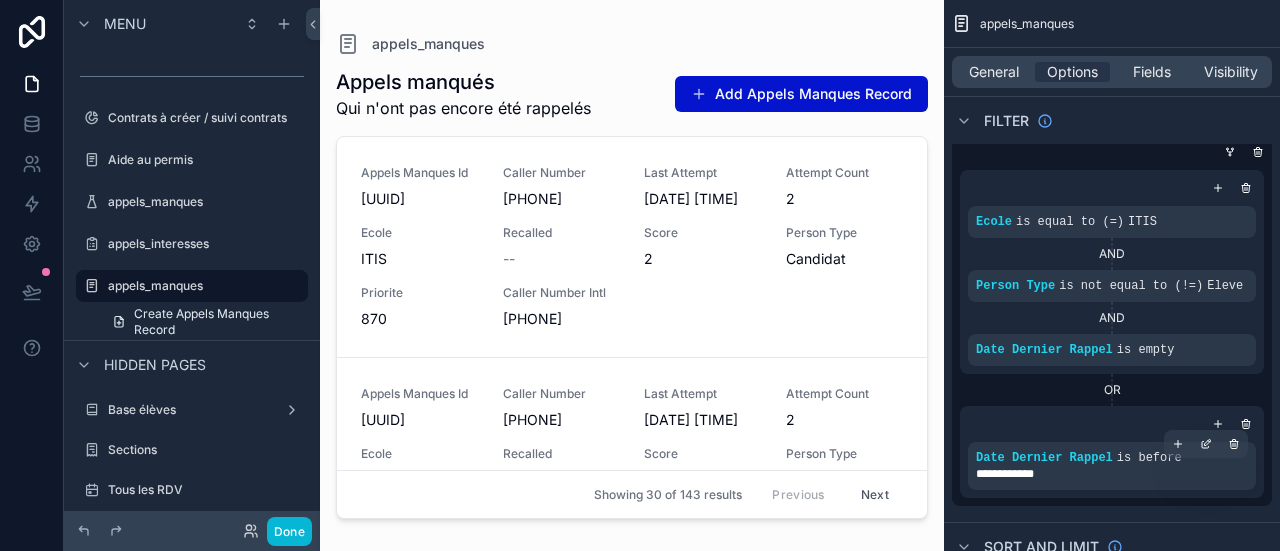 drag, startPoint x: 1108, startPoint y: 349, endPoint x: 1105, endPoint y: 479, distance: 130.0346 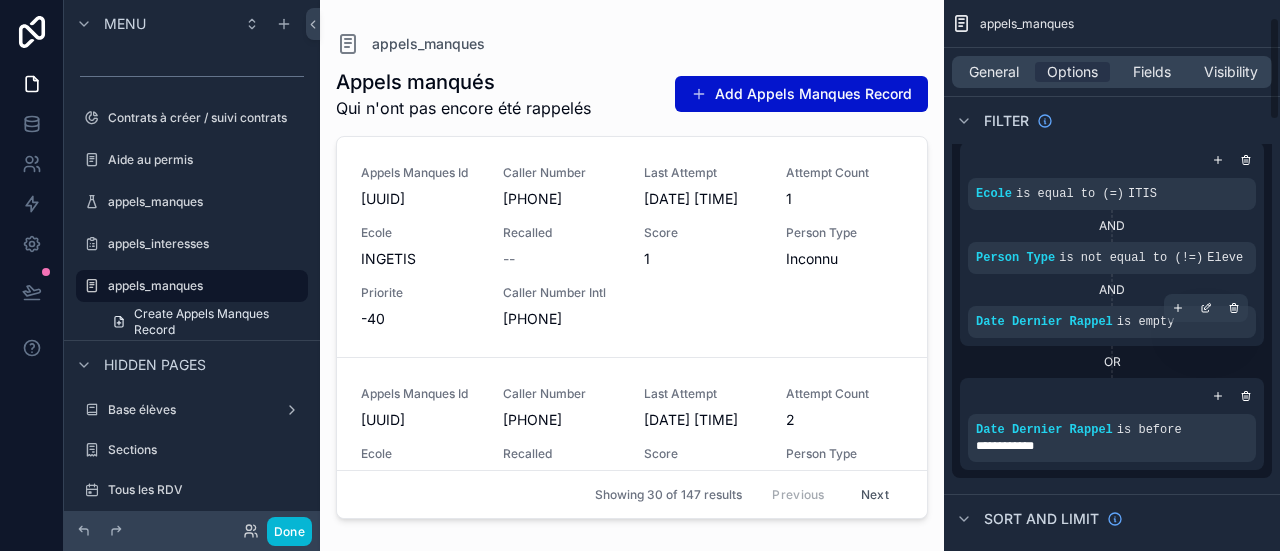 scroll, scrollTop: 84, scrollLeft: 0, axis: vertical 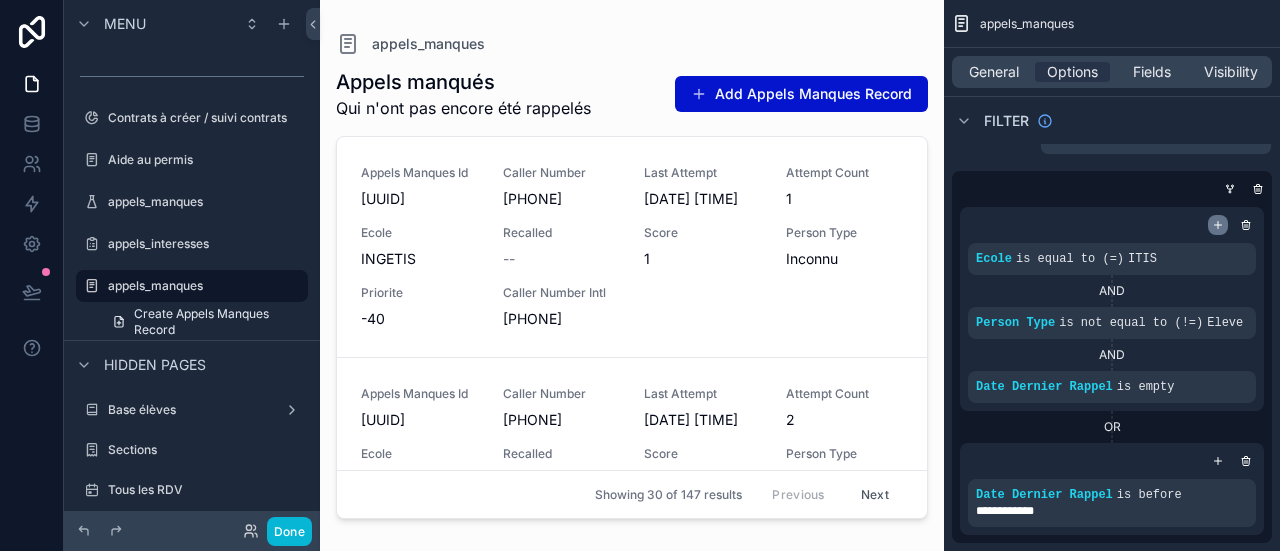 click 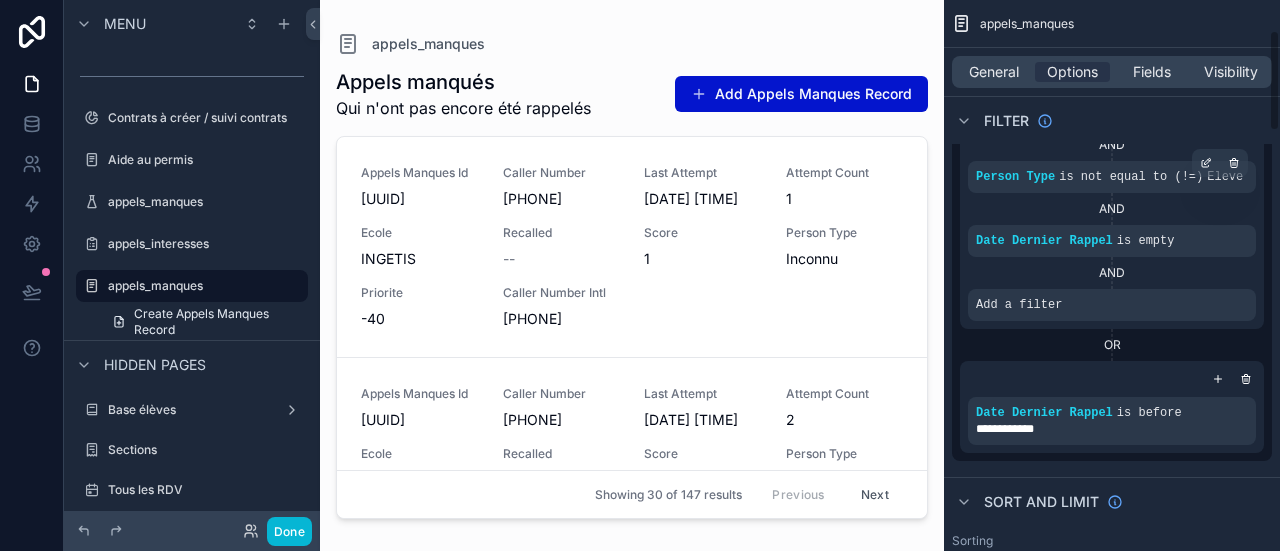 scroll, scrollTop: 147, scrollLeft: 0, axis: vertical 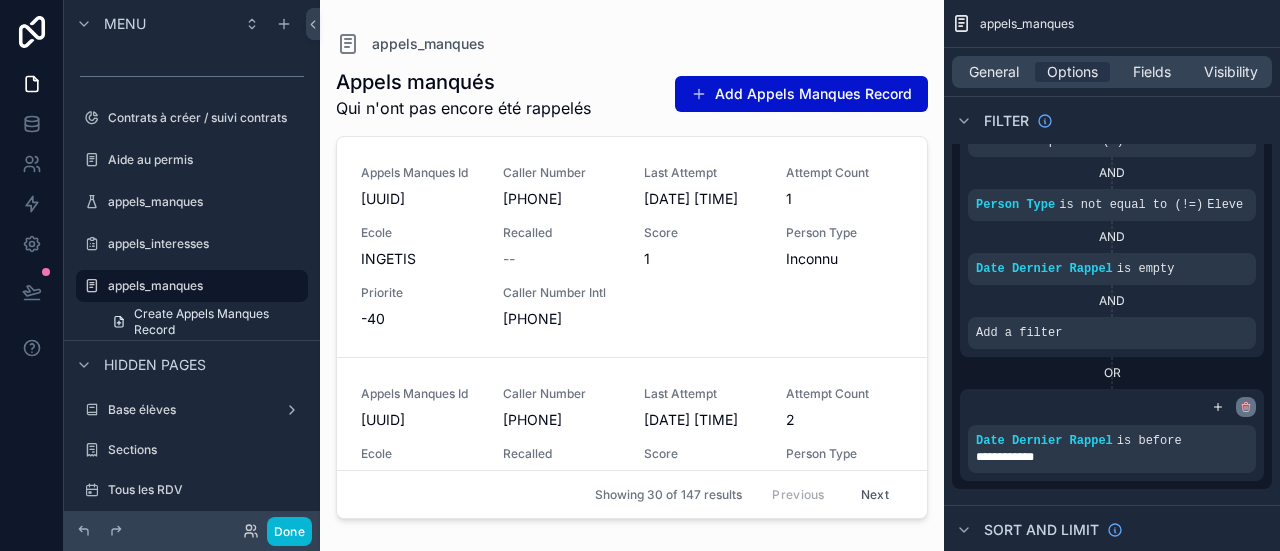 click 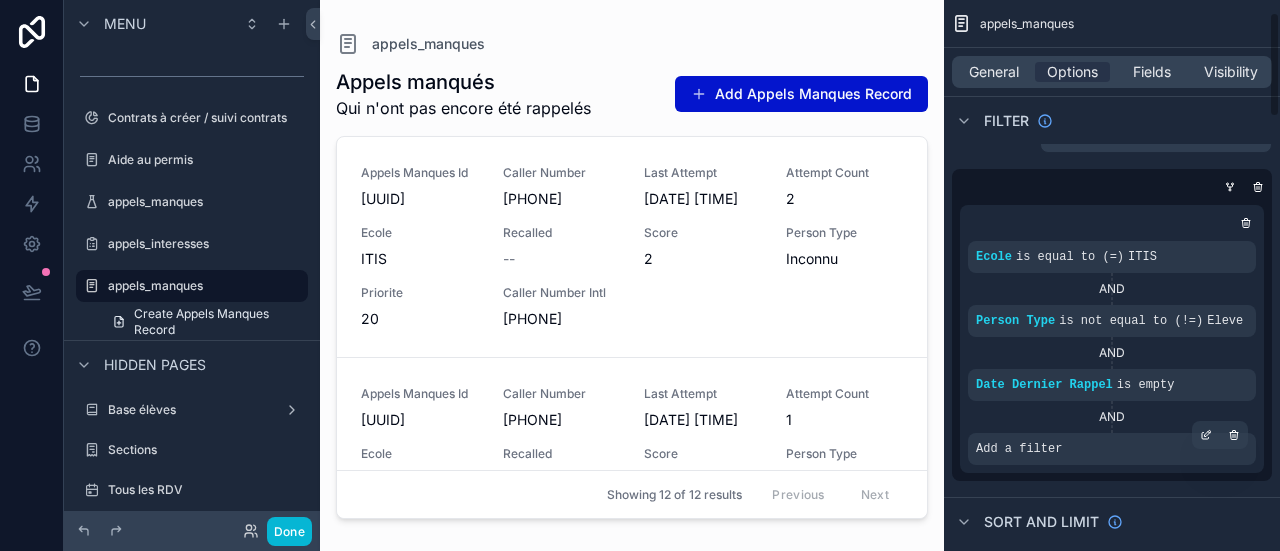 scroll, scrollTop: 0, scrollLeft: 0, axis: both 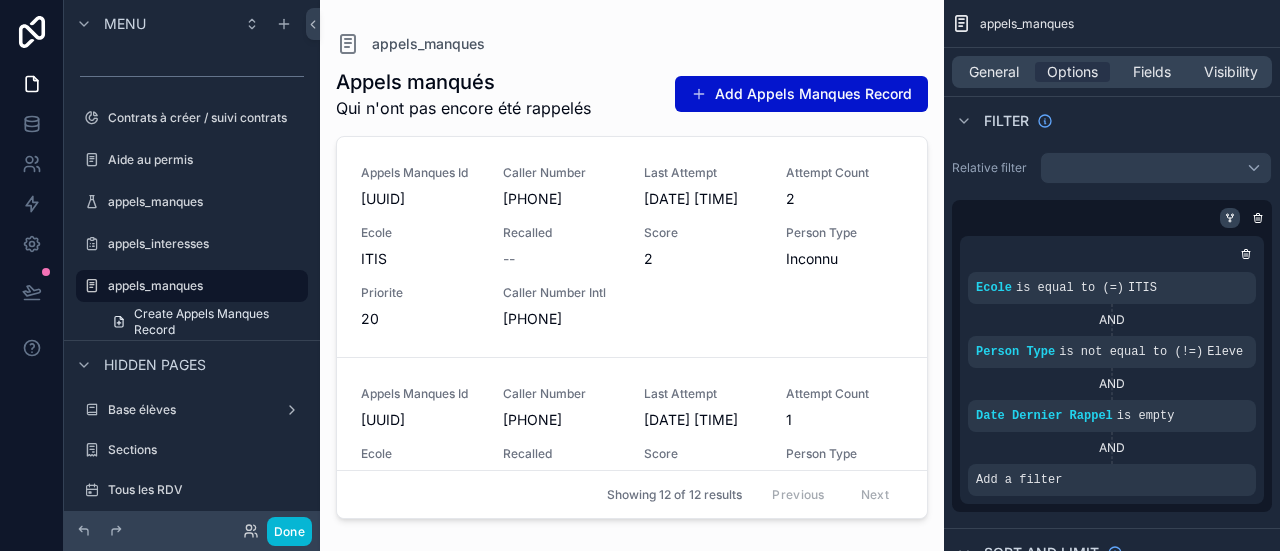 click 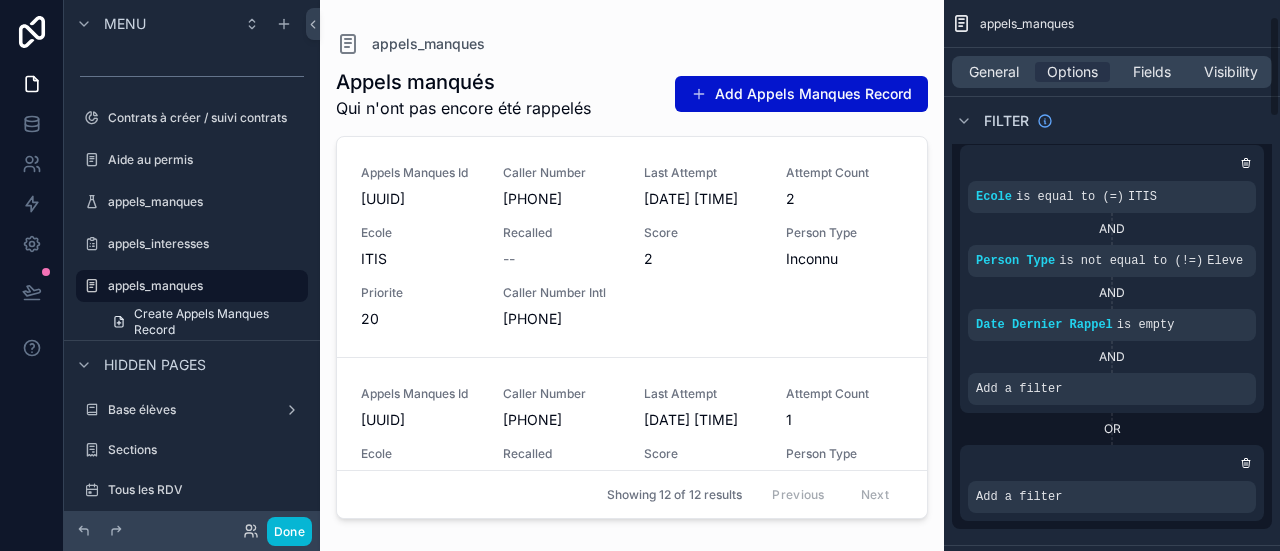 scroll, scrollTop: 90, scrollLeft: 0, axis: vertical 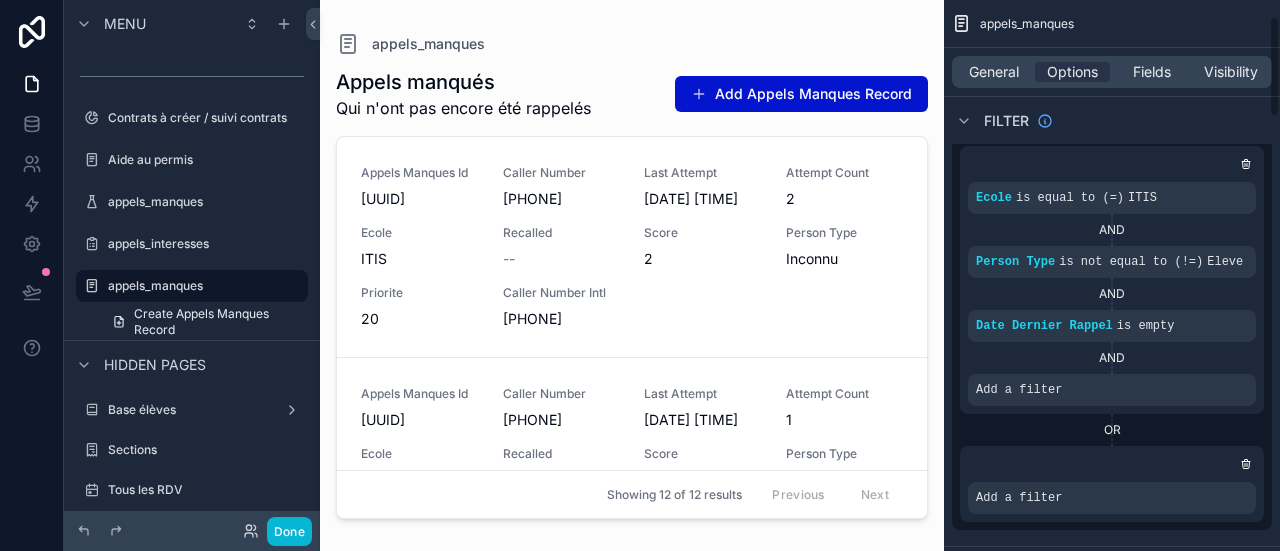 click on "OR" at bounding box center (1112, 430) 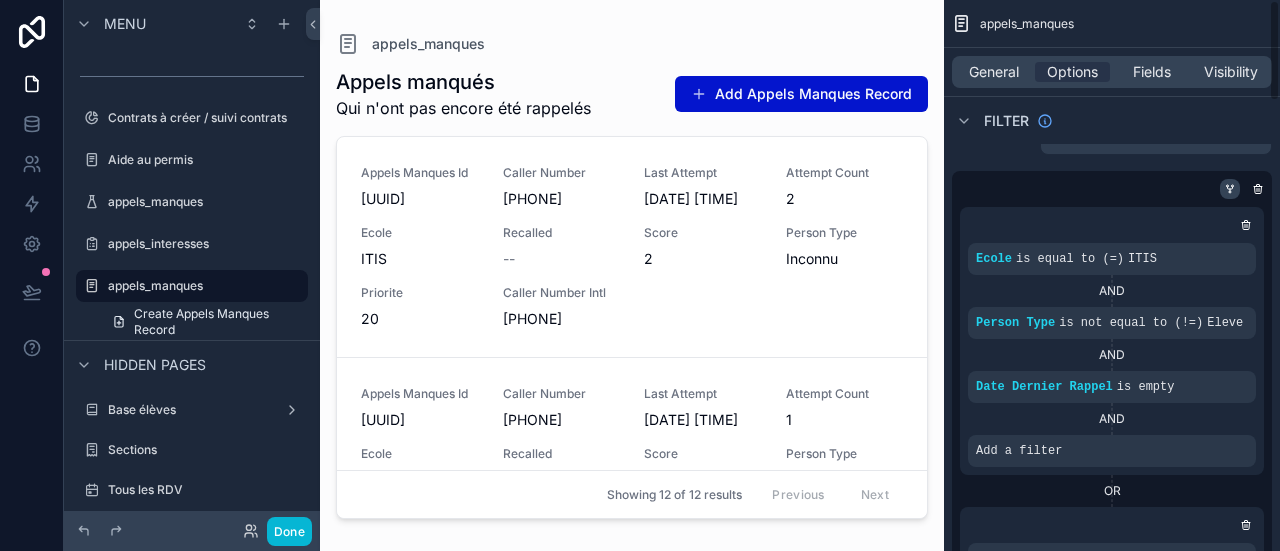 scroll, scrollTop: 0, scrollLeft: 0, axis: both 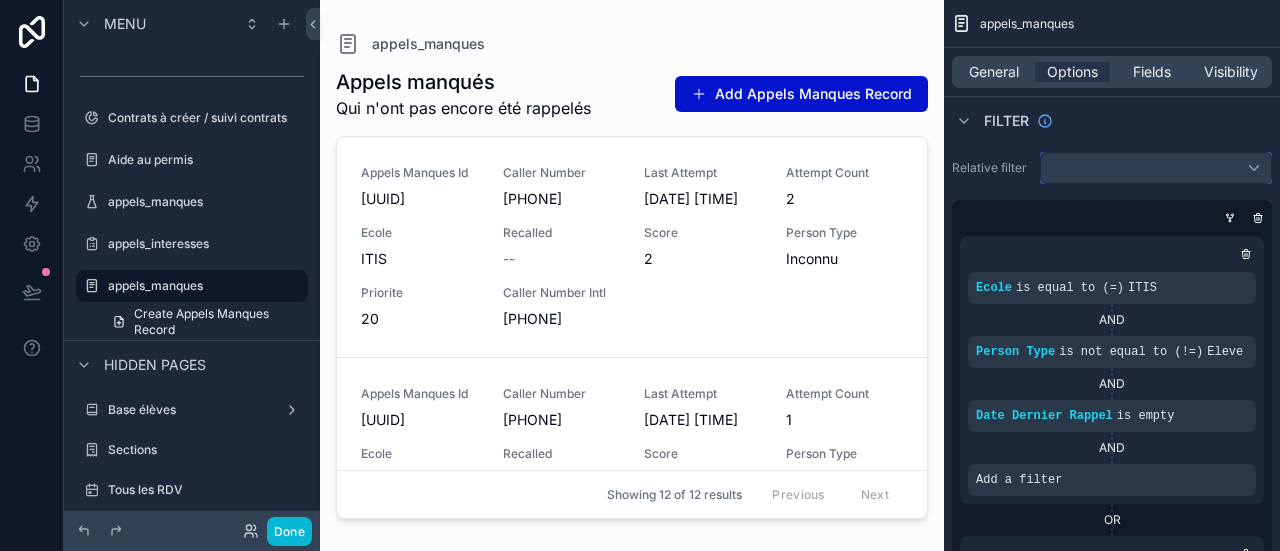 click at bounding box center [1156, 168] 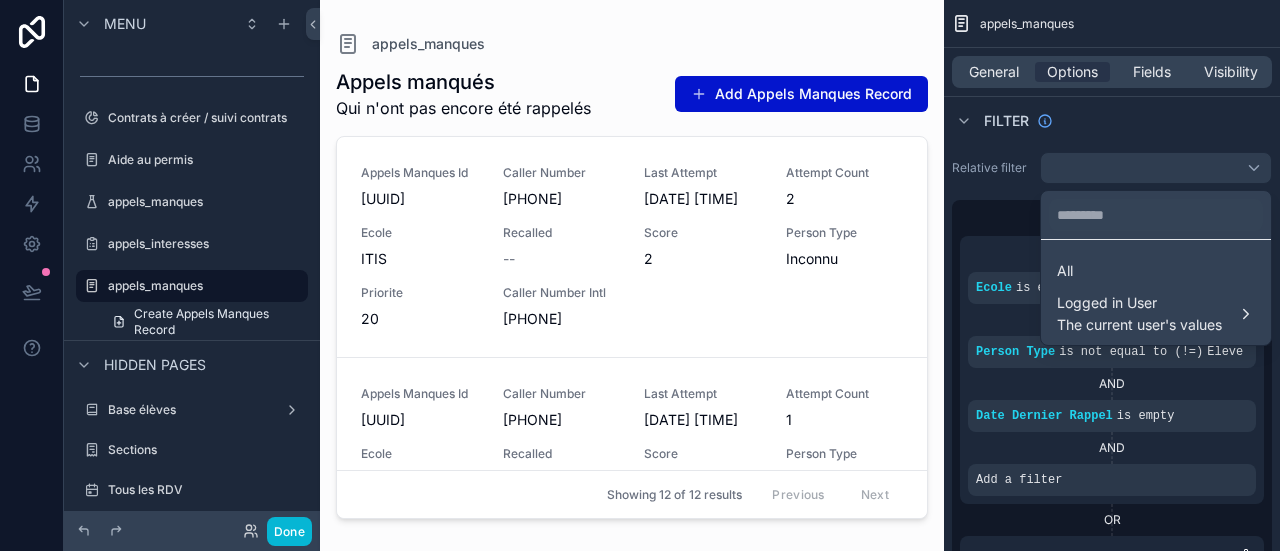 click at bounding box center [640, 275] 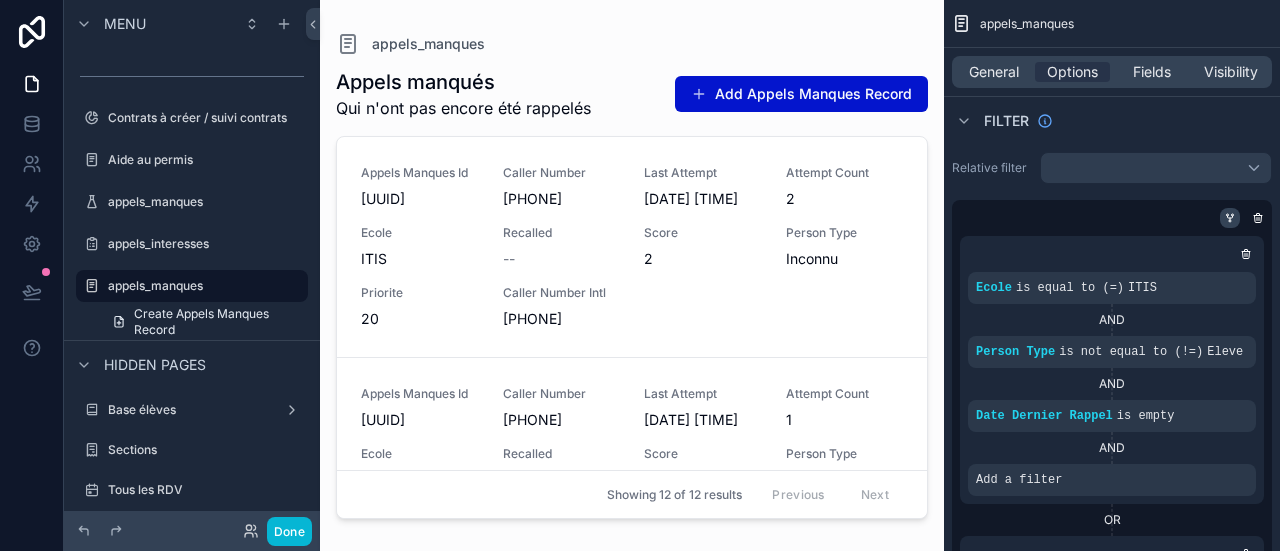 click 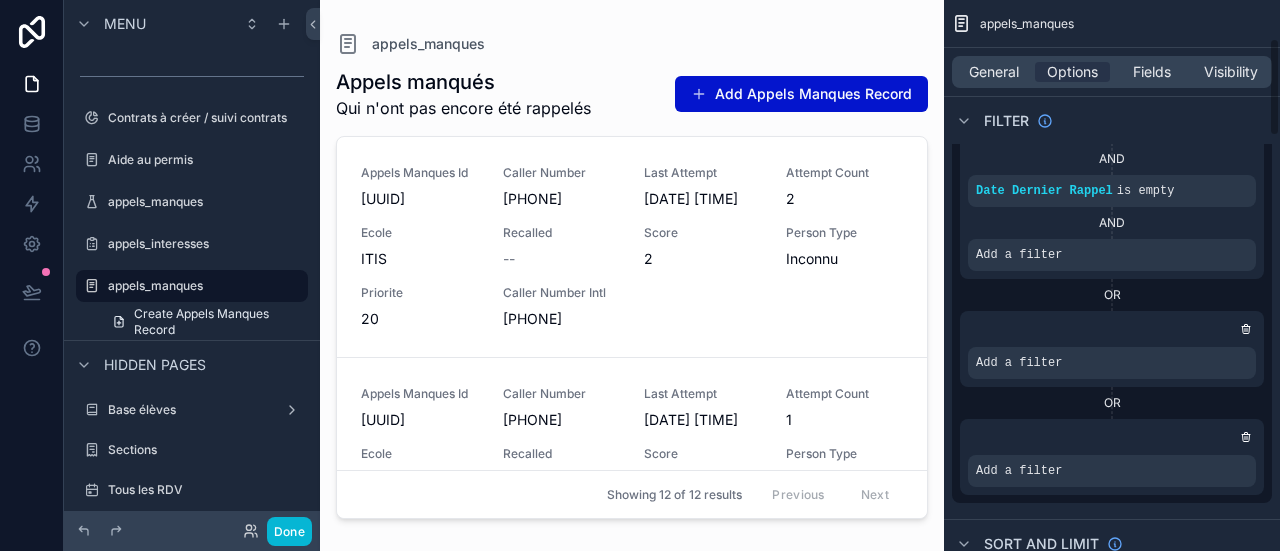 scroll, scrollTop: 227, scrollLeft: 0, axis: vertical 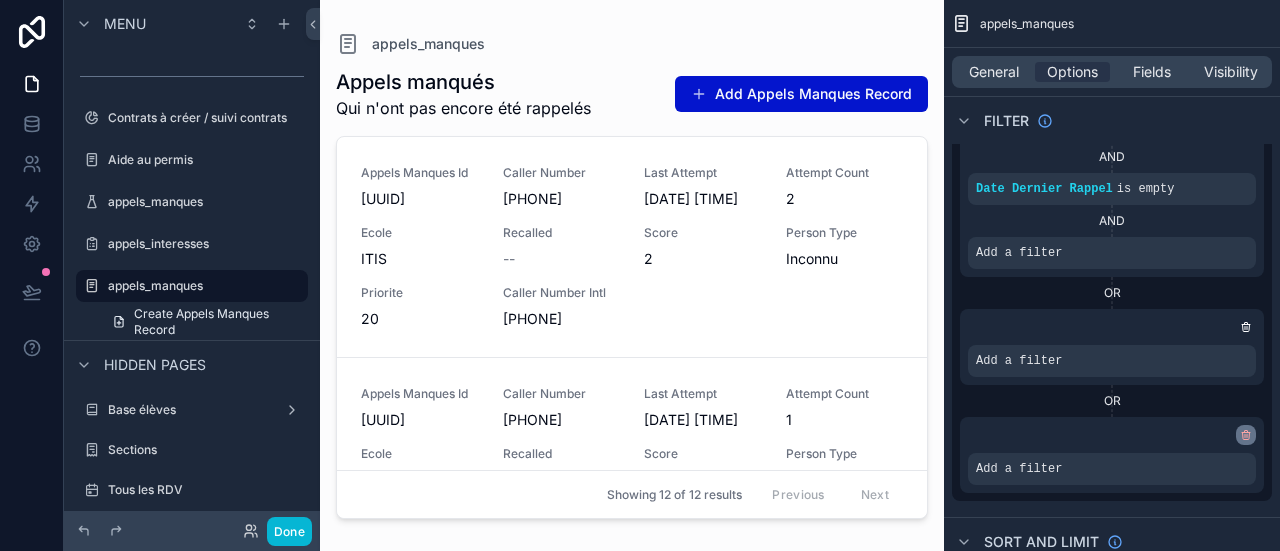 click 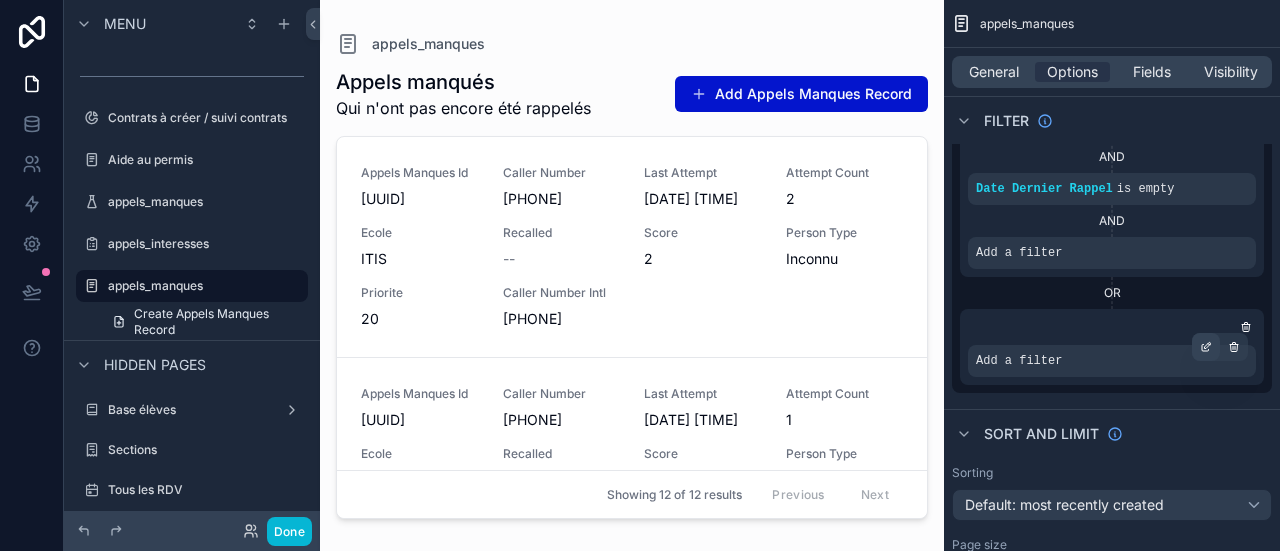 click at bounding box center [1206, 347] 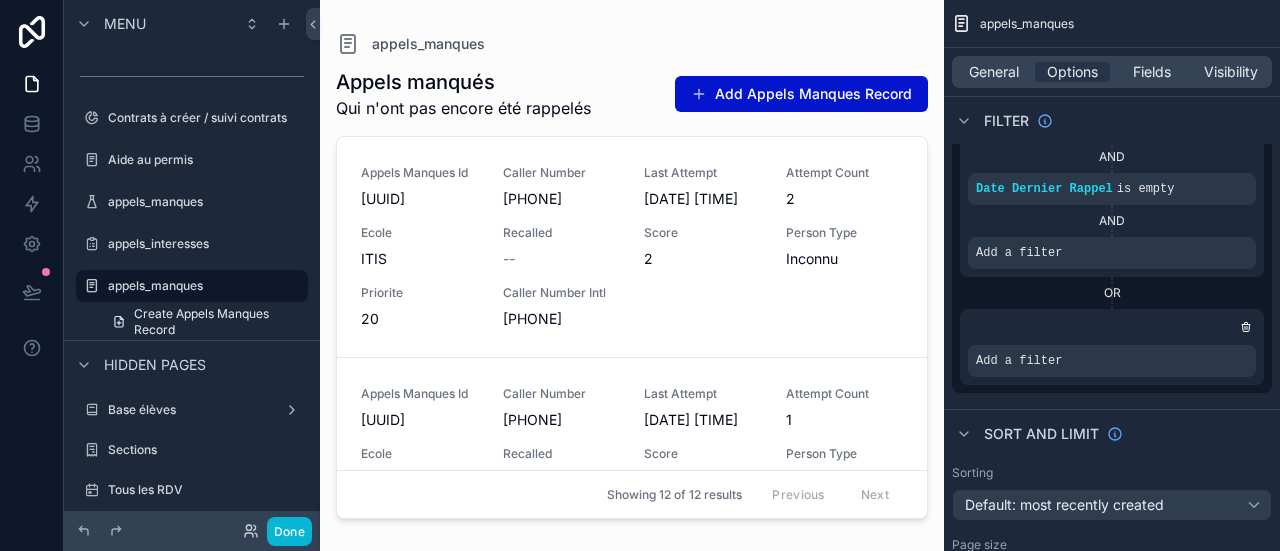 click at bounding box center (1112, 327) 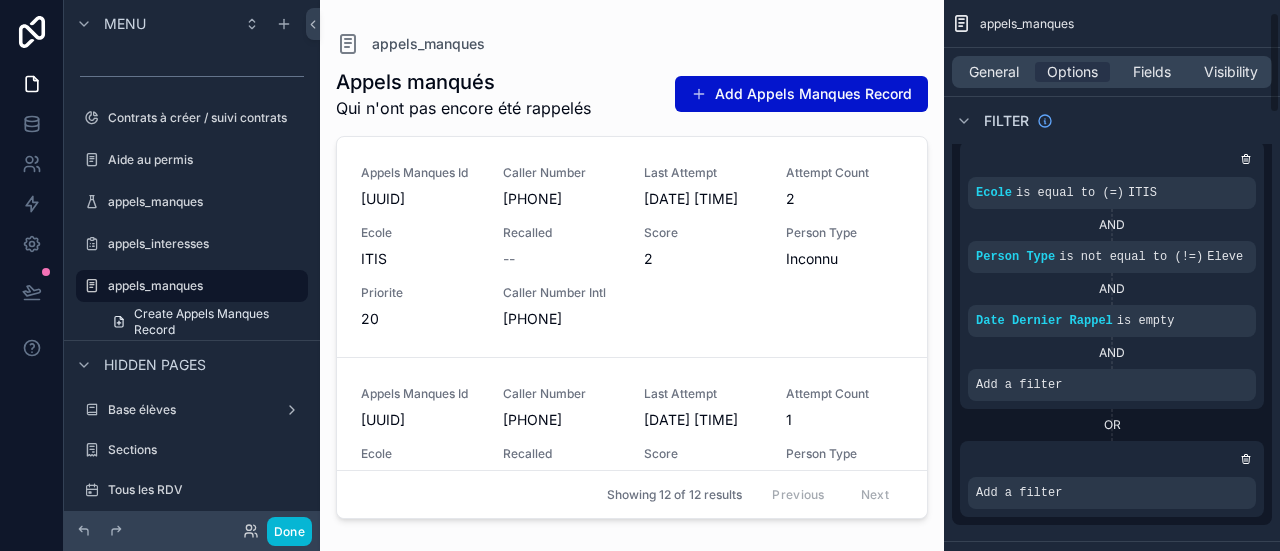 scroll, scrollTop: 55, scrollLeft: 0, axis: vertical 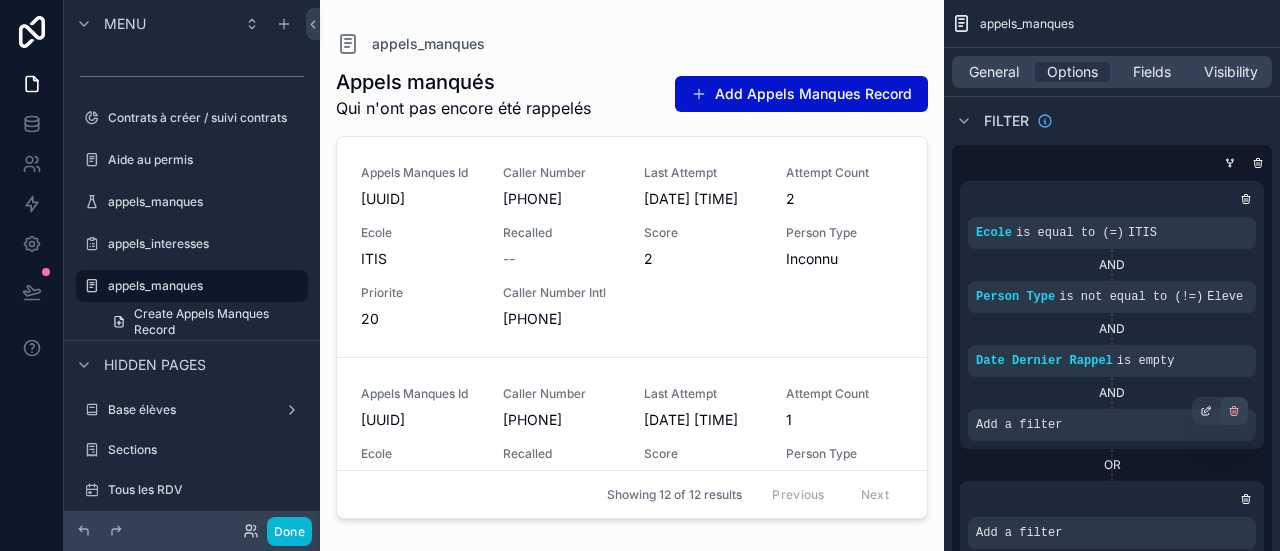 click 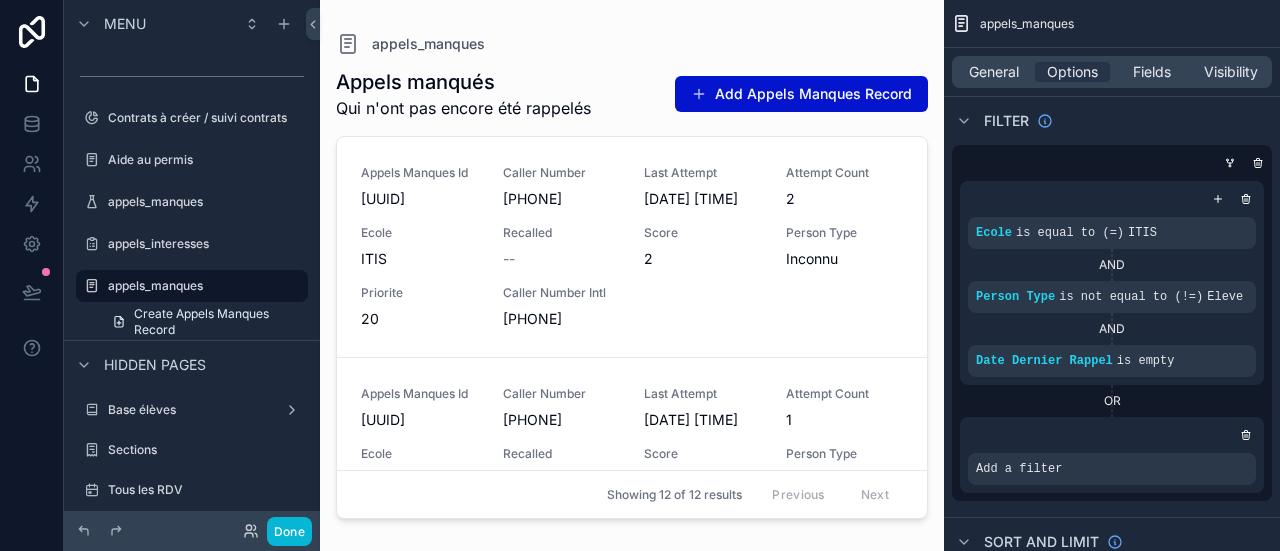 click at bounding box center (0, 0) 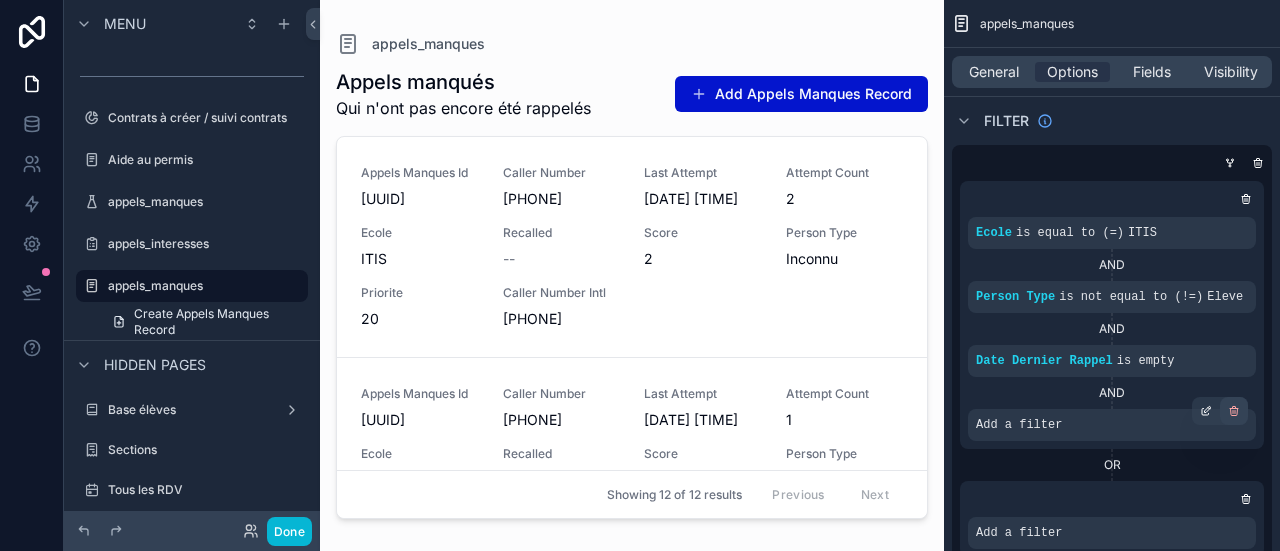 click 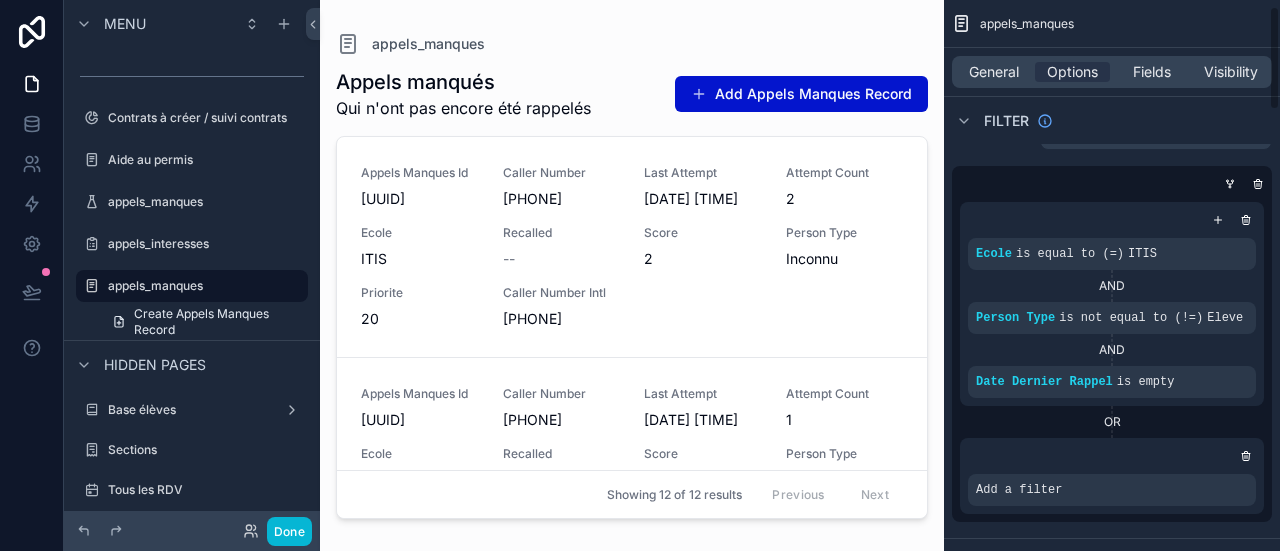 scroll, scrollTop: 33, scrollLeft: 0, axis: vertical 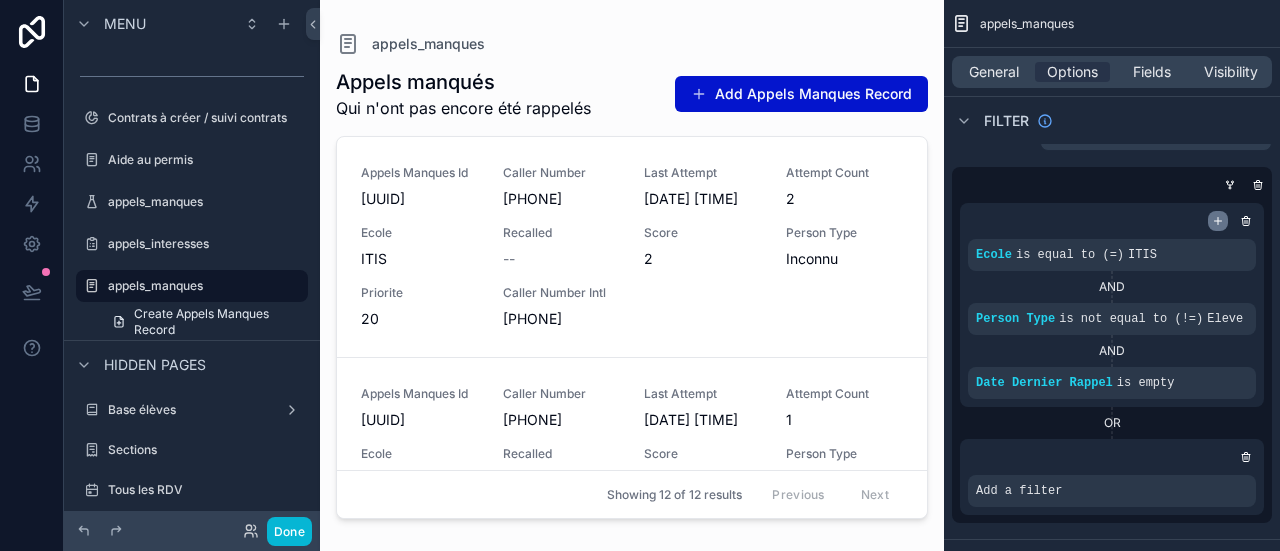 click 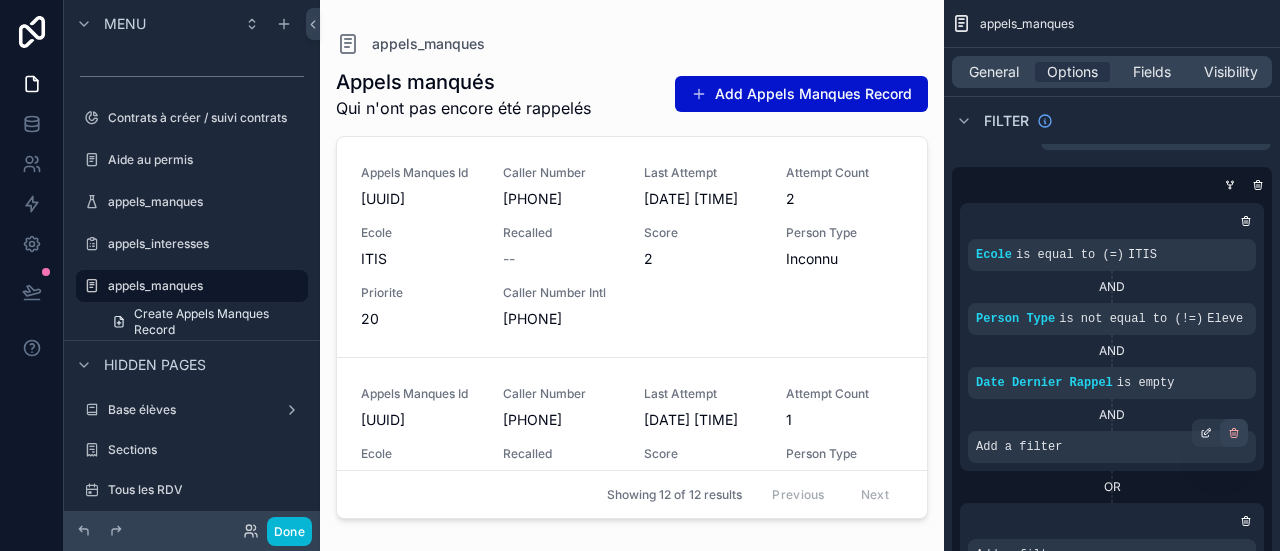click 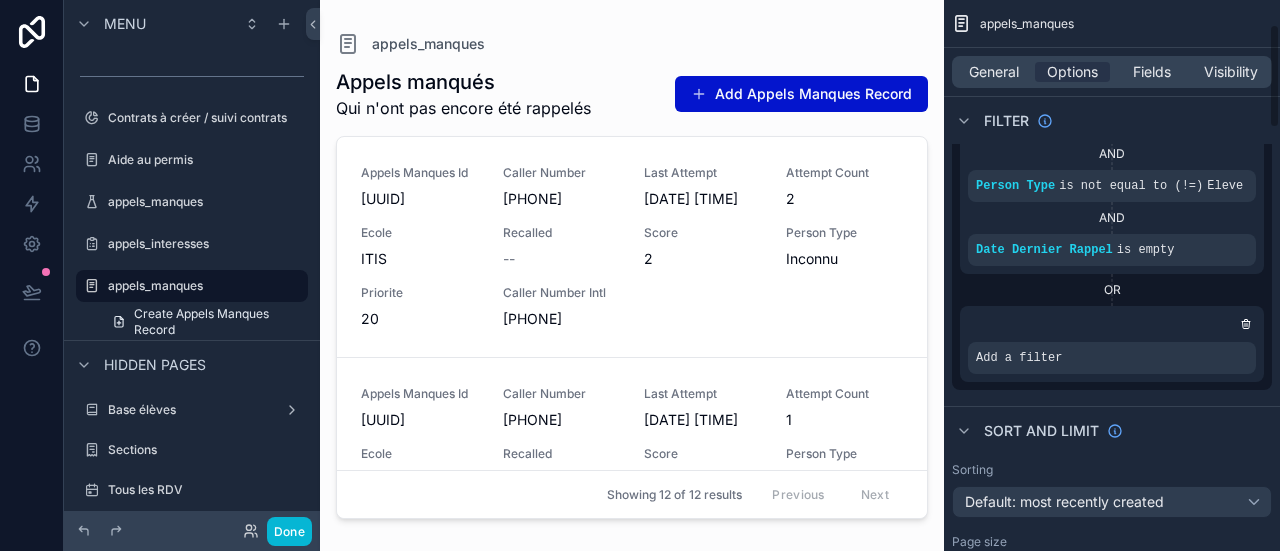scroll, scrollTop: 177, scrollLeft: 0, axis: vertical 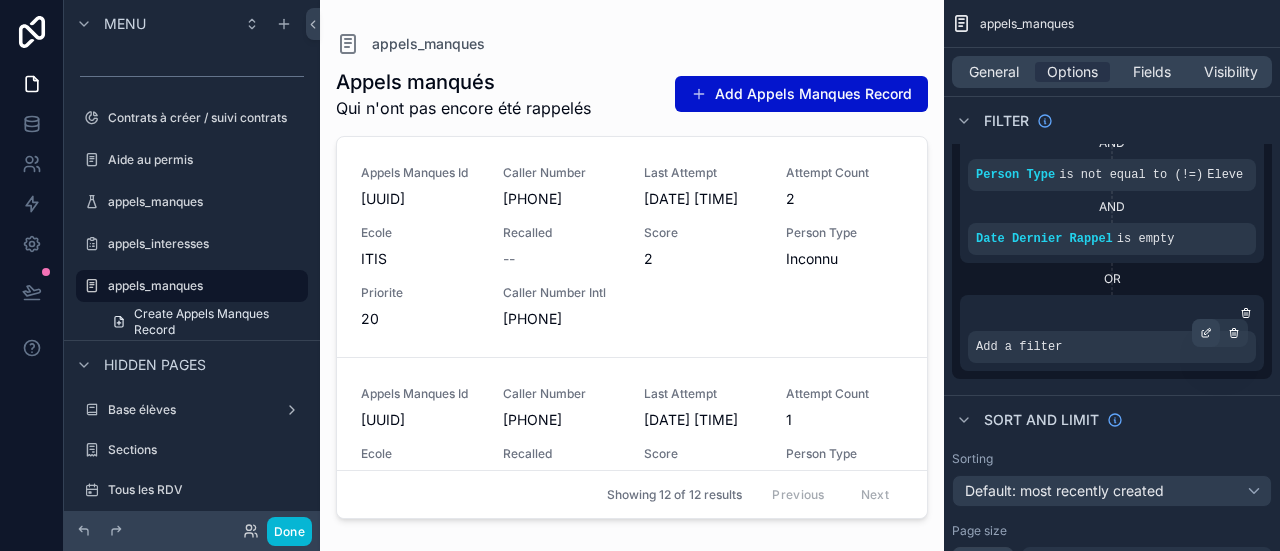 click at bounding box center (1206, 333) 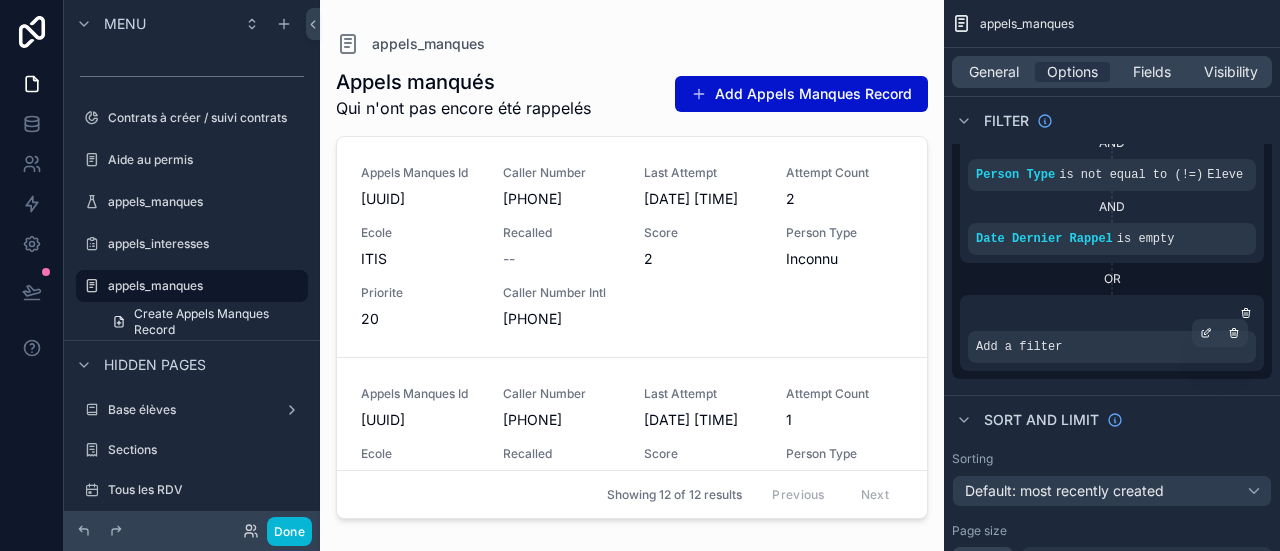click on "Add a filter" at bounding box center [1112, 347] 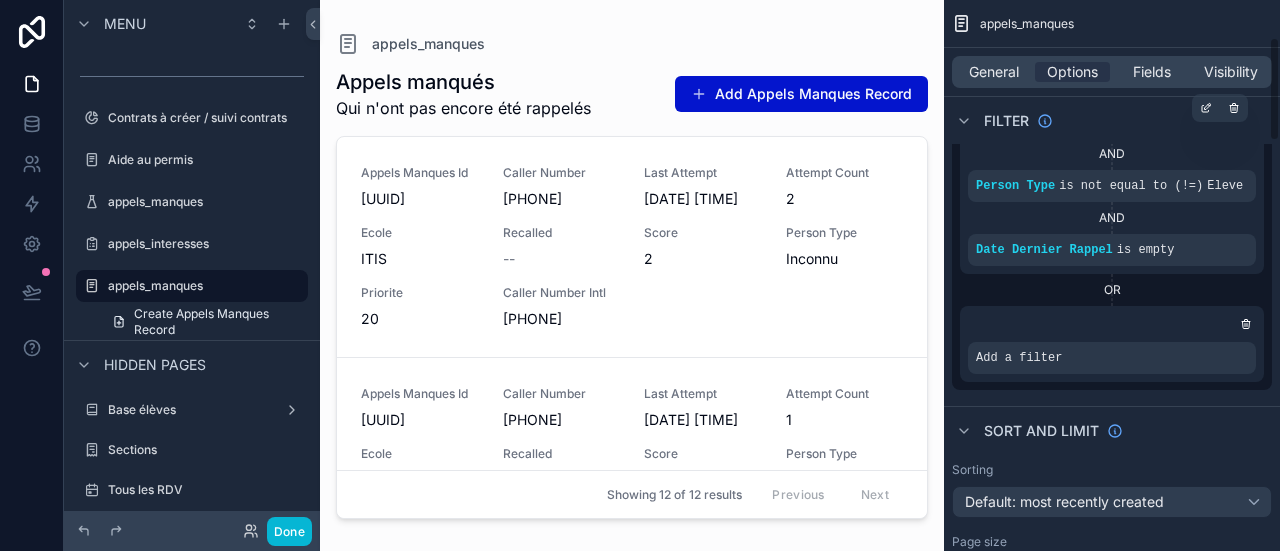 scroll, scrollTop: 0, scrollLeft: 0, axis: both 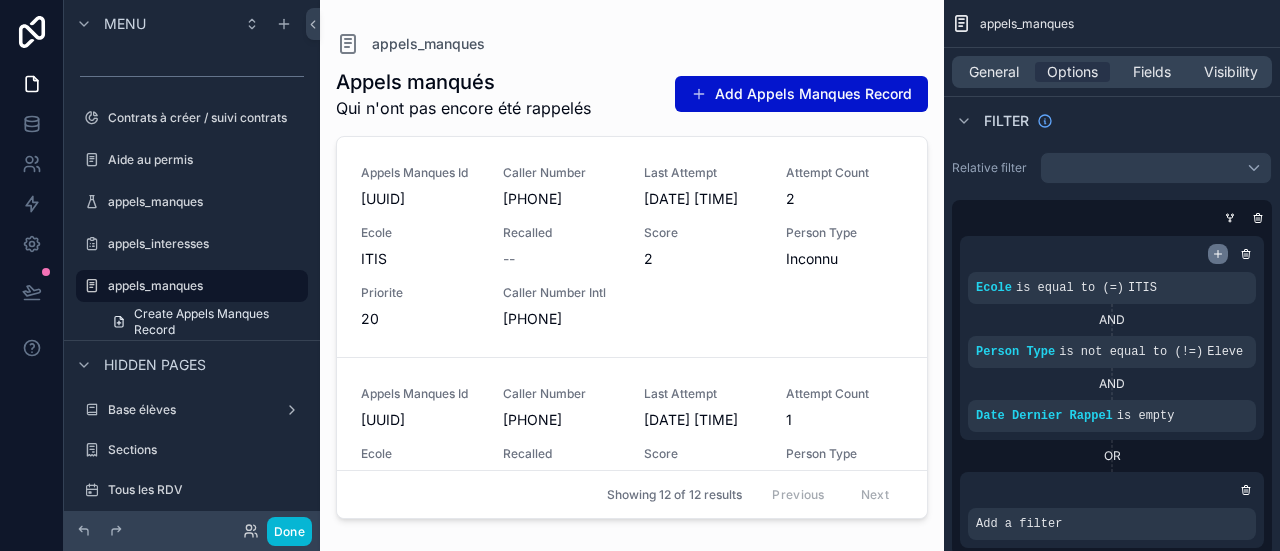 click 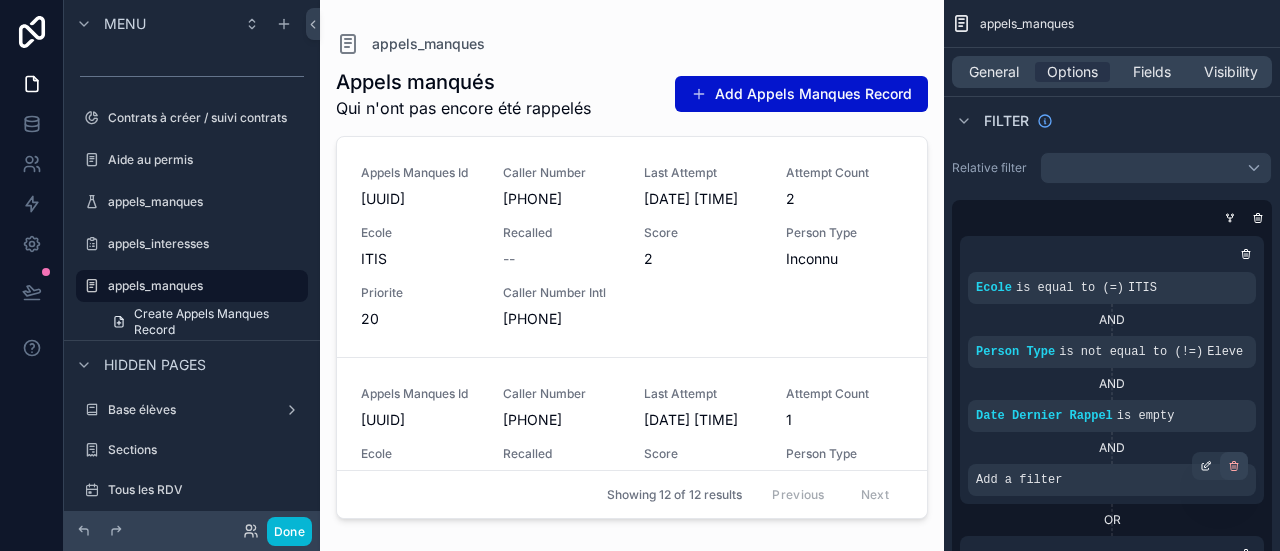 click 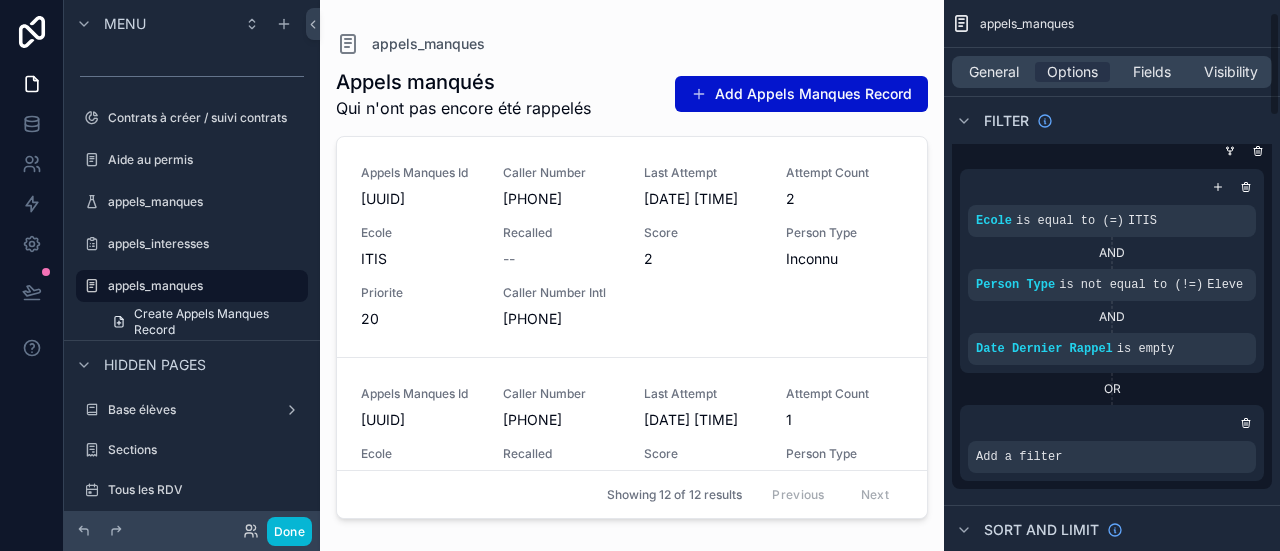 scroll, scrollTop: 68, scrollLeft: 0, axis: vertical 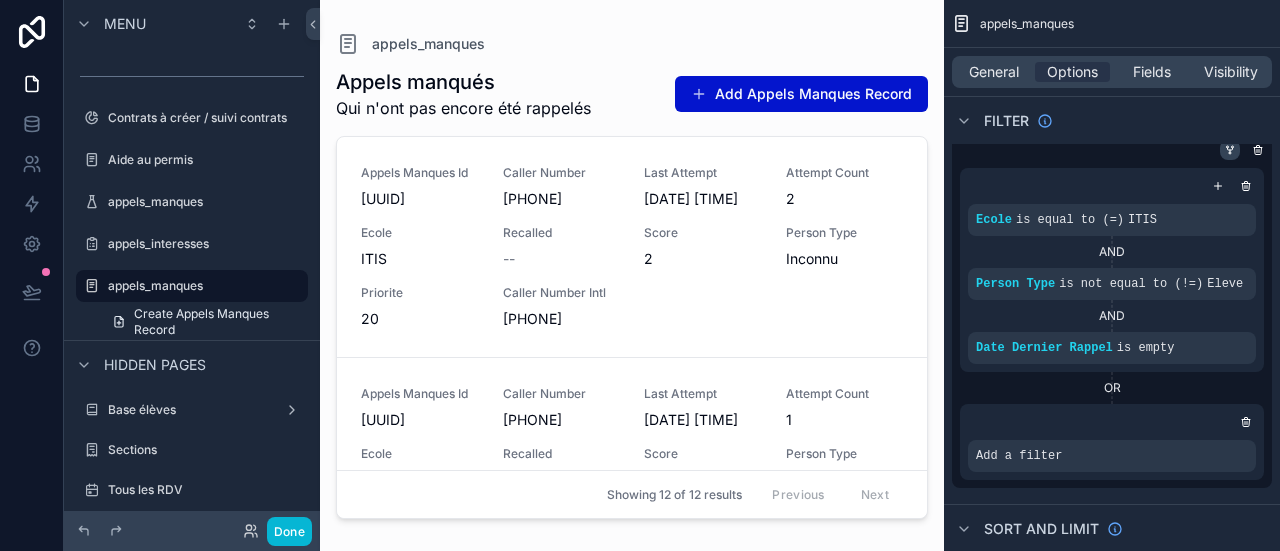 click 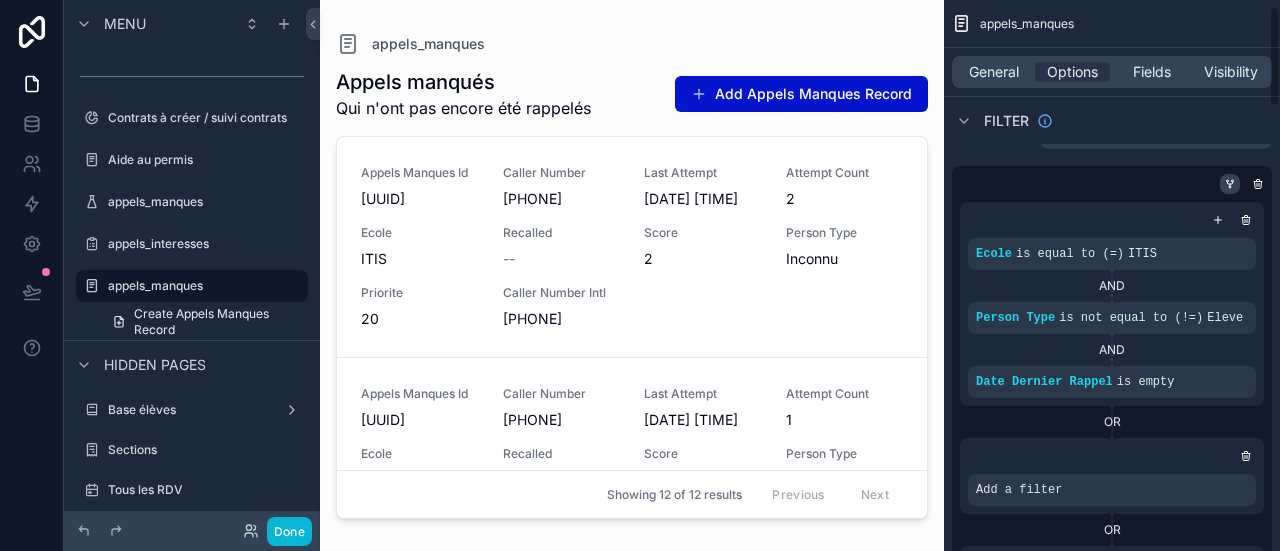 scroll, scrollTop: 0, scrollLeft: 0, axis: both 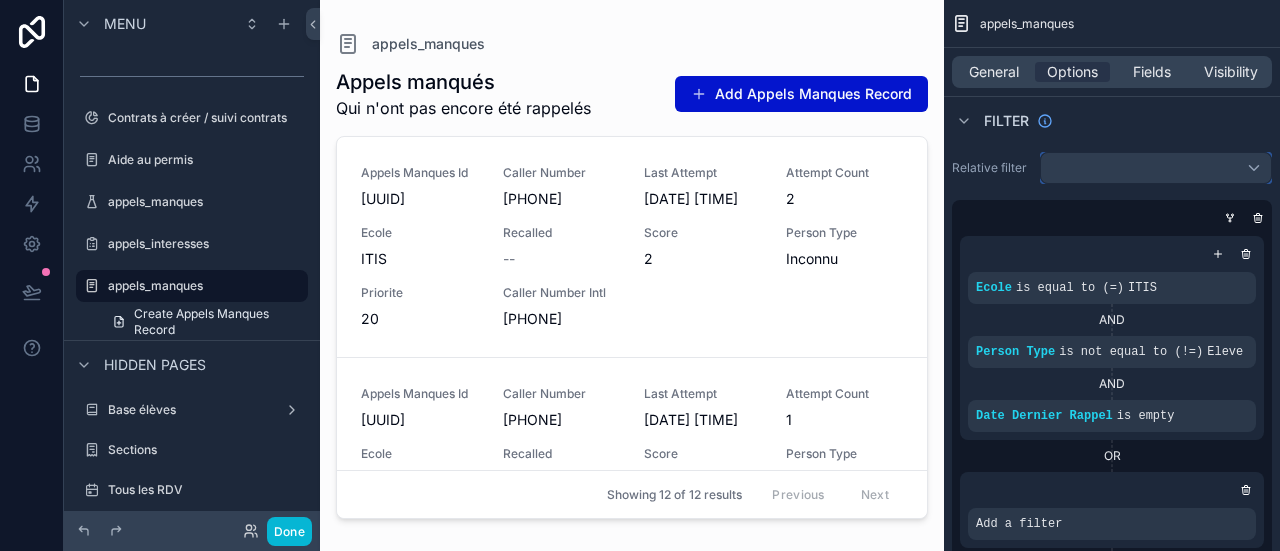 click at bounding box center [1156, 168] 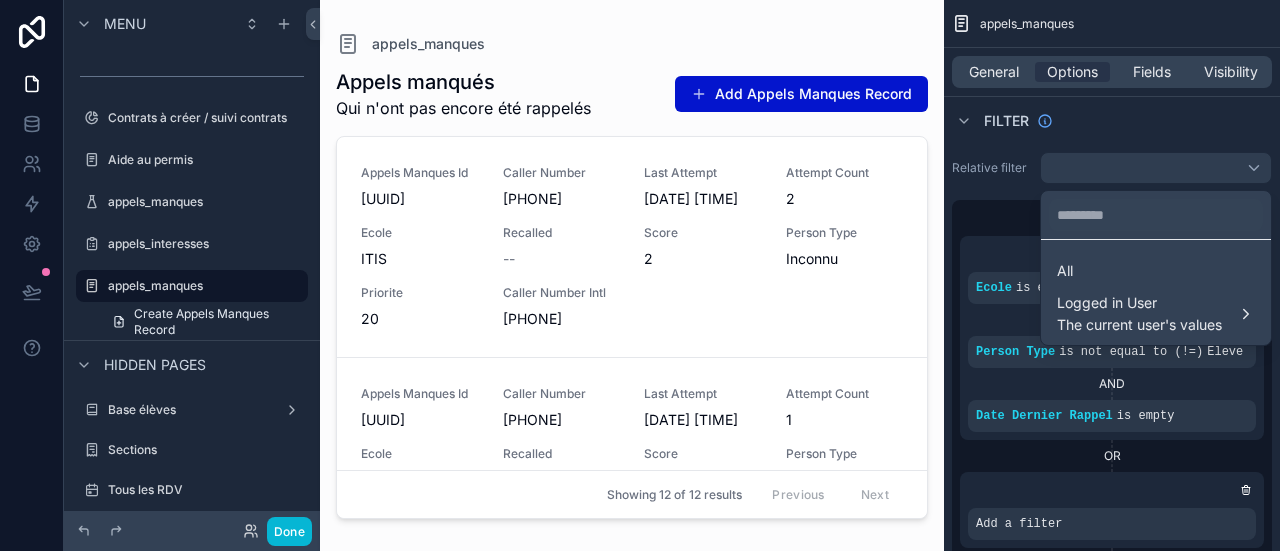 click at bounding box center [640, 275] 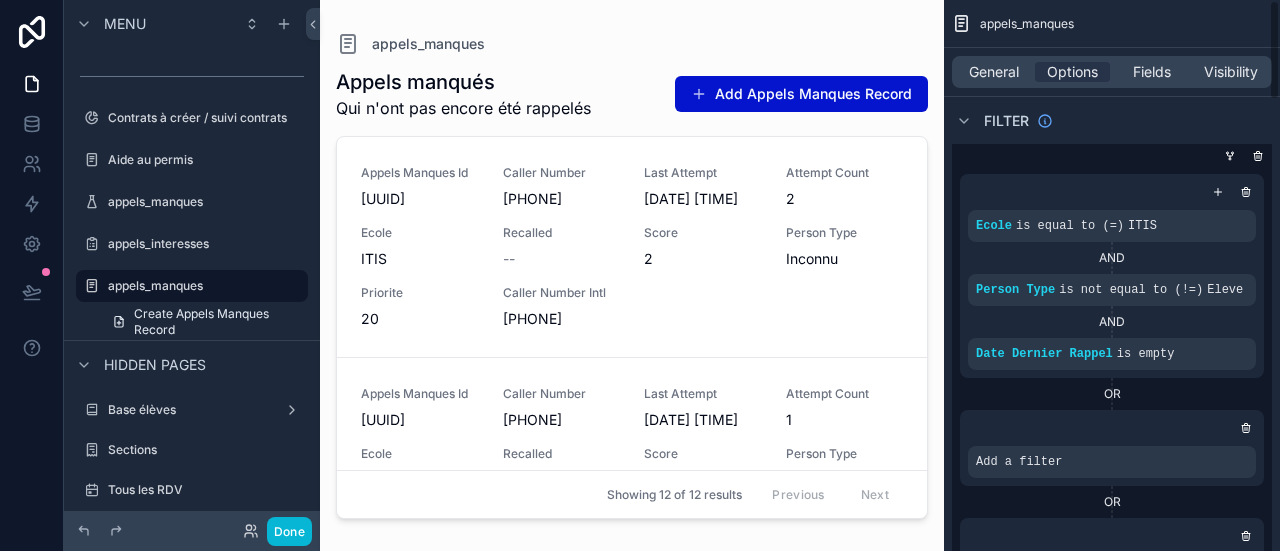 scroll, scrollTop: 0, scrollLeft: 0, axis: both 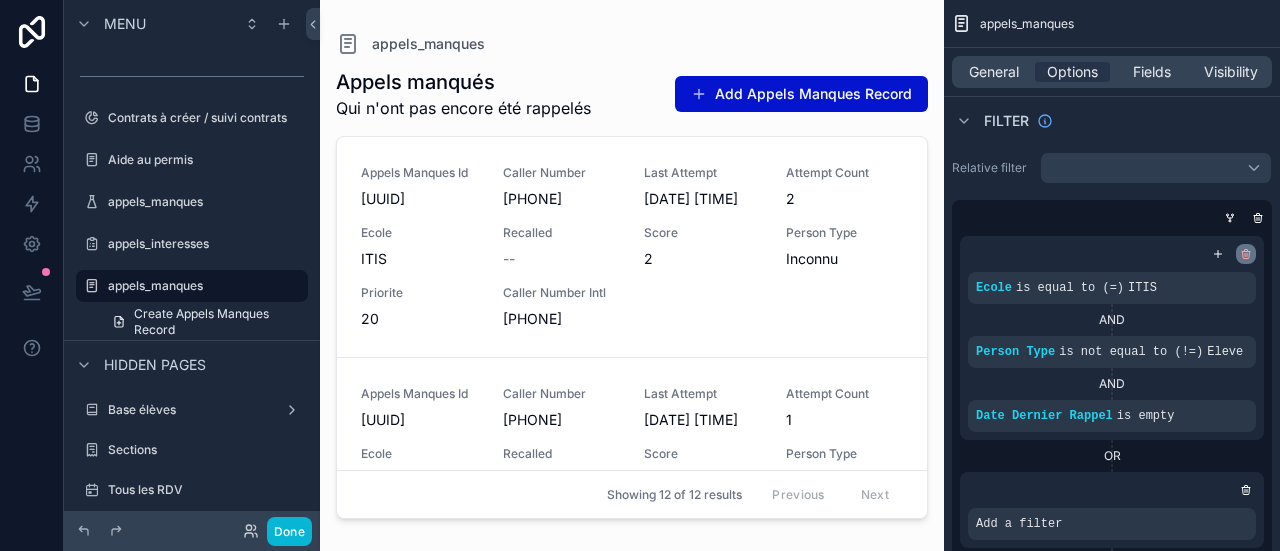 click 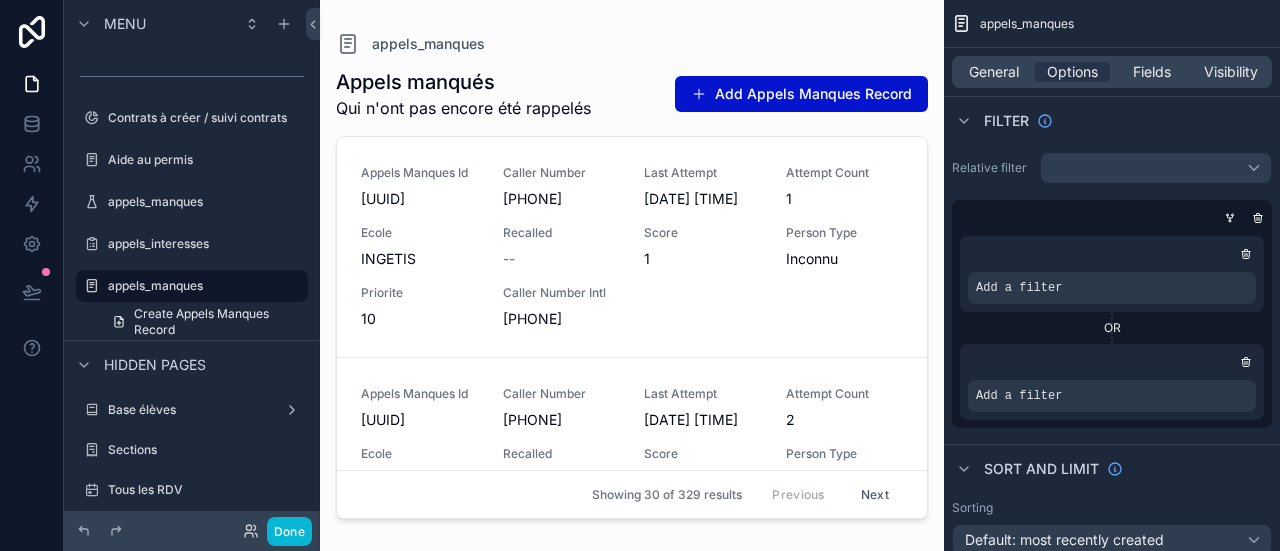 click 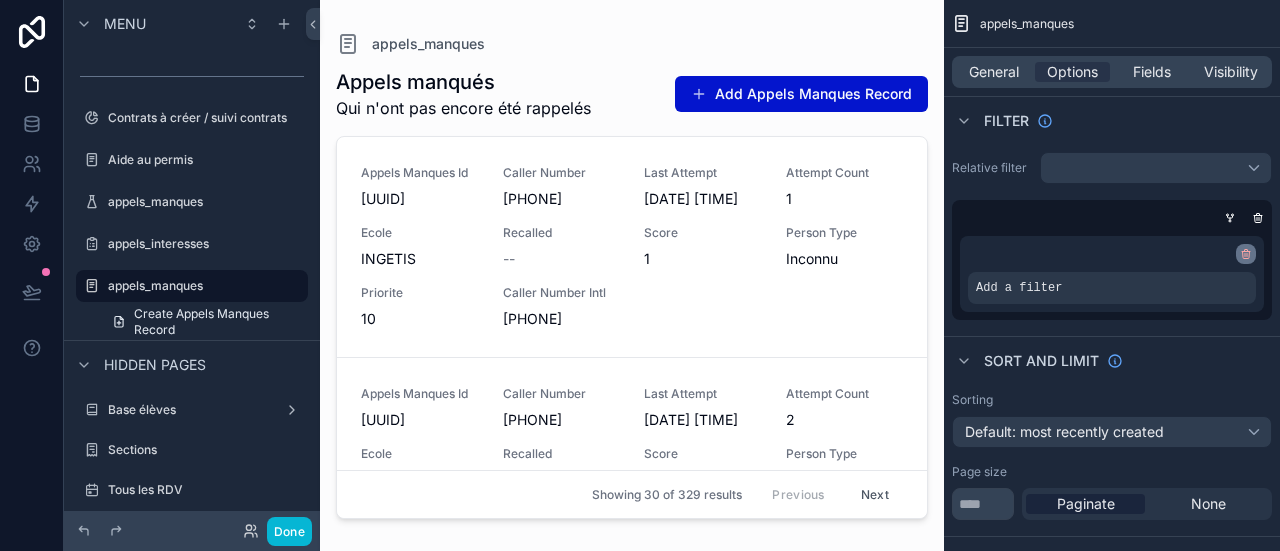click at bounding box center (1246, 254) 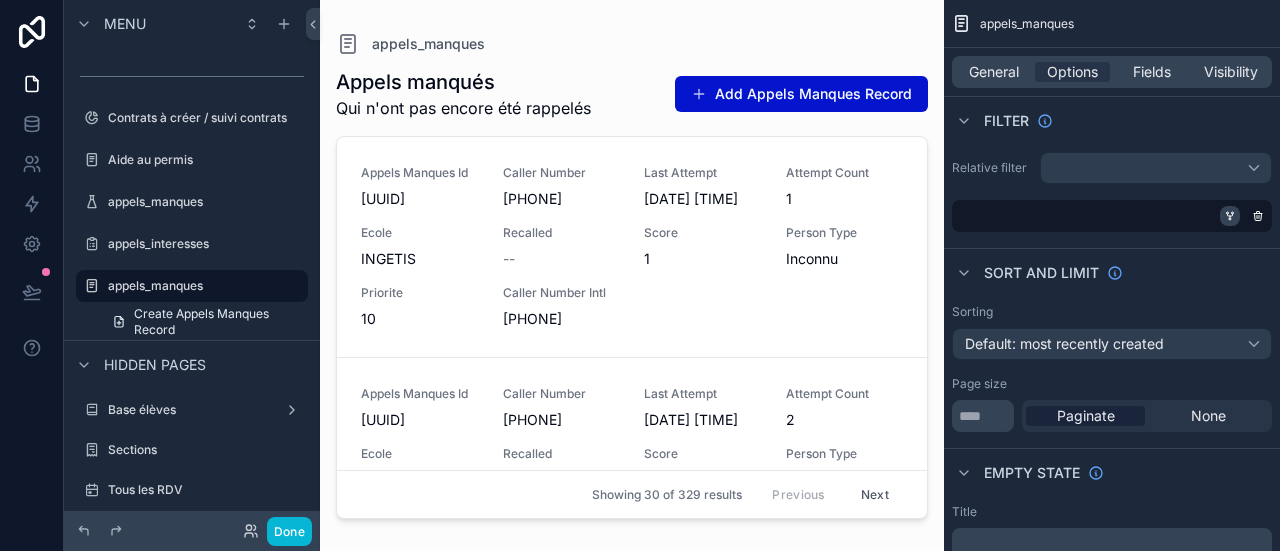 click 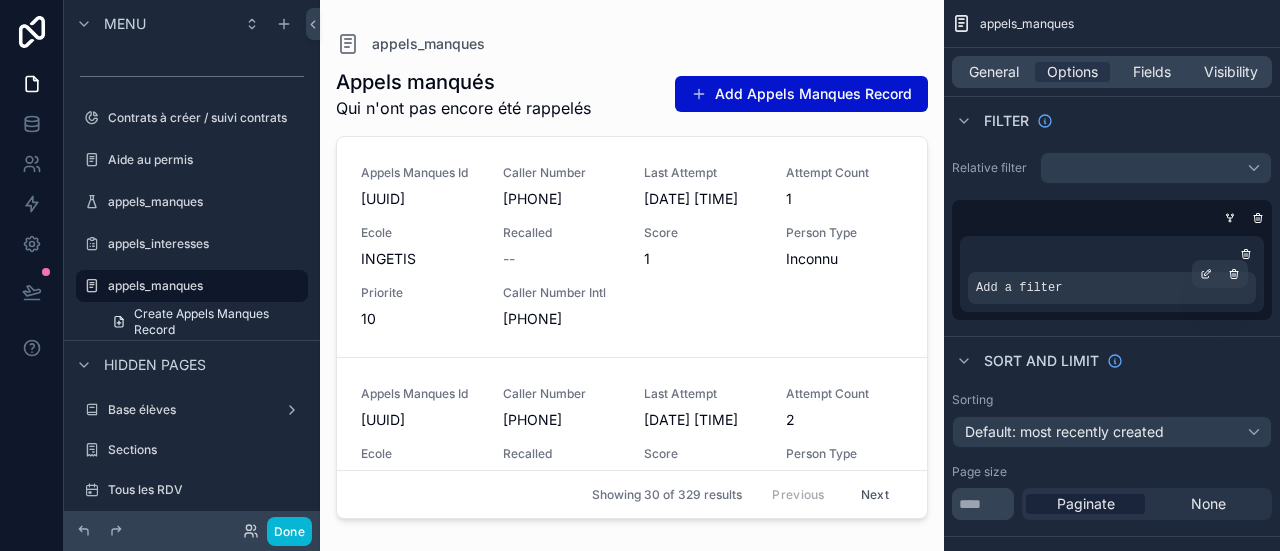 click on "Add a filter" at bounding box center (1112, 288) 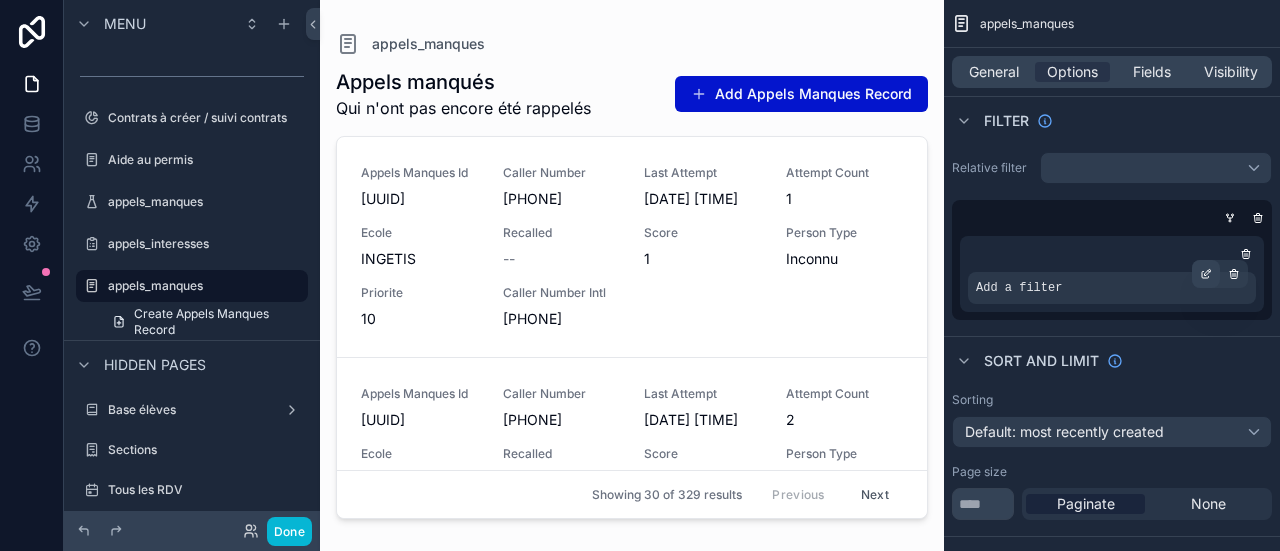 click 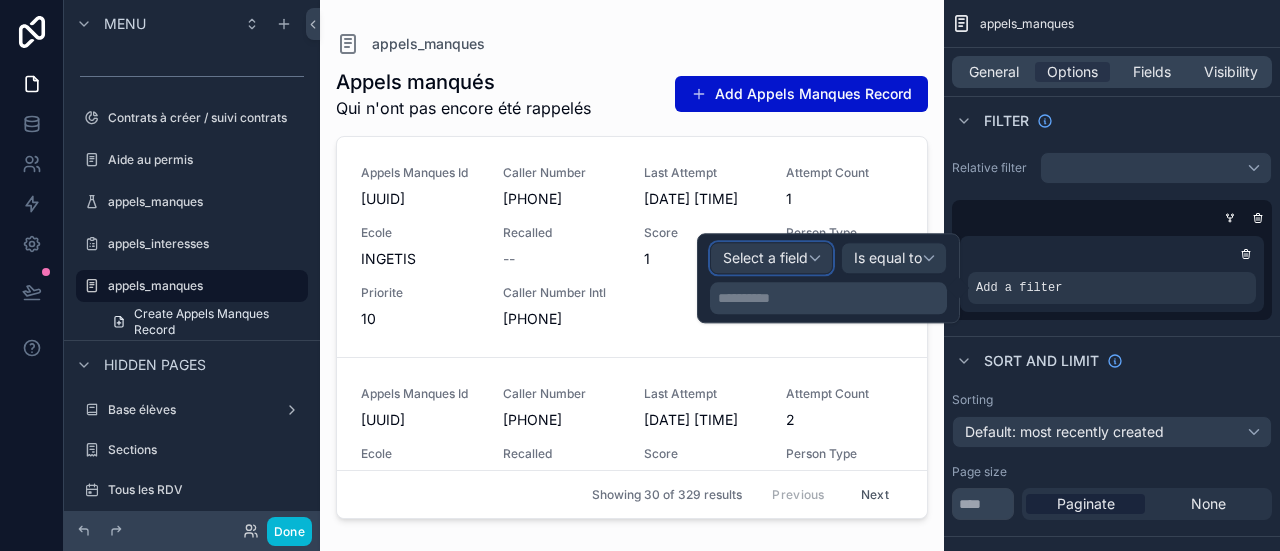 click on "Select a field" at bounding box center [765, 258] 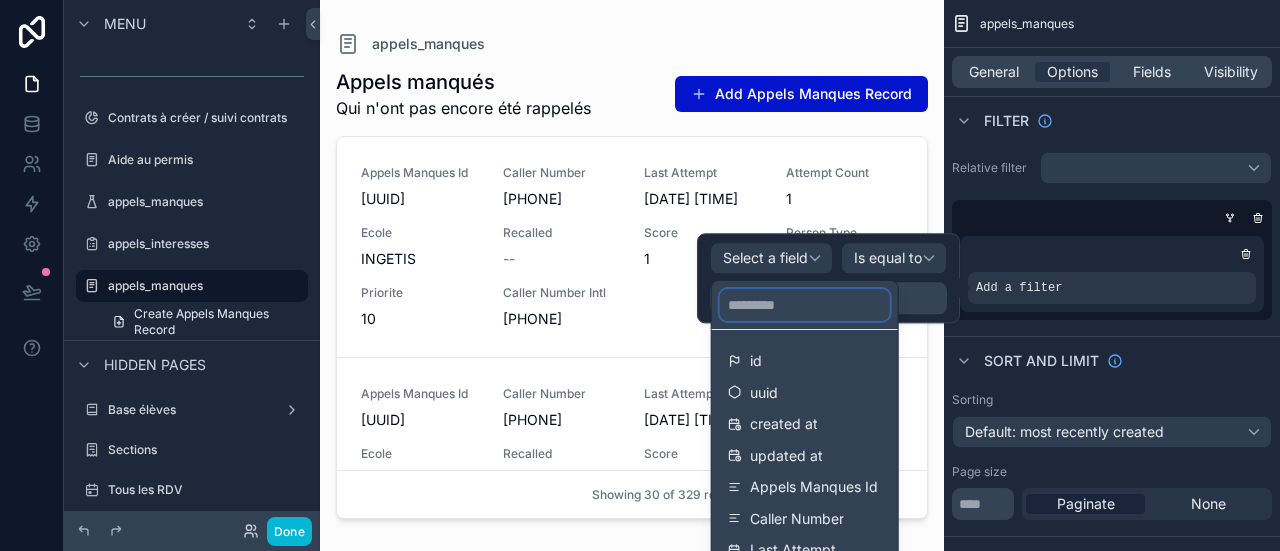 click at bounding box center (805, 305) 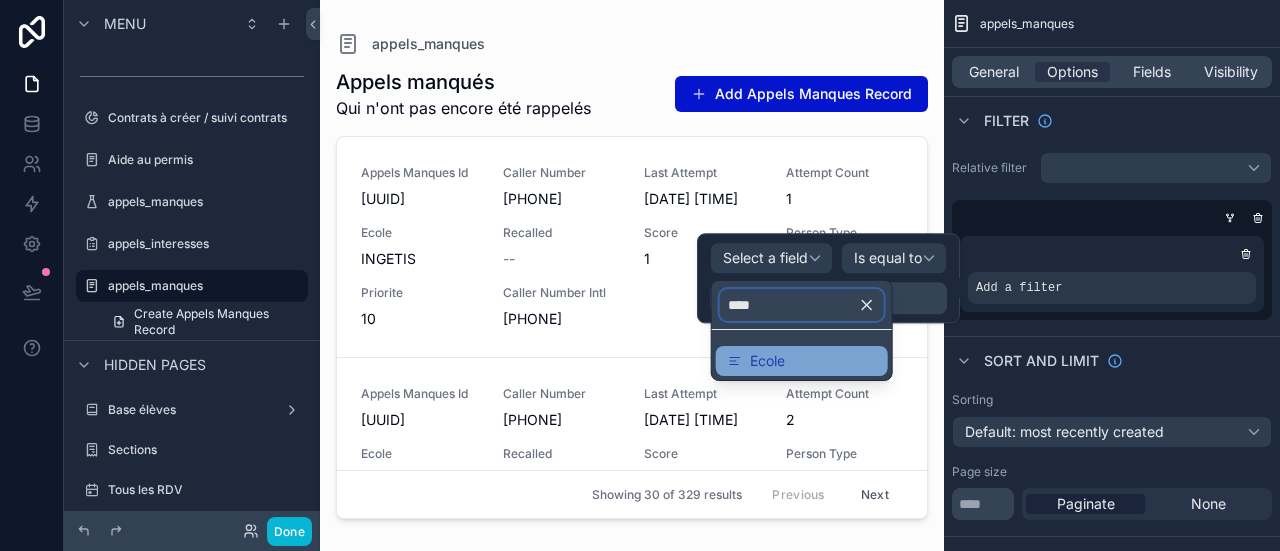 type on "****" 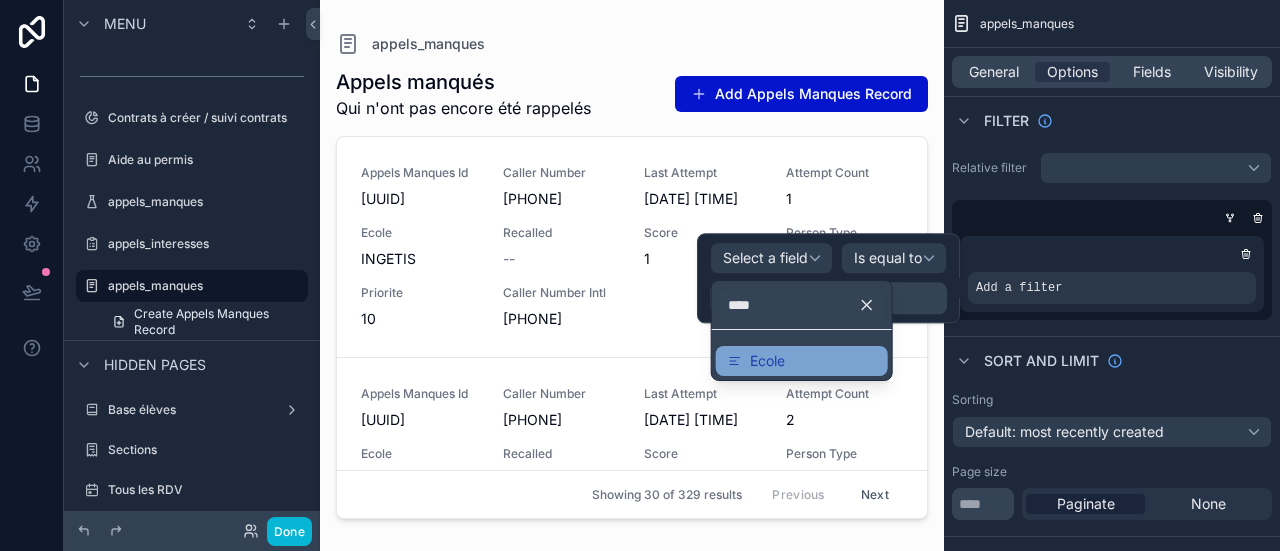 click on "Ecole" at bounding box center [802, 361] 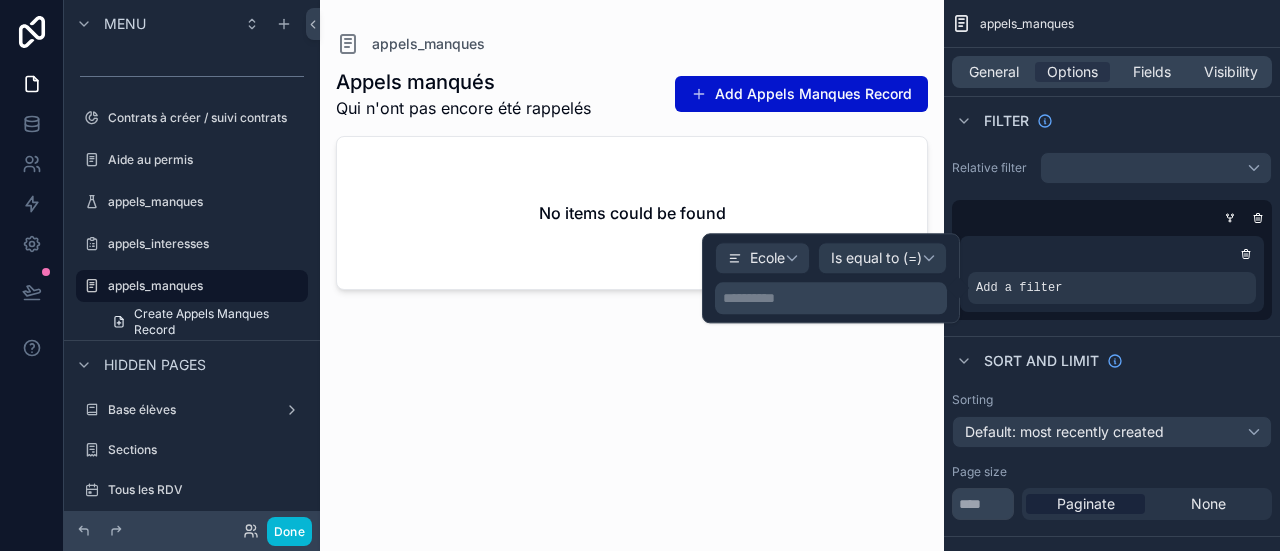 click on "**********" at bounding box center [831, 298] 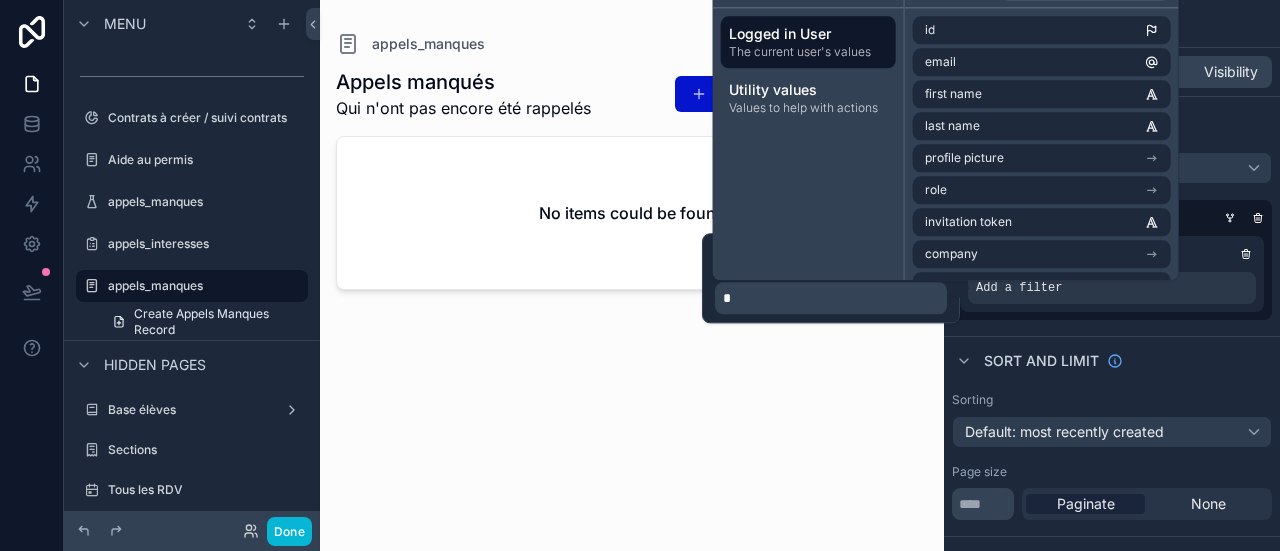 type 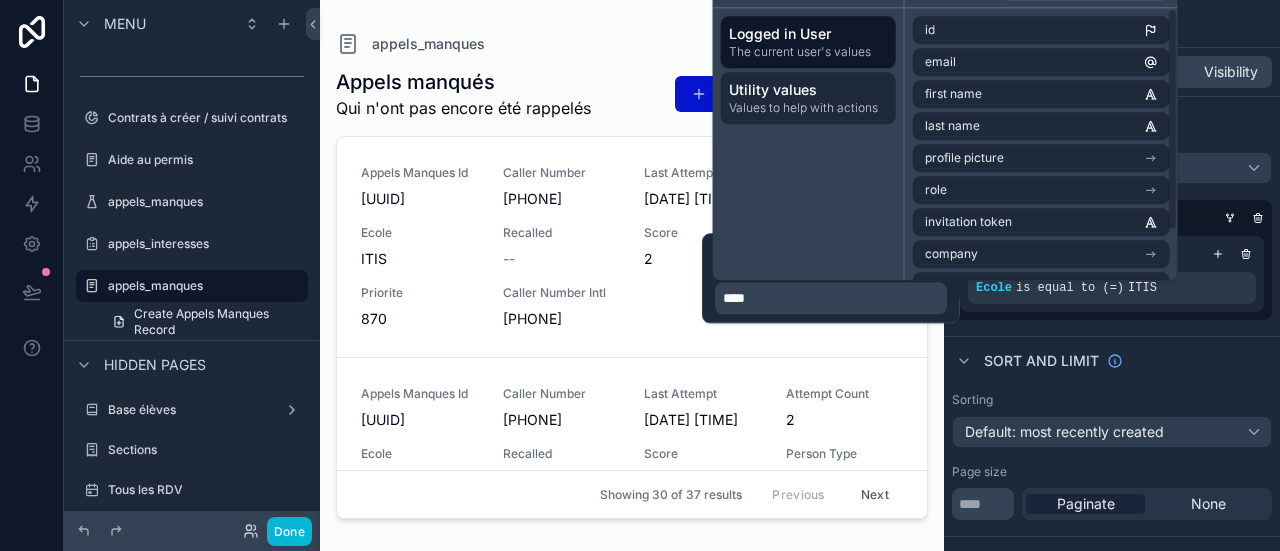 click on "Utility values" at bounding box center (808, 90) 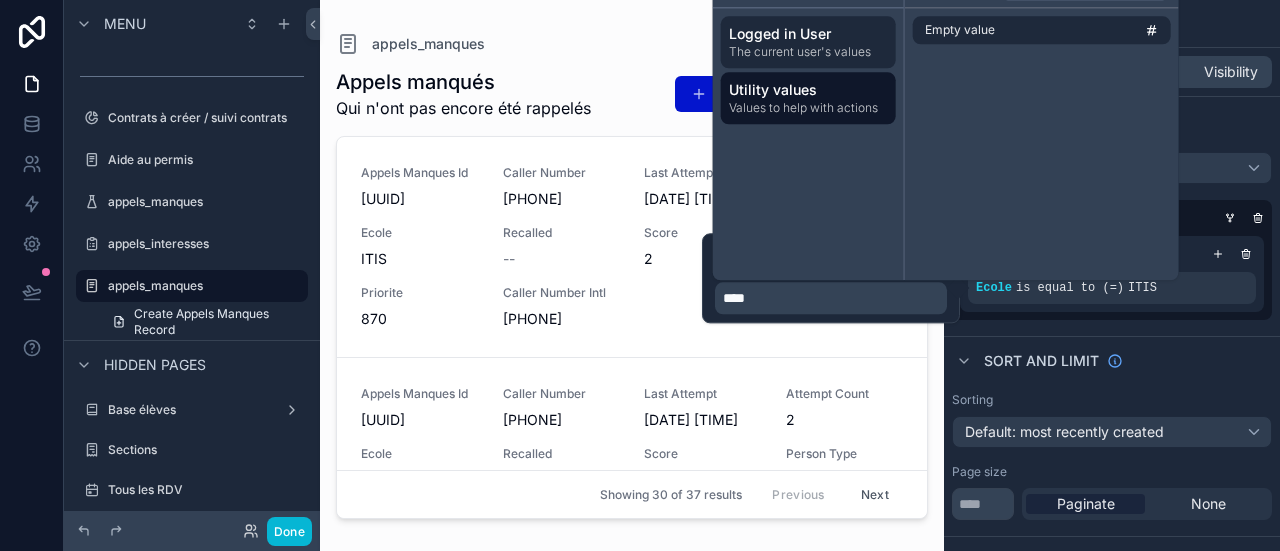 click on "The current user's values" at bounding box center [808, 52] 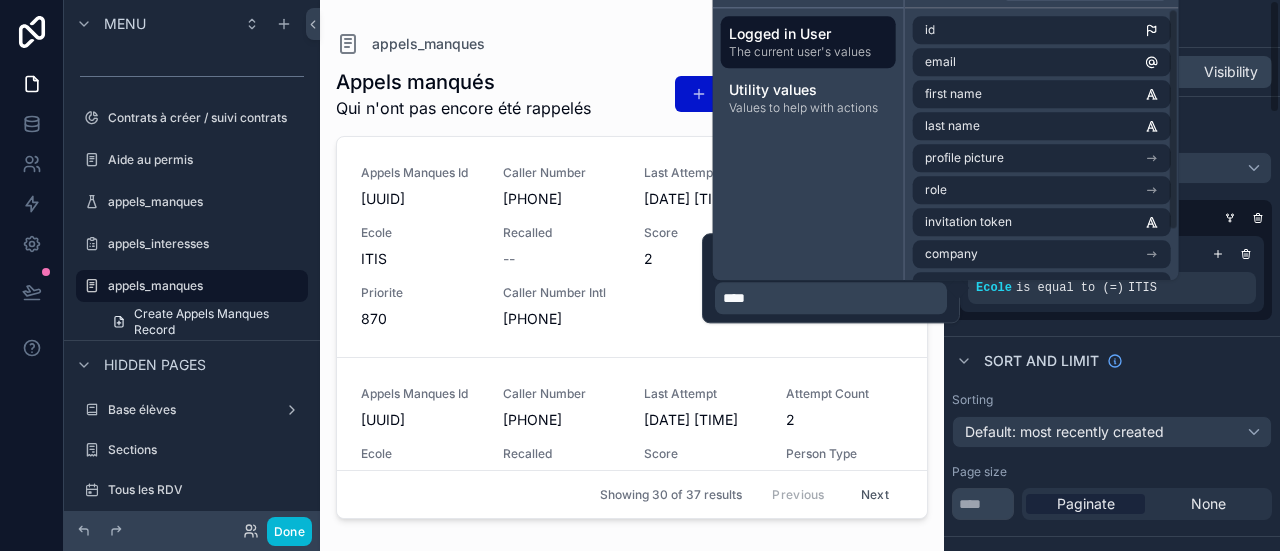 drag, startPoint x: 794, startPoint y: 55, endPoint x: 982, endPoint y: 322, distance: 326.5471 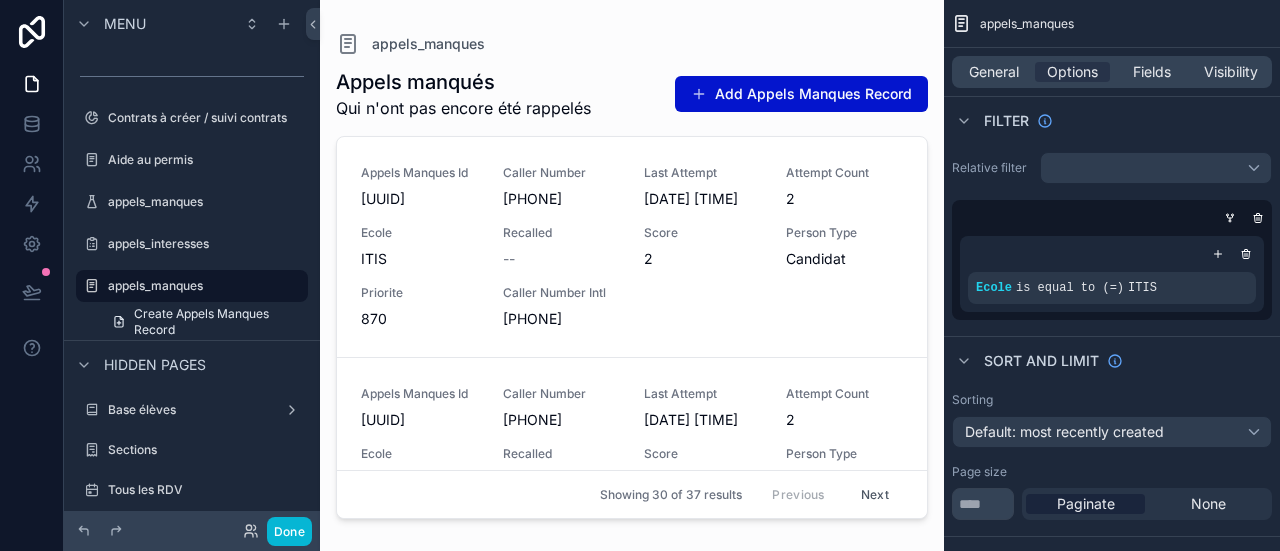 click on "appels_manques General Options Fields Visibility Filter Relative filter  Ecole is equal to (=) ITIS Sort And Limit Sorting Default: most recently created Page size ** Paginate None Empty state Title ﻿ Subtitle Markdown ﻿ Image source URL Upload None Buttons Enable bulk actions Use setting Show new record button Use setting Export button Use setting Import button Use setting Navigation buttons No action buttons added Record buttons No action buttons added Record colors No record colors have been set up Filter fields Search box Use setting This view search box will filter your view based on all of your visible text or number fields A view search box cannot be added to this view. Please remove your OR filter conditions first Configure which fields you want to be able to filter id Use setting uuid Use setting created at Use setting updated at Use setting Appels Manques Id Use setting Caller Number Use setting Last Attempt Use setting Attempt Count Use setting Ecole Use setting Recalled Use setting Score Nom" at bounding box center [1112, 1324] 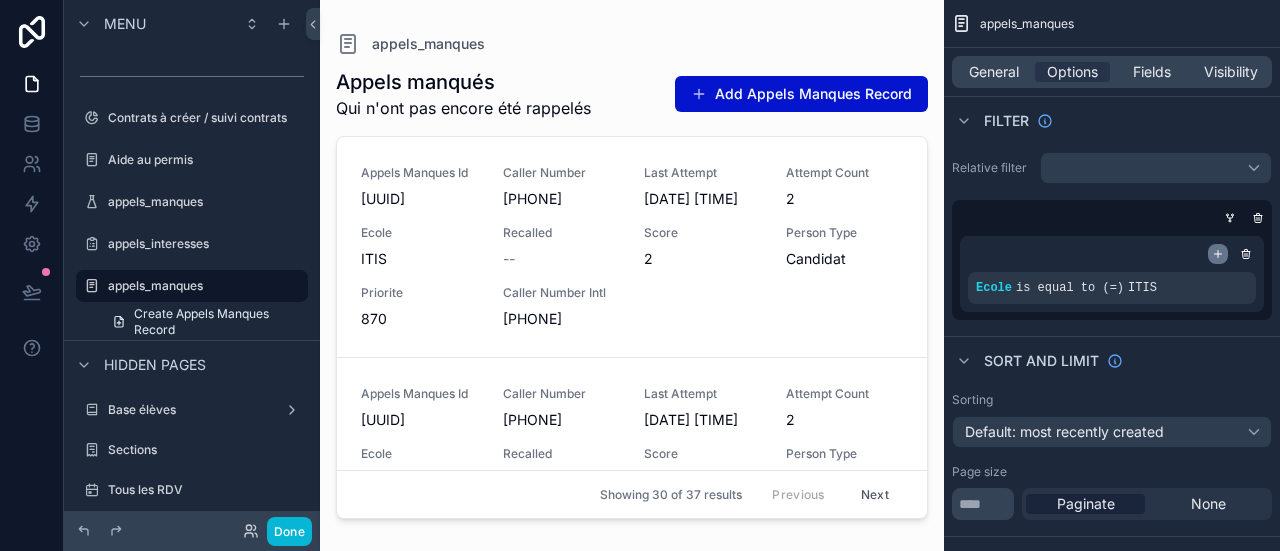 click 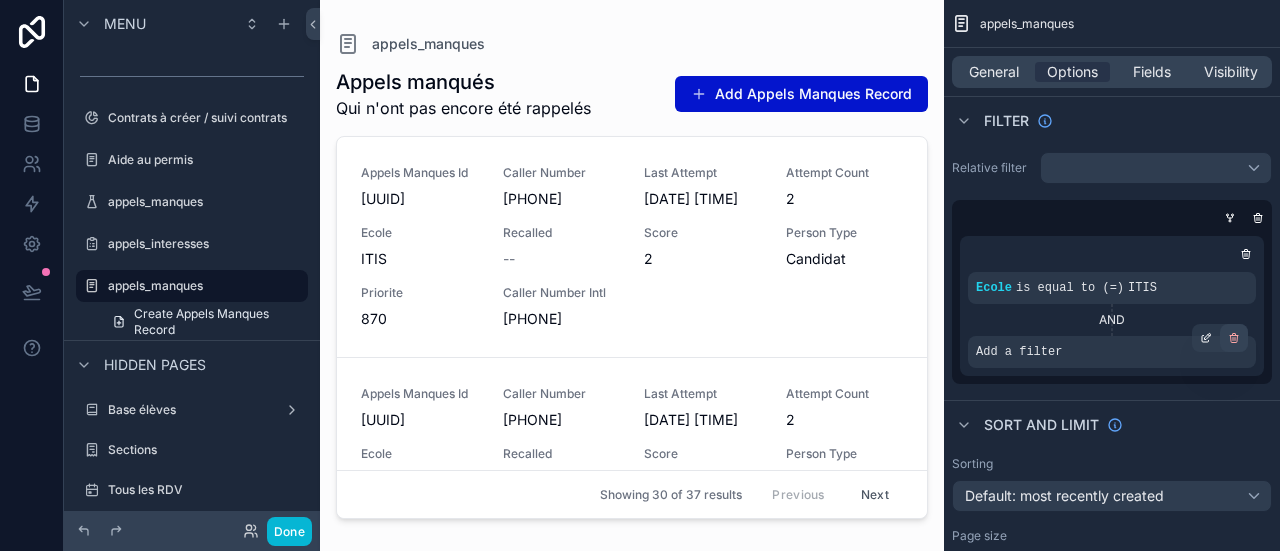 click at bounding box center [1234, 338] 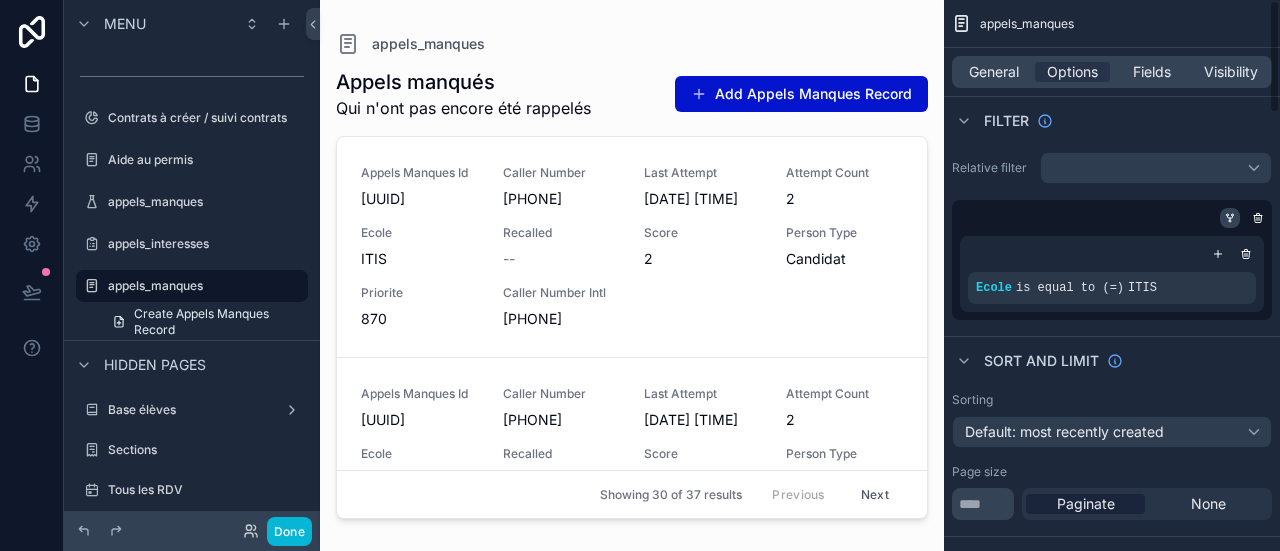 click 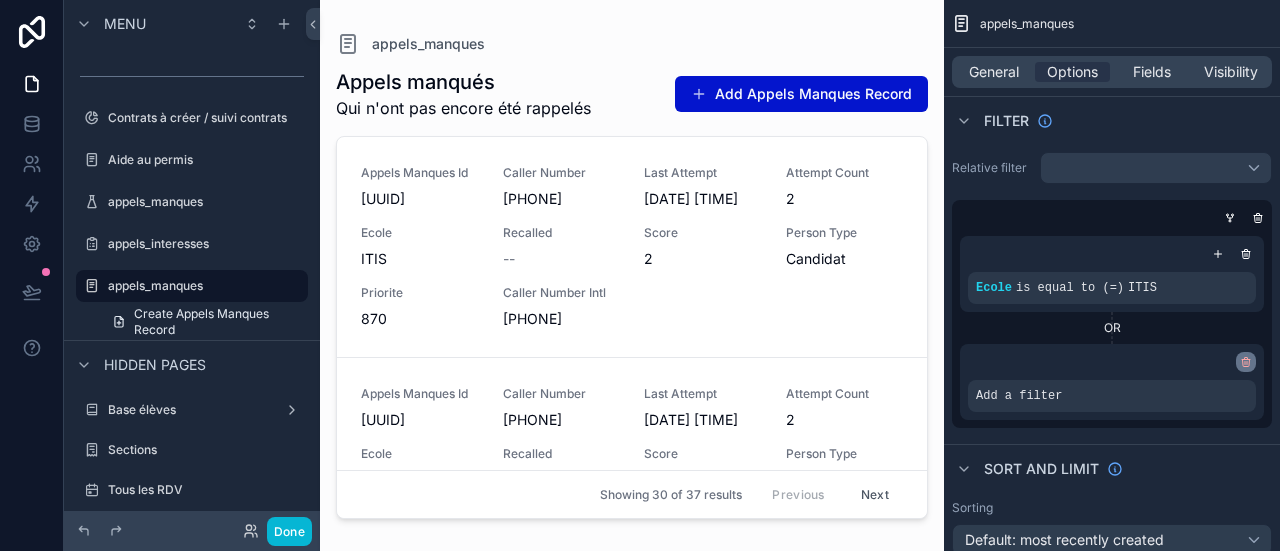 click 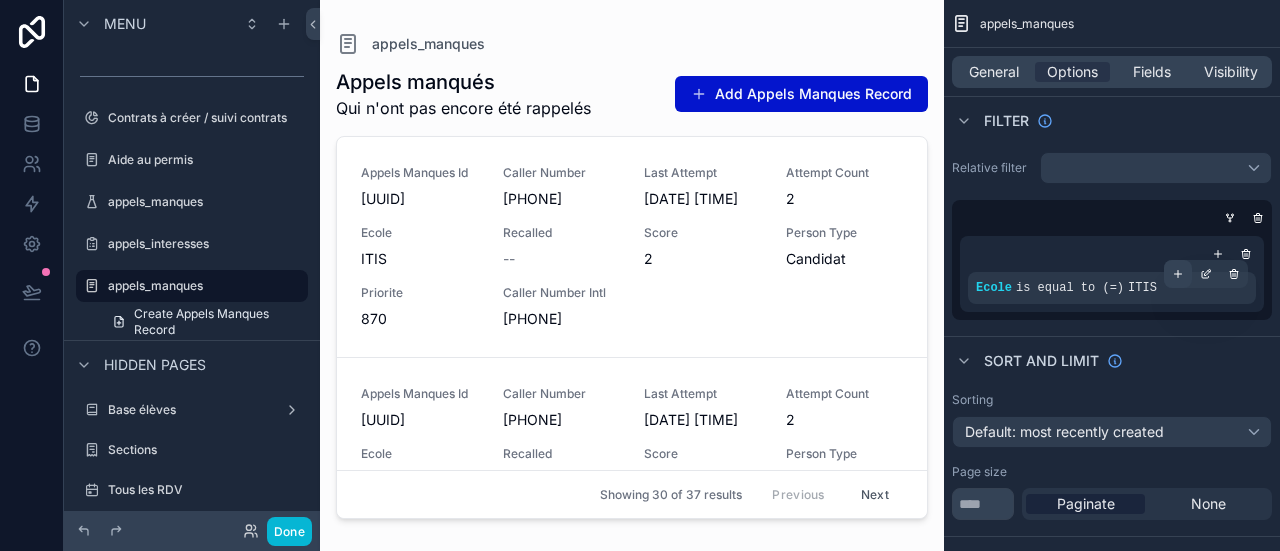 click 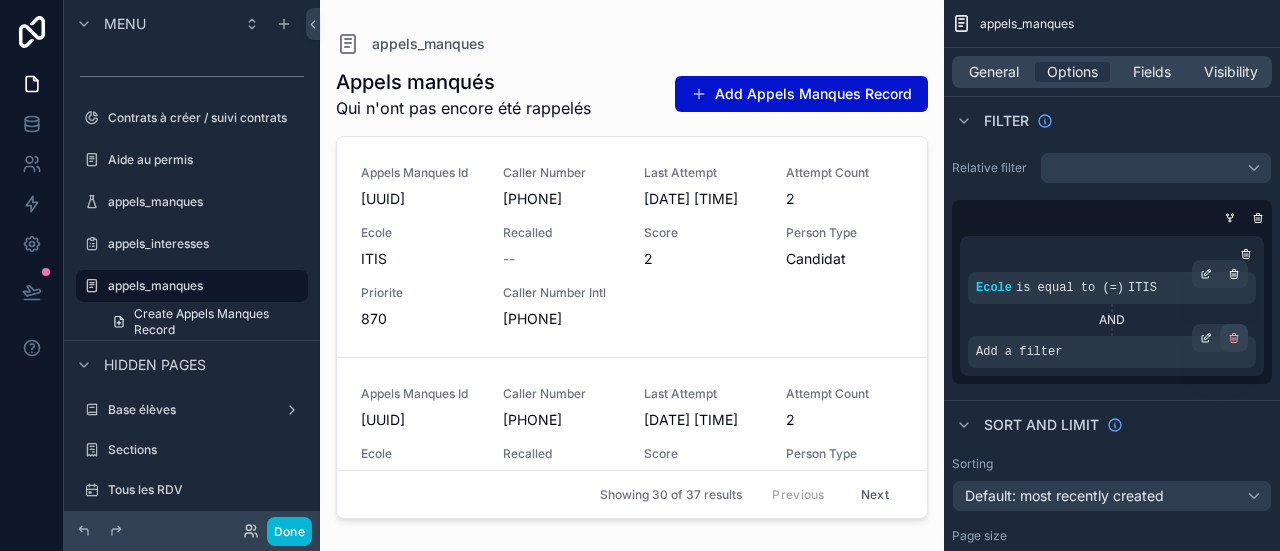 click at bounding box center (1234, 338) 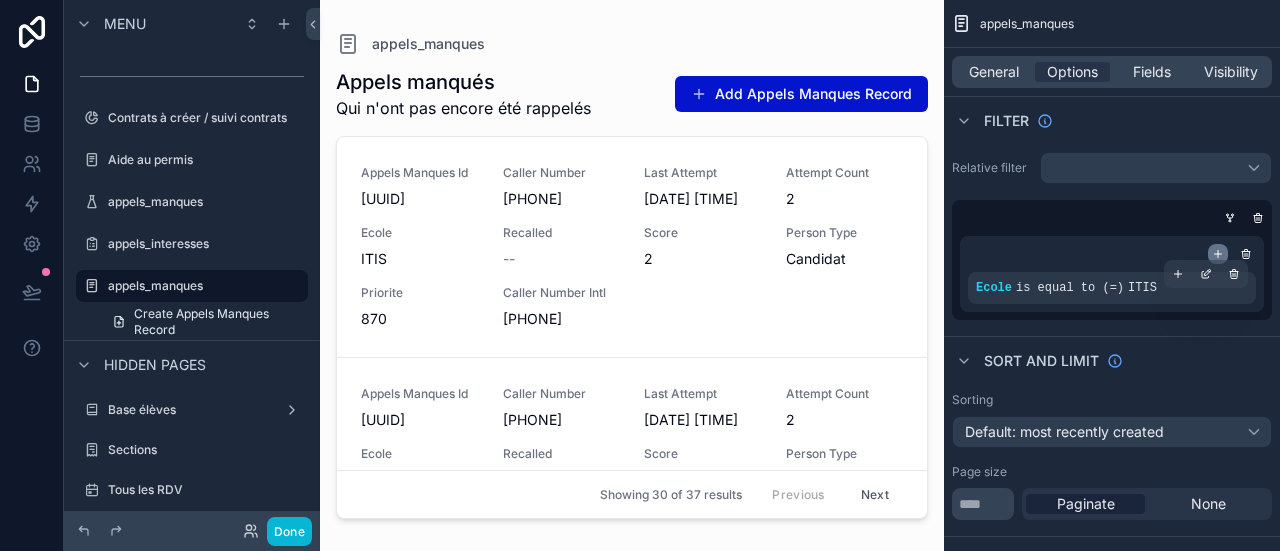 click 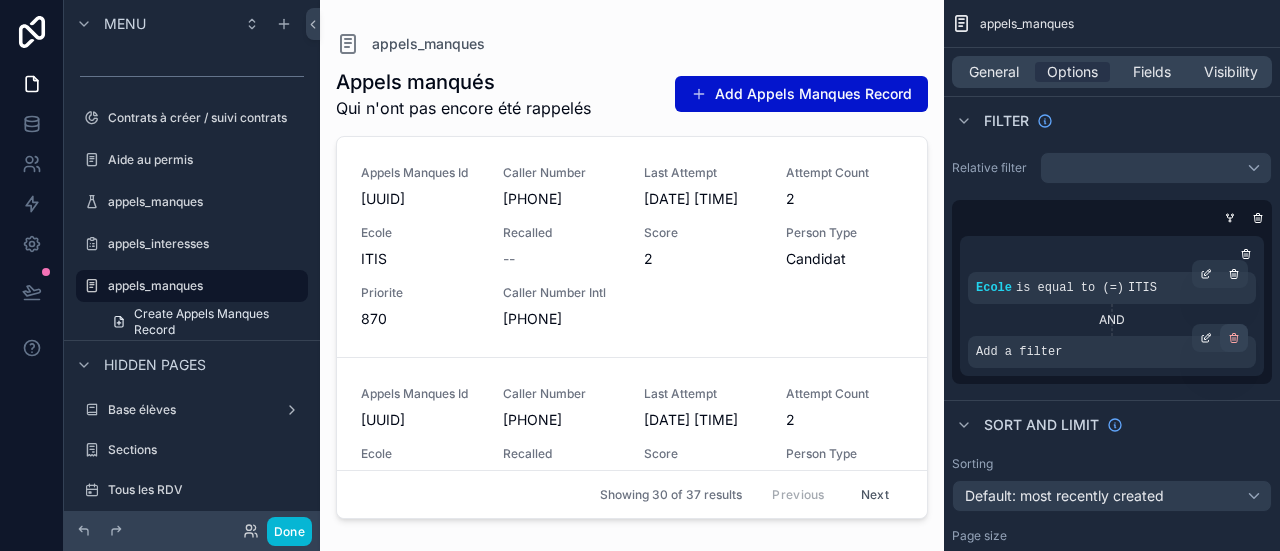 click 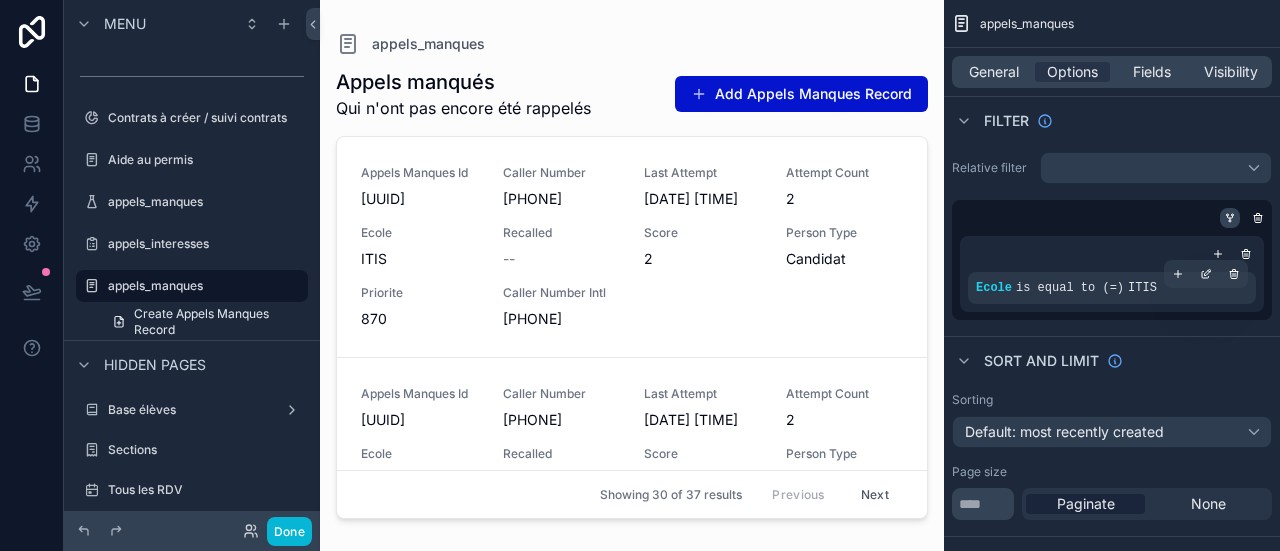 click 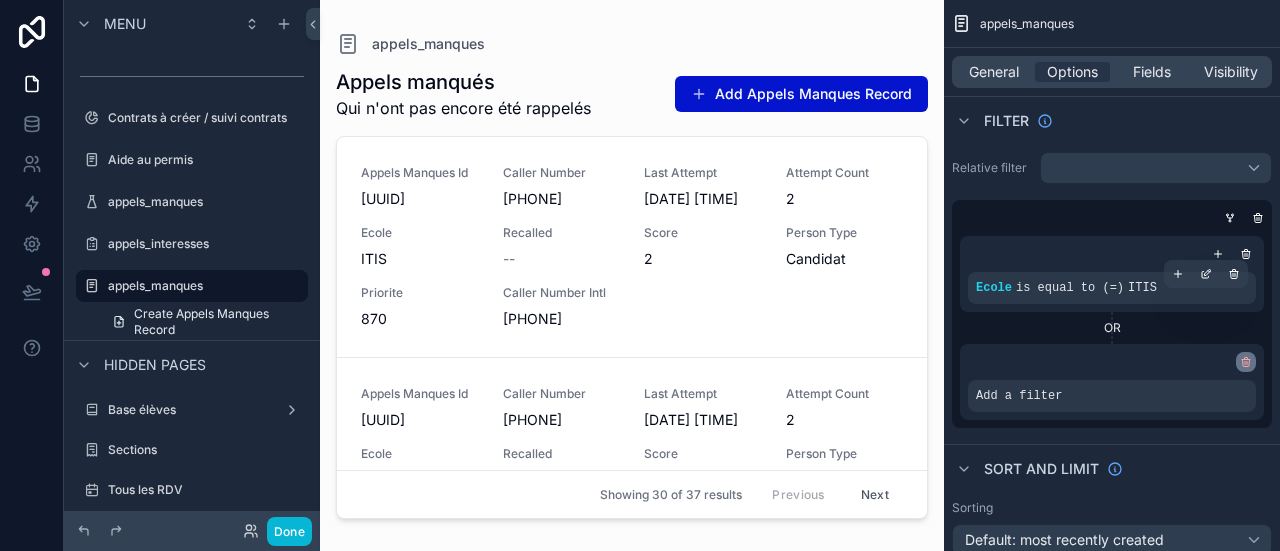 click 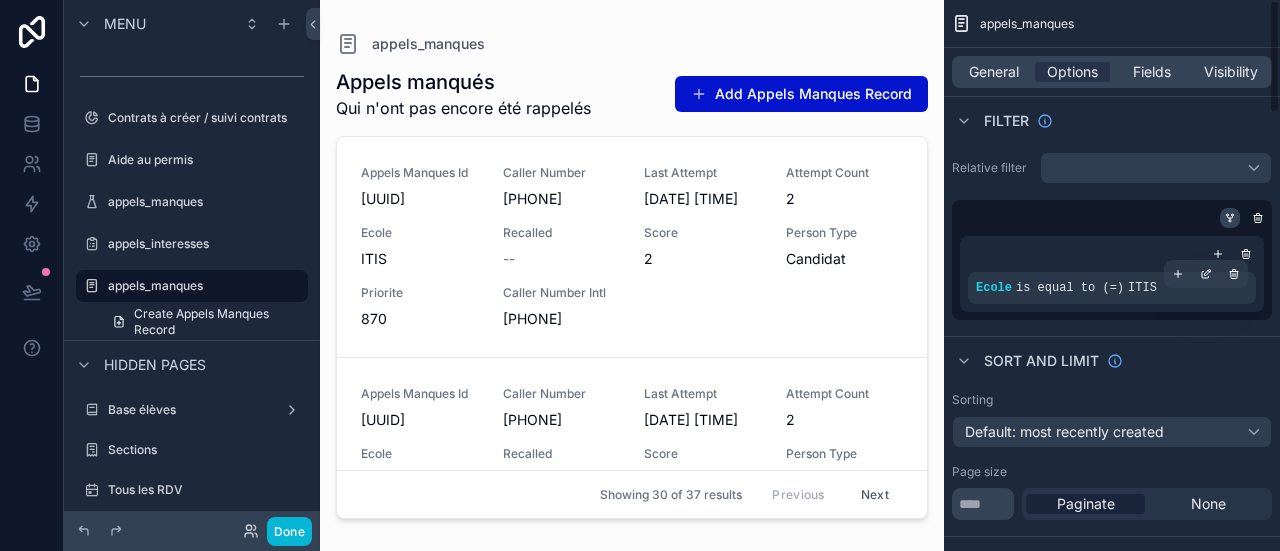 click 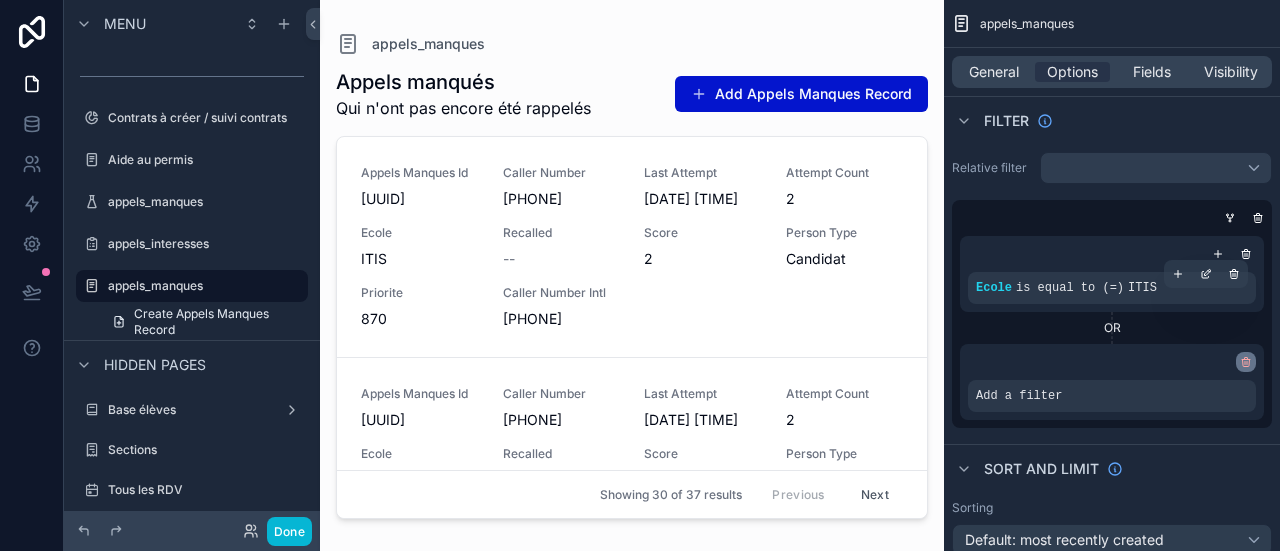 click 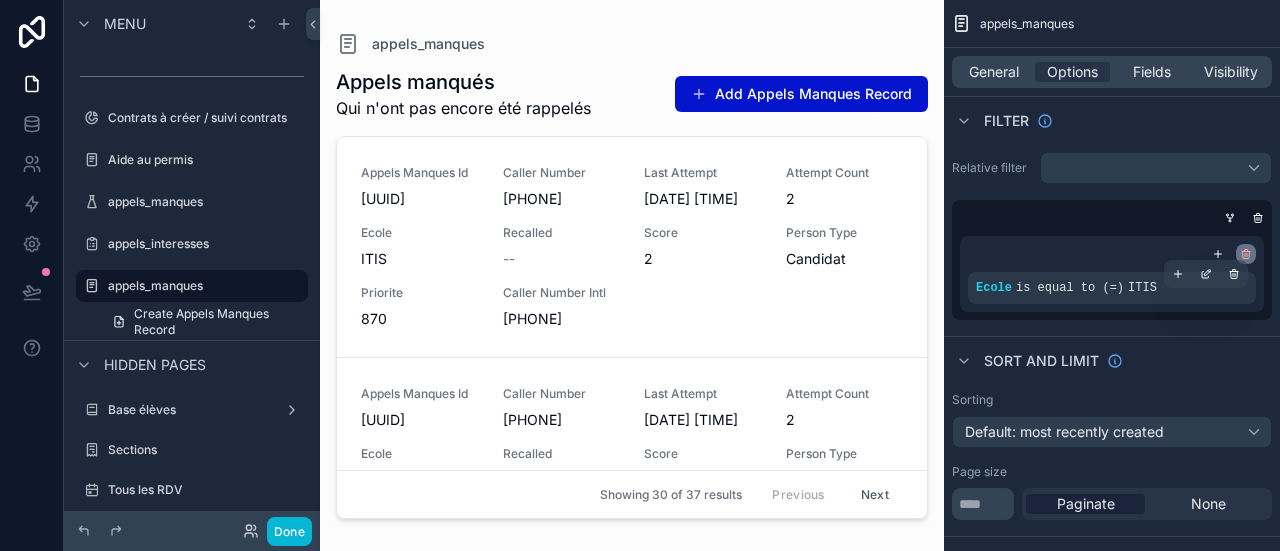 click 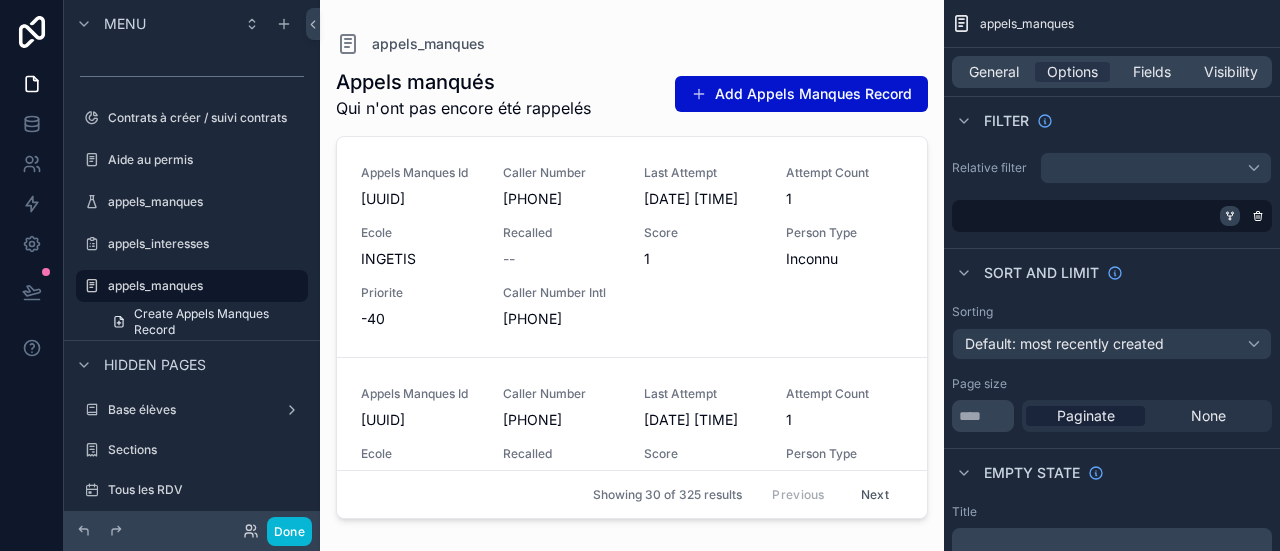 click 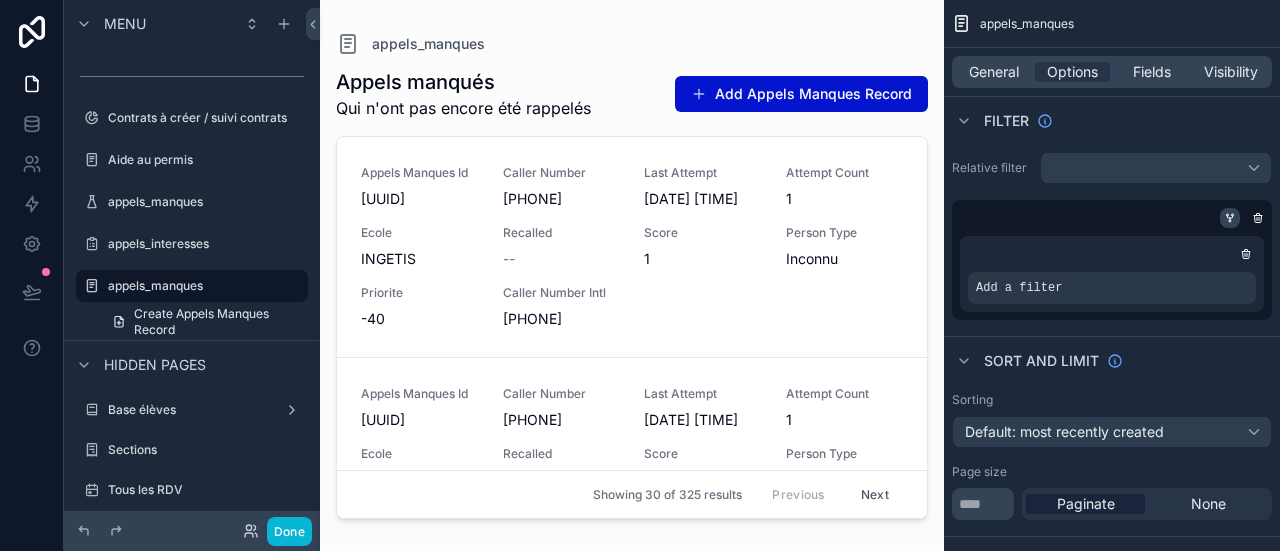 click 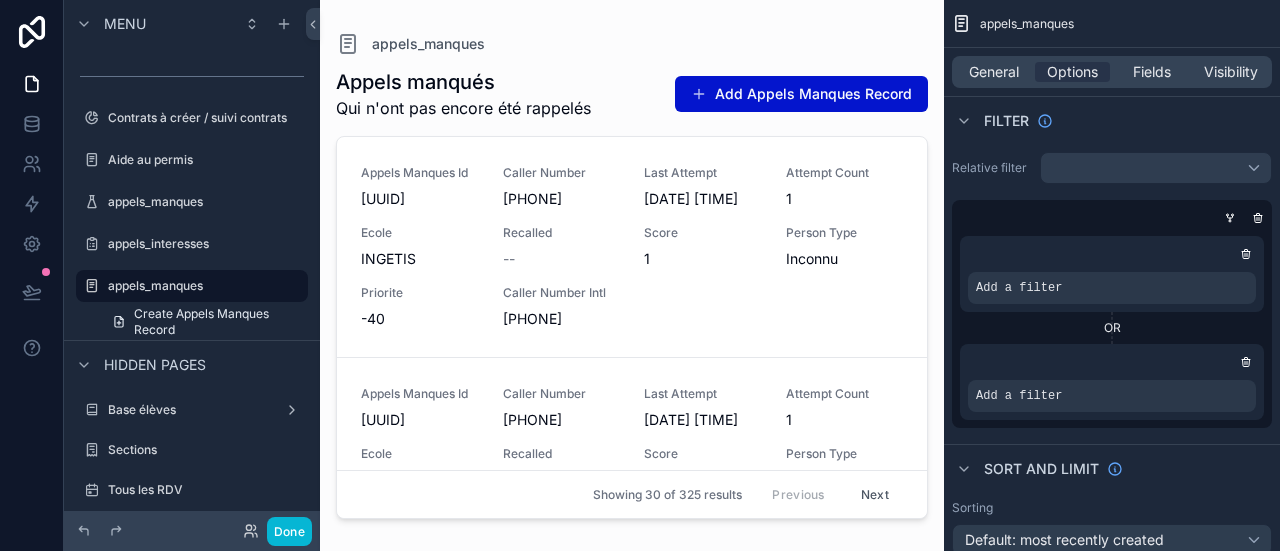 click on "OR" at bounding box center (1112, 328) 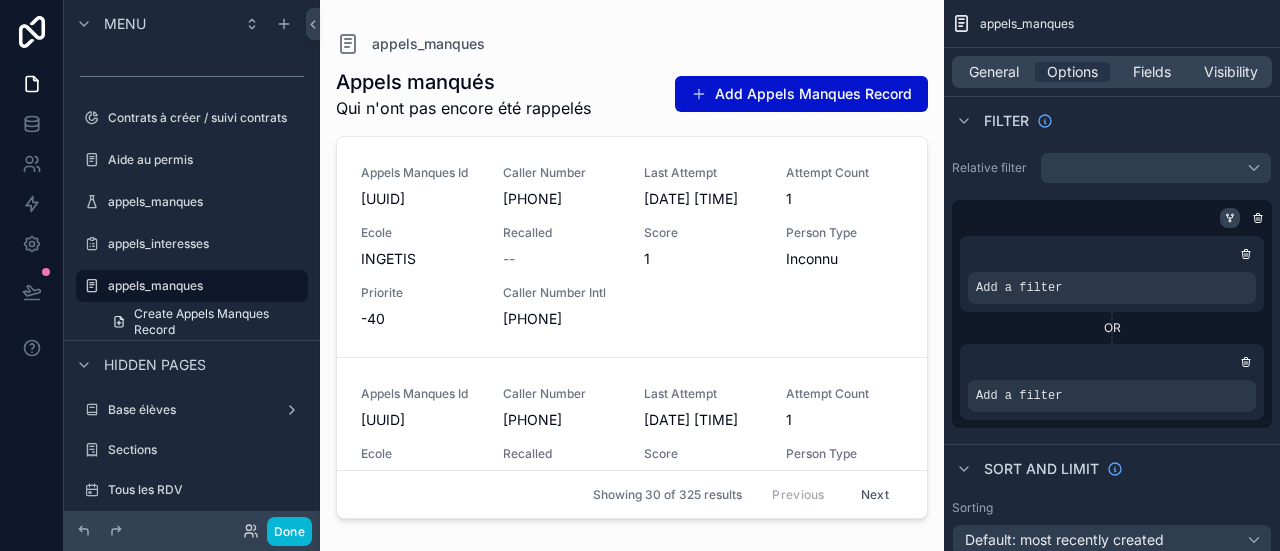 click 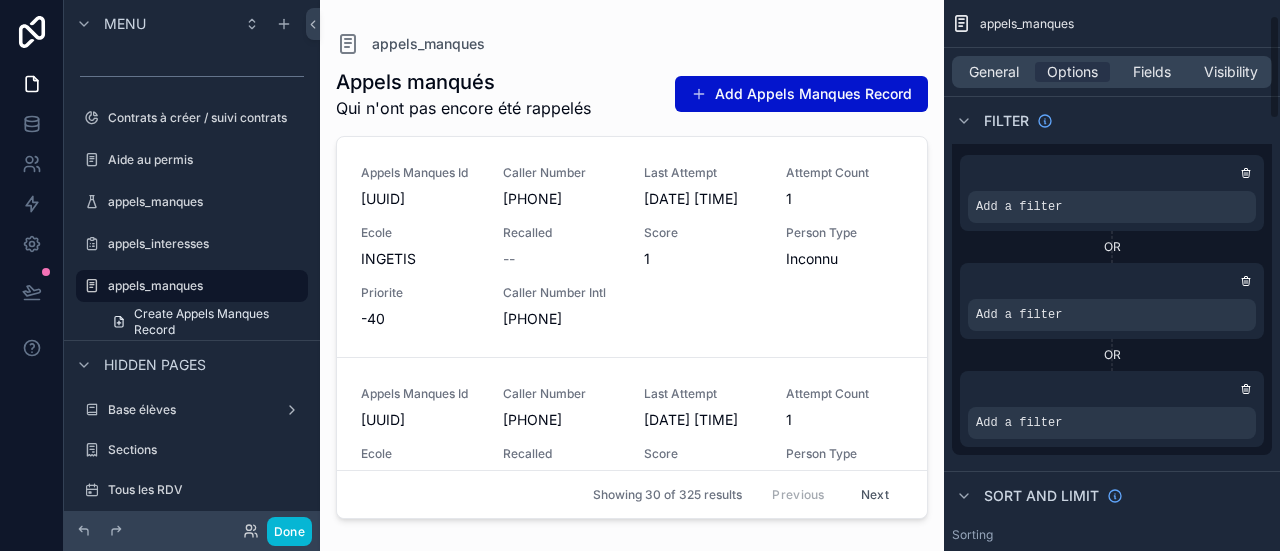 scroll, scrollTop: 0, scrollLeft: 0, axis: both 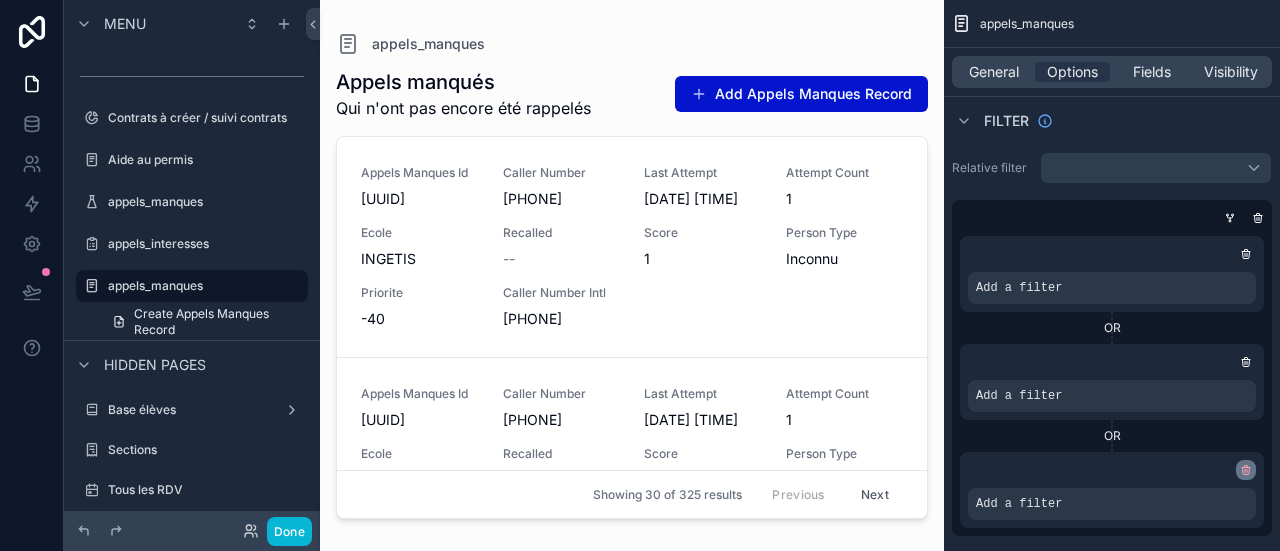 click at bounding box center (1246, 470) 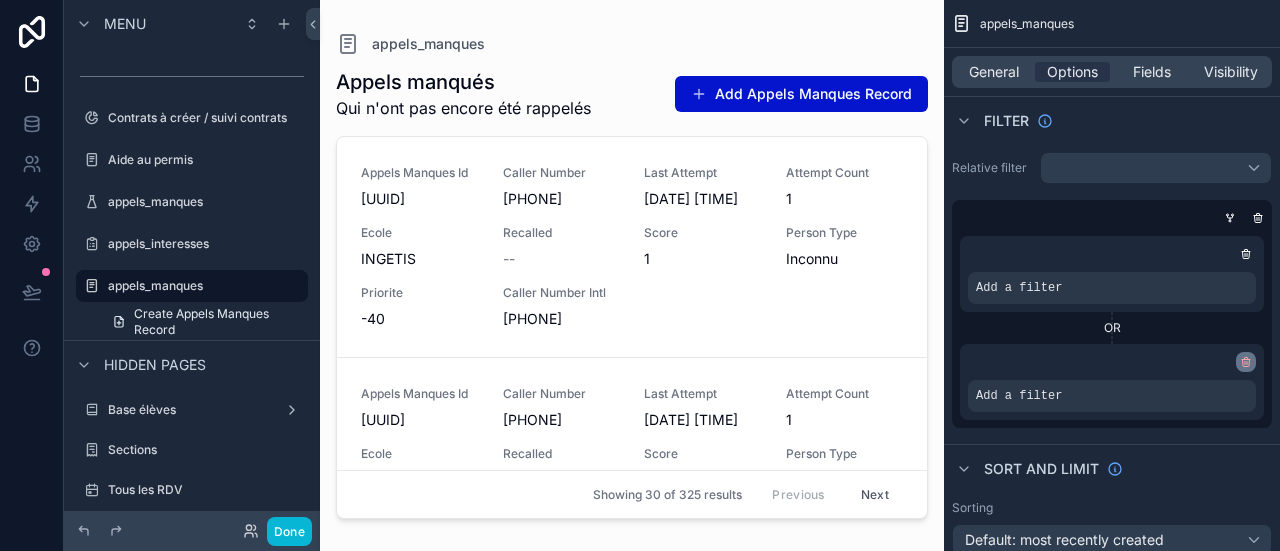 click at bounding box center [1246, 362] 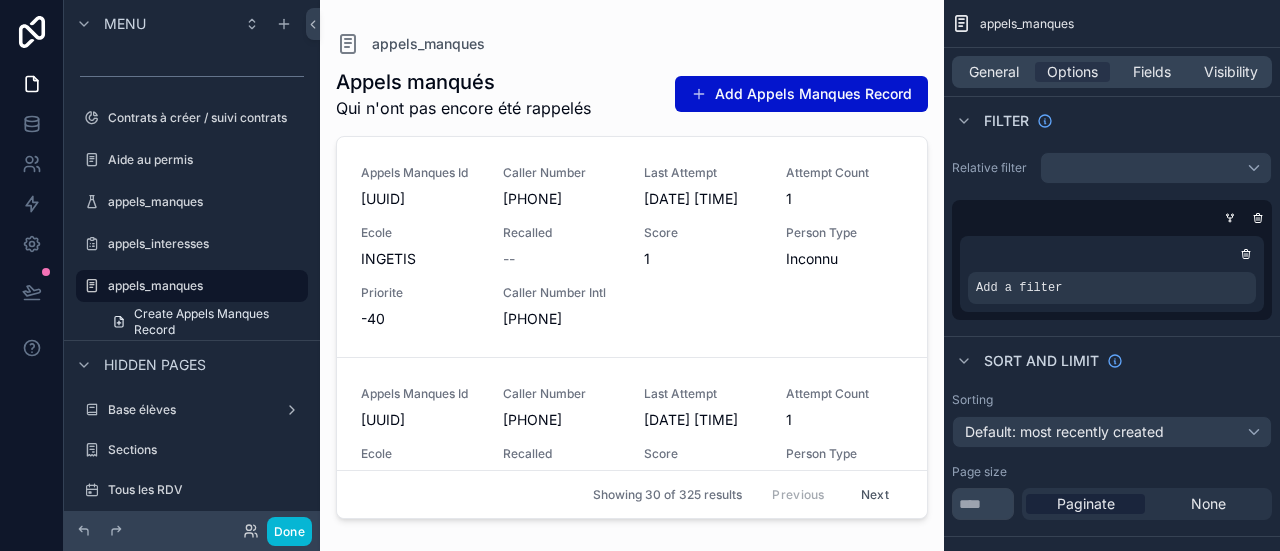 click at bounding box center (1112, 254) 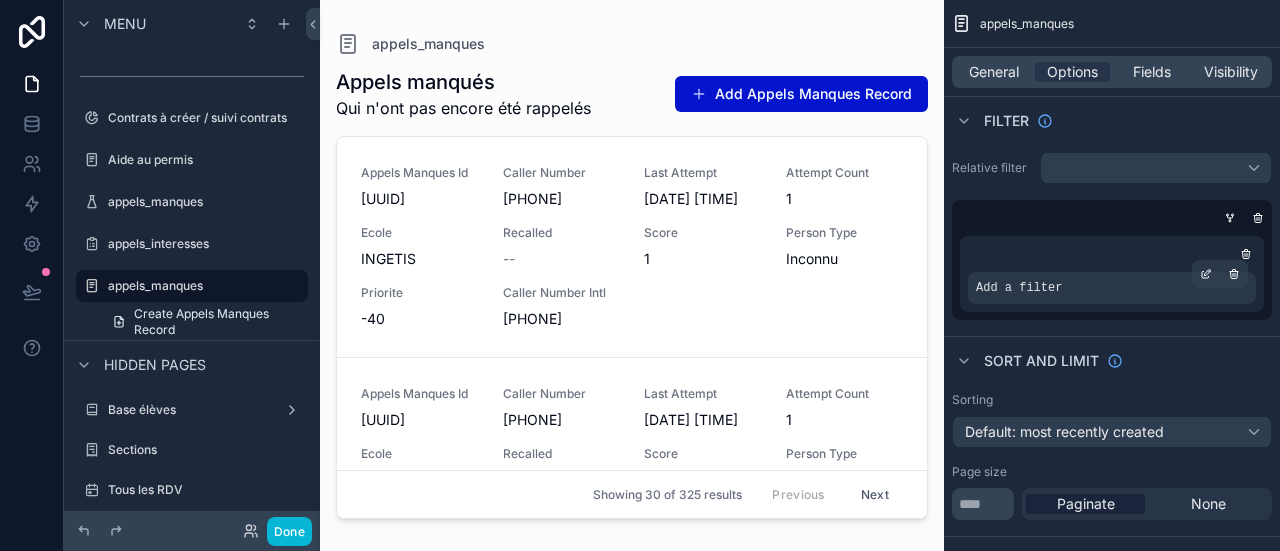 click on "Add a filter" at bounding box center [1112, 288] 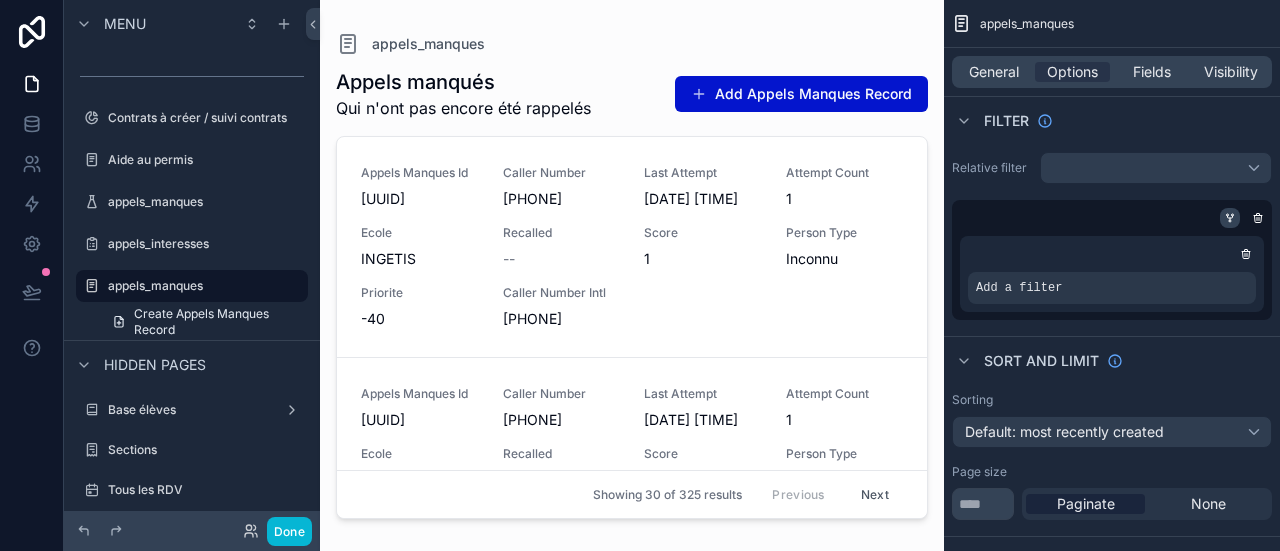click at bounding box center [1230, 218] 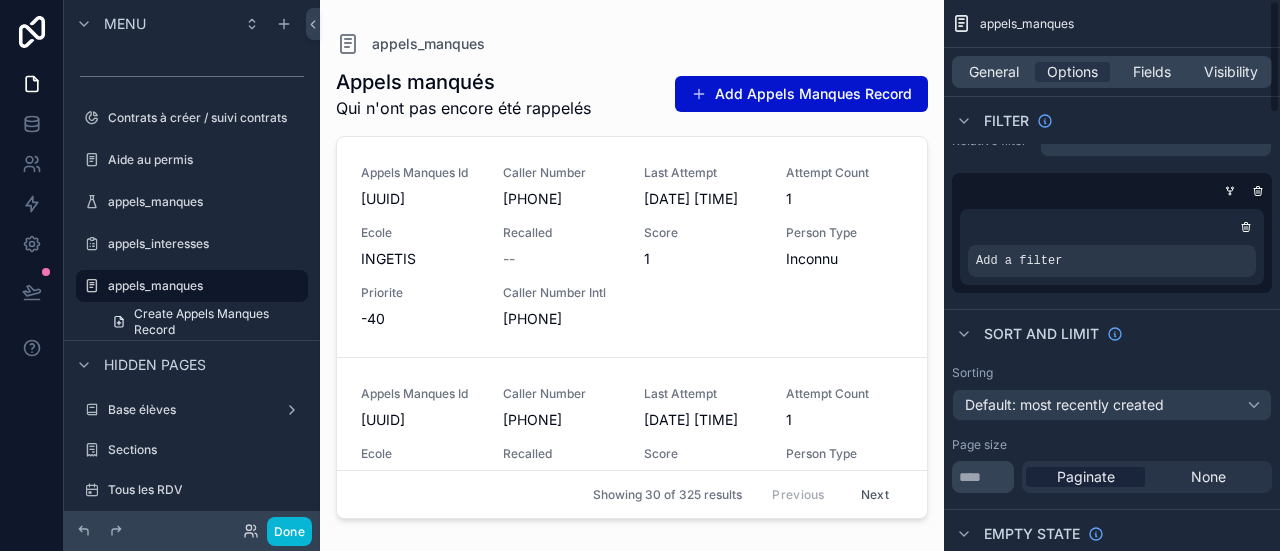 scroll, scrollTop: 0, scrollLeft: 0, axis: both 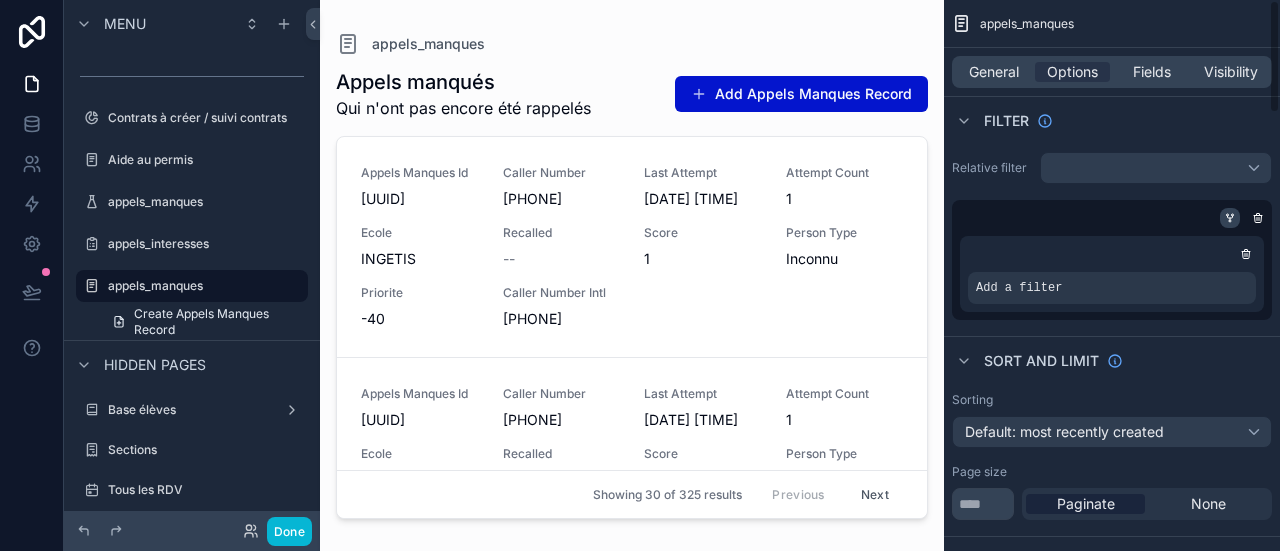 click 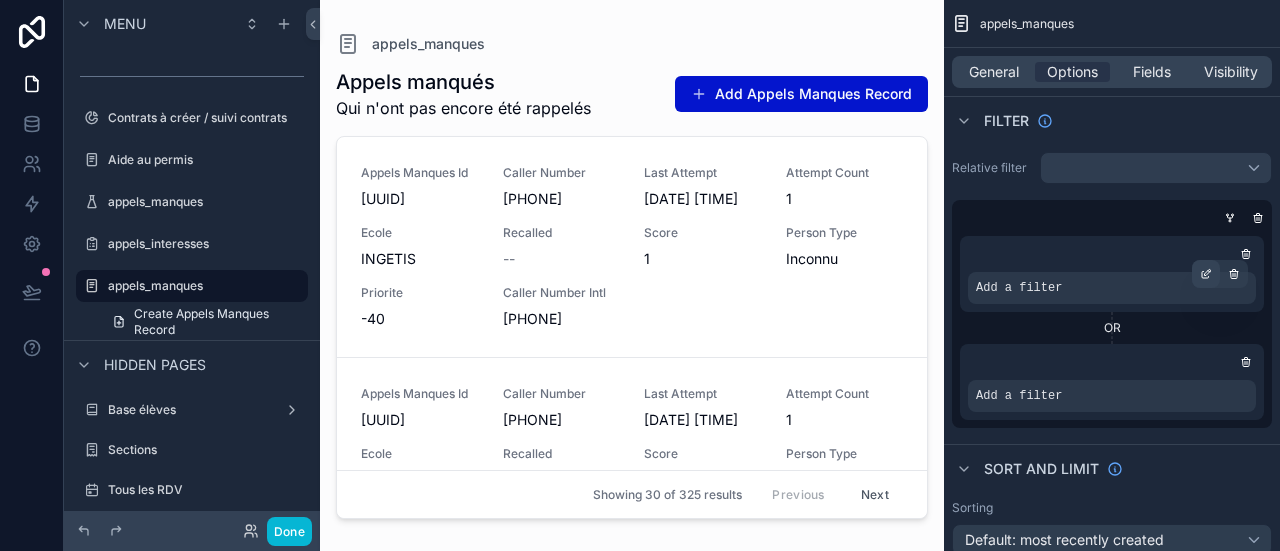click 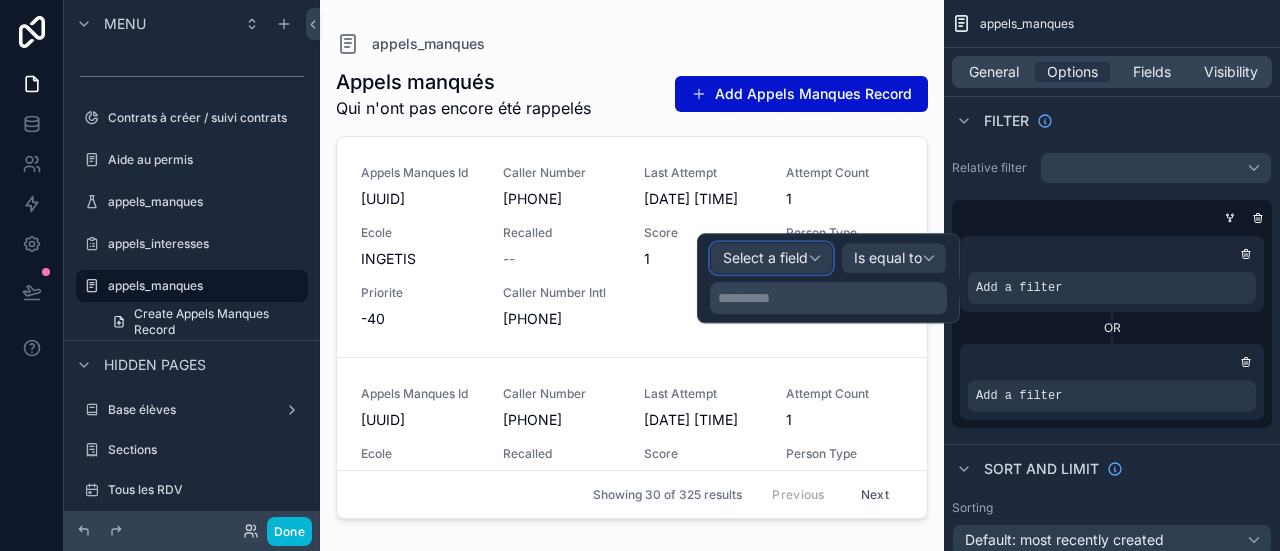 click on "Select a field" at bounding box center [765, 258] 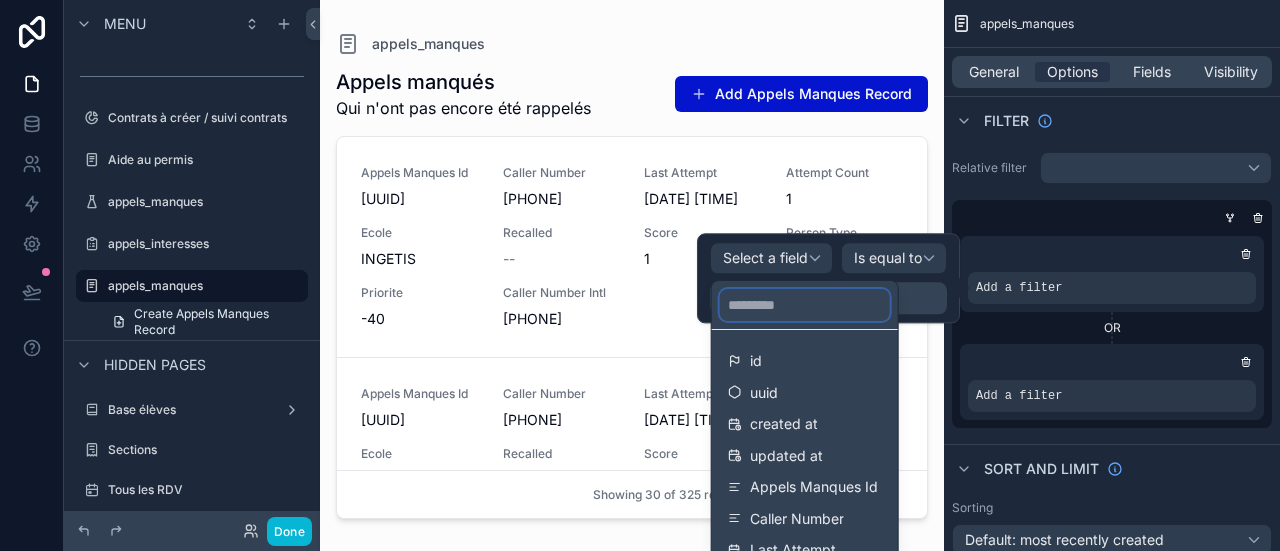 click at bounding box center [805, 305] 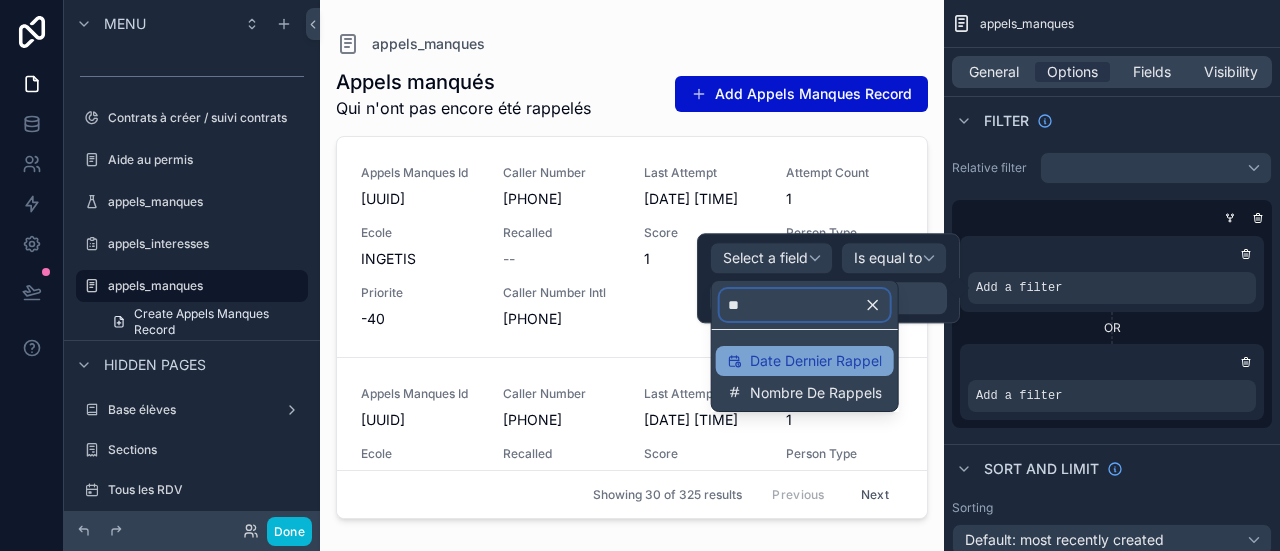 type on "**" 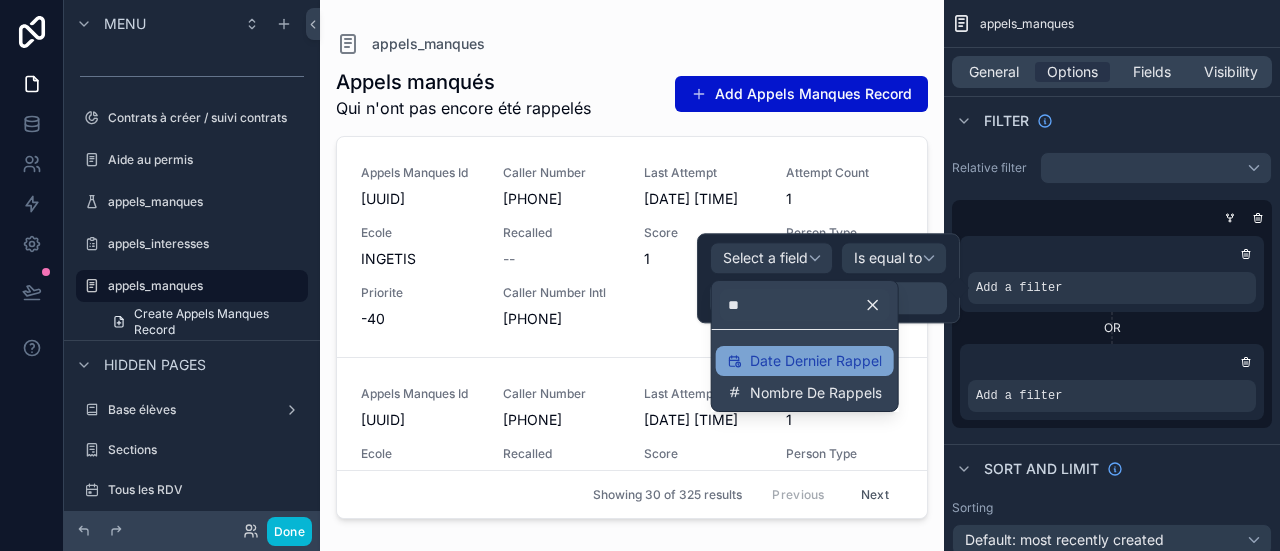 click on "Date Dernier Rappel" at bounding box center (816, 361) 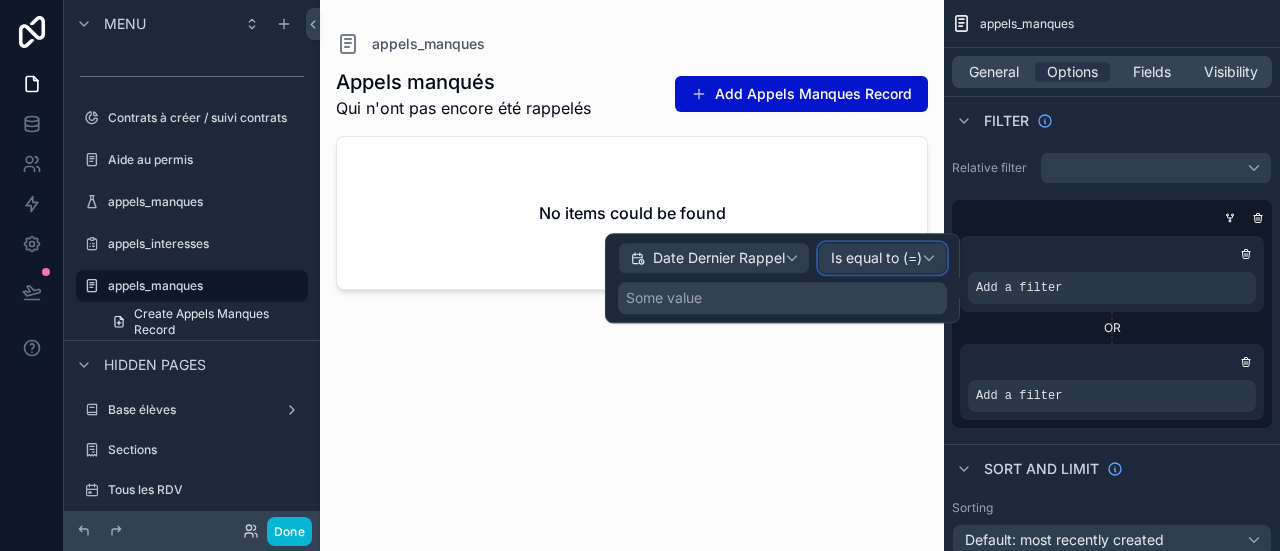 click on "Is equal to (=)" at bounding box center [876, 259] 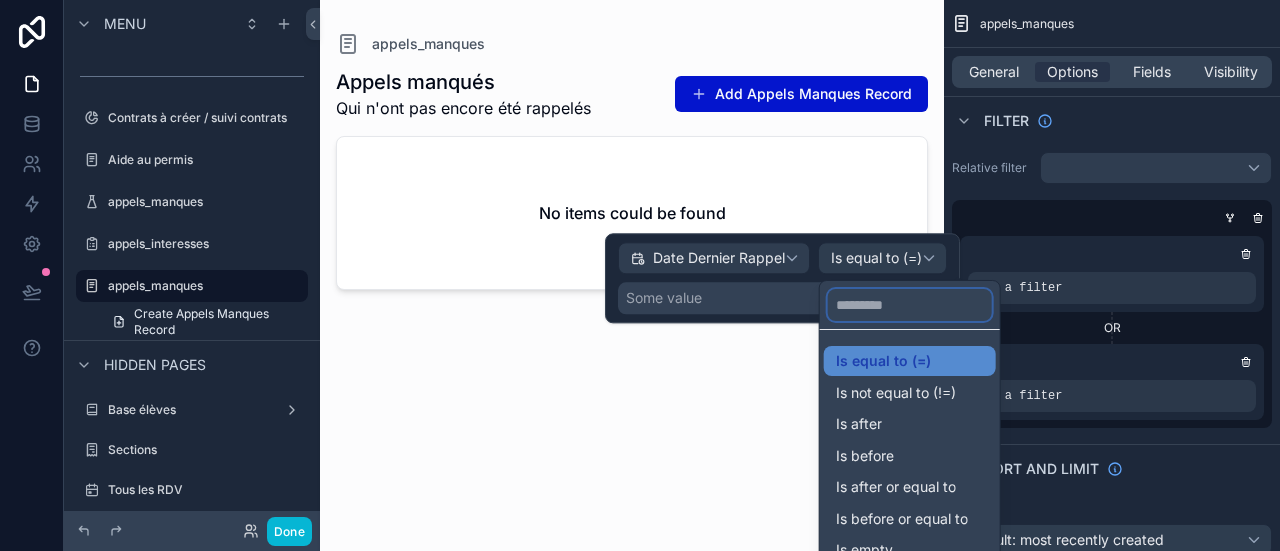 click at bounding box center (910, 305) 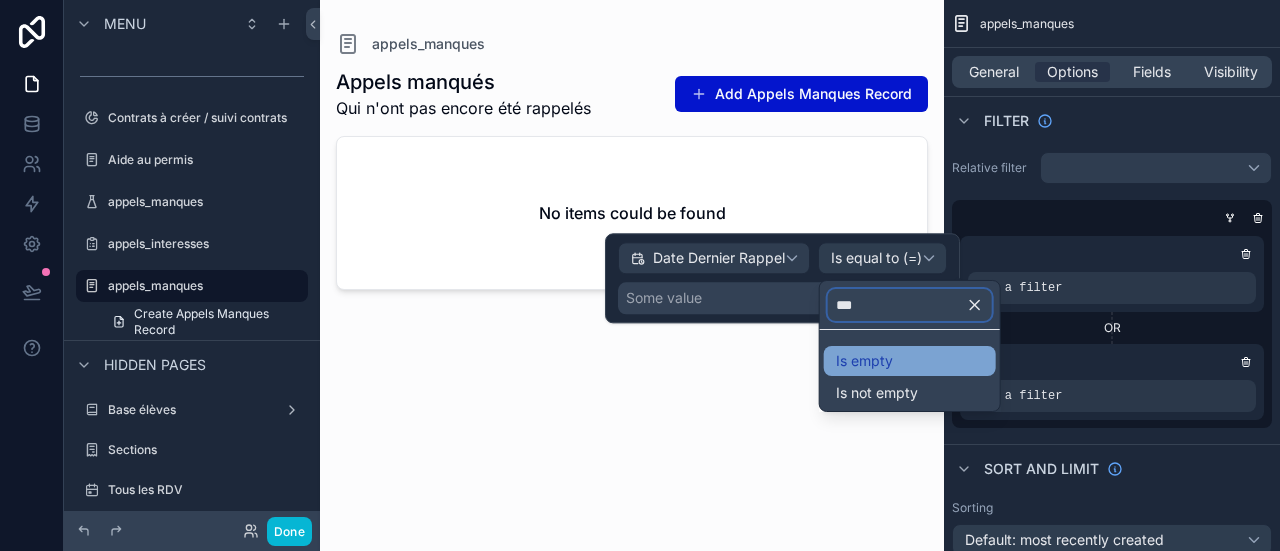 type on "***" 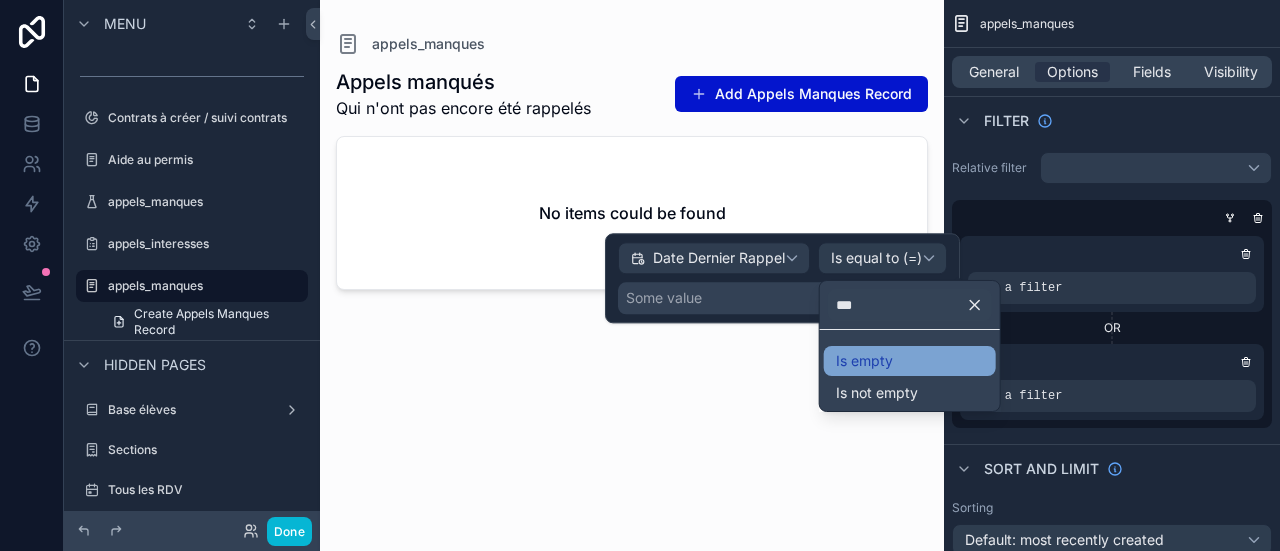 click on "Is empty" at bounding box center (910, 361) 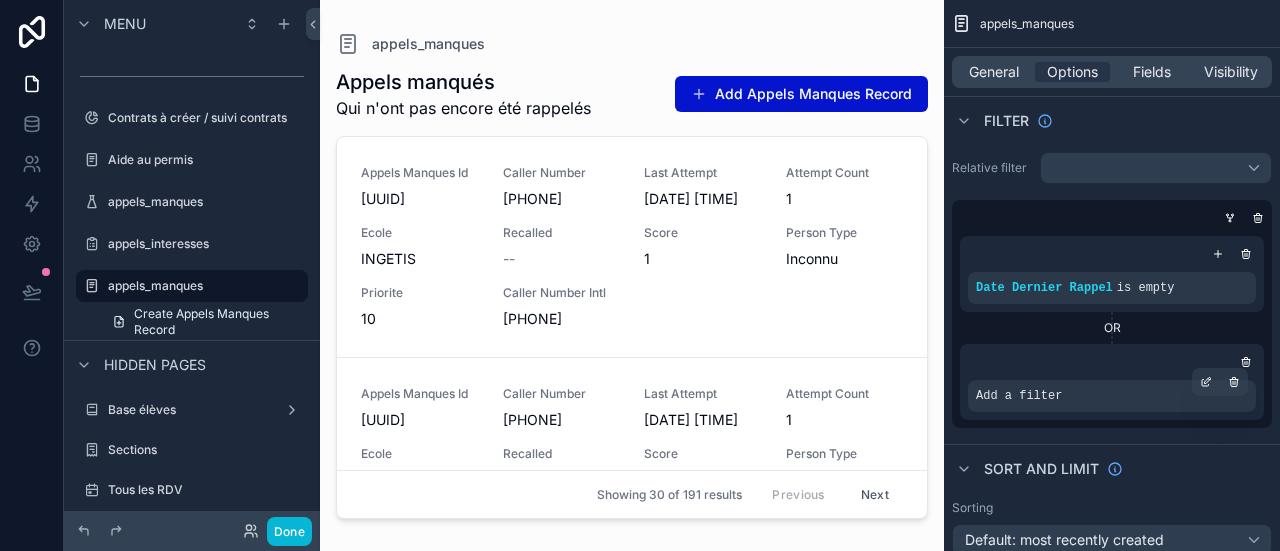 click on "Add a filter" at bounding box center (1019, 396) 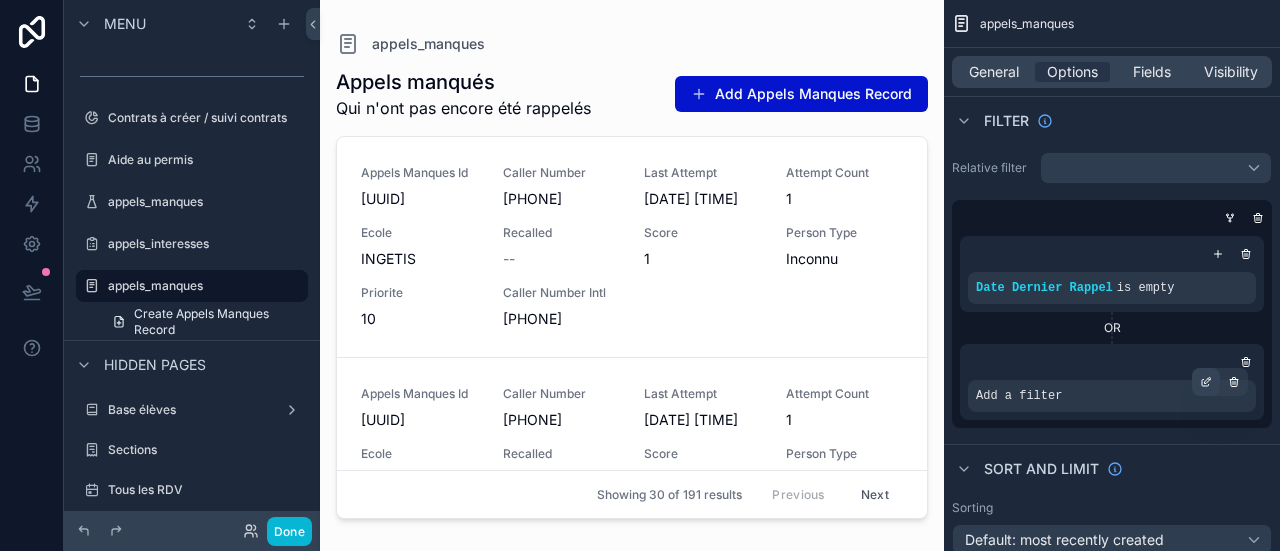 click at bounding box center (1206, 382) 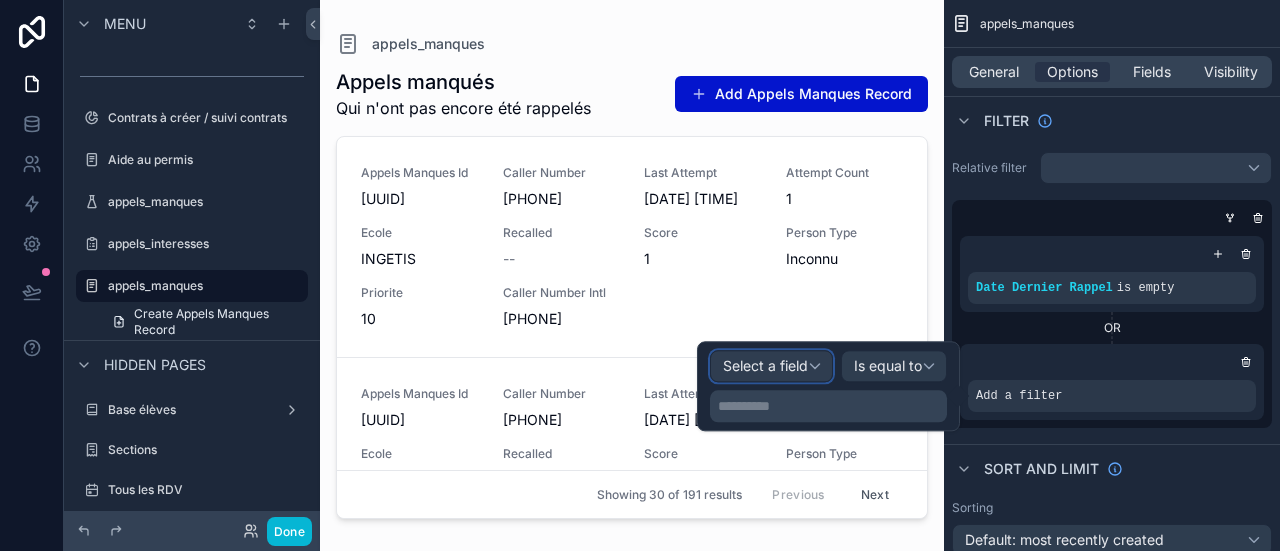 click on "Select a field" at bounding box center (771, 366) 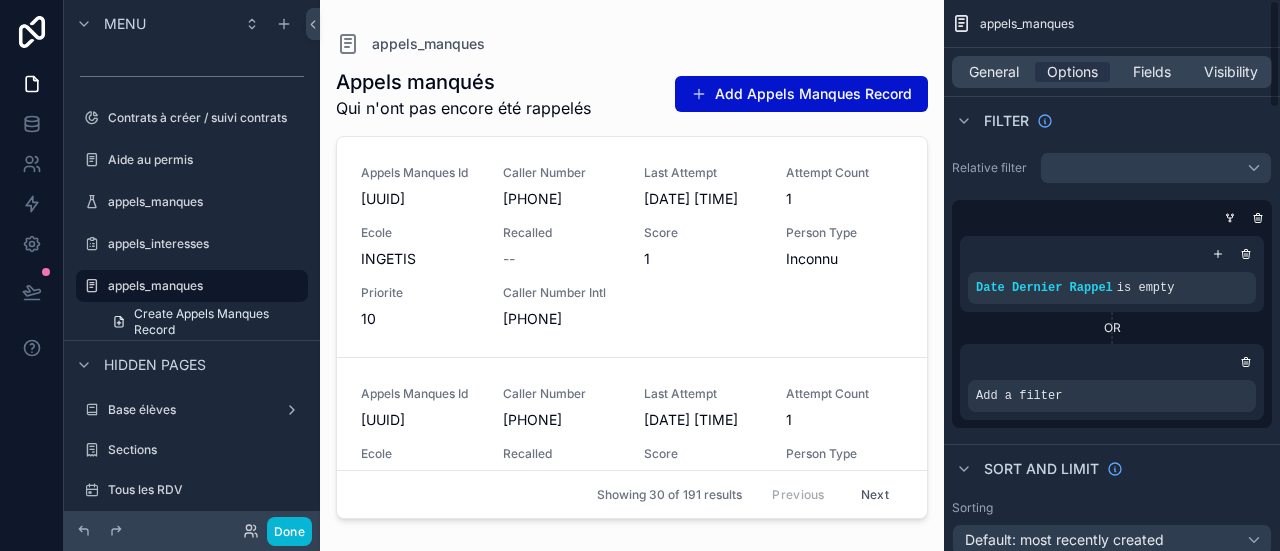 click on "OR" at bounding box center [1112, 328] 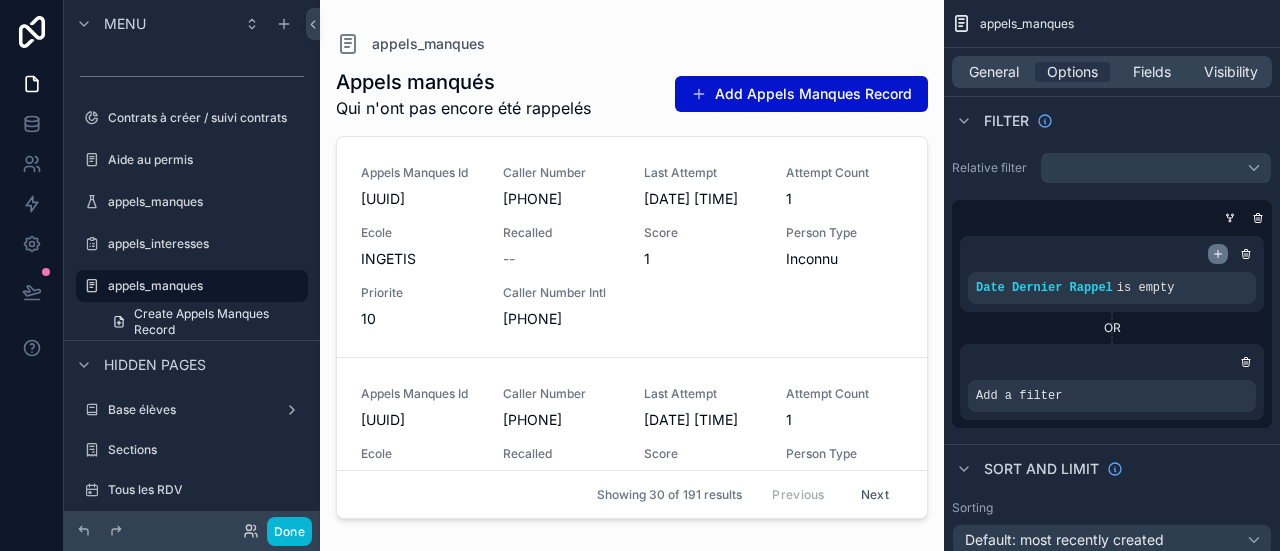 click 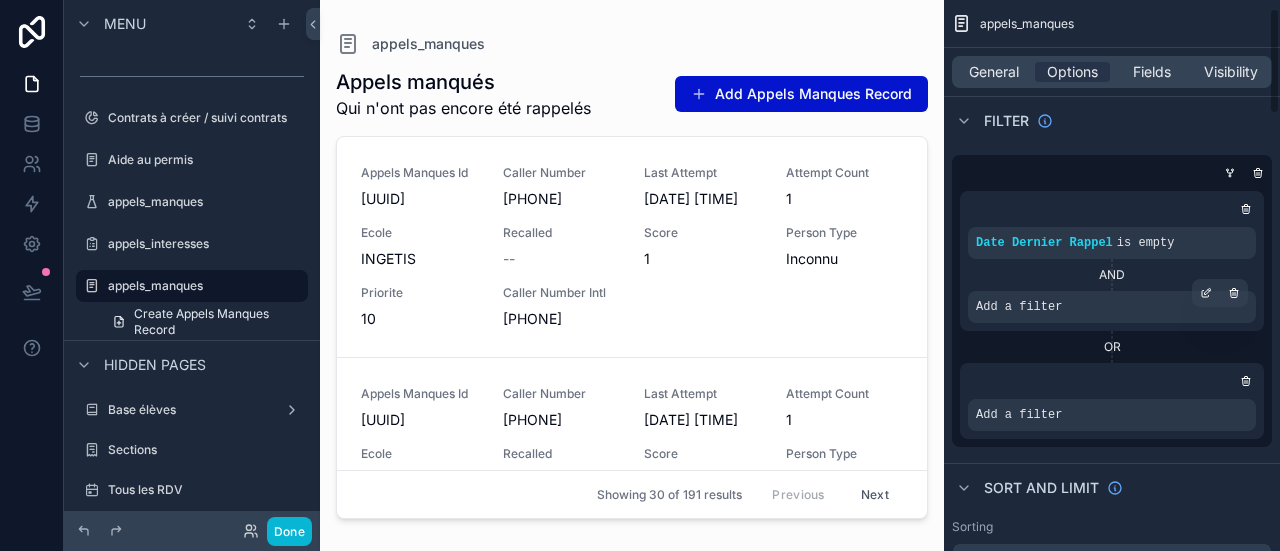 scroll, scrollTop: 42, scrollLeft: 0, axis: vertical 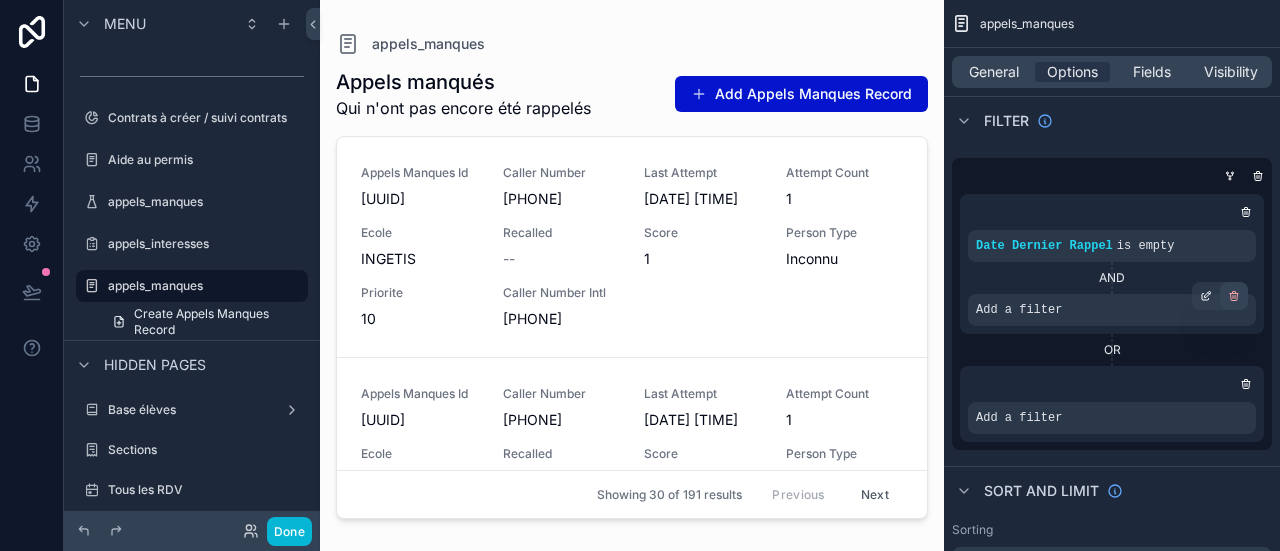 click 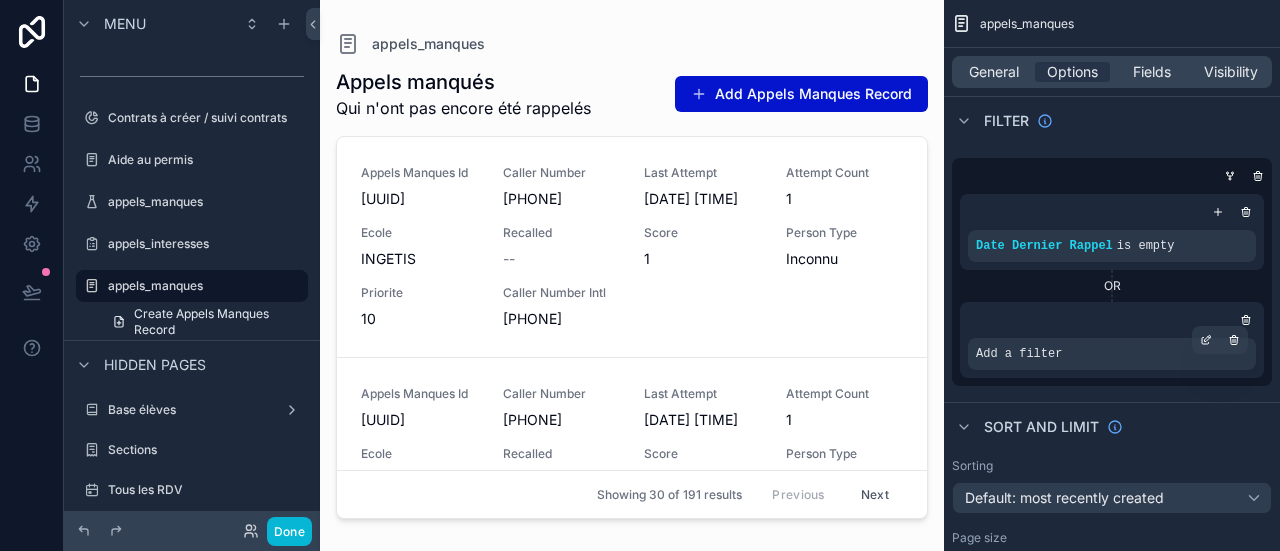click on "Add a filter" at bounding box center [1112, 354] 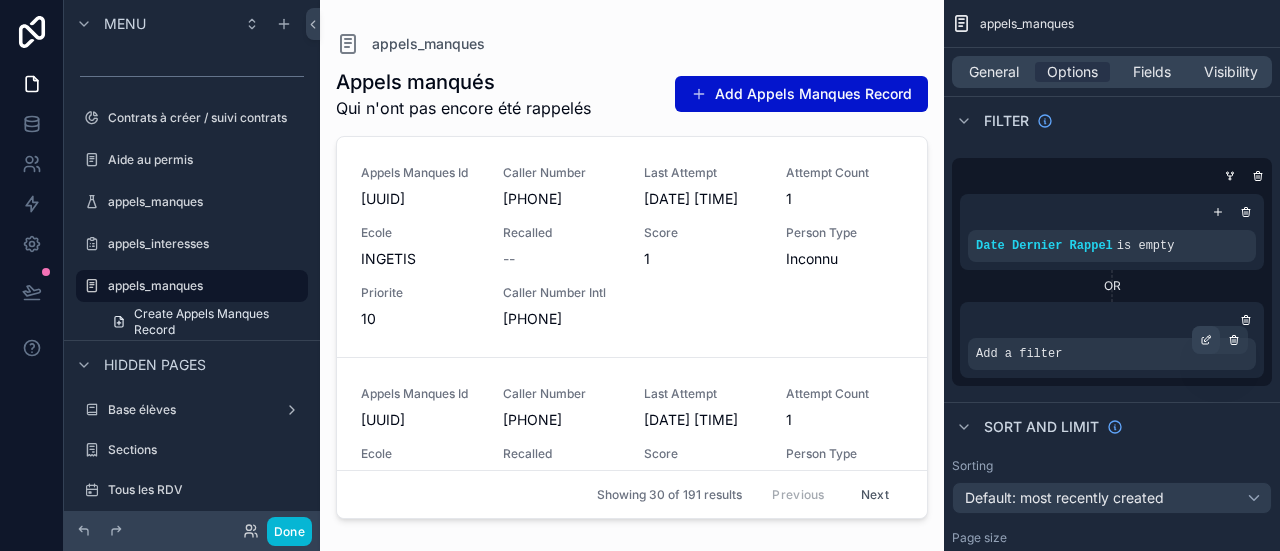 click 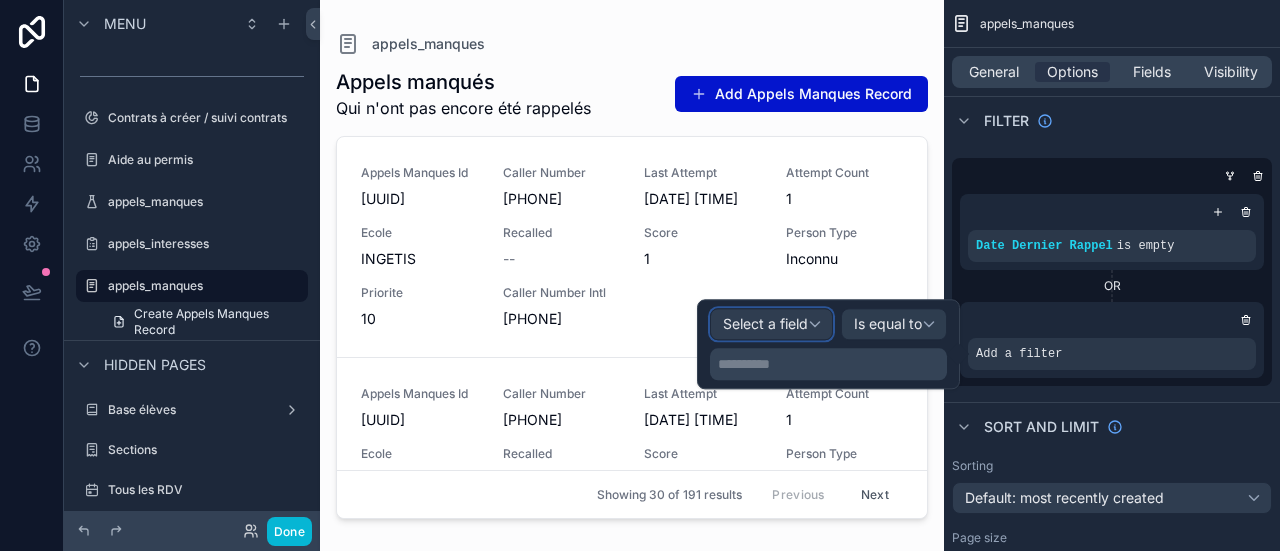 click on "Select a field" at bounding box center [771, 324] 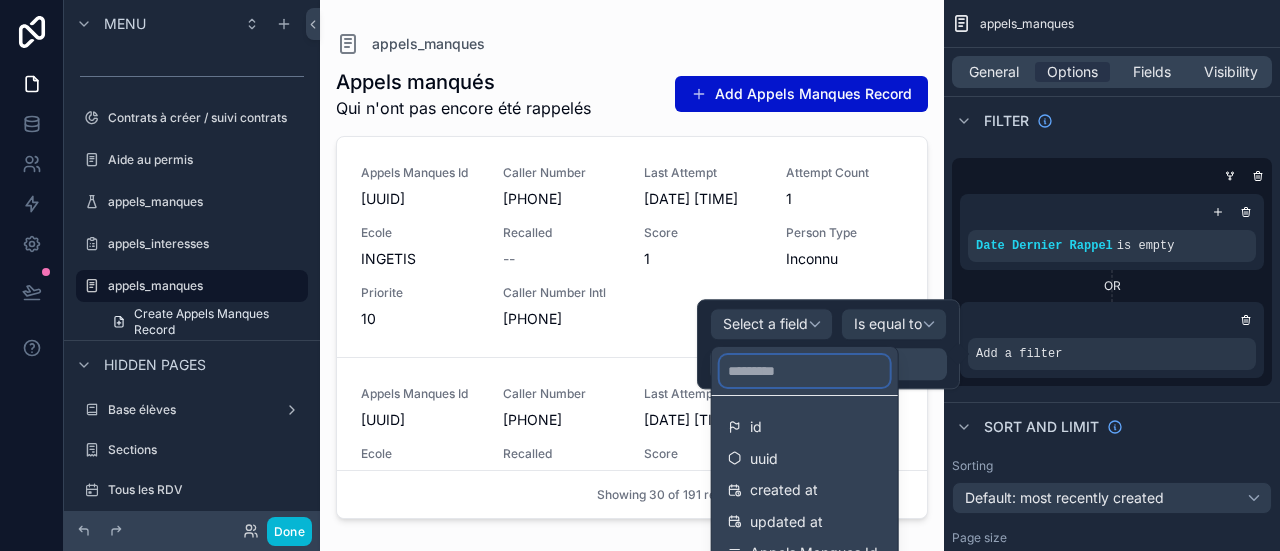 click at bounding box center (805, 371) 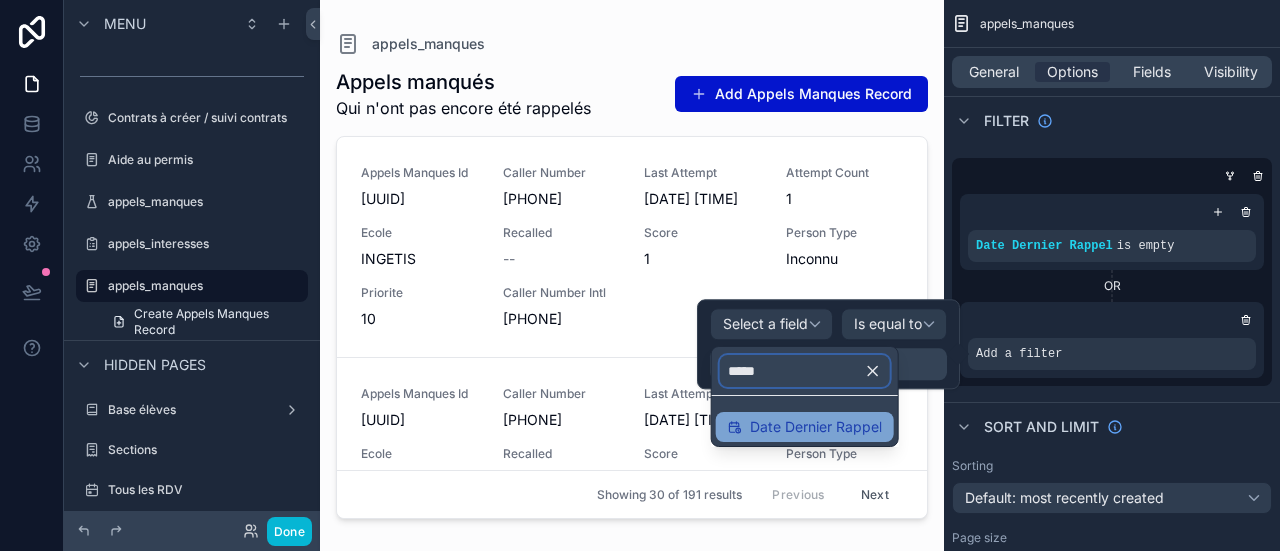 type on "*****" 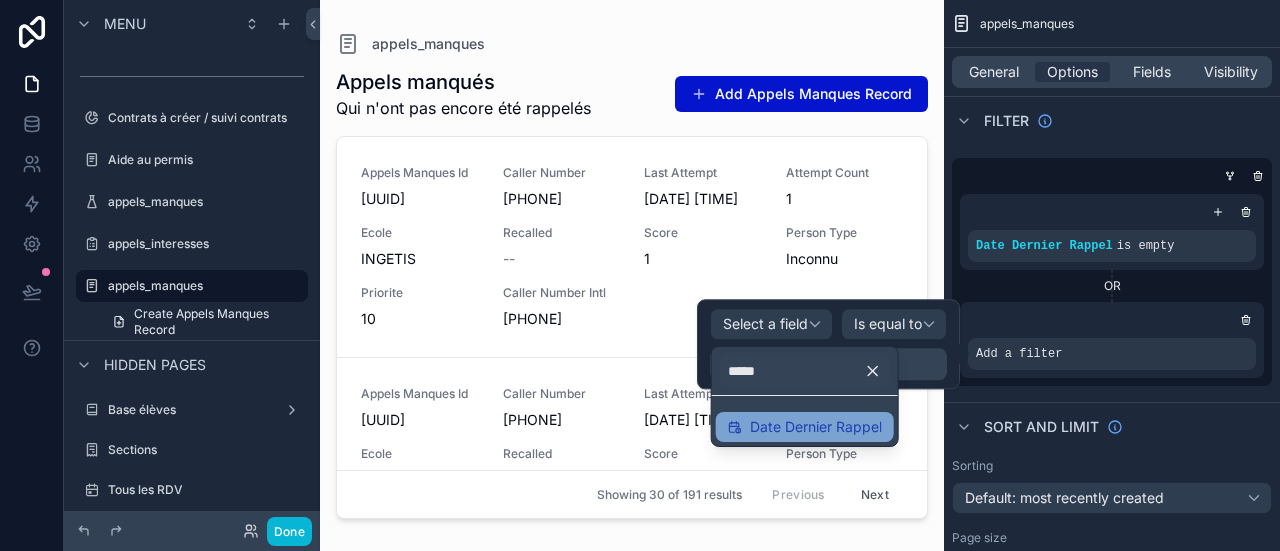 click on "Date Dernier Rappel" at bounding box center [816, 427] 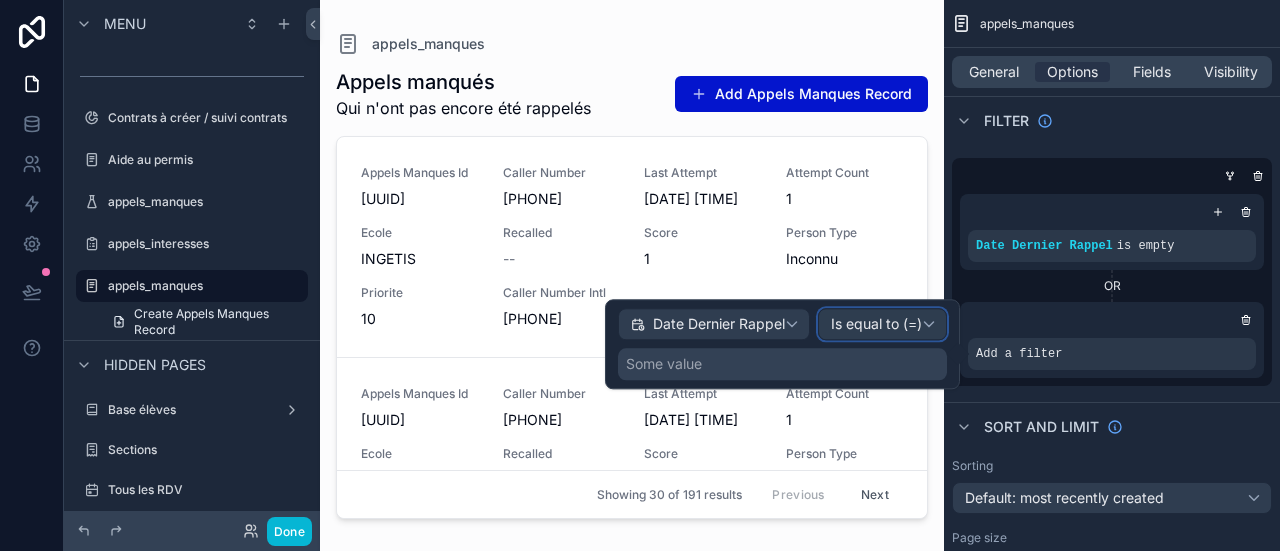 click on "Is equal to (=)" at bounding box center (876, 325) 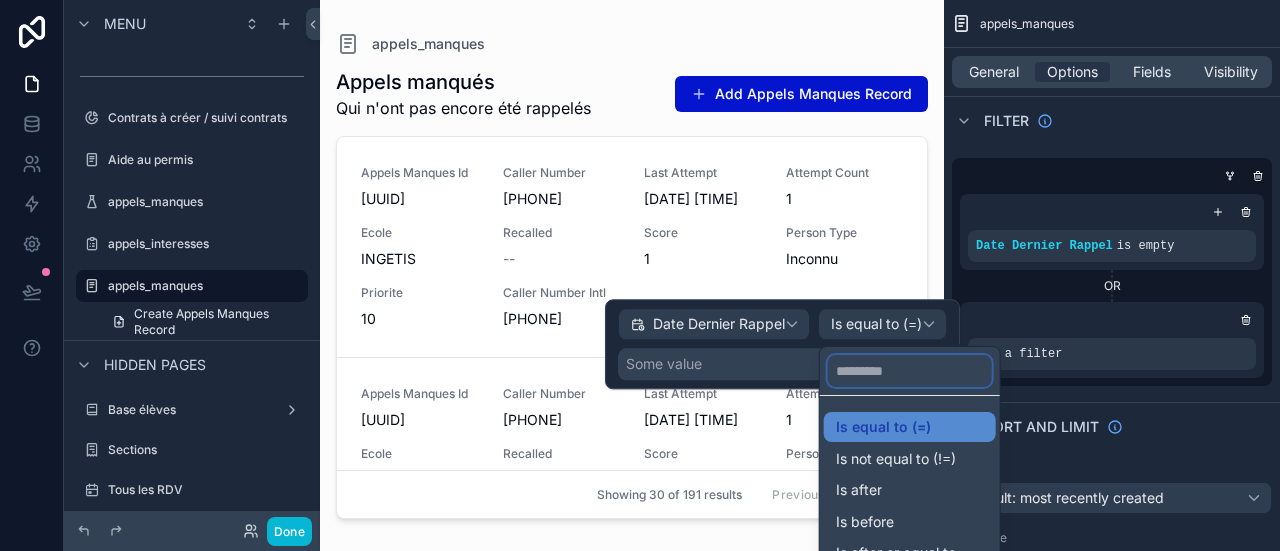 click at bounding box center [910, 371] 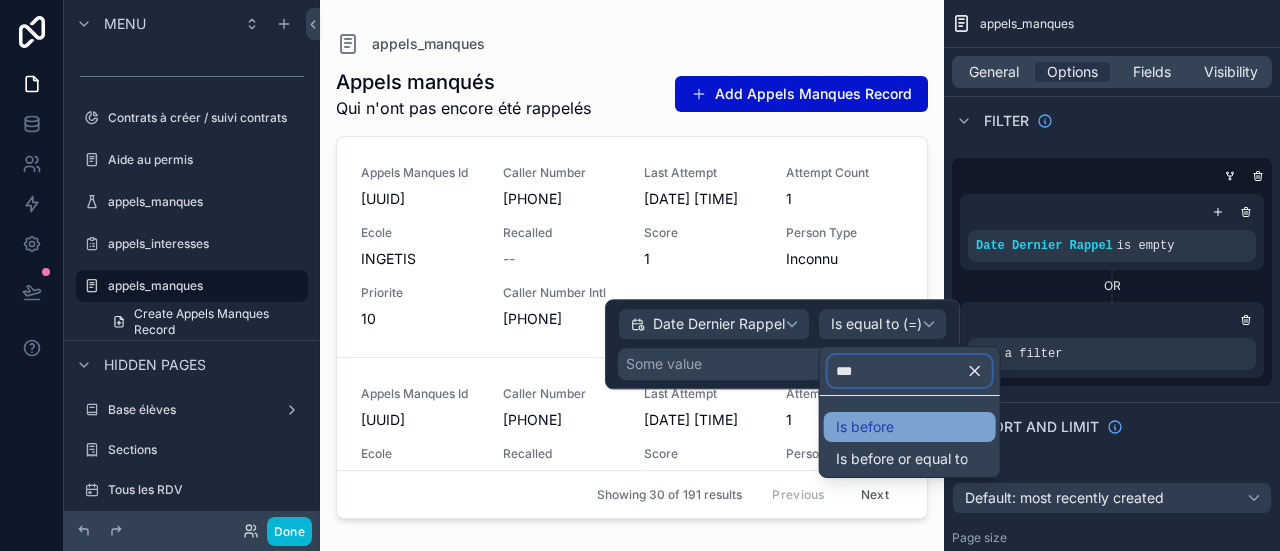 type on "***" 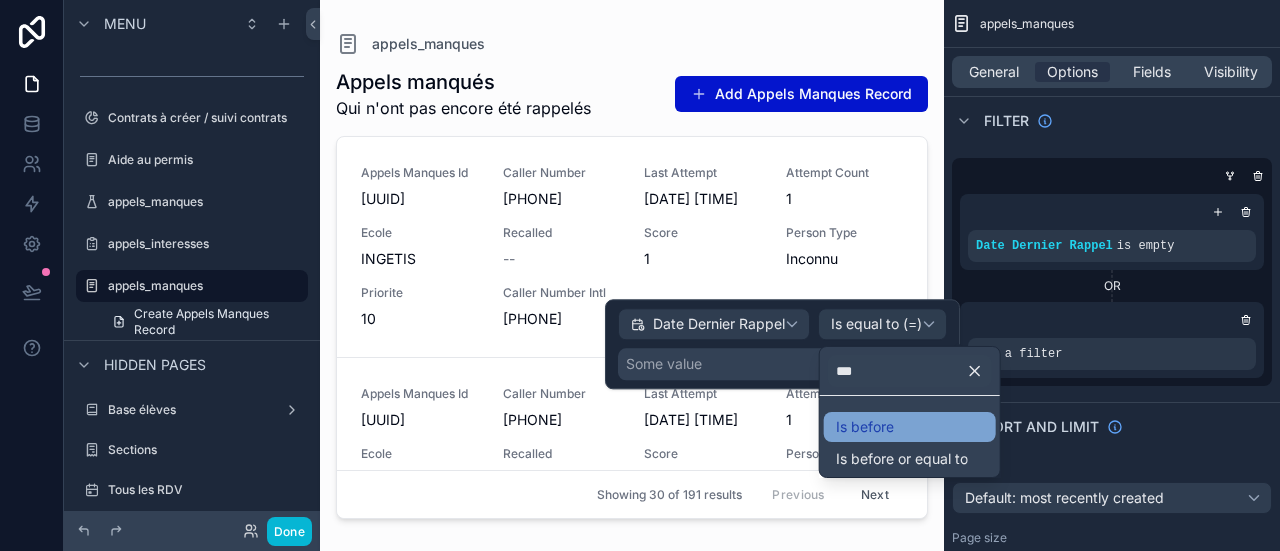 click on "Is before" at bounding box center (910, 427) 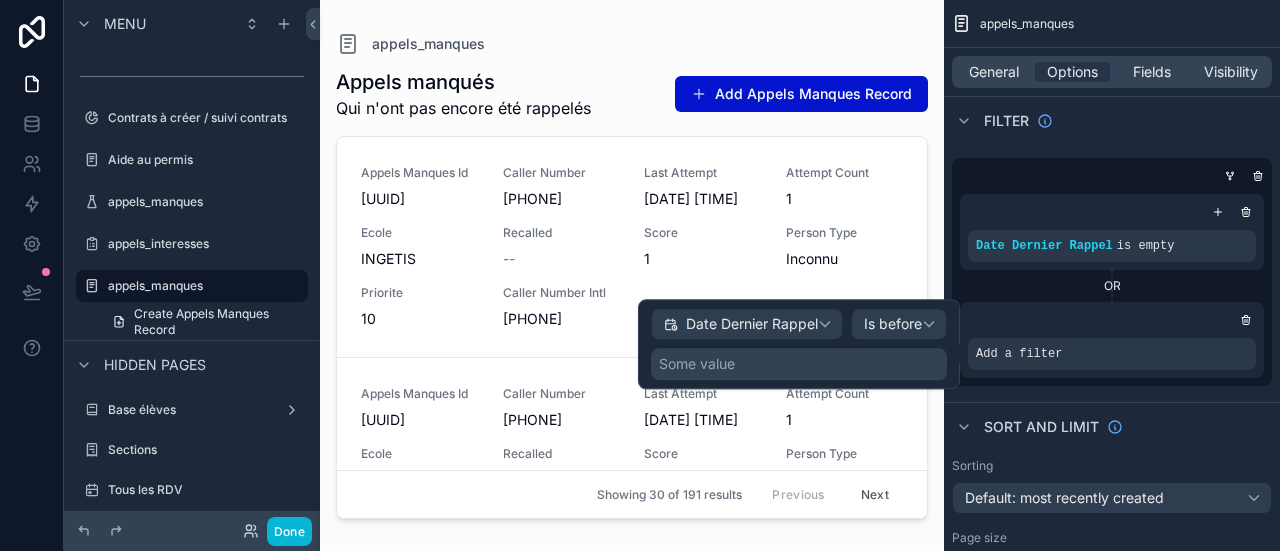 click on "Some value" at bounding box center (799, 364) 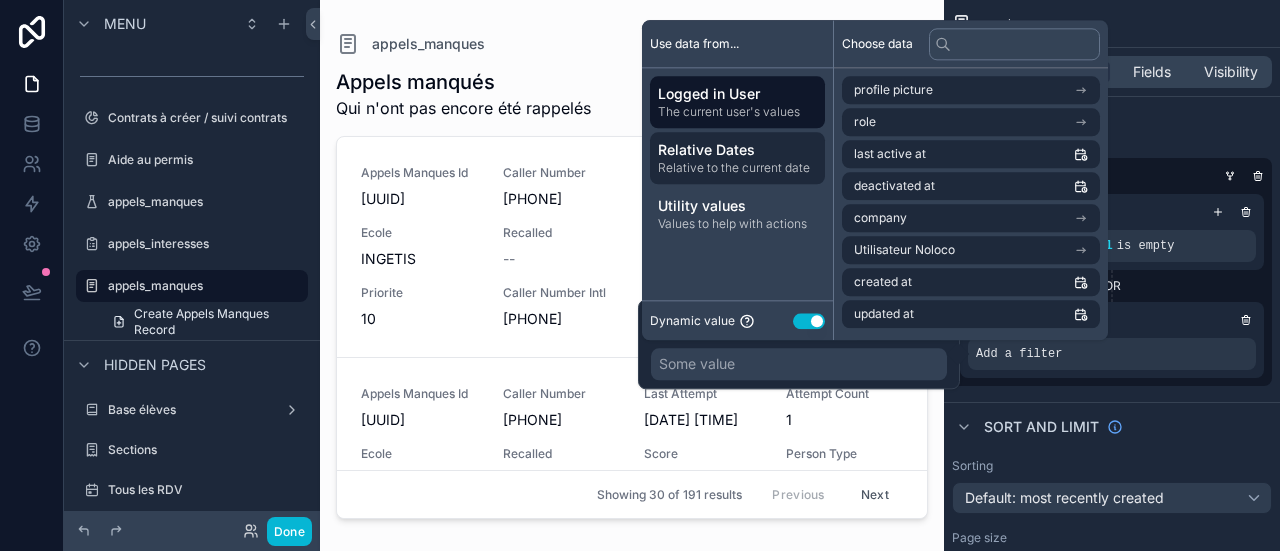 click on "Relative to the current date" at bounding box center (737, 168) 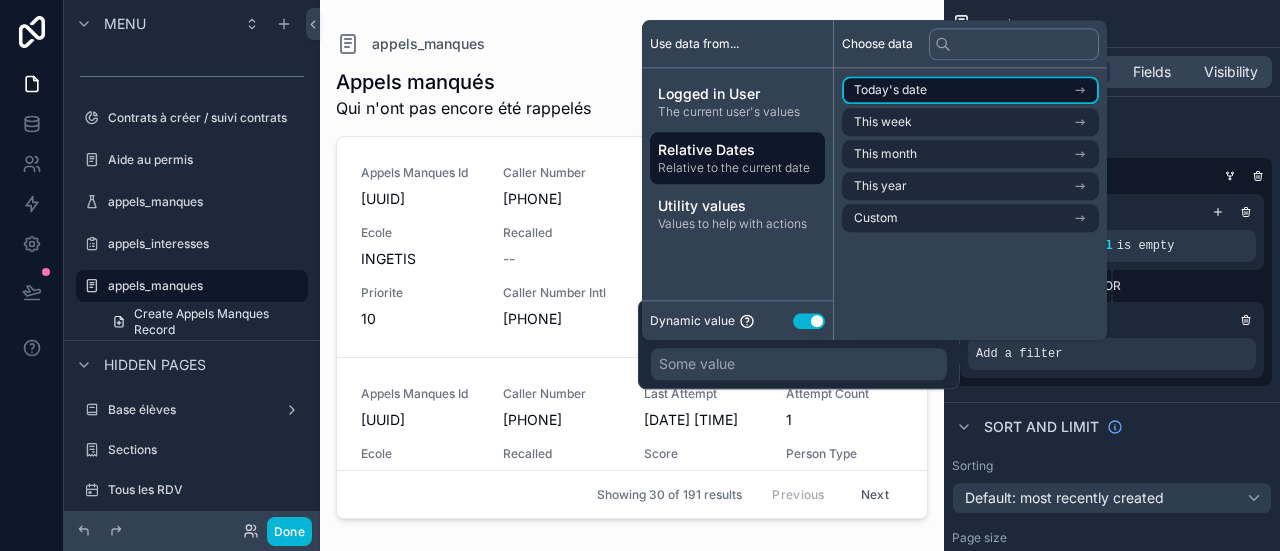 click on "Today's date" at bounding box center [890, 90] 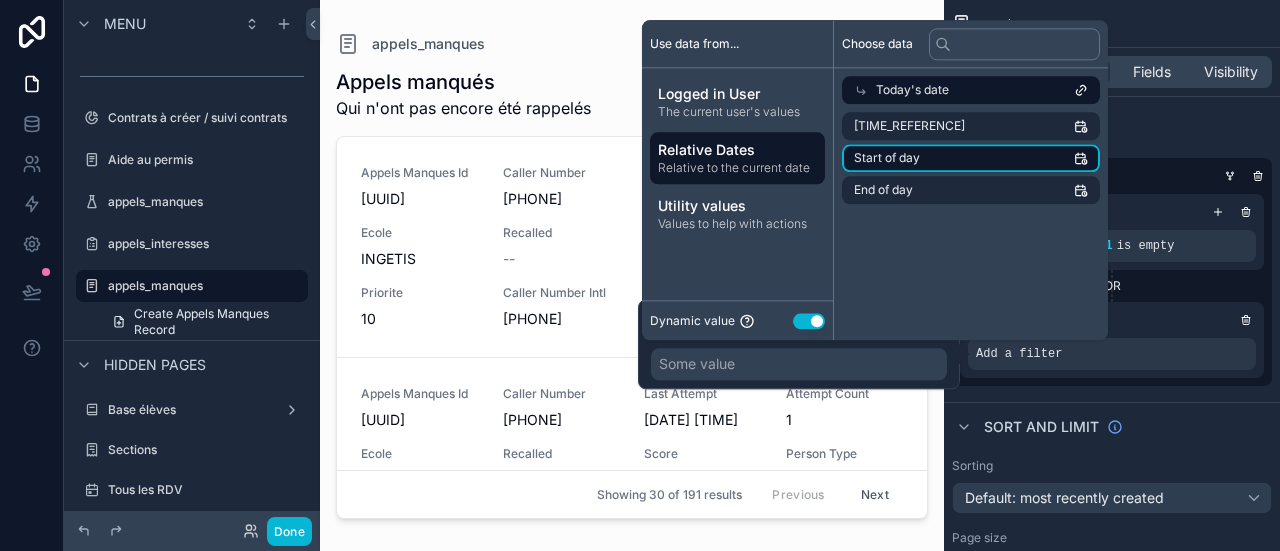 click on "Start of day" at bounding box center [887, 158] 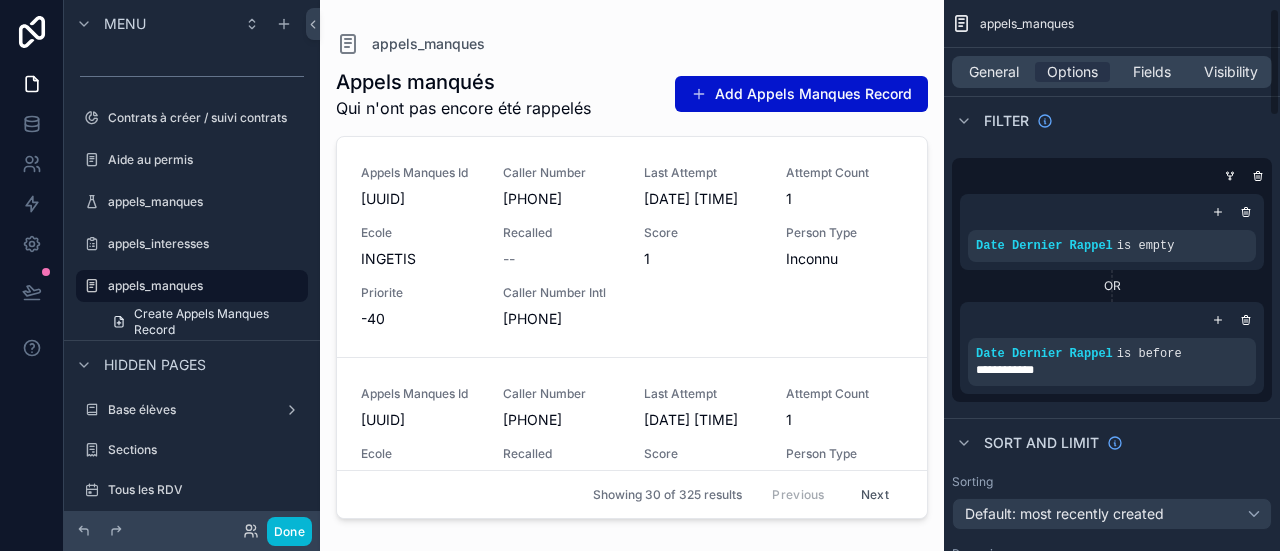 click on "**********" at bounding box center [1112, 1344] 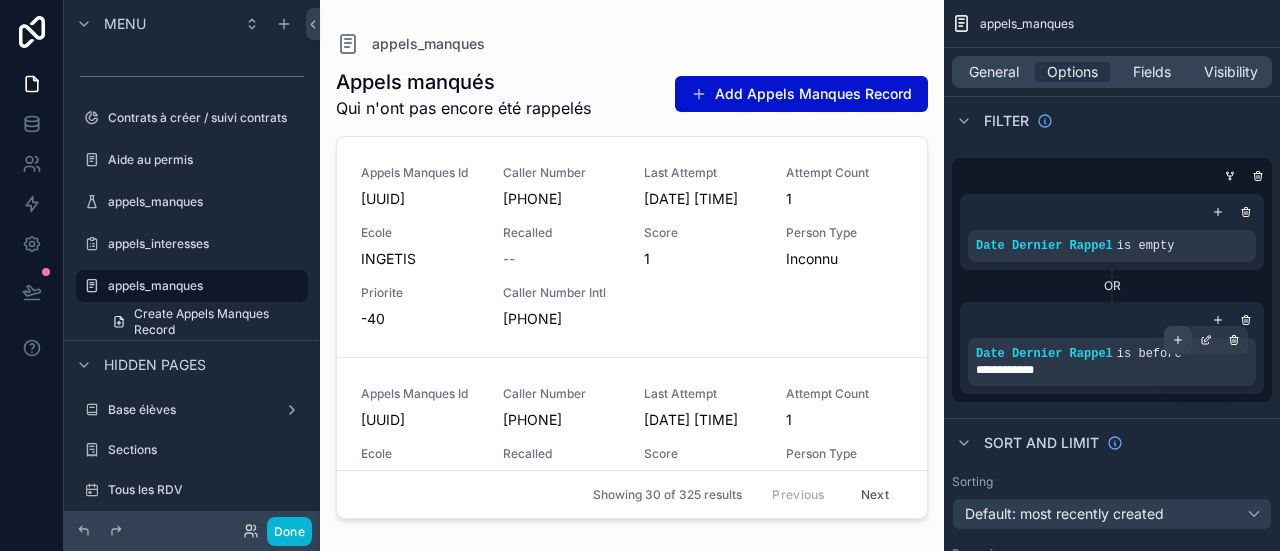 click 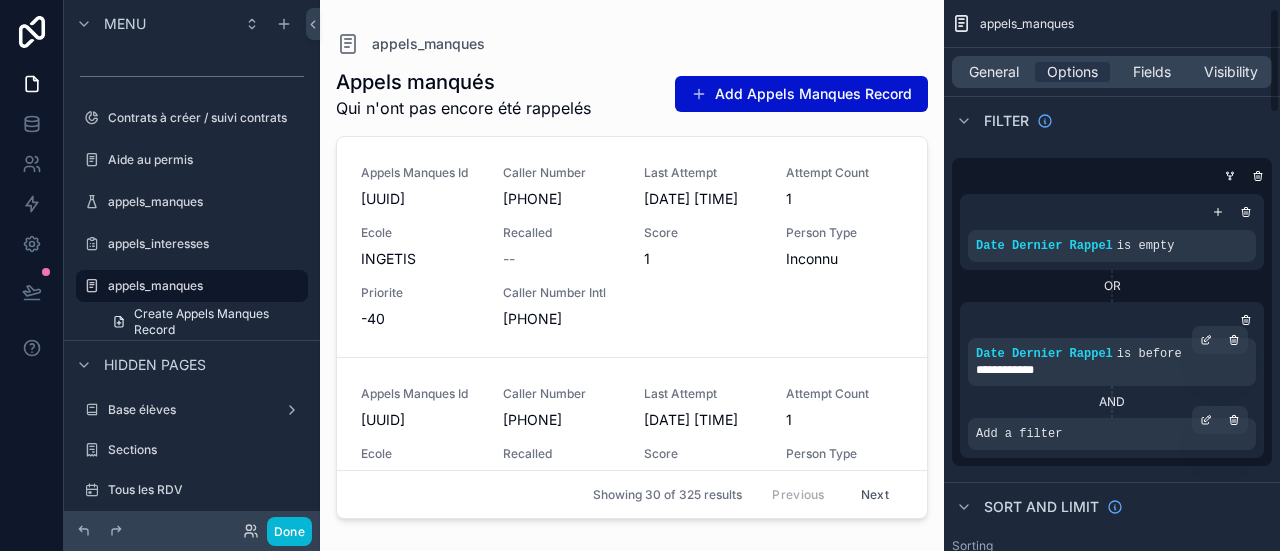scroll, scrollTop: 64, scrollLeft: 0, axis: vertical 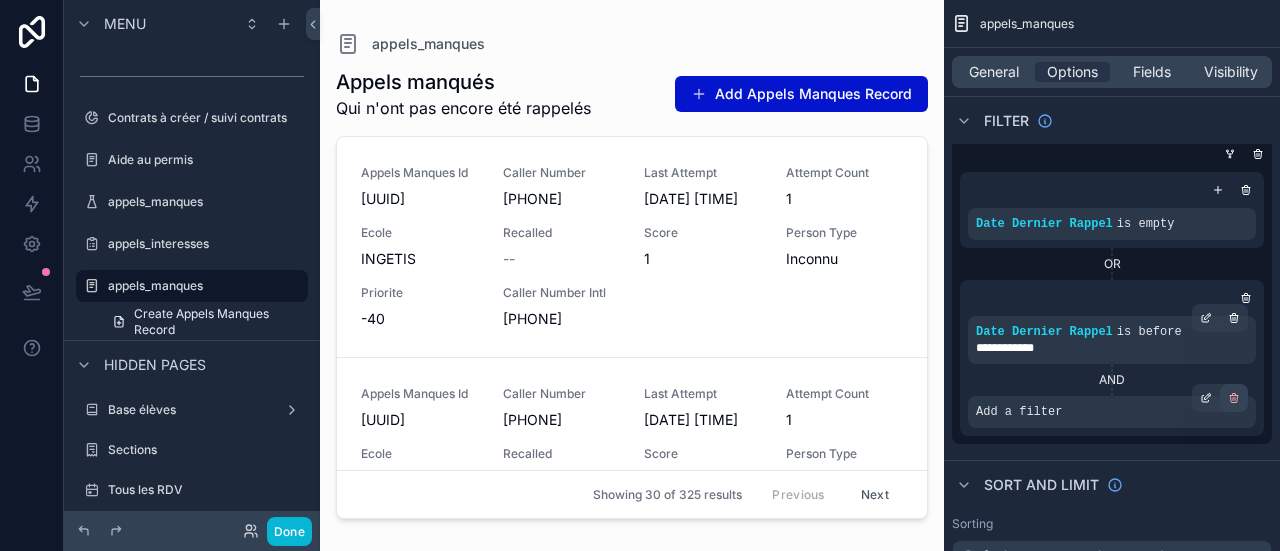 click at bounding box center (1234, 398) 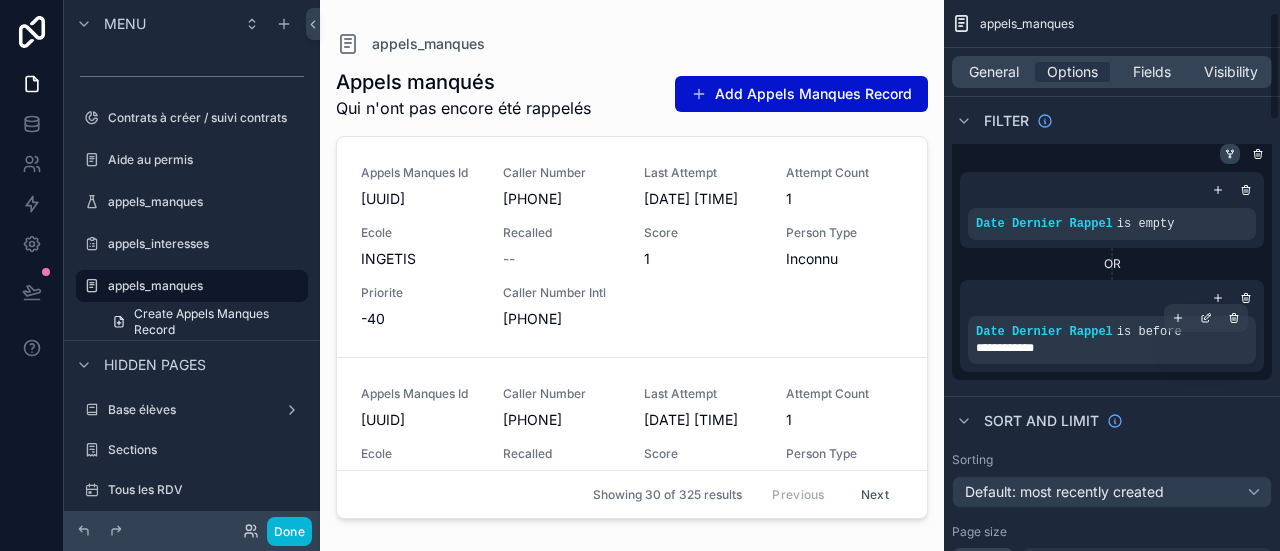 click 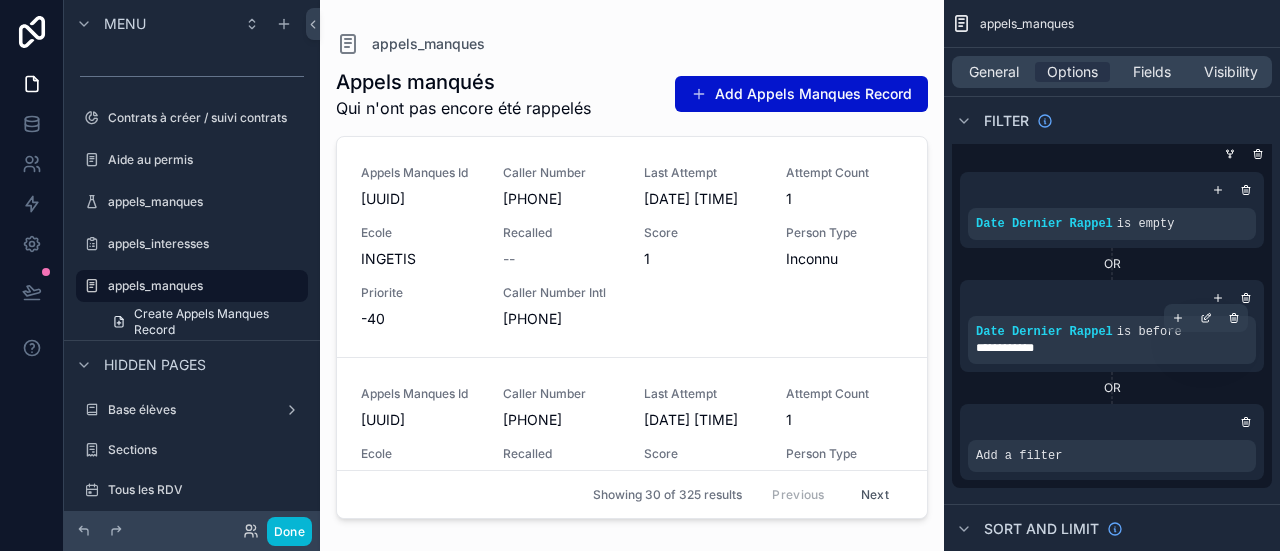 scroll, scrollTop: 85, scrollLeft: 0, axis: vertical 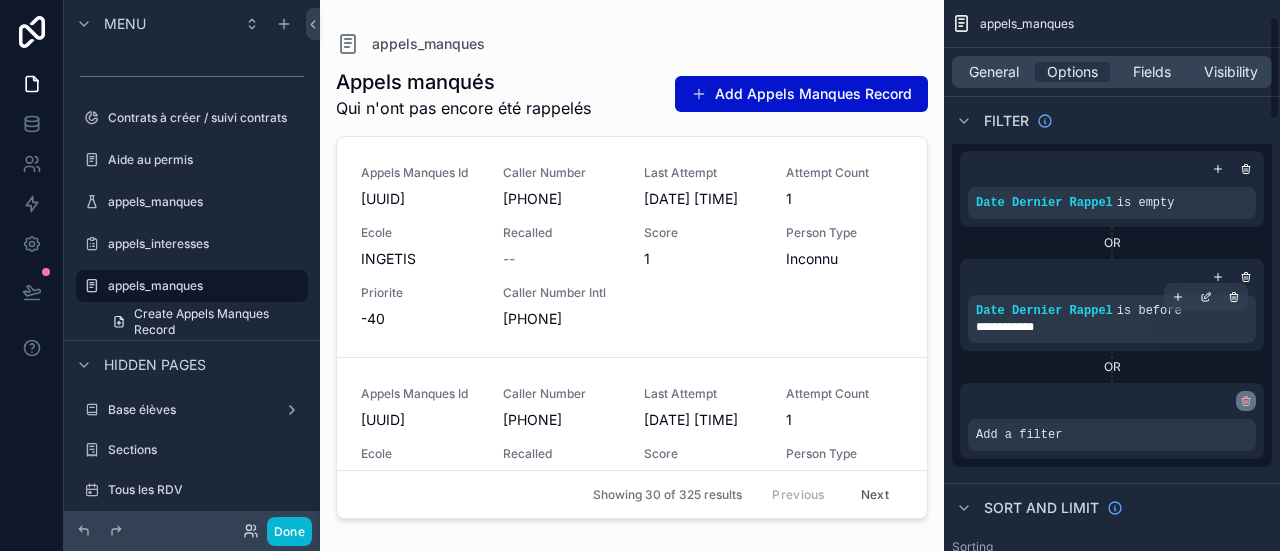 click at bounding box center (1246, 401) 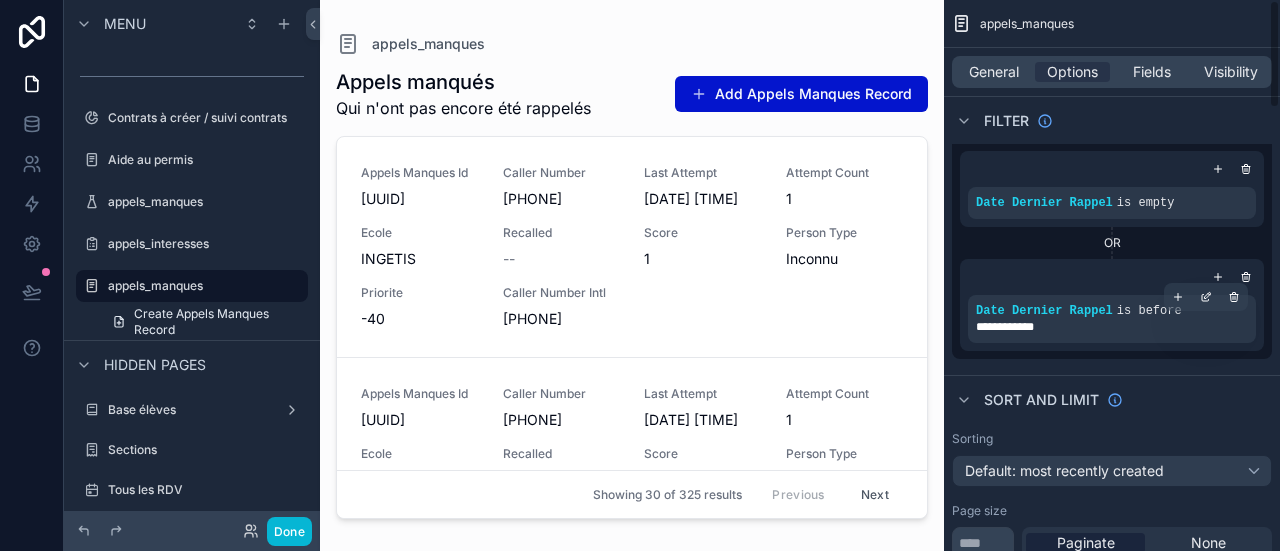 scroll, scrollTop: 0, scrollLeft: 0, axis: both 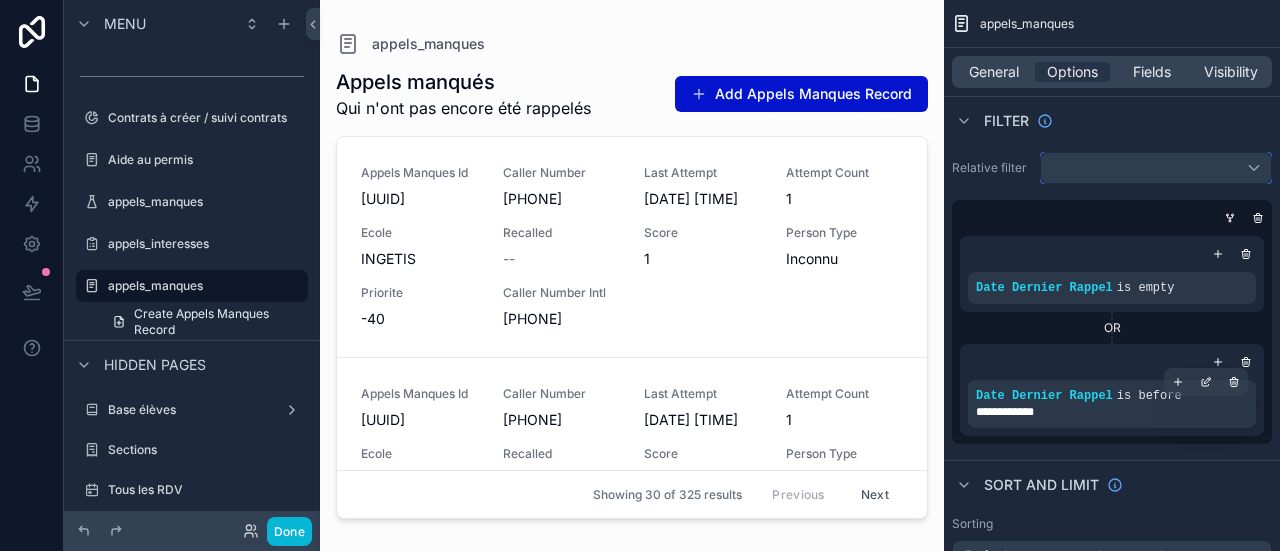 click at bounding box center (1156, 168) 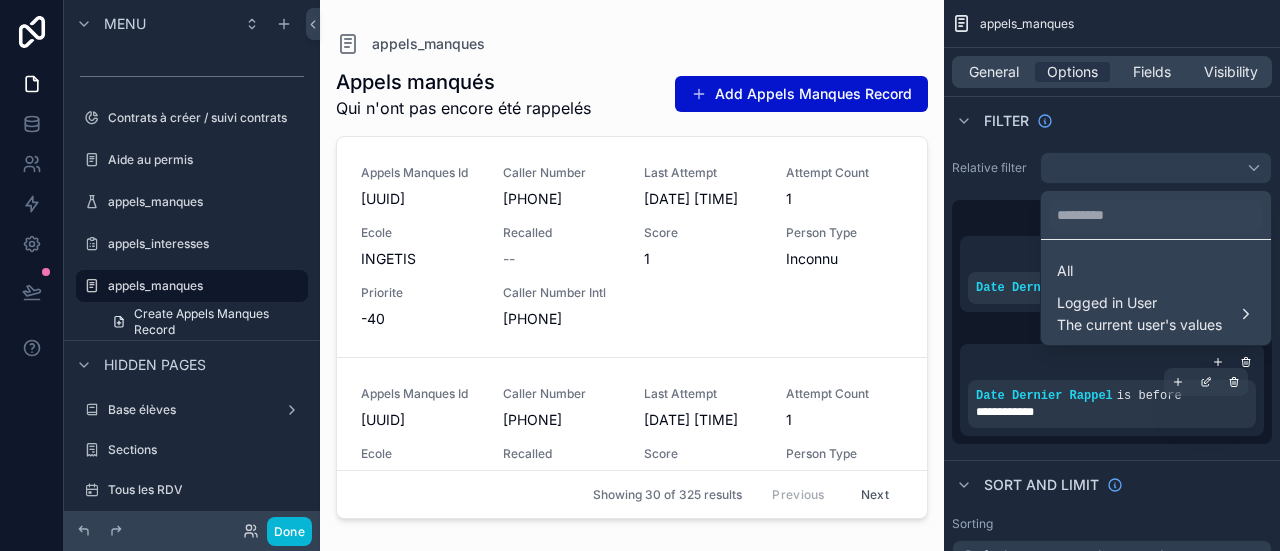 click at bounding box center [640, 275] 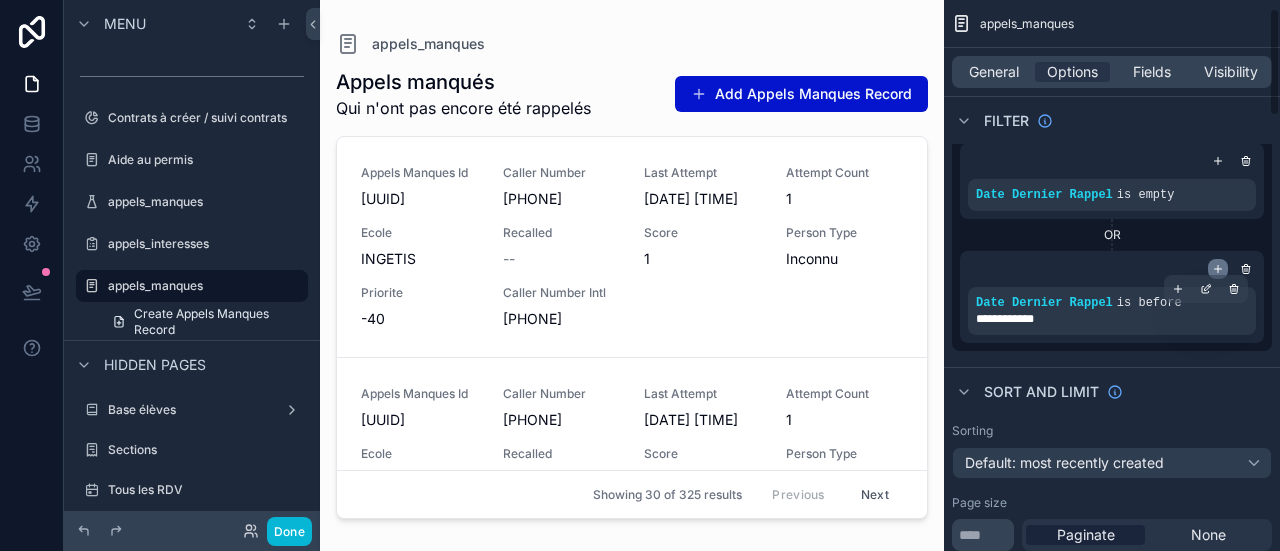 scroll, scrollTop: 0, scrollLeft: 0, axis: both 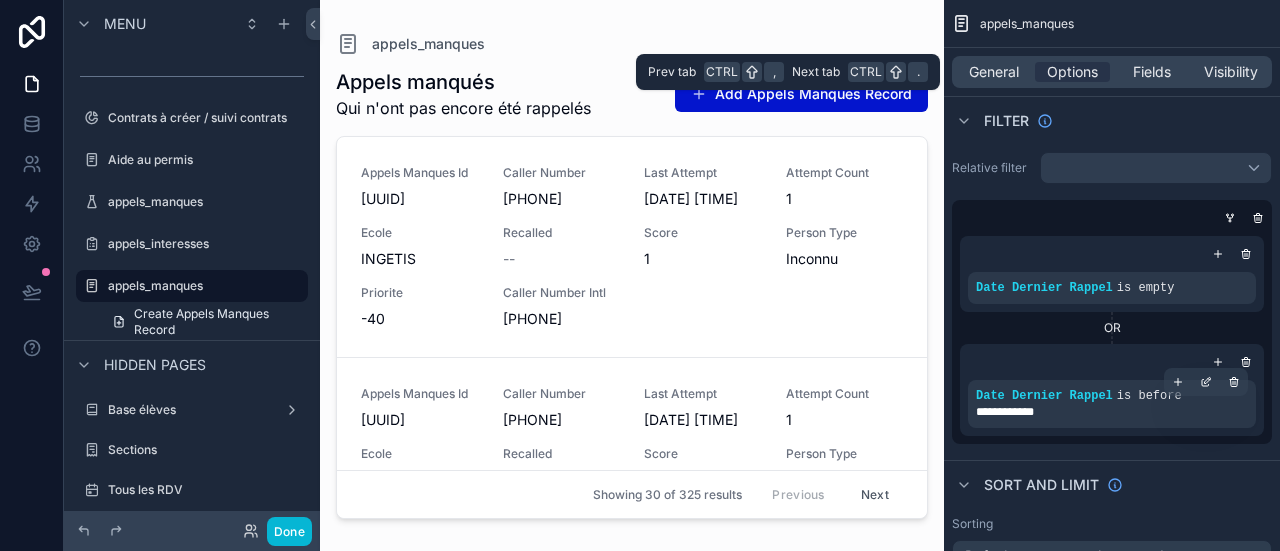 click on "General Options Fields Visibility" at bounding box center [1112, 72] 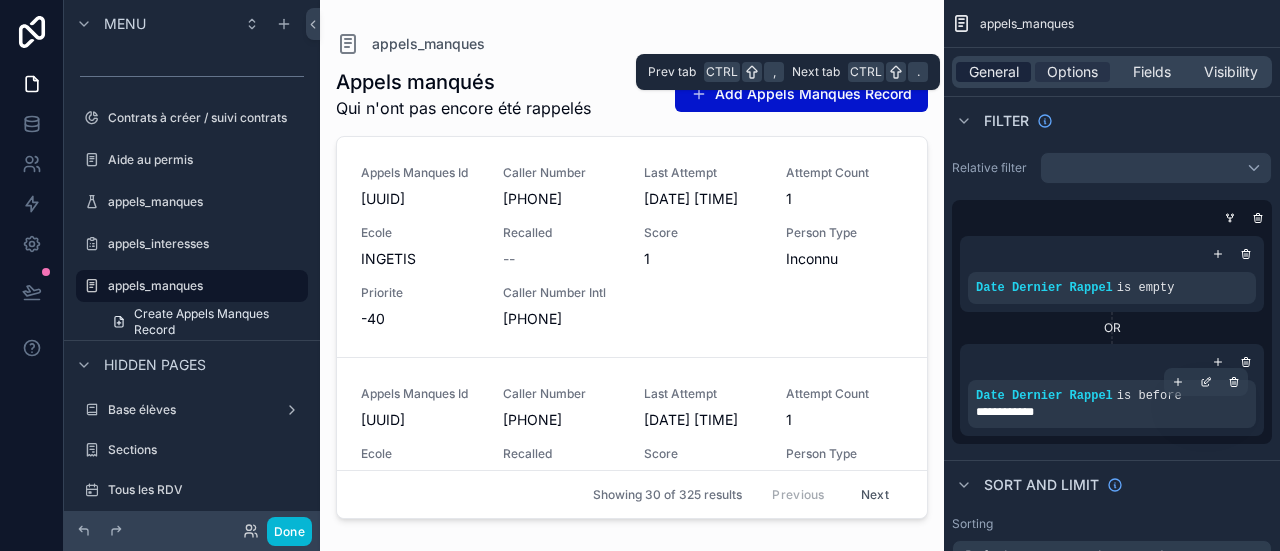 click on "General" at bounding box center [994, 72] 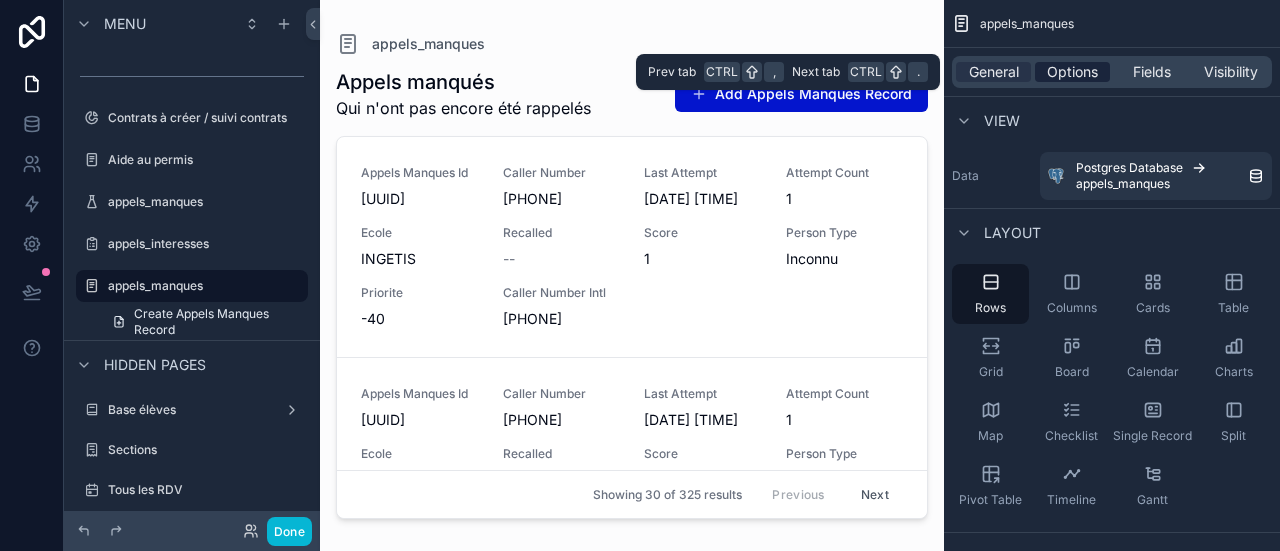 click on "Options" at bounding box center (1072, 72) 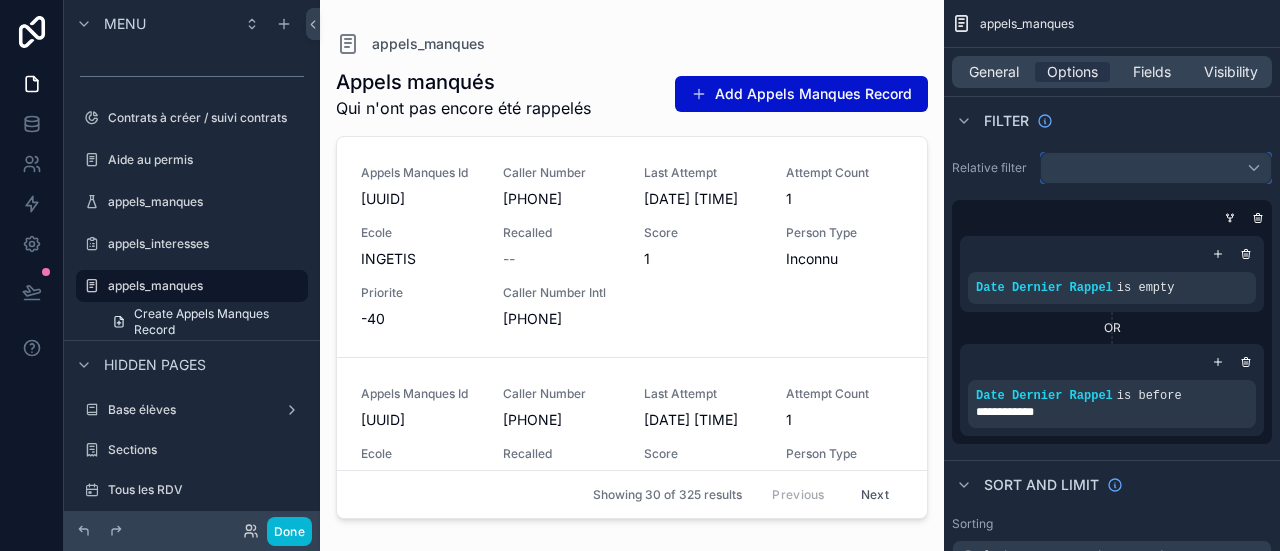 click at bounding box center (1156, 168) 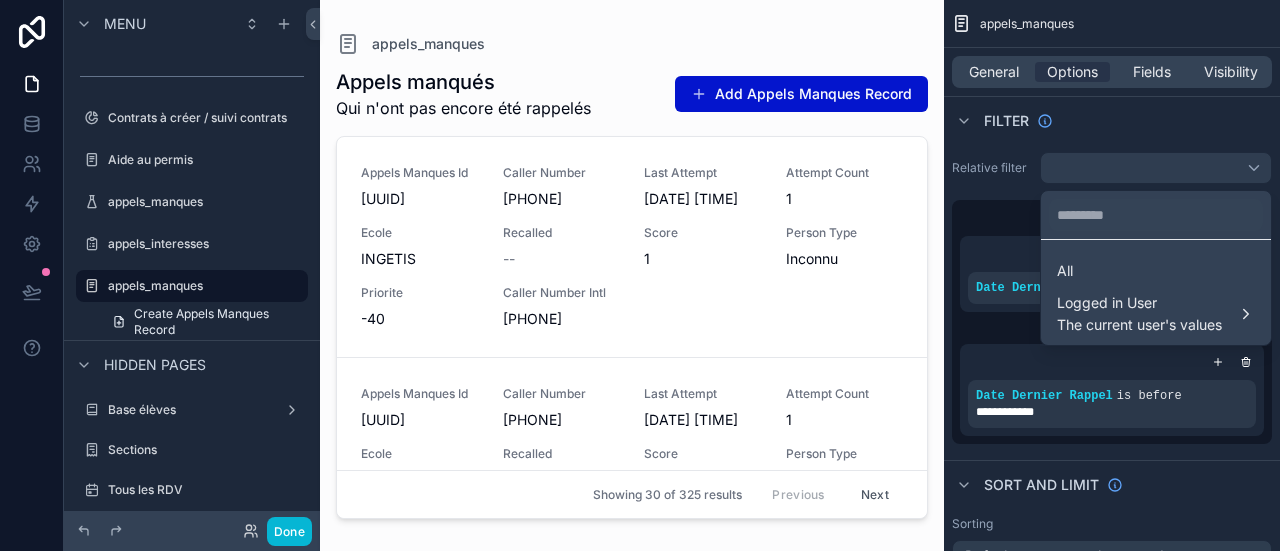 click at bounding box center (640, 275) 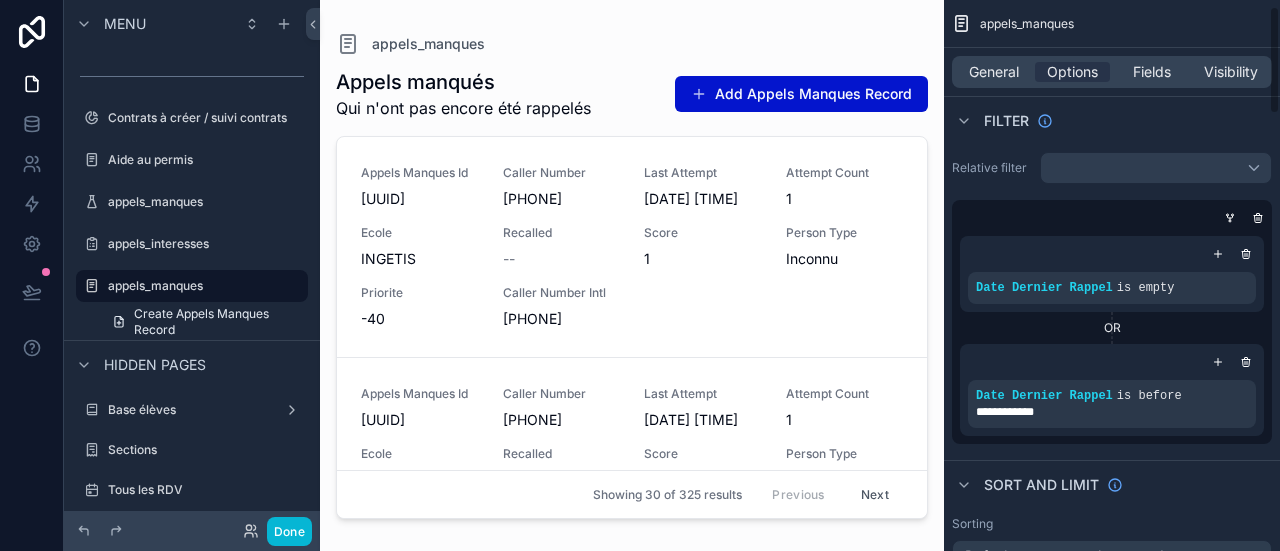 scroll, scrollTop: 47, scrollLeft: 0, axis: vertical 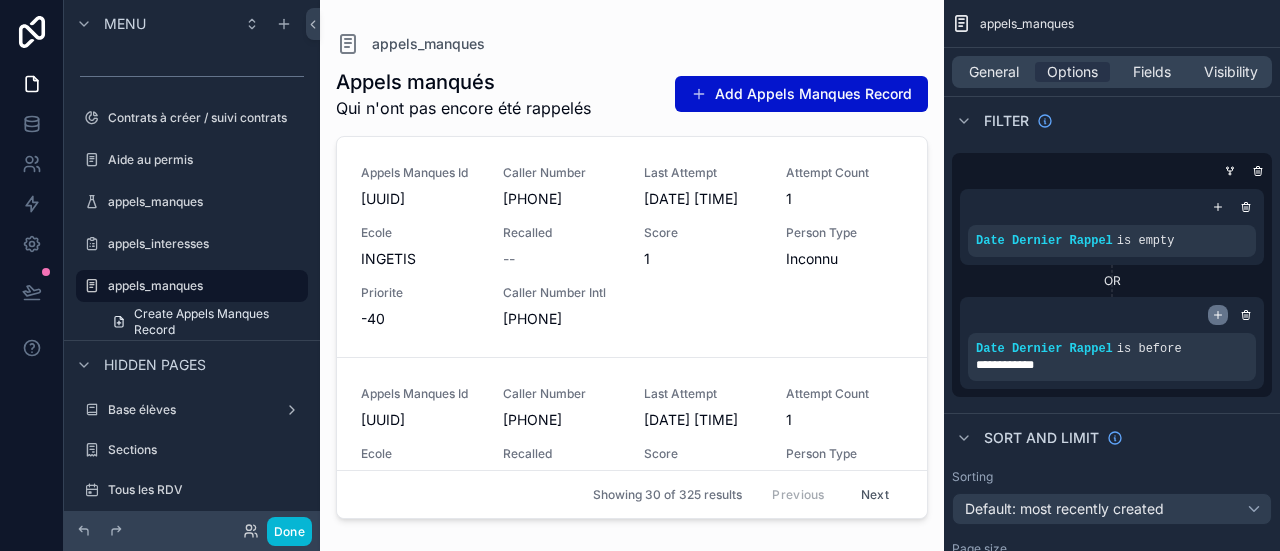 click 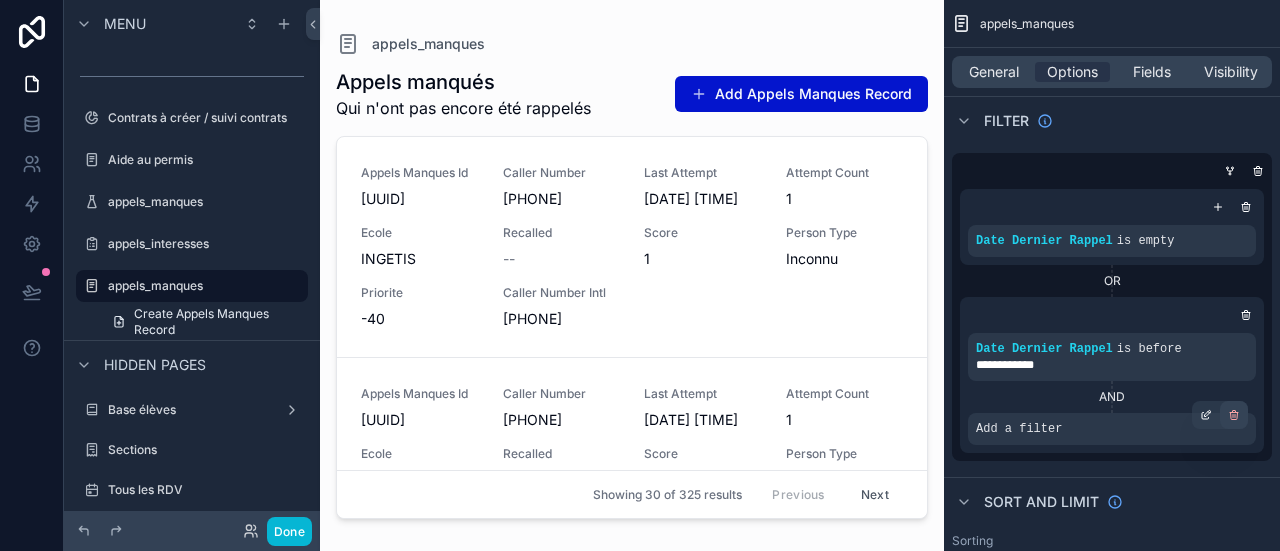 click 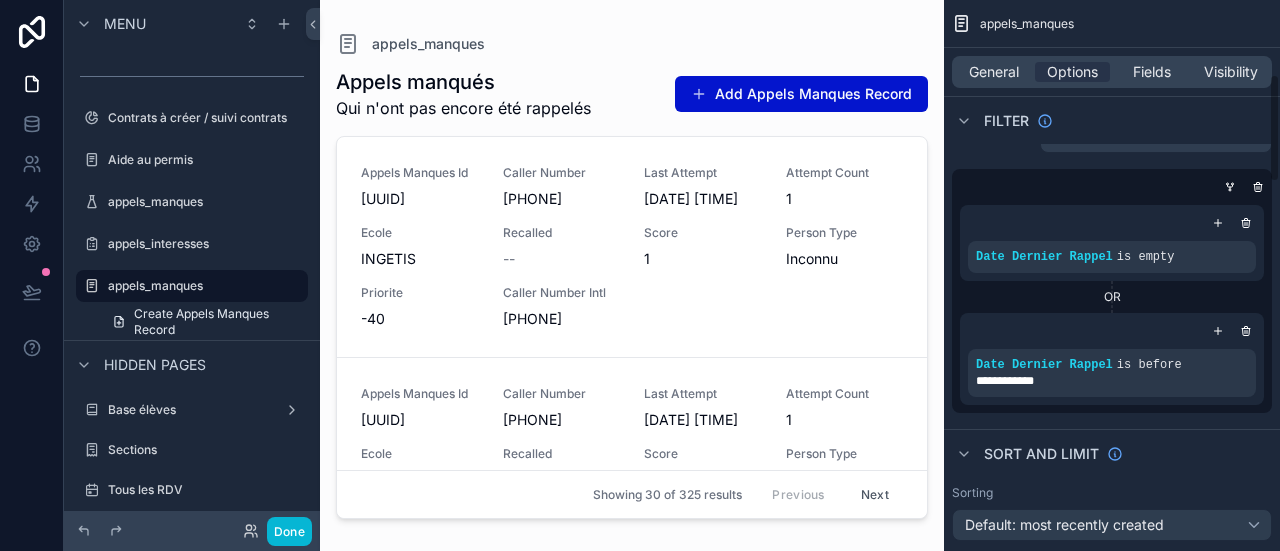 scroll, scrollTop: 0, scrollLeft: 0, axis: both 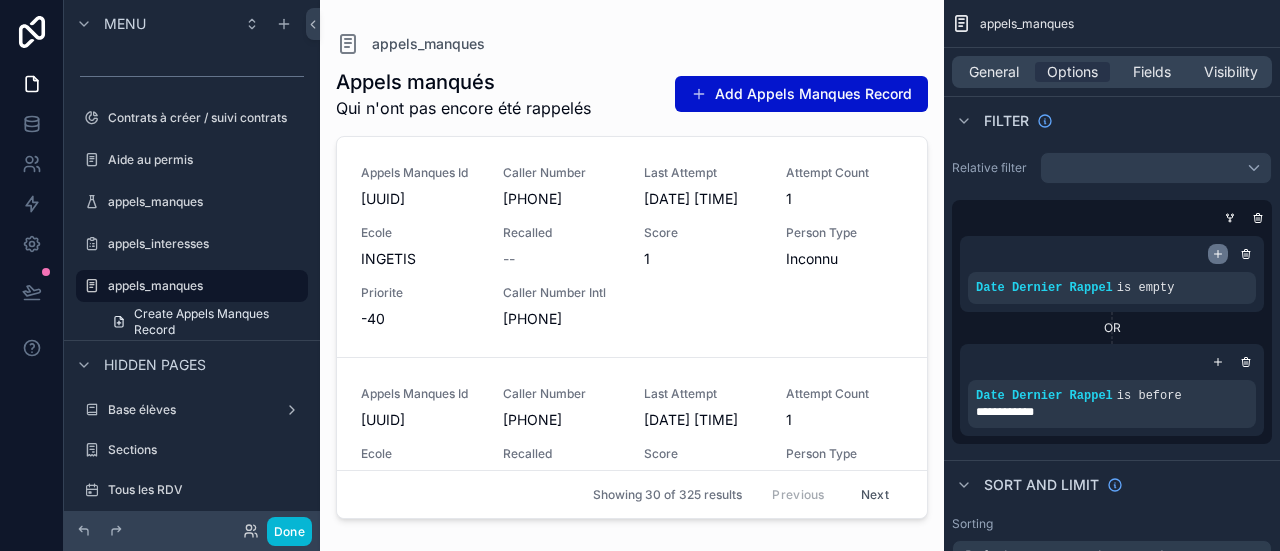 click 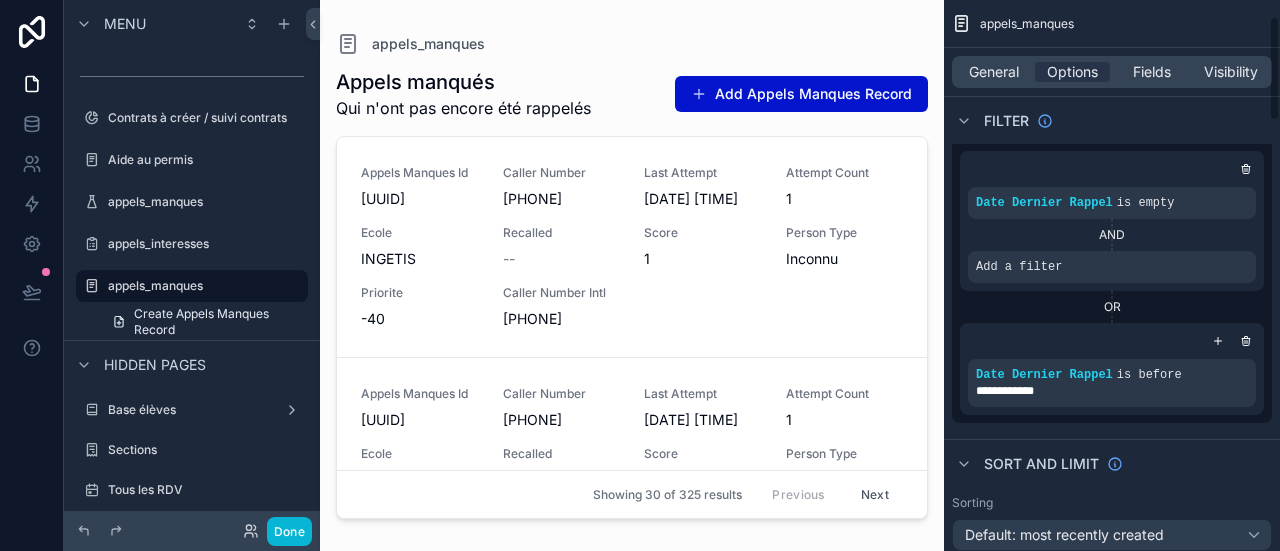 scroll, scrollTop: 86, scrollLeft: 0, axis: vertical 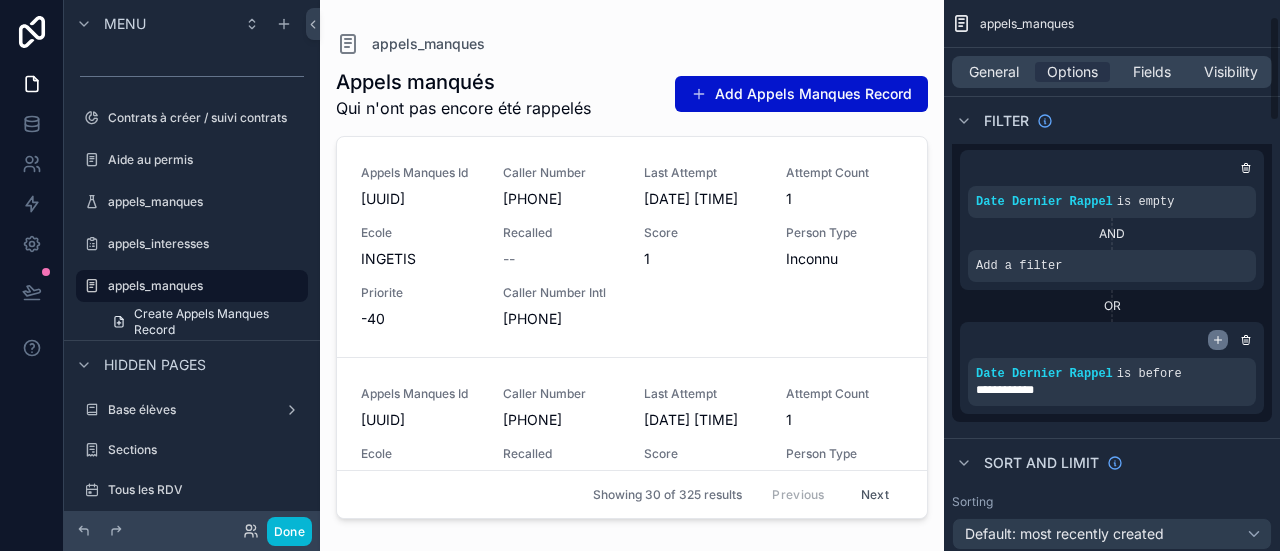 click 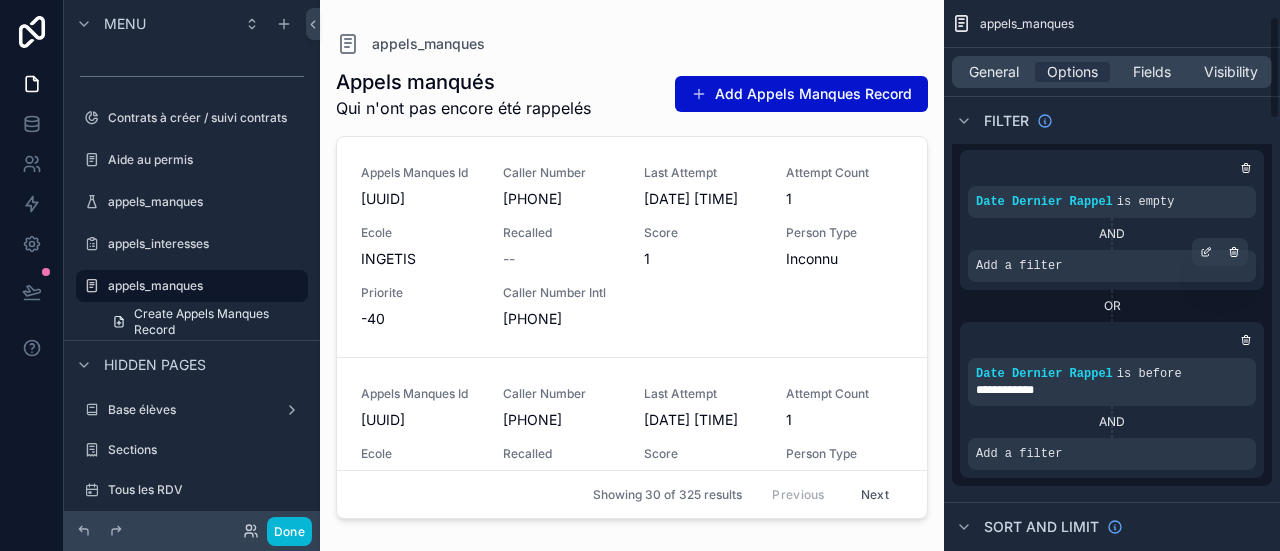 click on "Add a filter" at bounding box center [1019, 266] 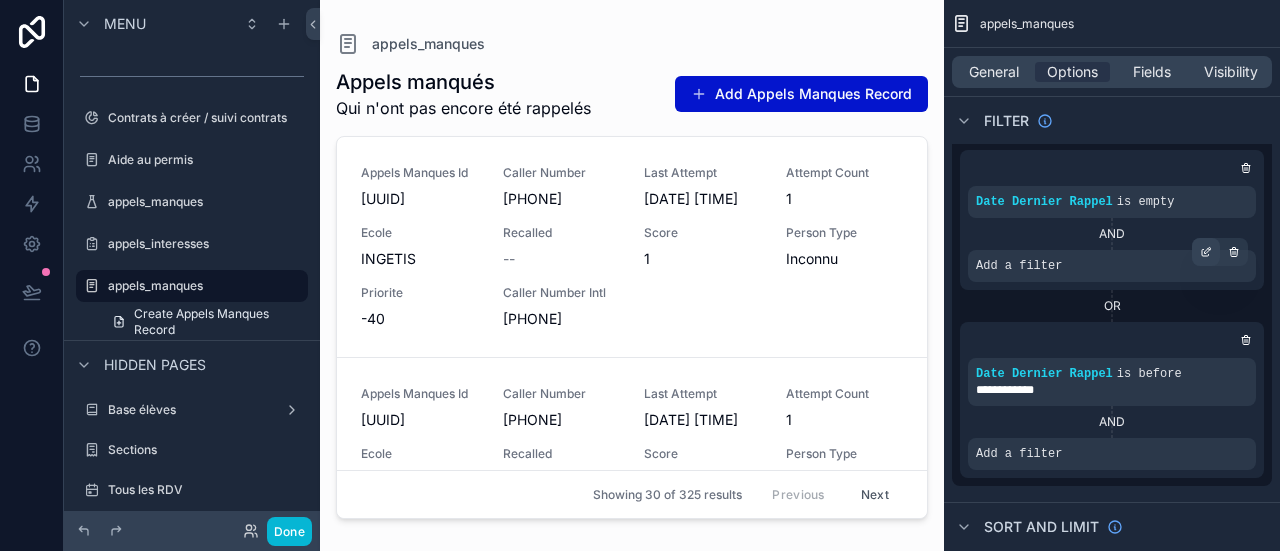 click at bounding box center (1206, 252) 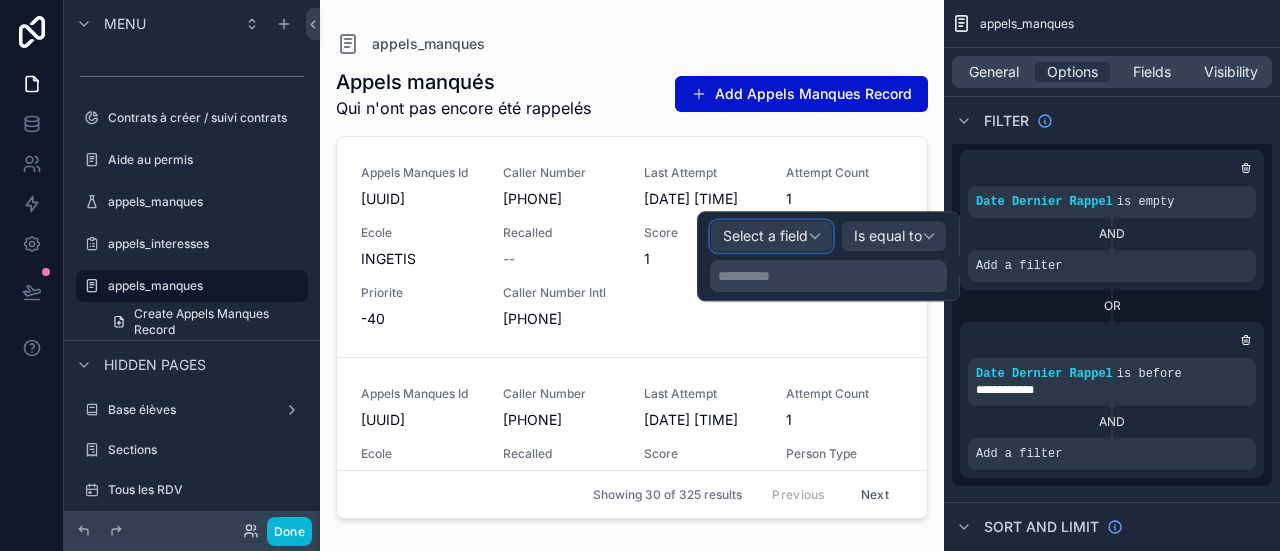 click on "Select a field" at bounding box center [765, 236] 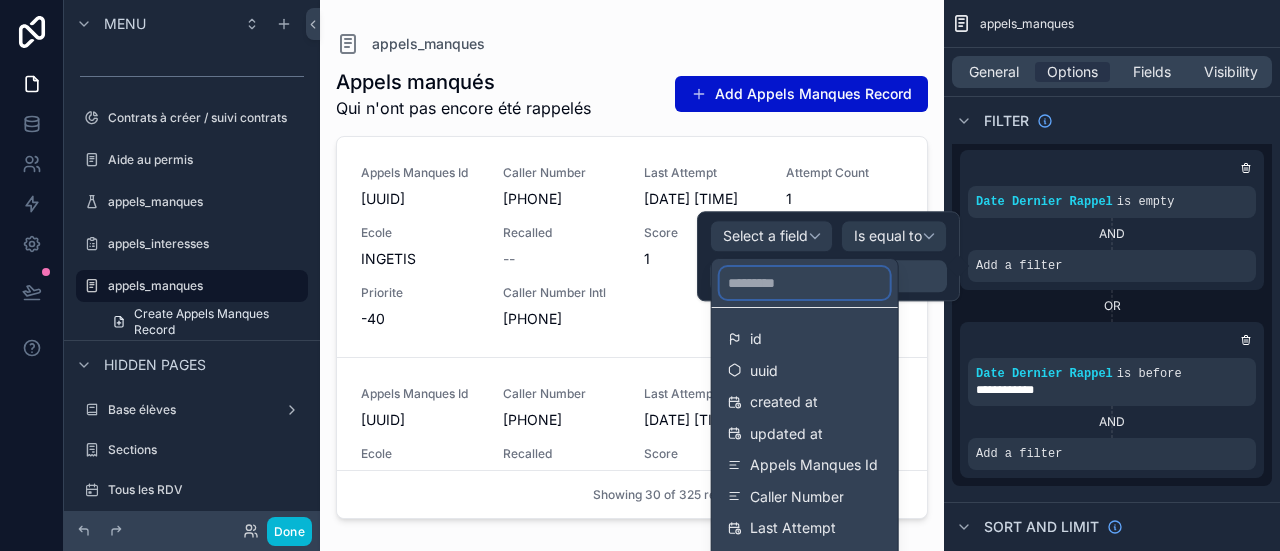 click at bounding box center [805, 283] 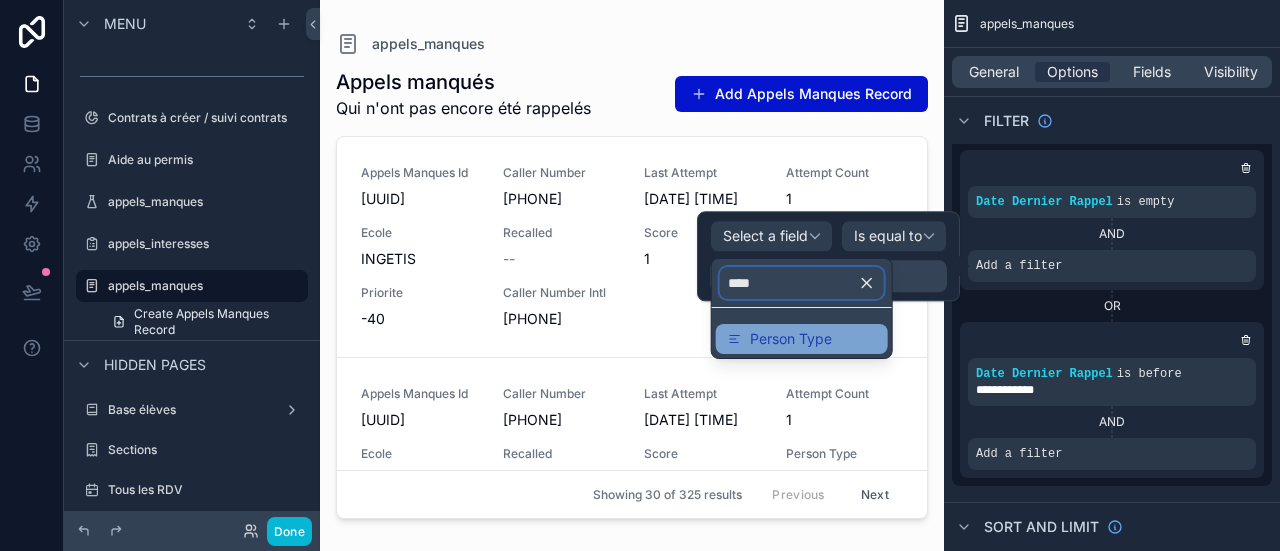 type on "****" 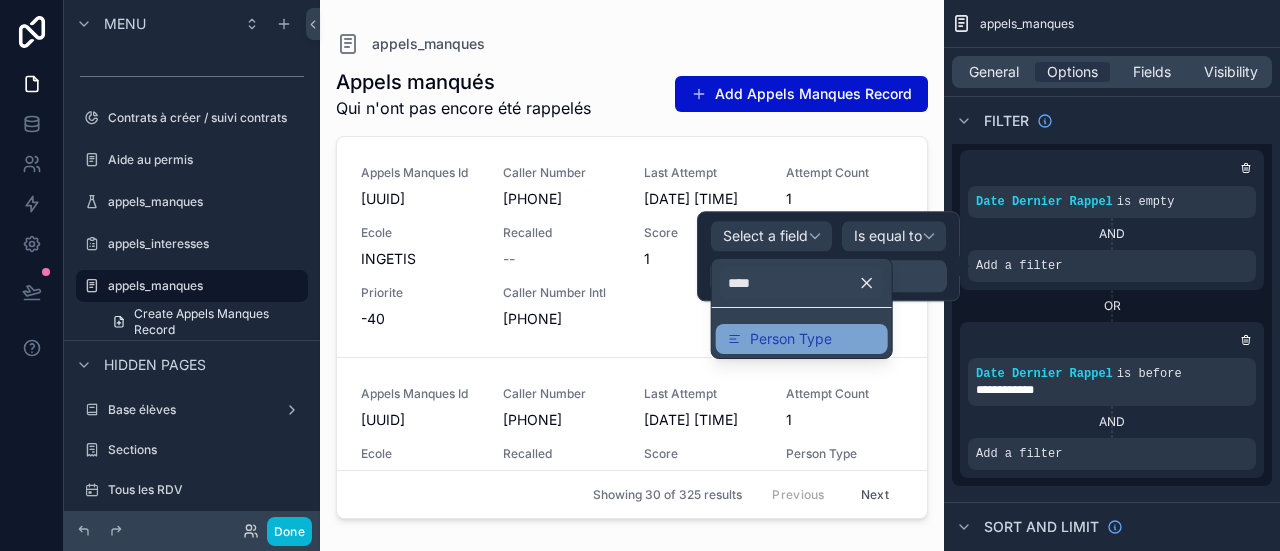 click on "Person Type" at bounding box center [791, 339] 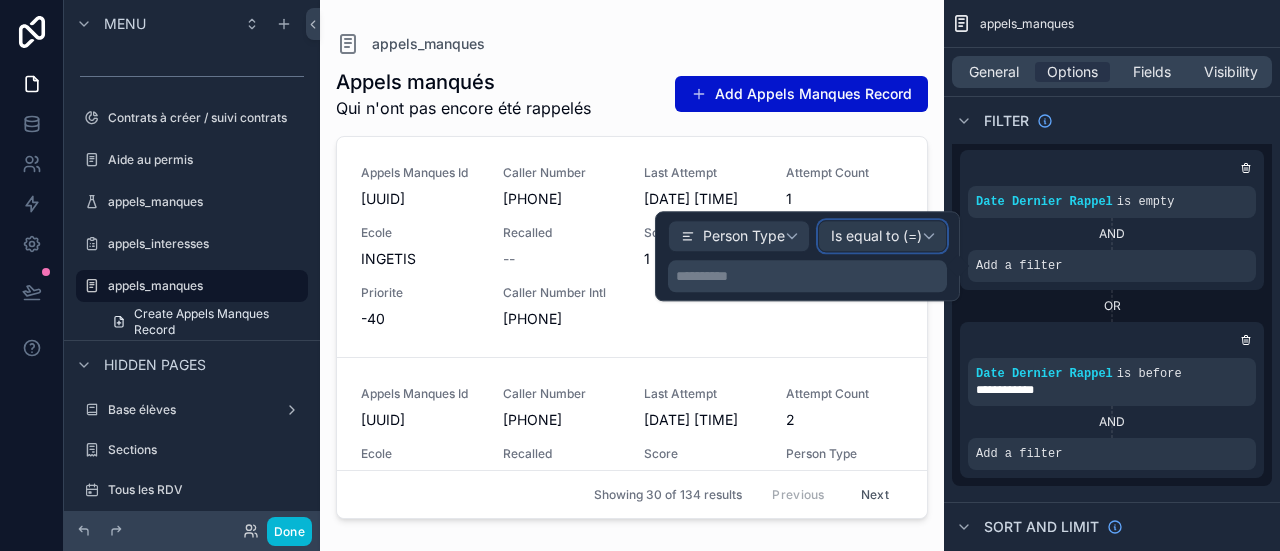 click on "Is equal to (=)" at bounding box center [876, 237] 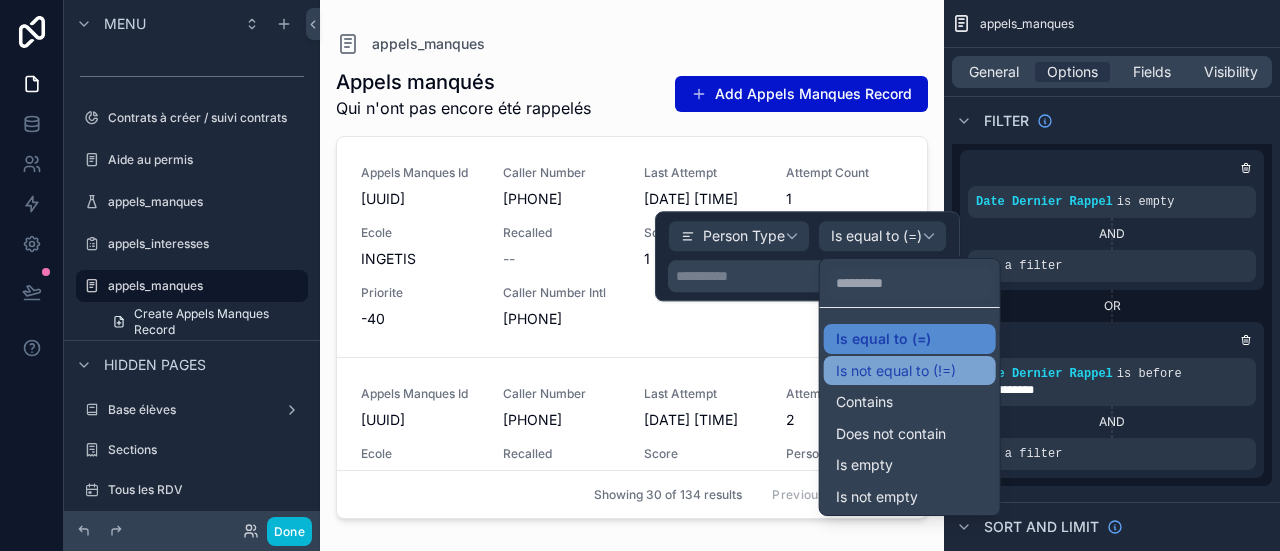 click on "Is equal to (=) Is not equal to (!=) Contains Does not contain Is empty Is not empty" at bounding box center (910, 411) 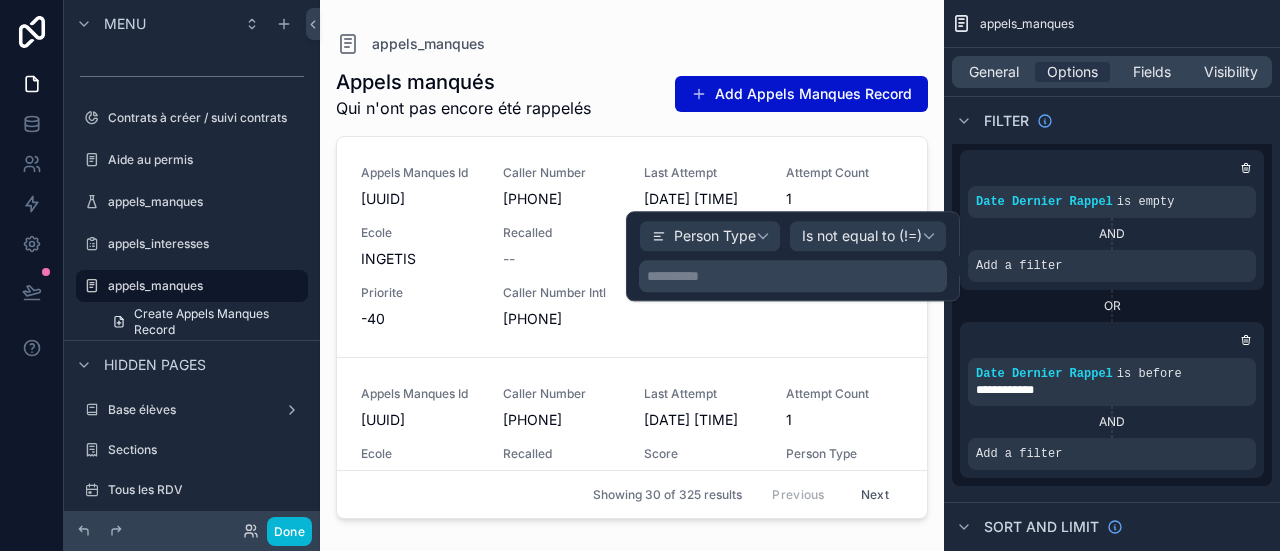 click on "**********" at bounding box center [795, 276] 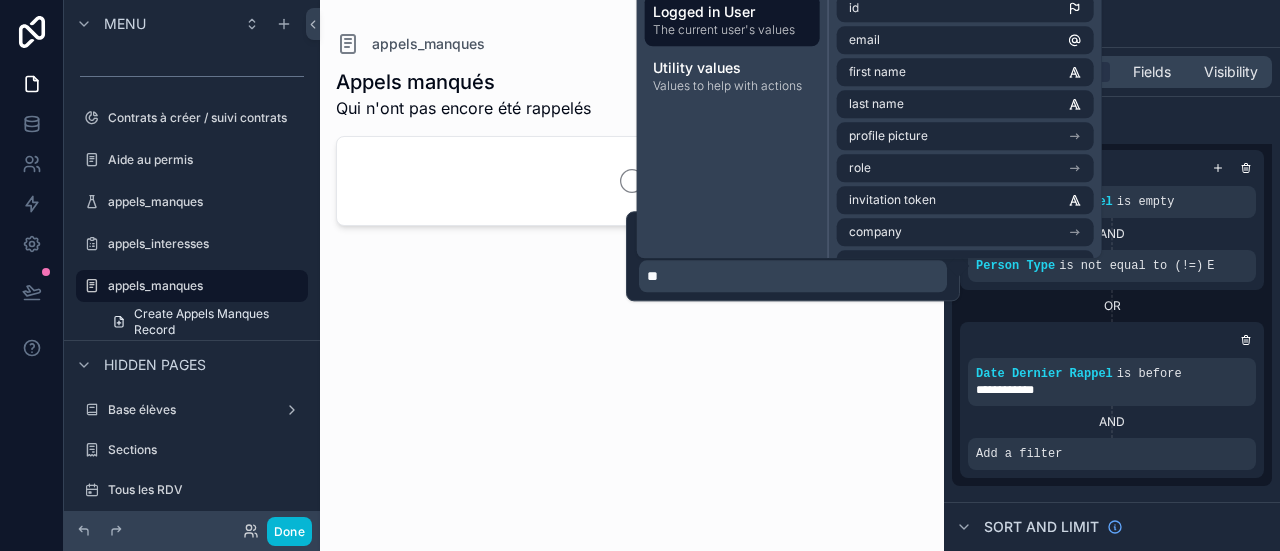 type 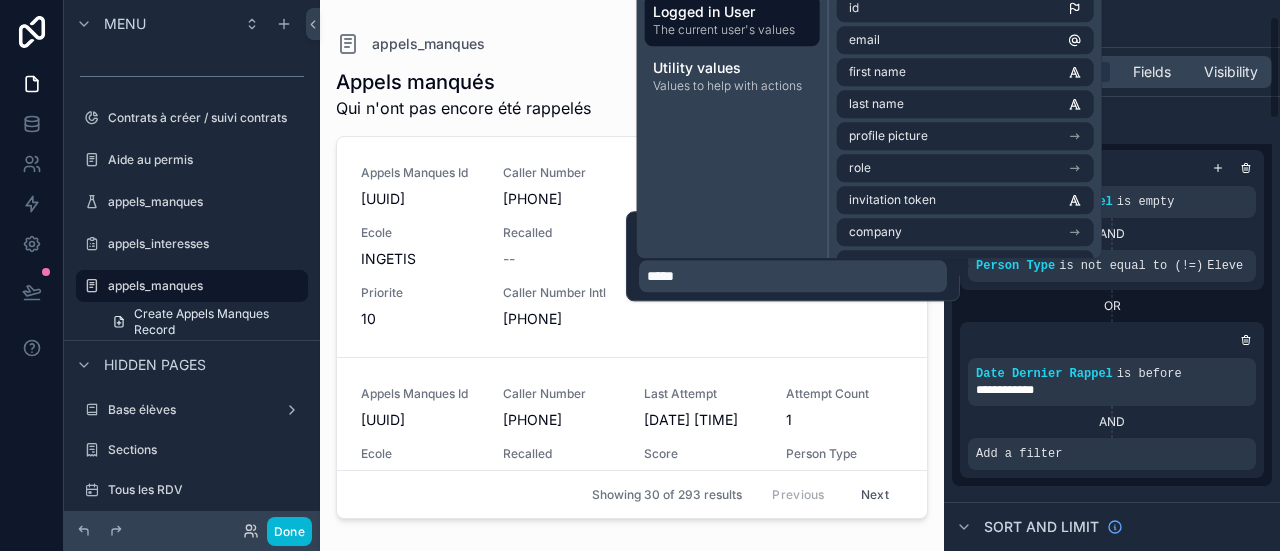 click on "OR" at bounding box center [1112, 306] 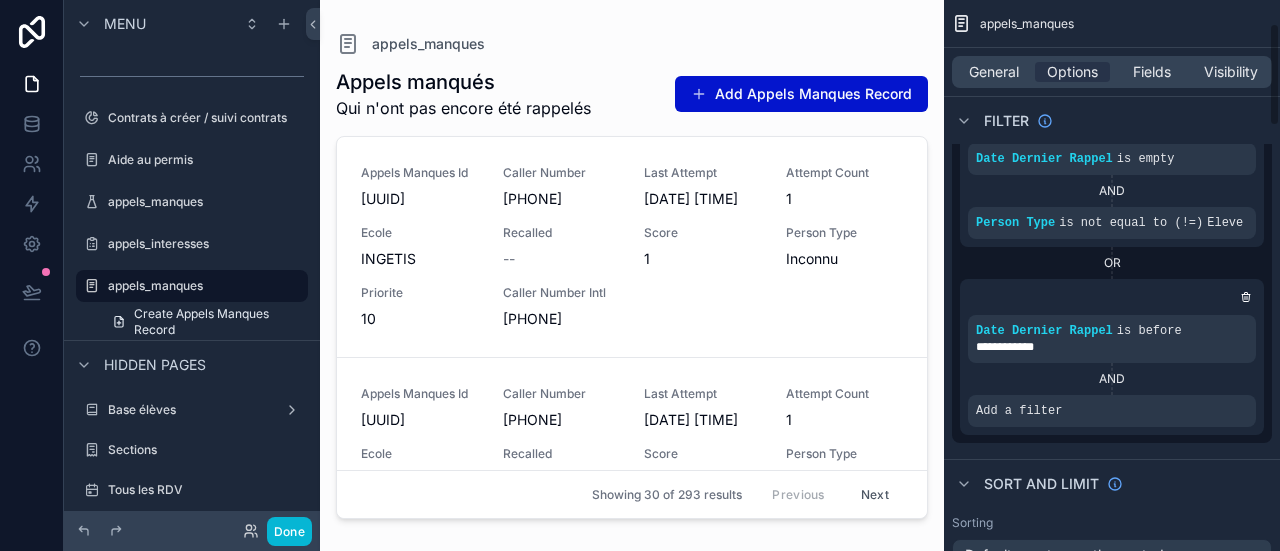 scroll, scrollTop: 130, scrollLeft: 0, axis: vertical 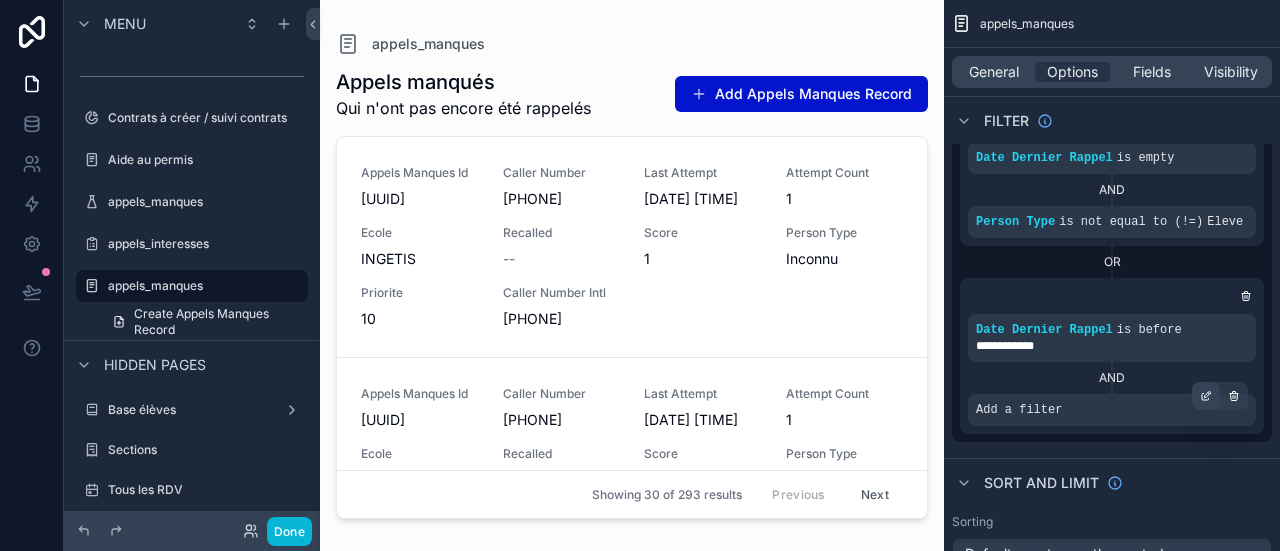 click at bounding box center (1206, 396) 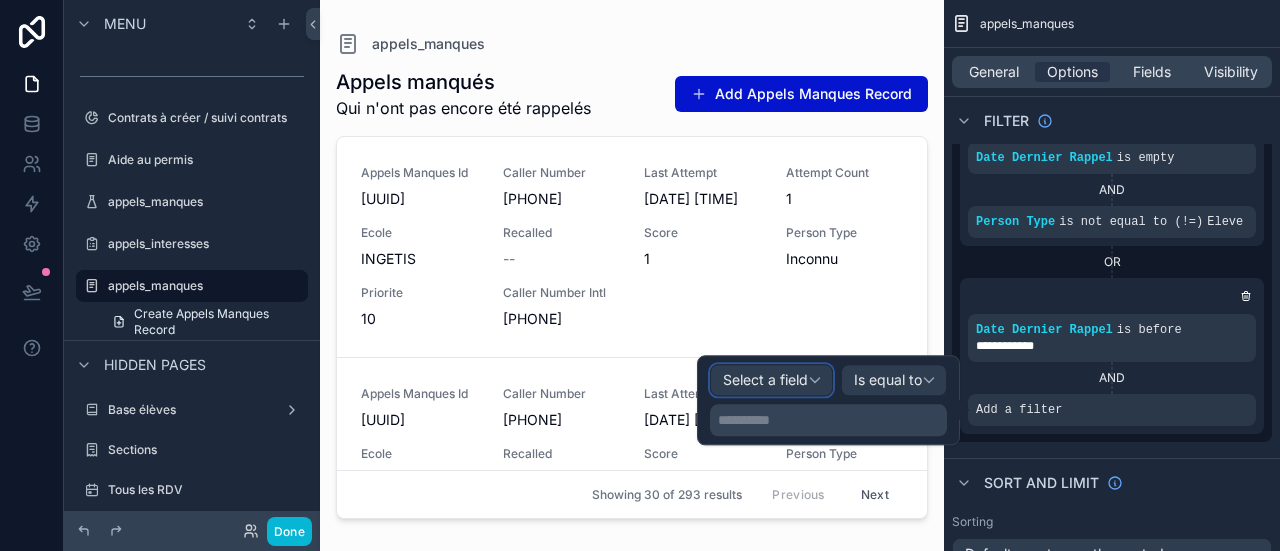 click on "Select a field" at bounding box center (771, 380) 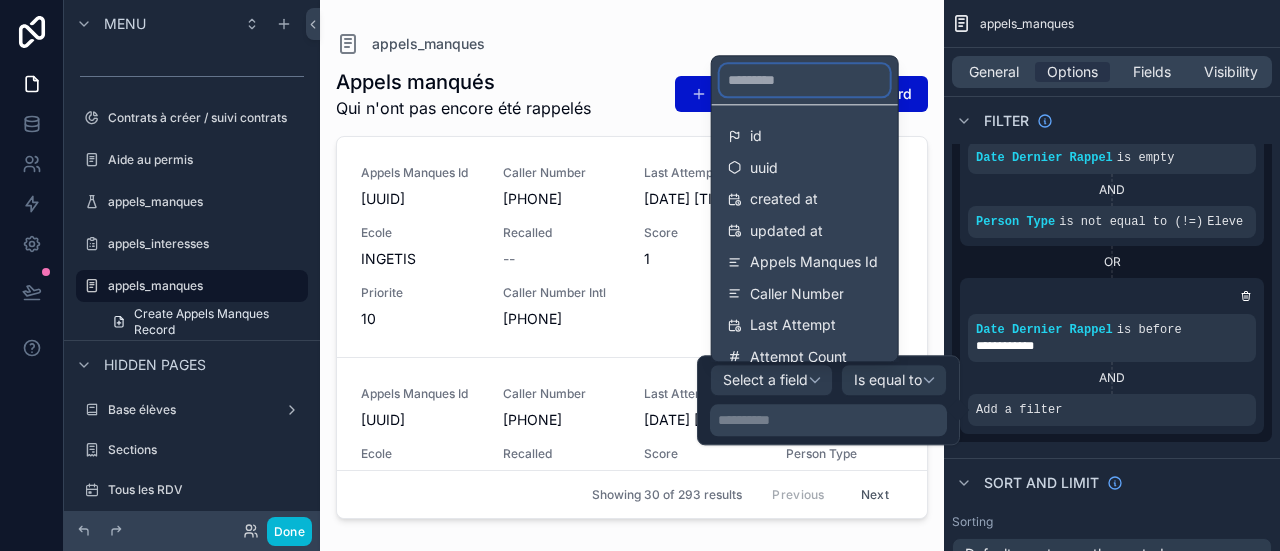 click at bounding box center [805, 80] 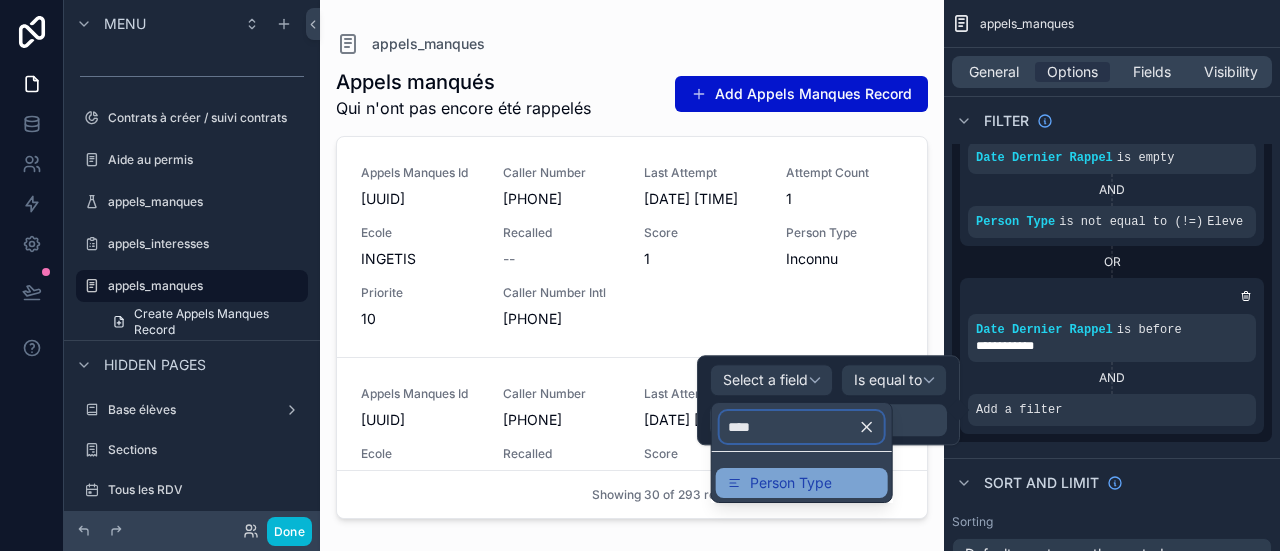 type on "****" 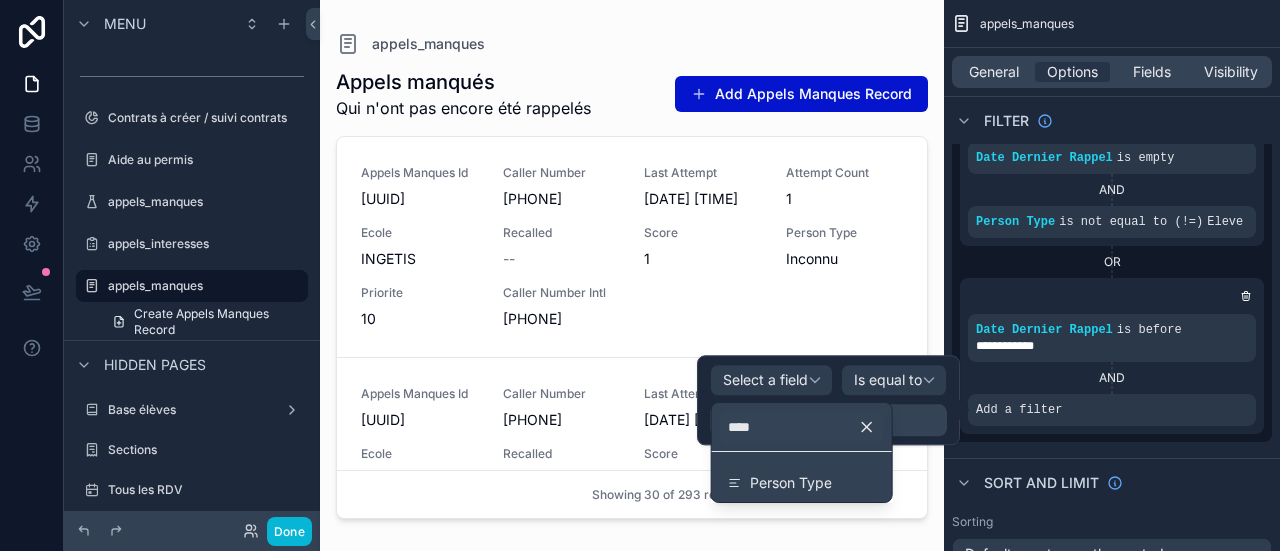 drag, startPoint x: 807, startPoint y: 485, endPoint x: 899, endPoint y: 394, distance: 129.40247 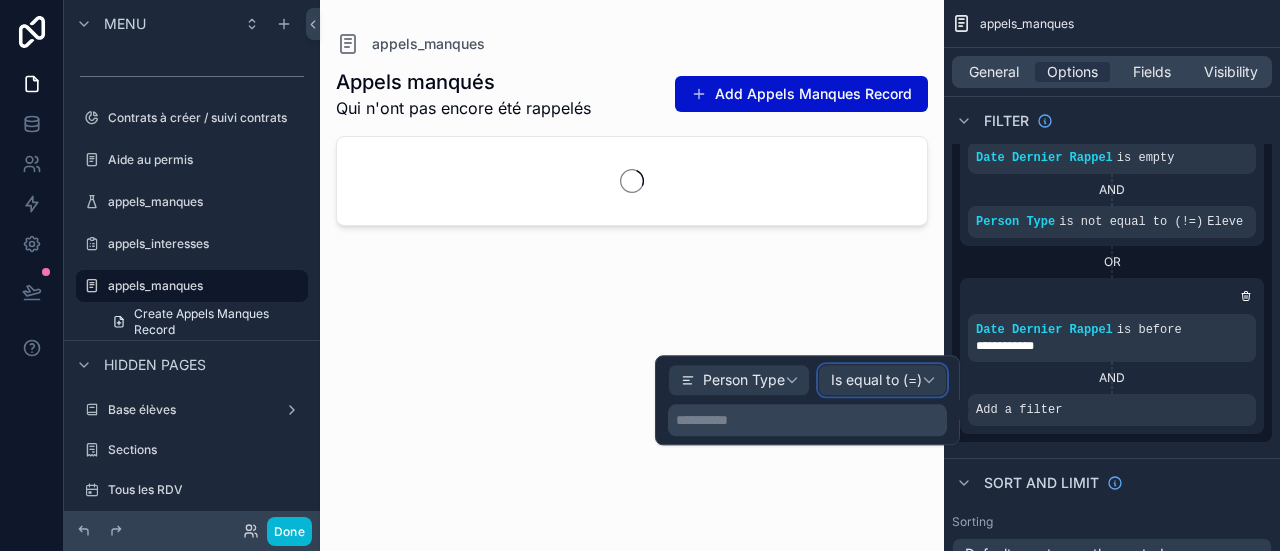 click on "Is equal to (=)" at bounding box center (876, 381) 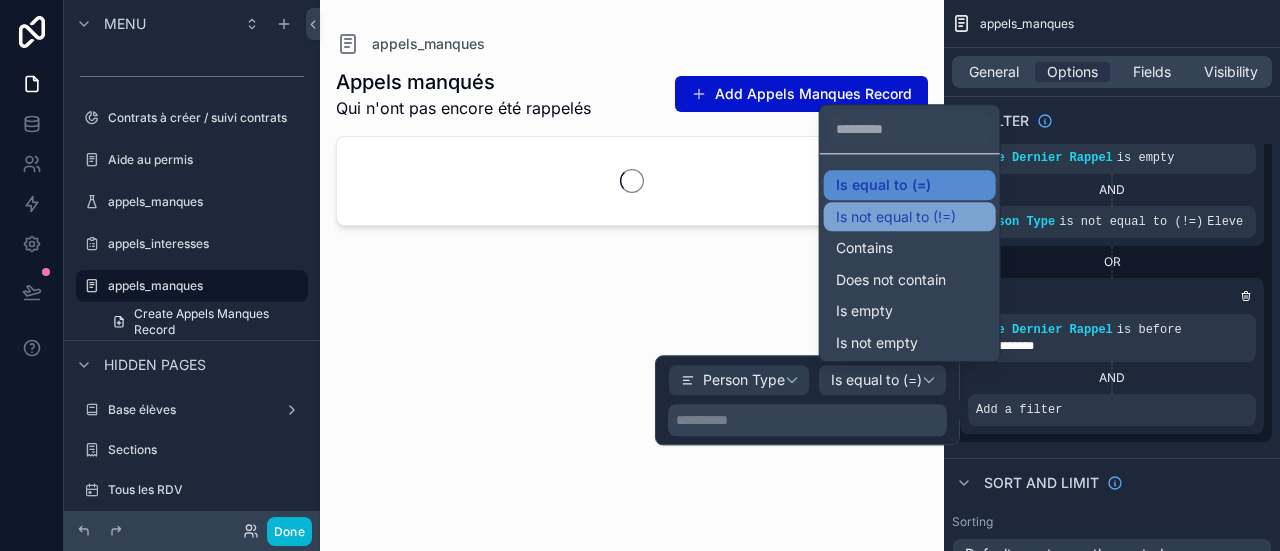 click on "Is not equal to (!=)" at bounding box center [896, 217] 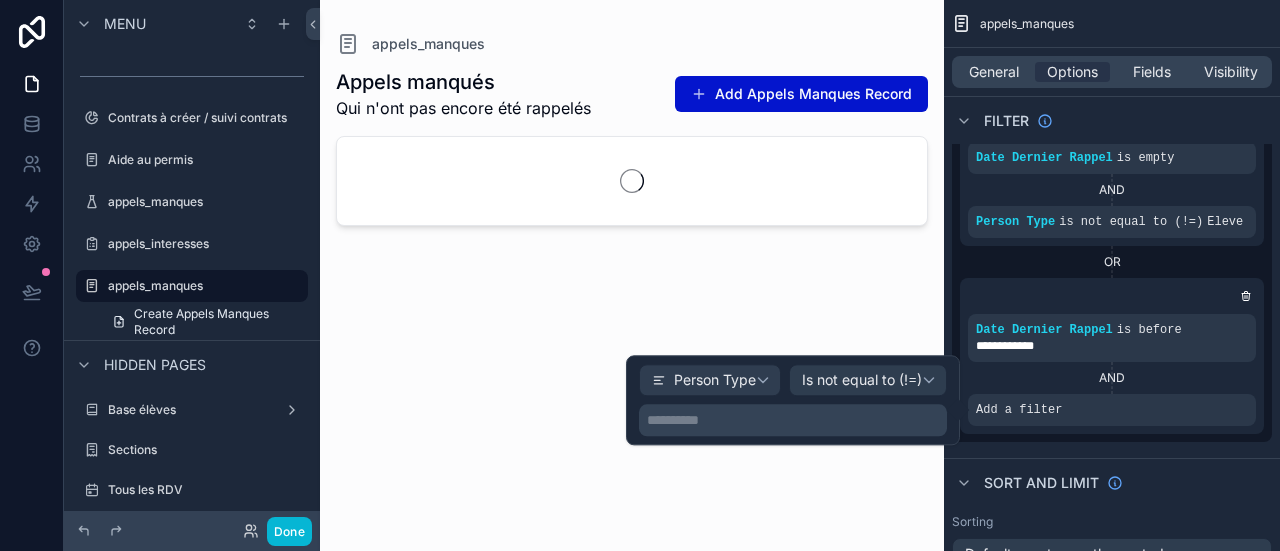 click on "**********" at bounding box center (793, 420) 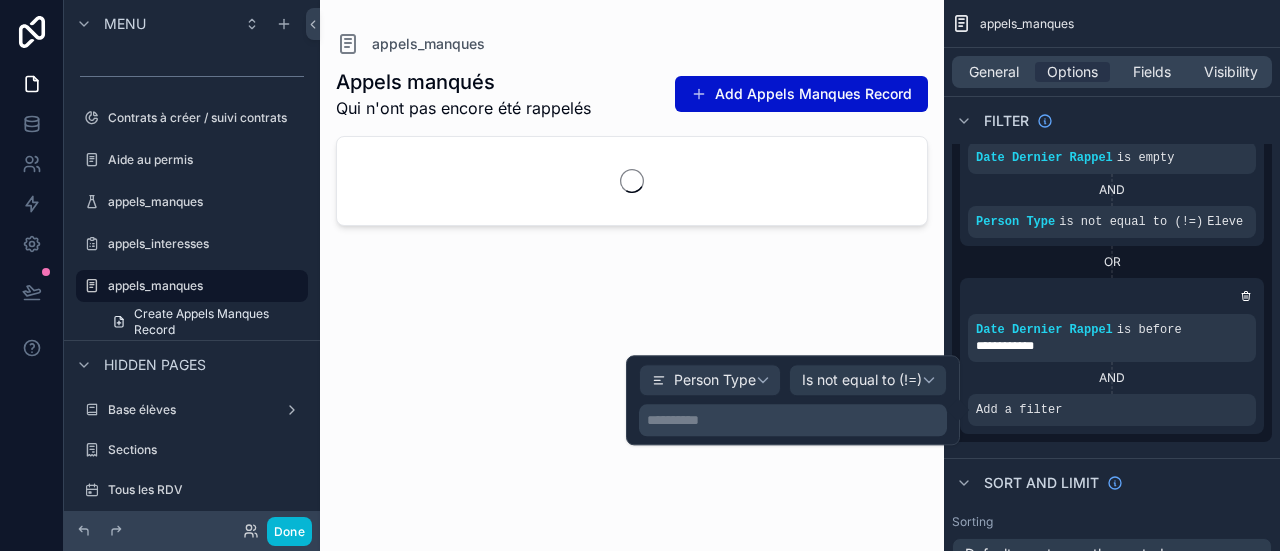 click on "**********" at bounding box center (795, 420) 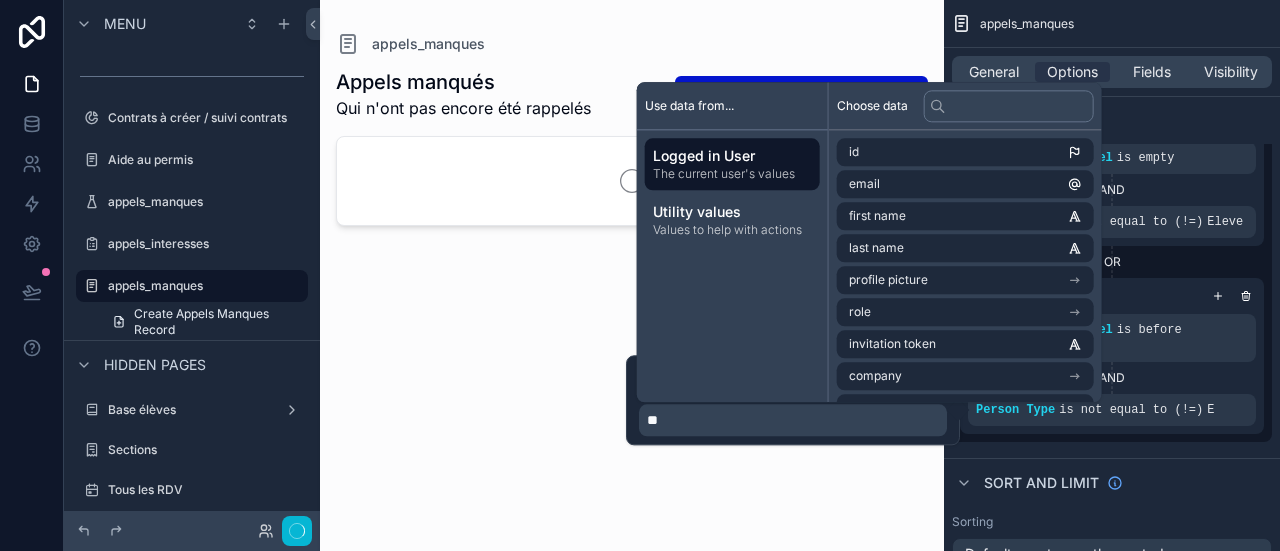 type 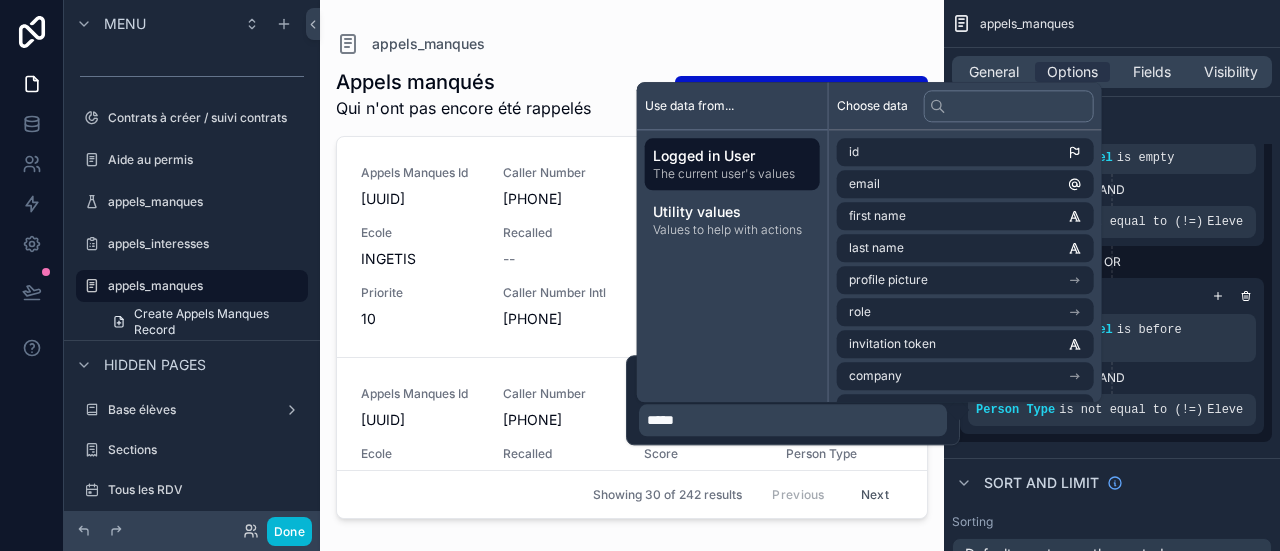click on "OR" at bounding box center (1112, 262) 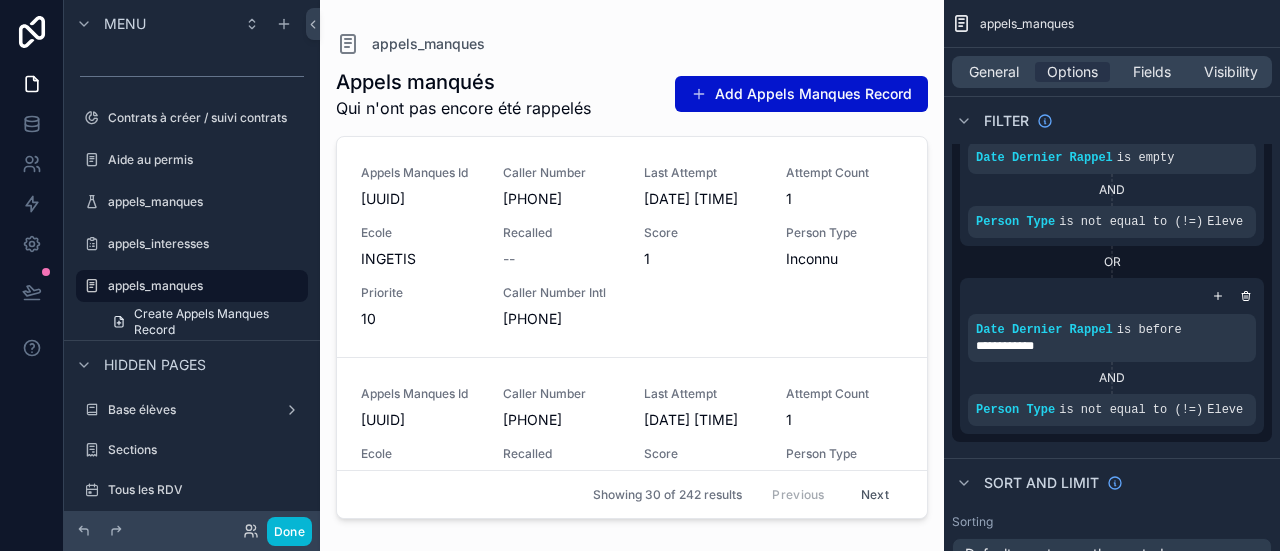 drag, startPoint x: 1174, startPoint y: 209, endPoint x: 1156, endPoint y: 331, distance: 123.32072 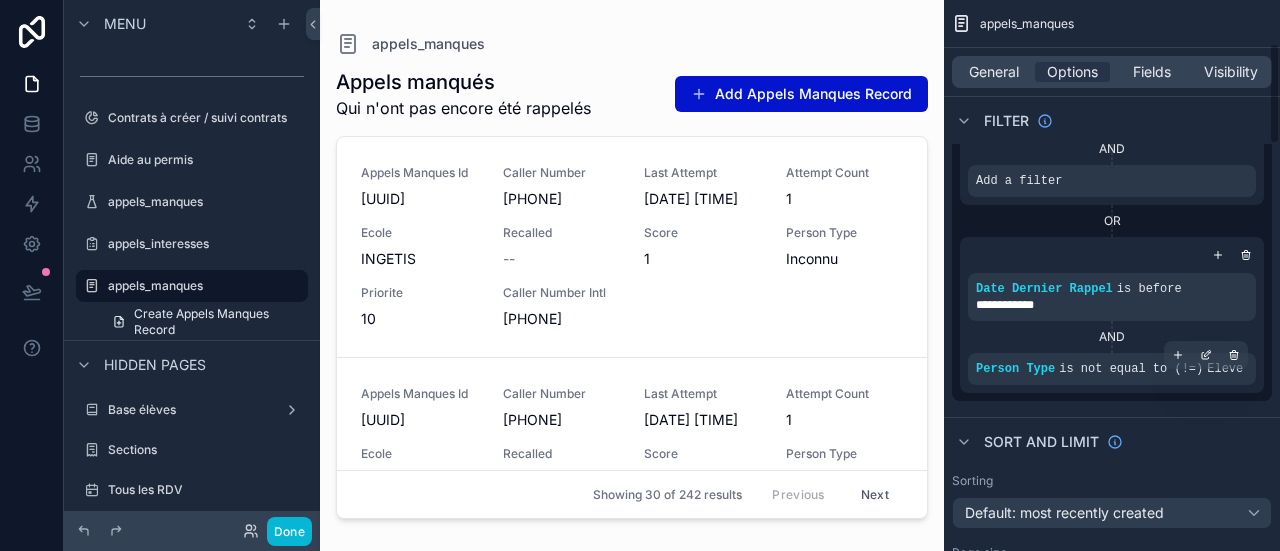 scroll, scrollTop: 236, scrollLeft: 0, axis: vertical 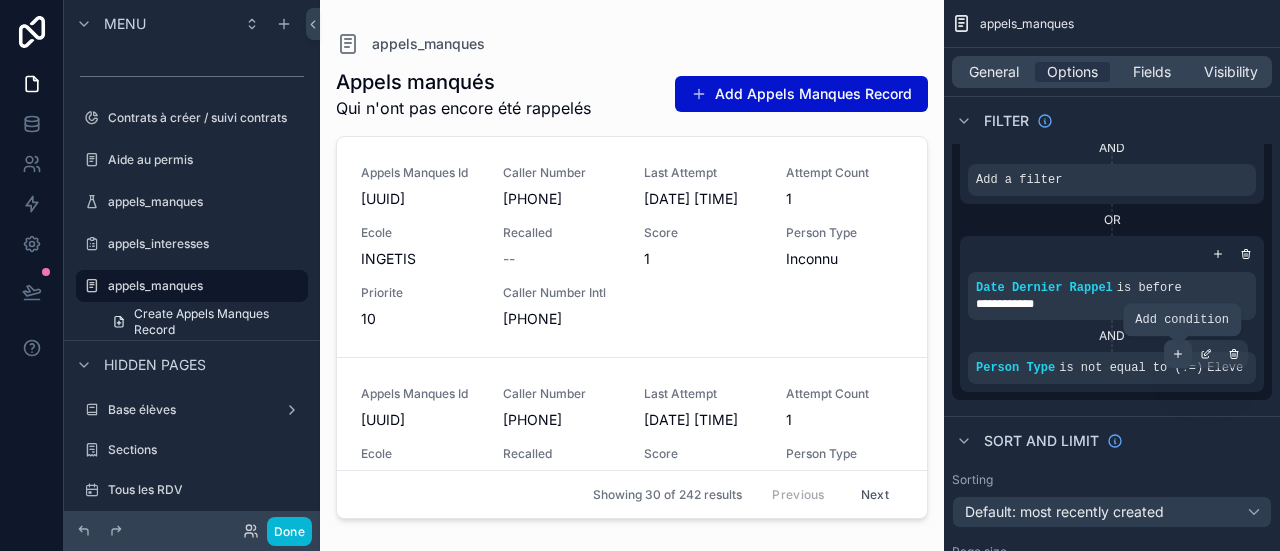 click at bounding box center (1178, 354) 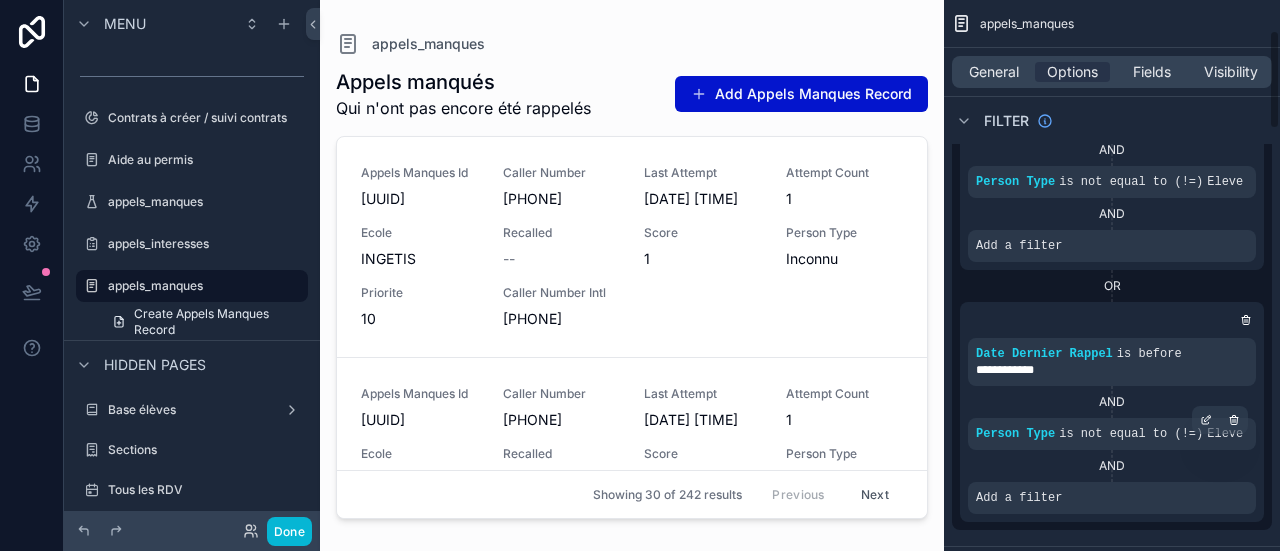scroll, scrollTop: 168, scrollLeft: 0, axis: vertical 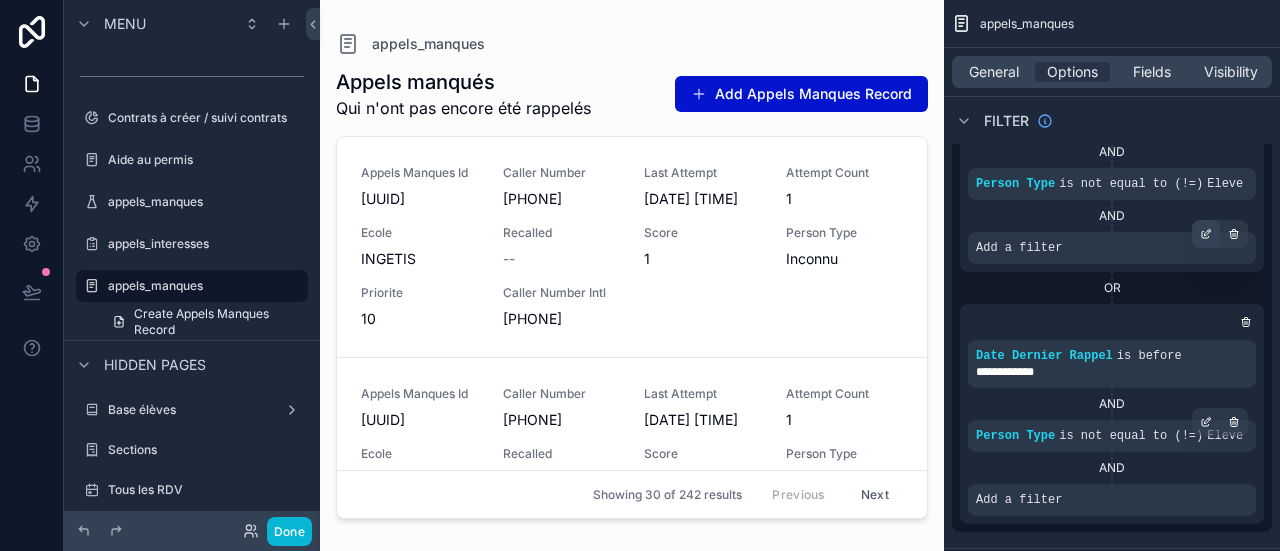 click at bounding box center (1206, 234) 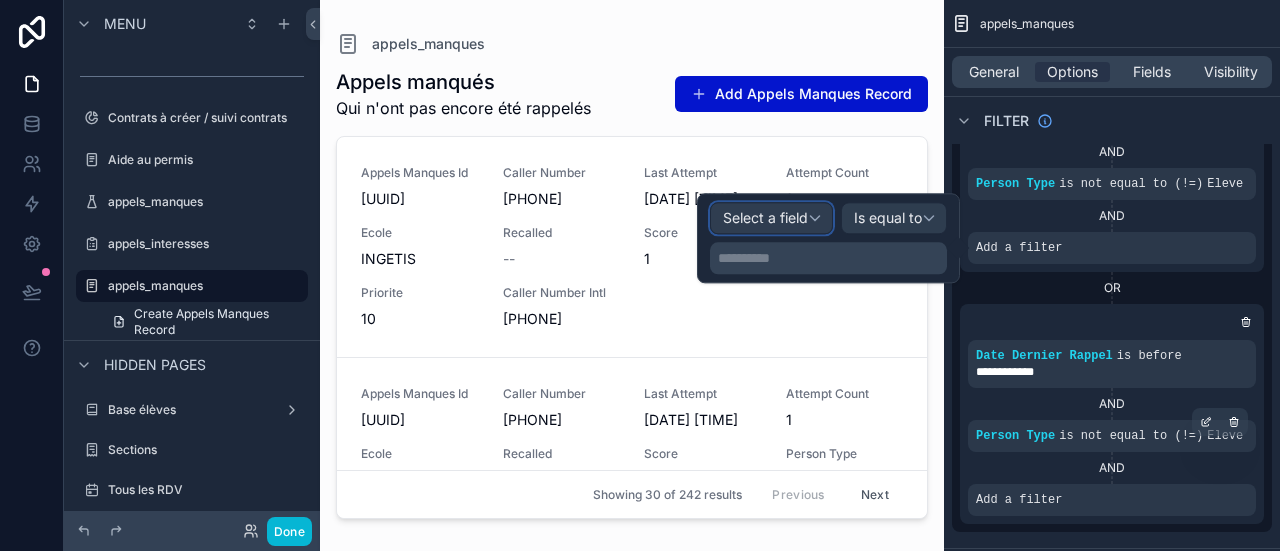 click on "Select a field" at bounding box center (765, 218) 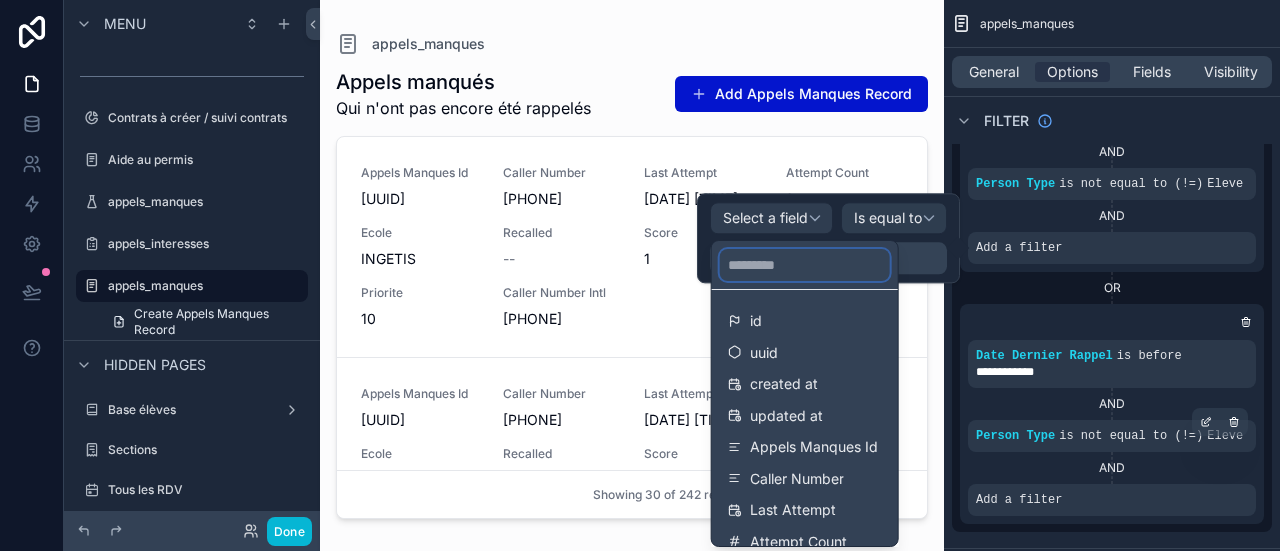 click at bounding box center [805, 265] 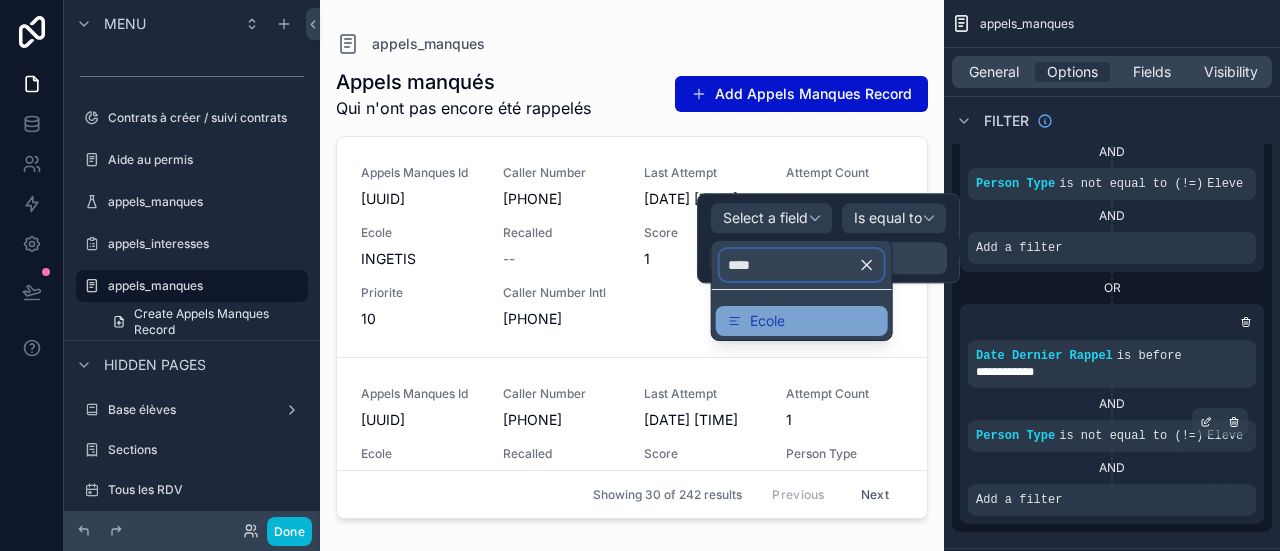 type on "****" 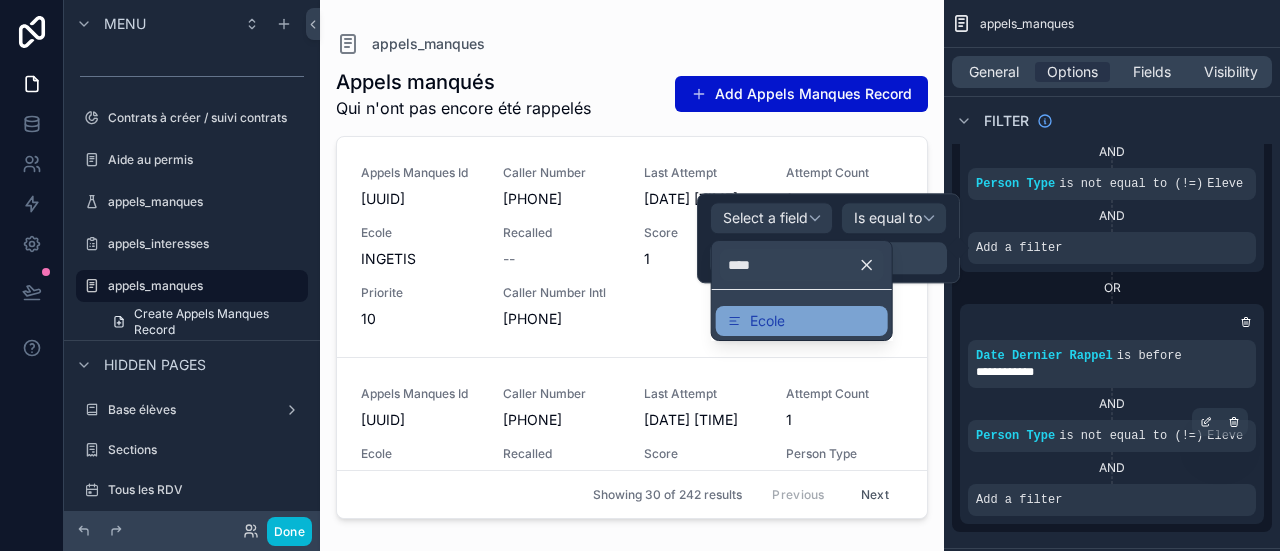 click on "Ecole" at bounding box center (802, 321) 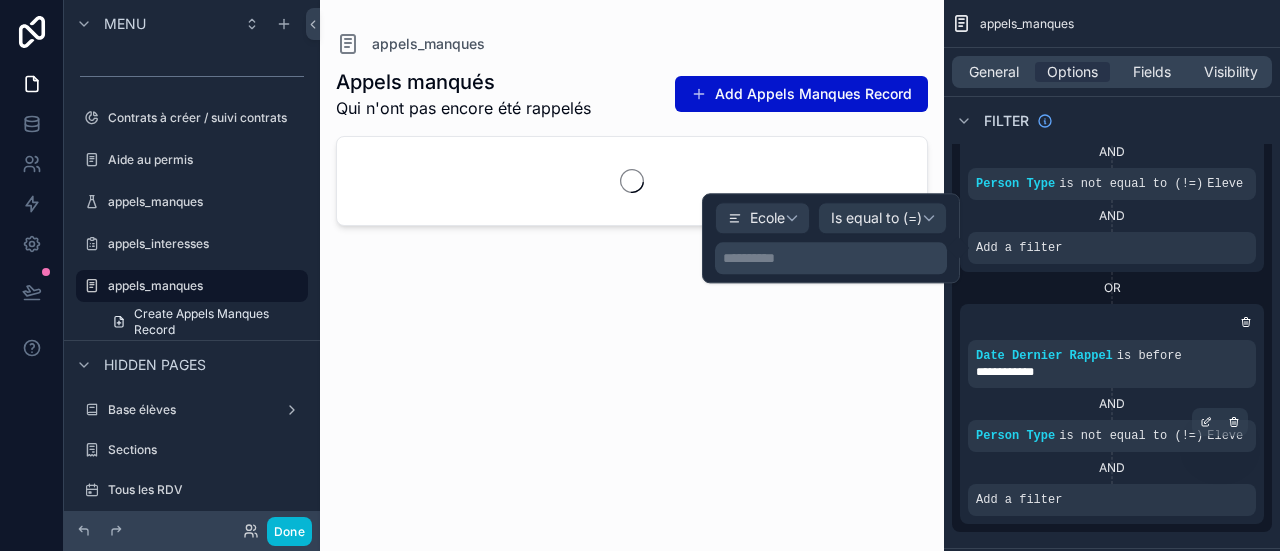 click on "**********" at bounding box center [833, 258] 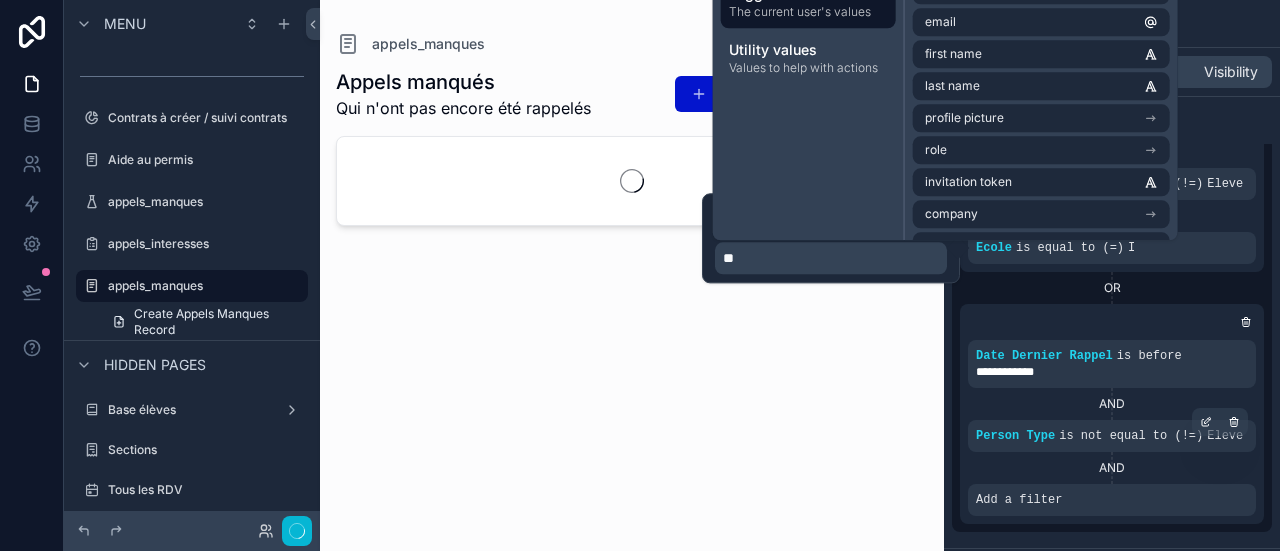 type 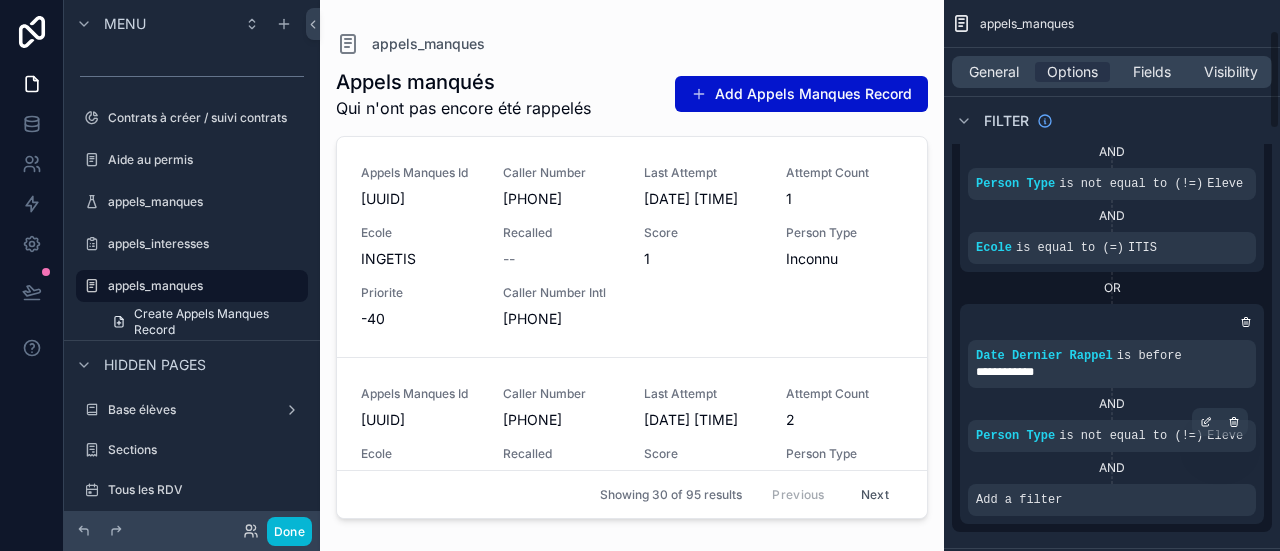click on "OR" at bounding box center (1112, 288) 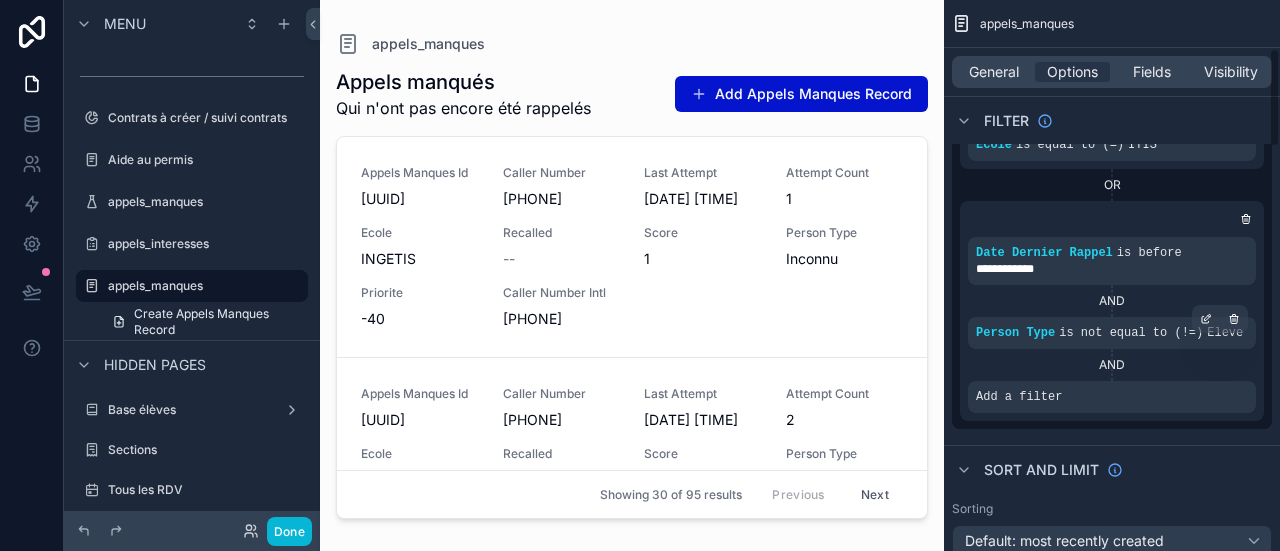 scroll, scrollTop: 272, scrollLeft: 0, axis: vertical 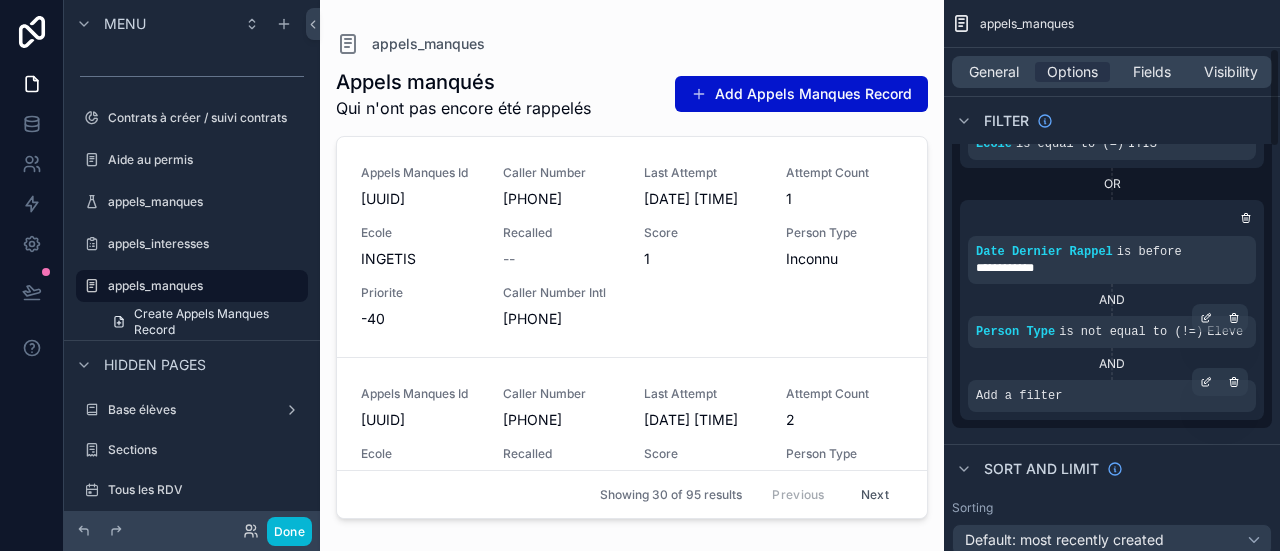 click on "Add a filter" at bounding box center [1112, 396] 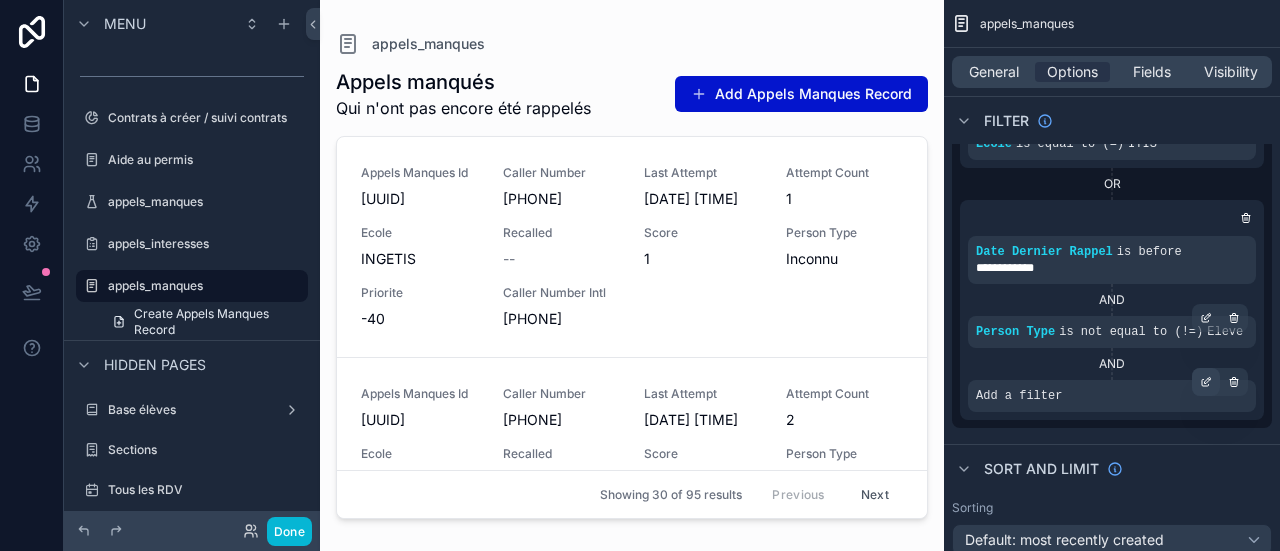 click at bounding box center [1206, 382] 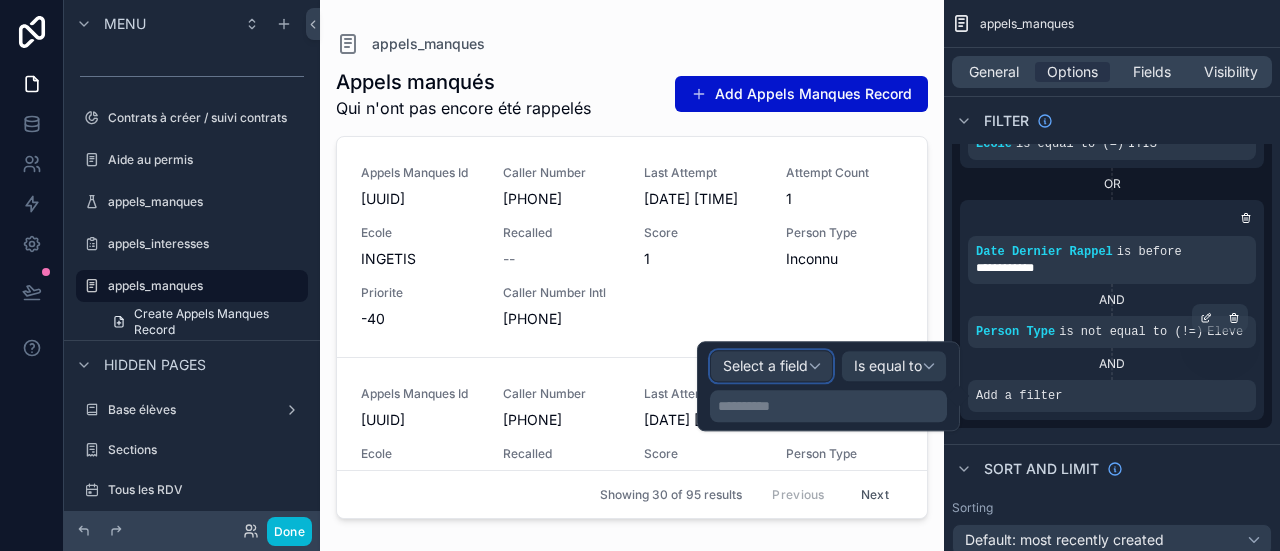 click on "Select a field" at bounding box center [765, 366] 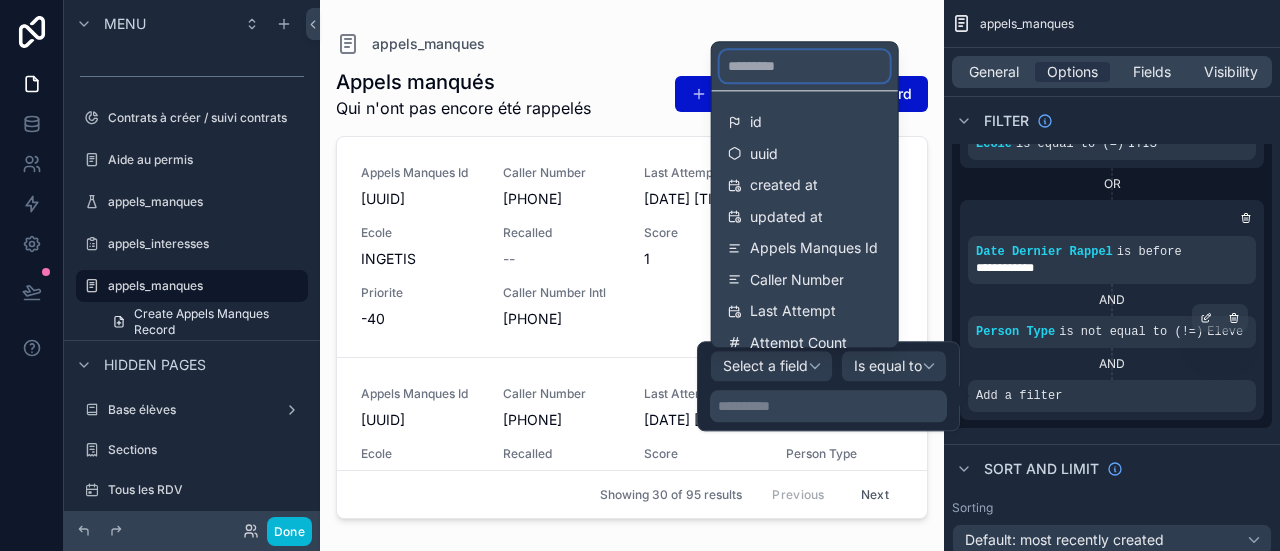 click at bounding box center (805, 66) 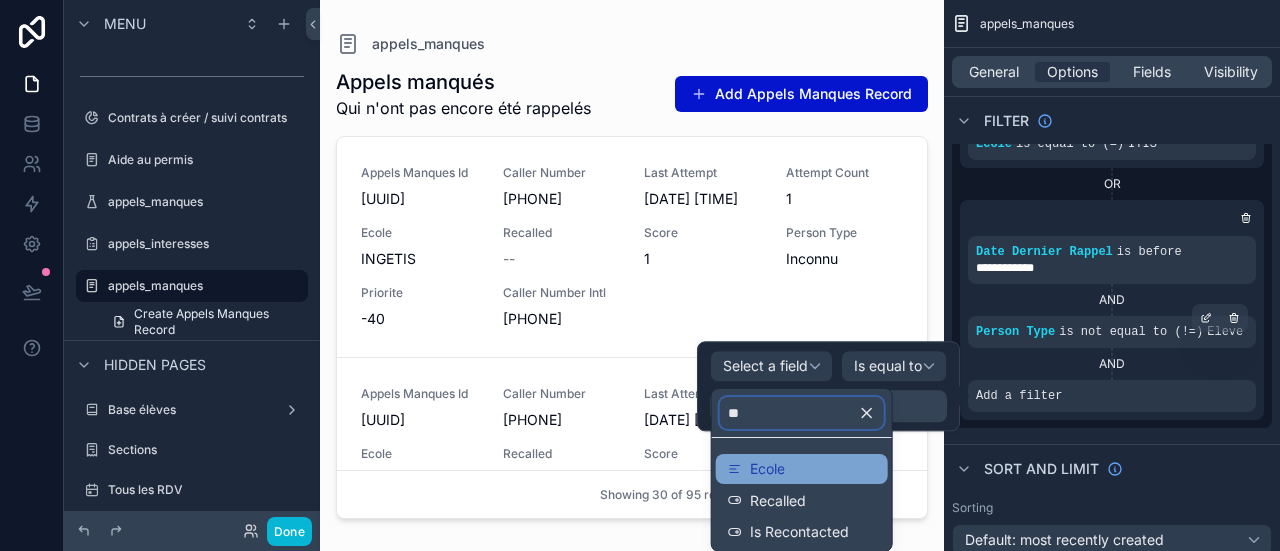 type on "**" 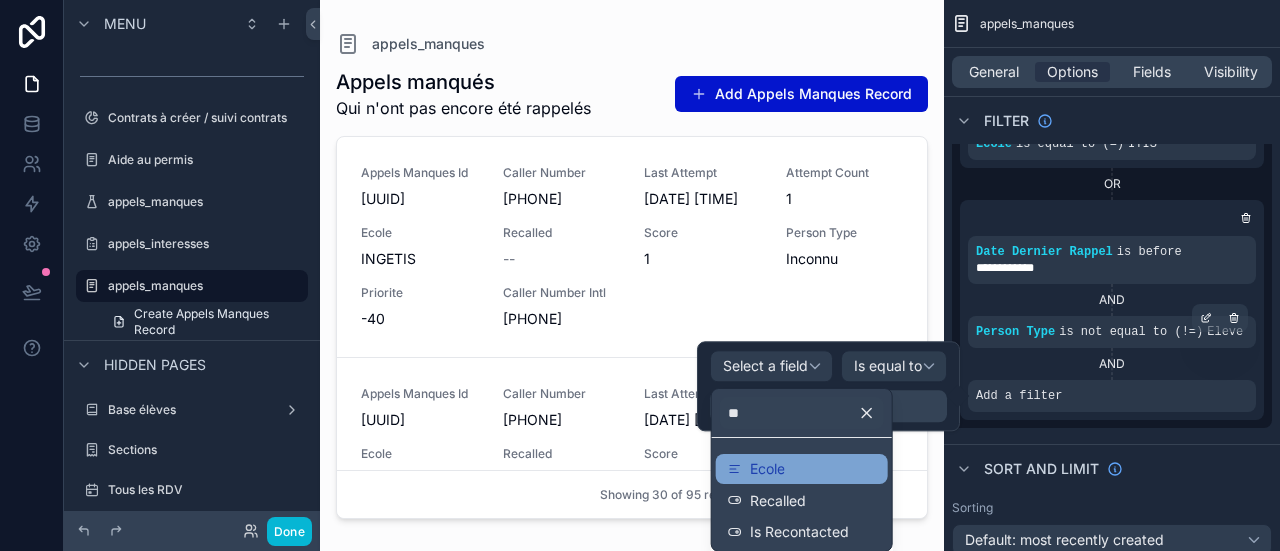 click on "Ecole" at bounding box center [767, 469] 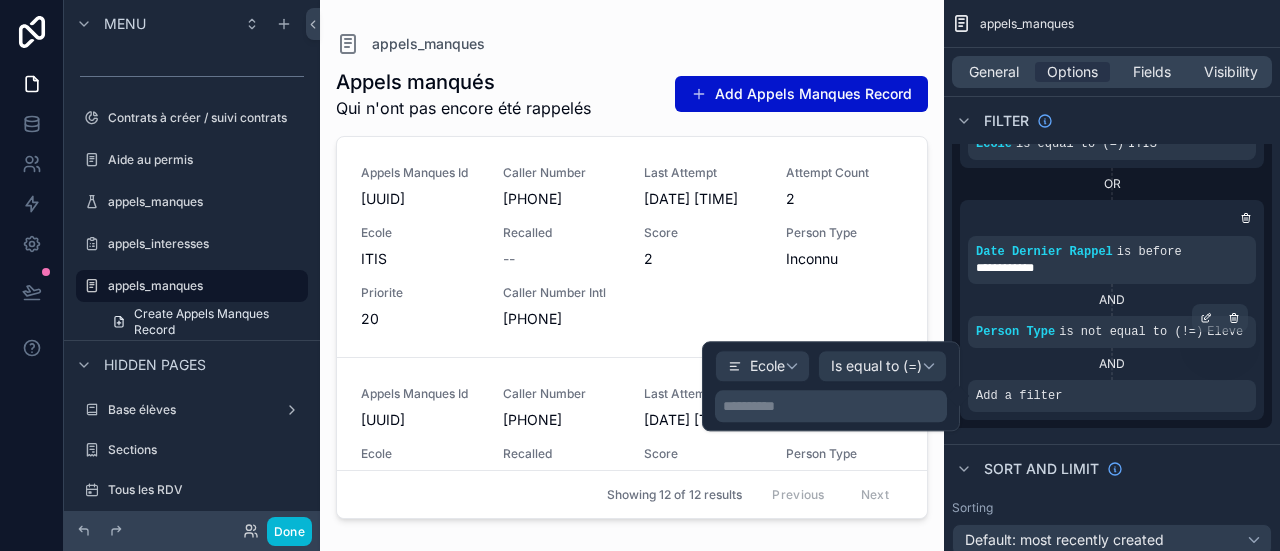 click on "**********" at bounding box center [831, 406] 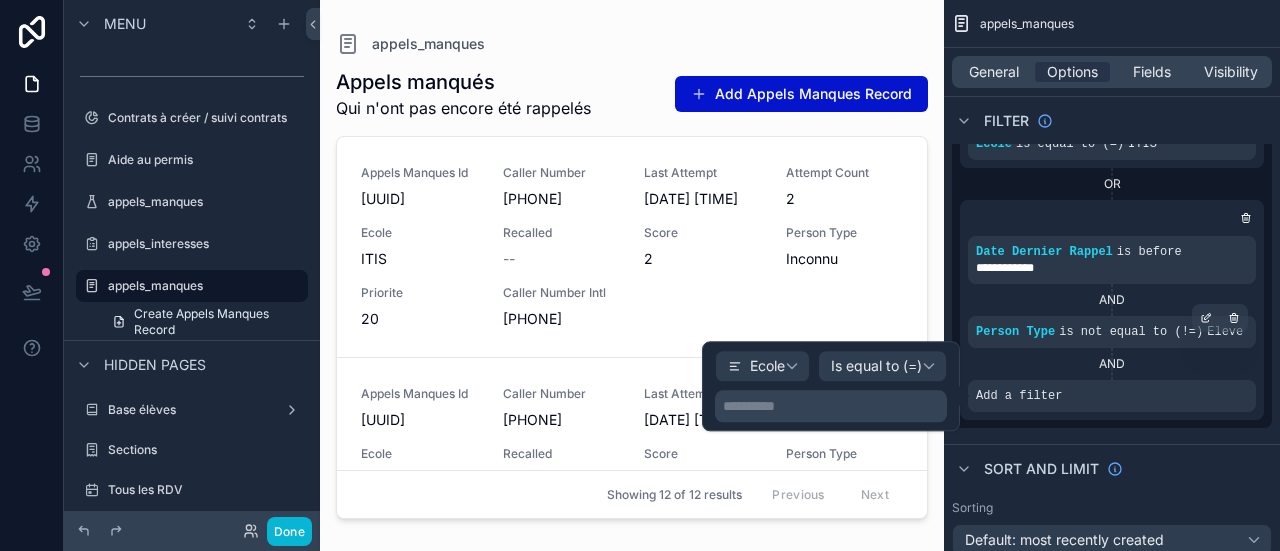 click on "**********" at bounding box center [831, 406] 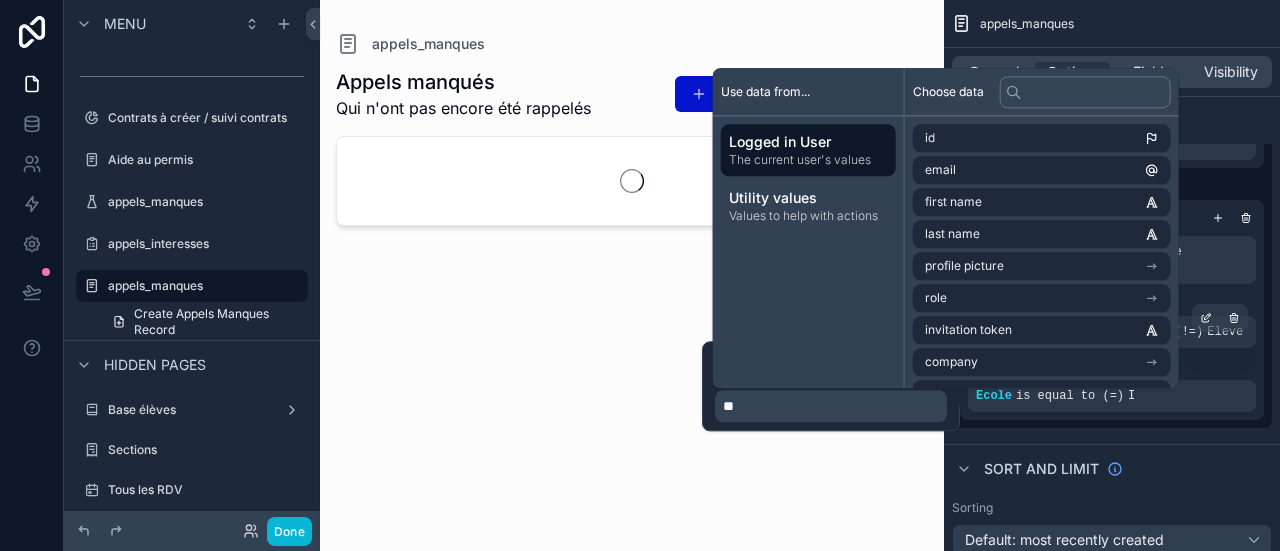 type 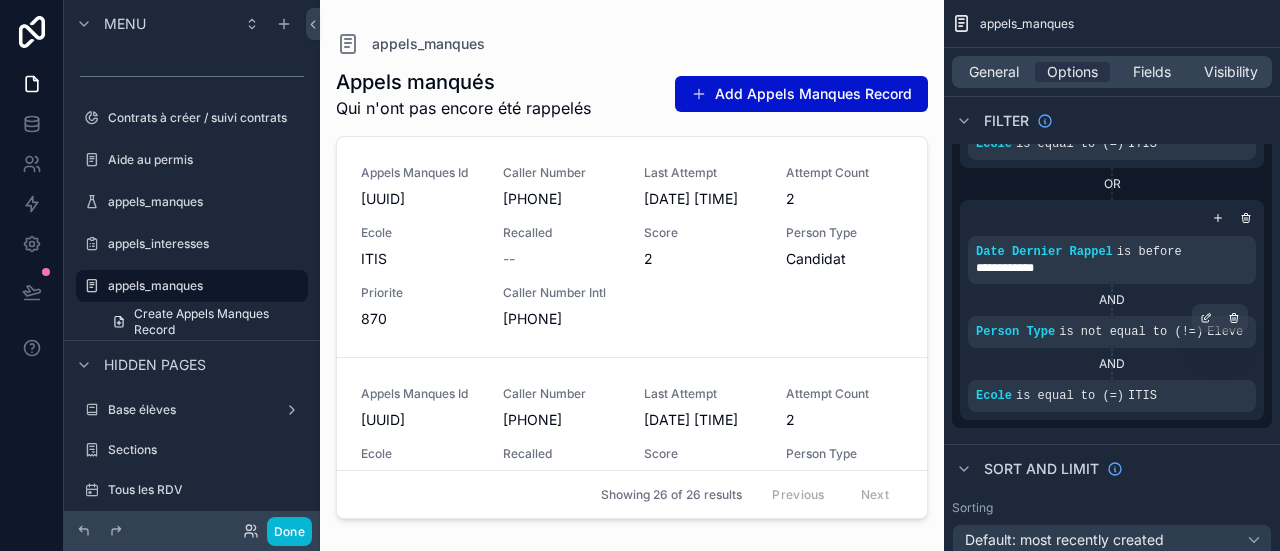 click on "**********" at bounding box center (1112, 192) 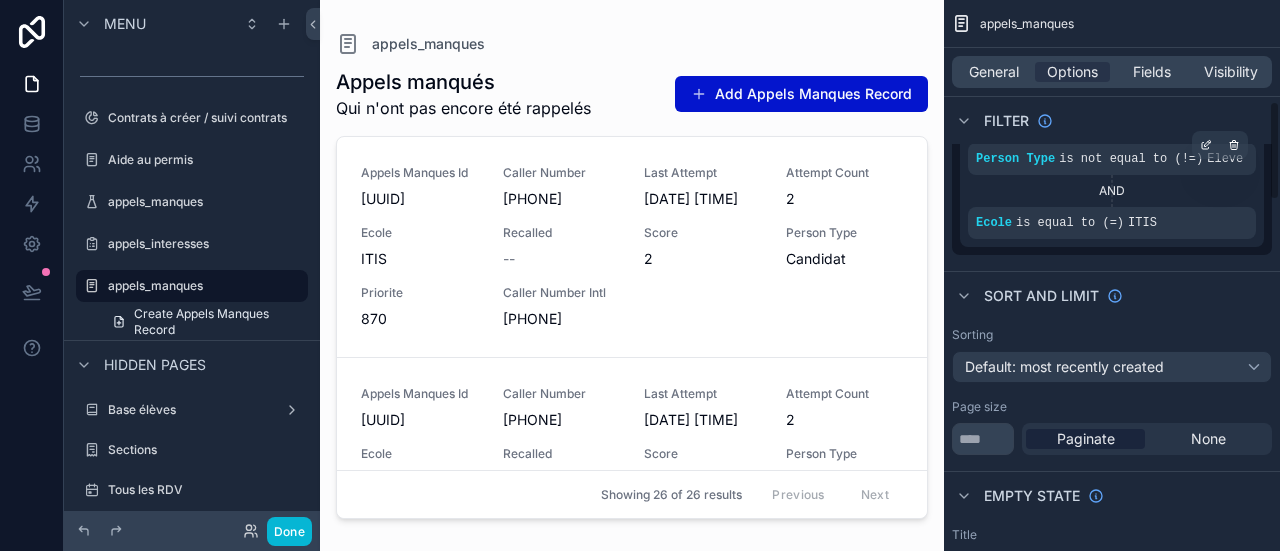 scroll, scrollTop: 580, scrollLeft: 0, axis: vertical 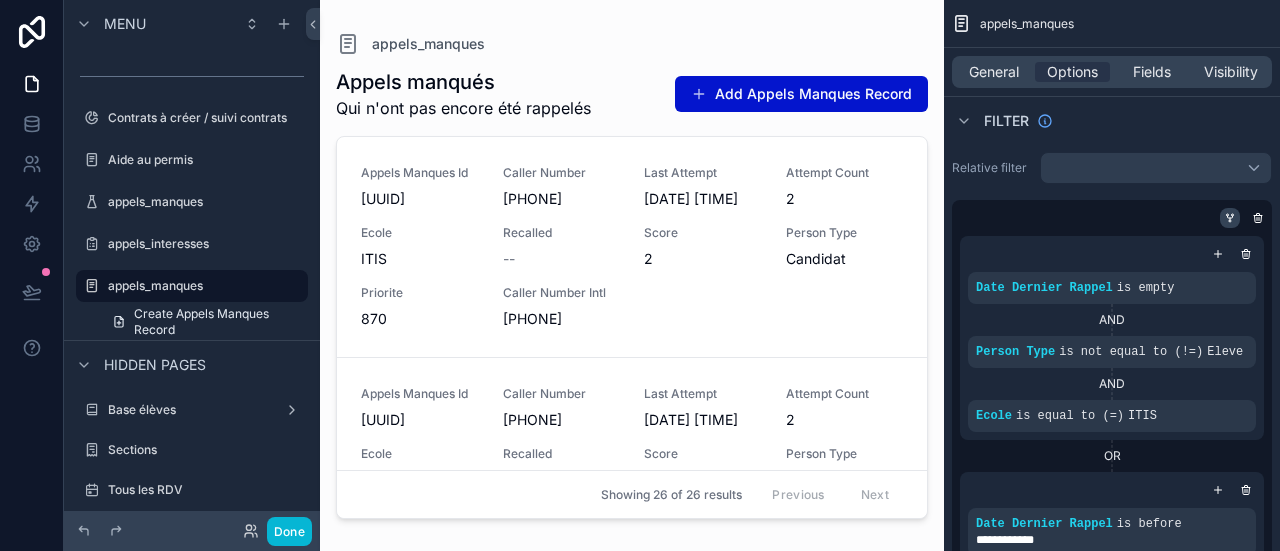 click at bounding box center (1230, 218) 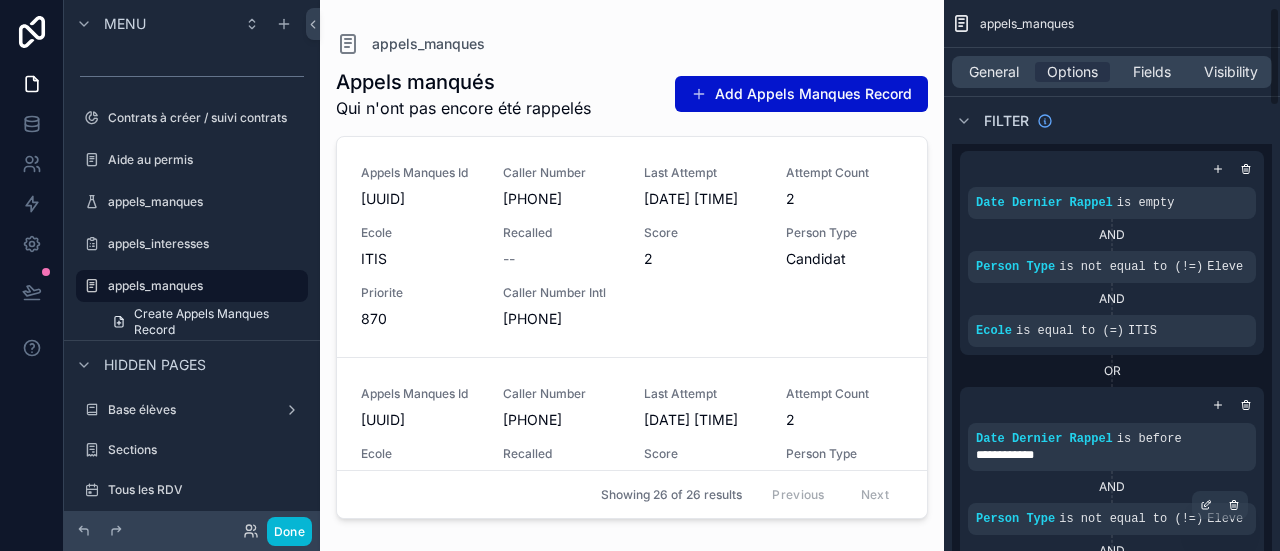scroll, scrollTop: 0, scrollLeft: 0, axis: both 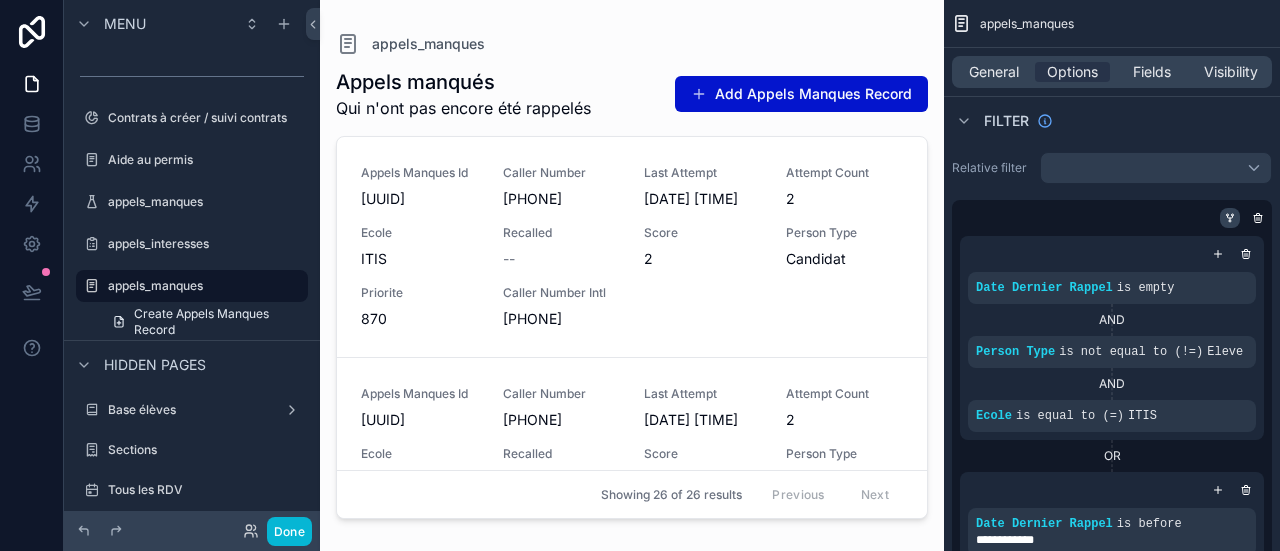 click at bounding box center [1230, 218] 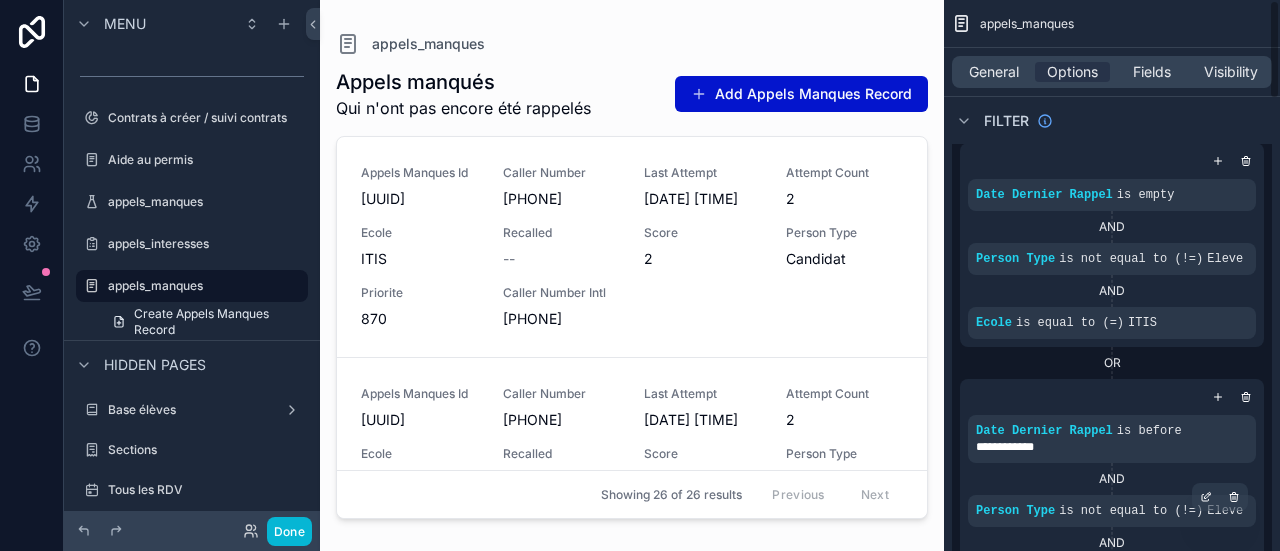 scroll, scrollTop: 0, scrollLeft: 0, axis: both 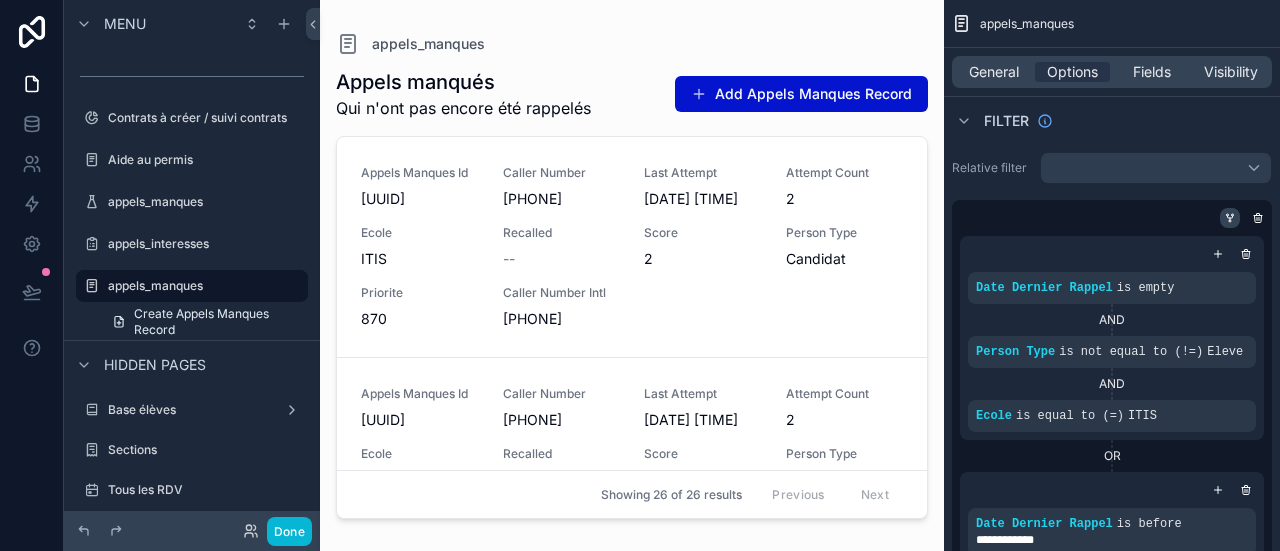 click 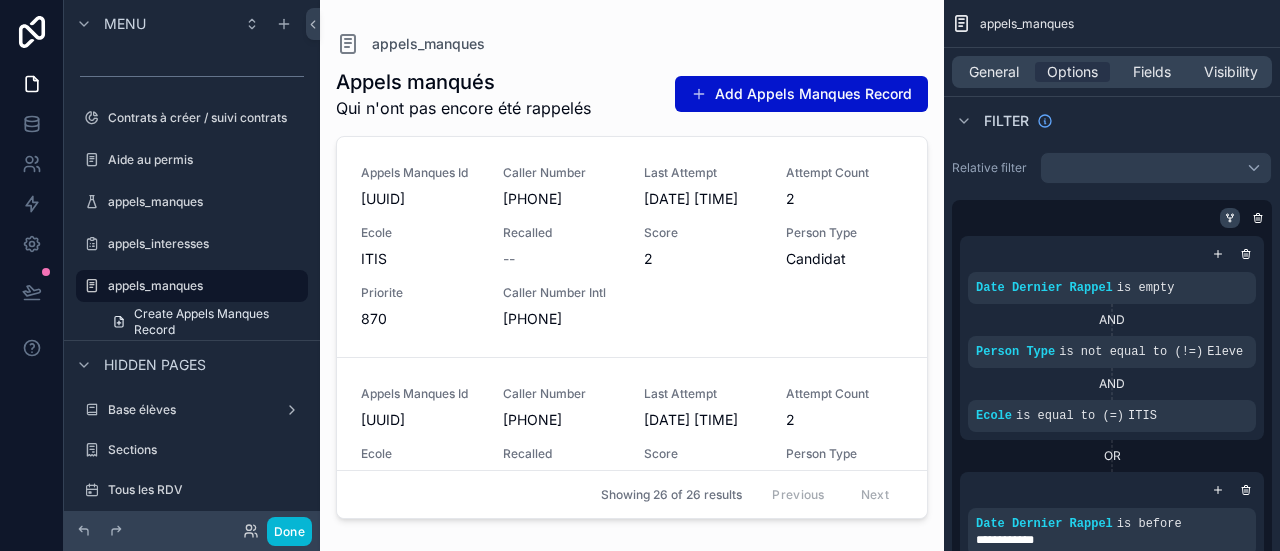 click 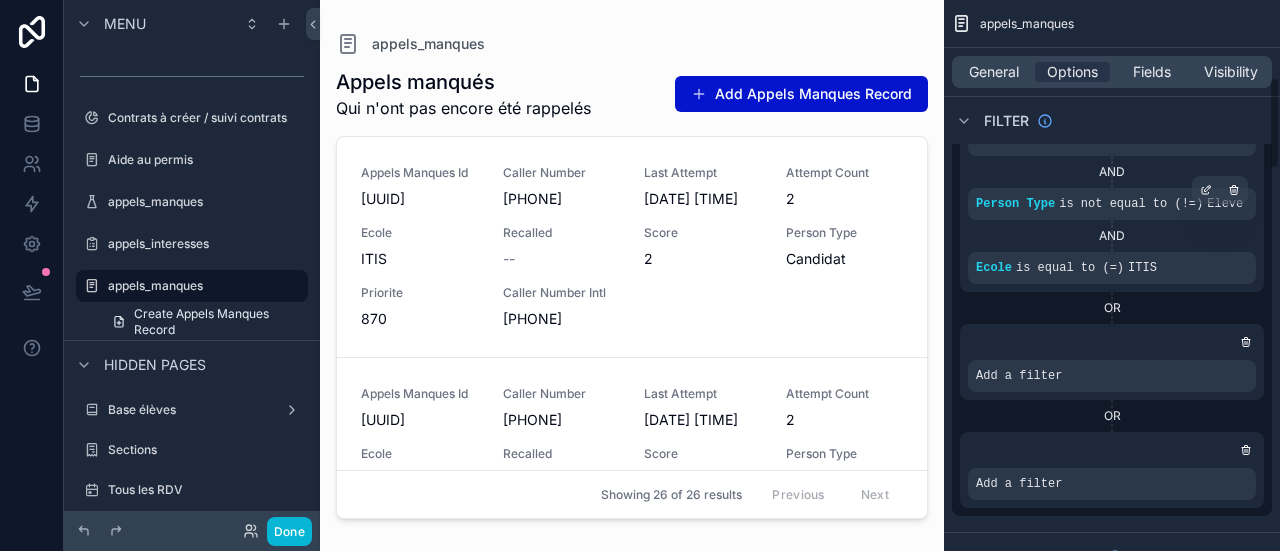 scroll, scrollTop: 471, scrollLeft: 0, axis: vertical 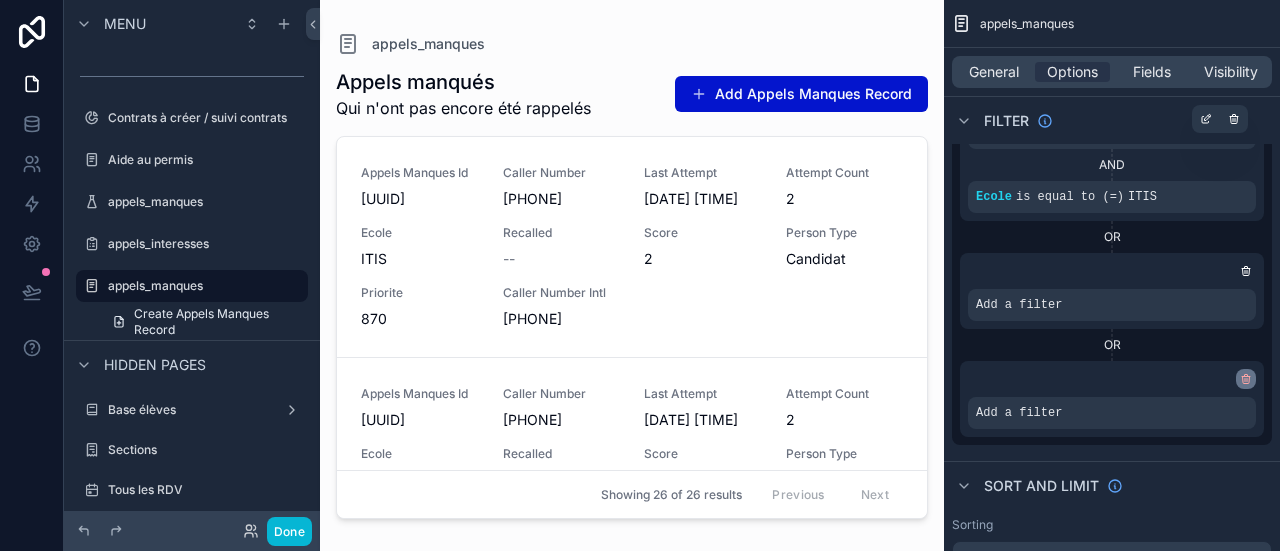 click 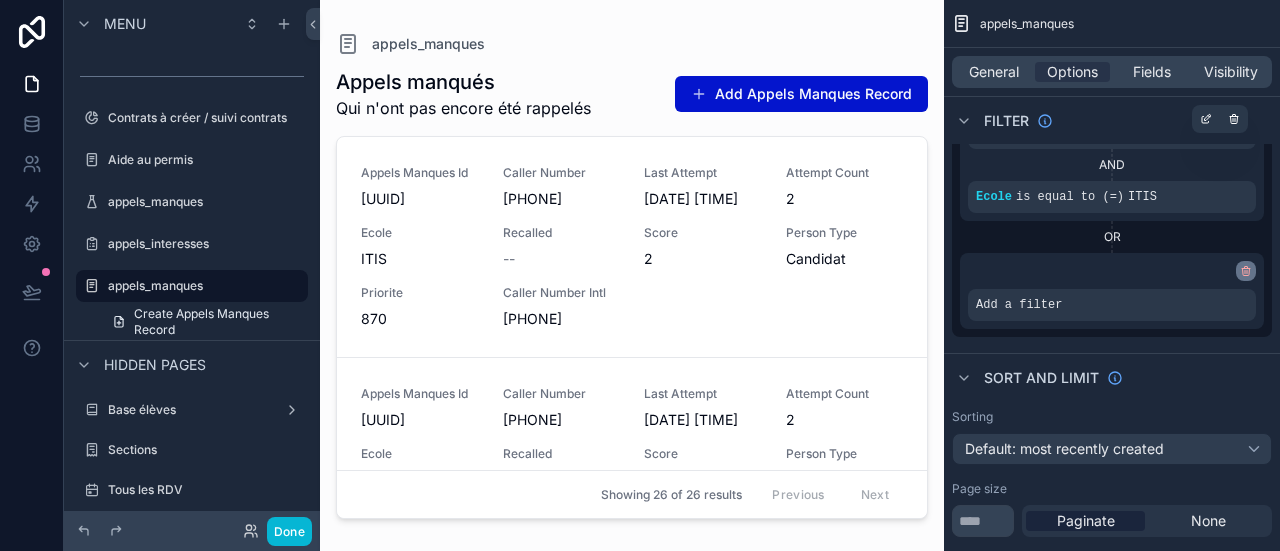 click at bounding box center [1246, 271] 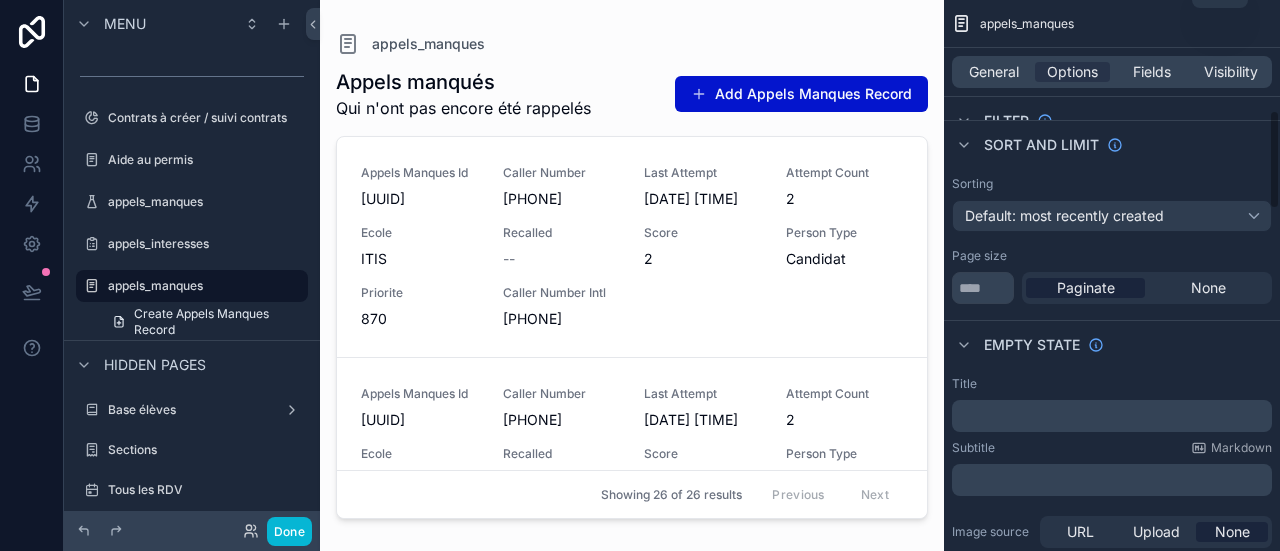 scroll, scrollTop: 615, scrollLeft: 0, axis: vertical 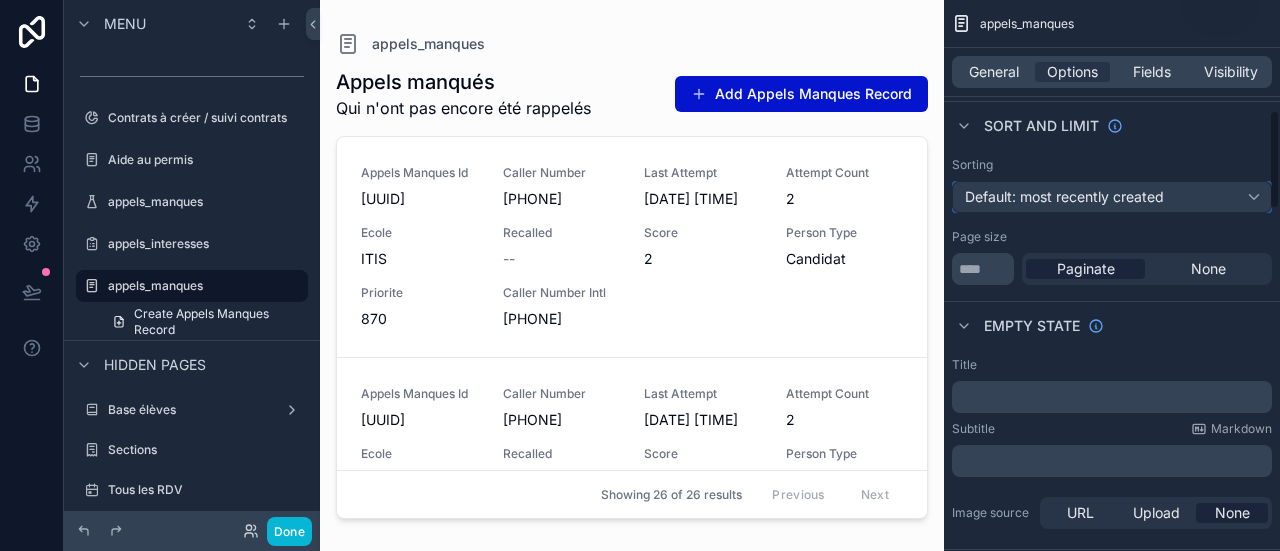 click on "Default: most recently created" at bounding box center [1064, 196] 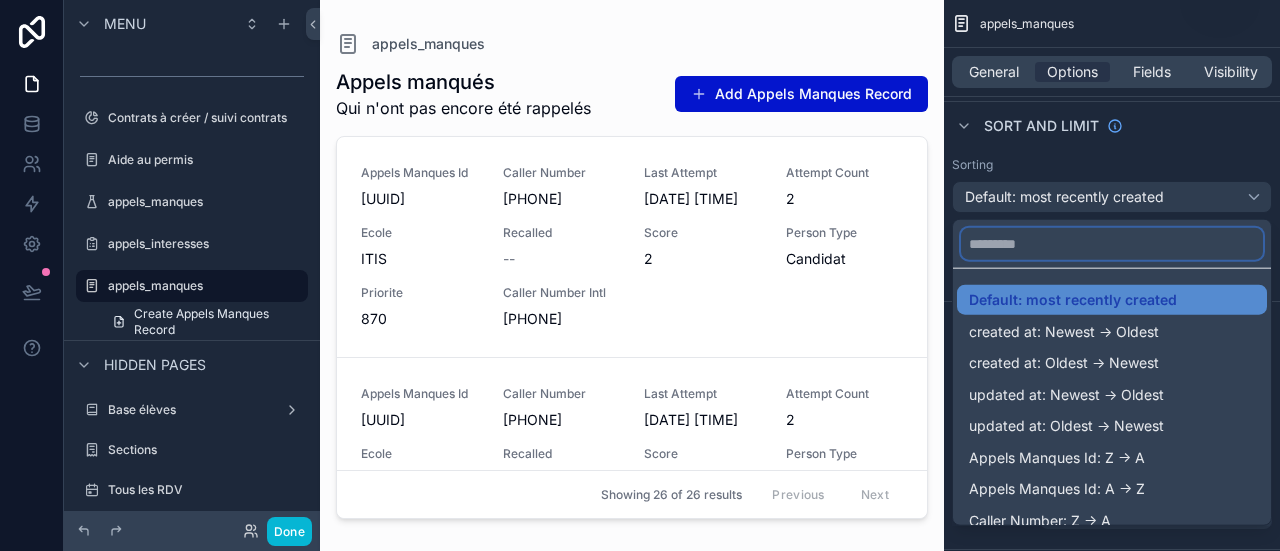 click at bounding box center (1112, 244) 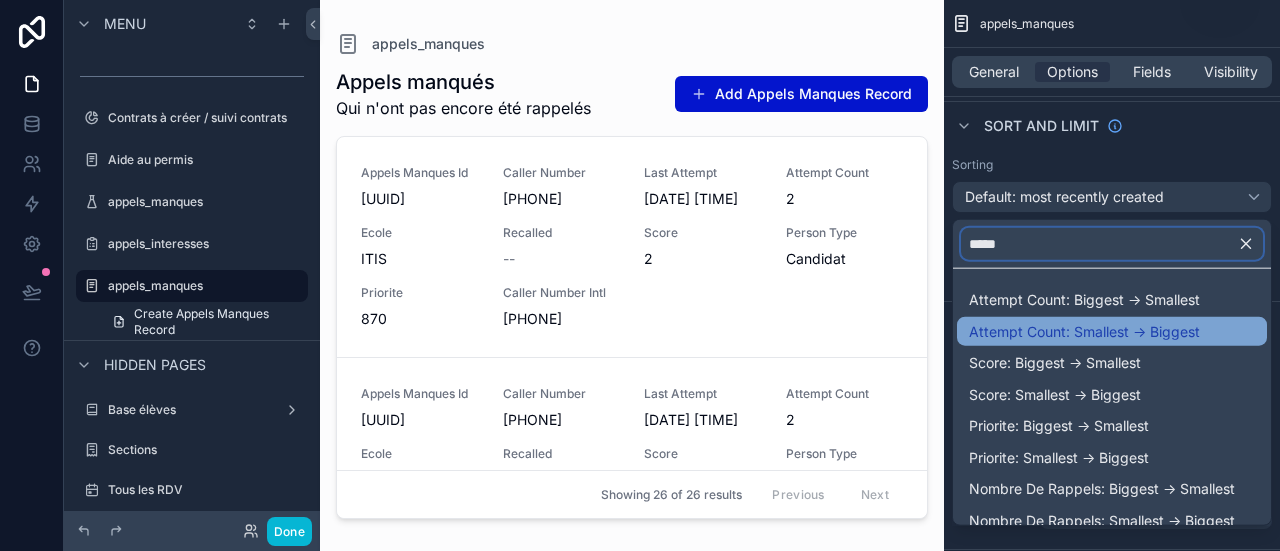 type on "*****" 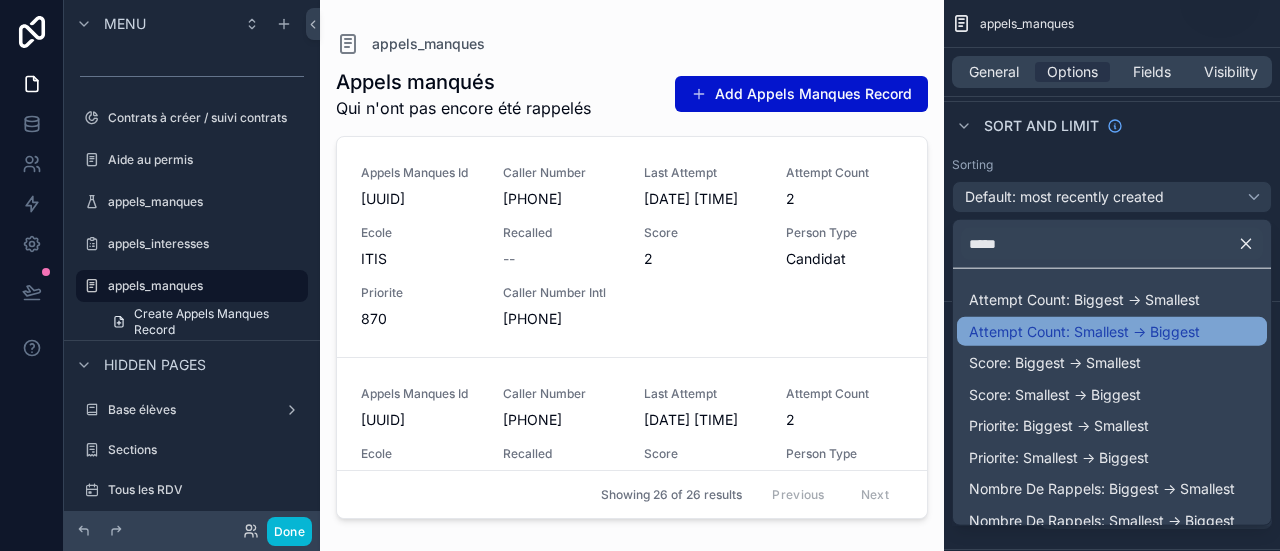 click on "Attempt Count: Smallest -> Biggest" at bounding box center (1084, 331) 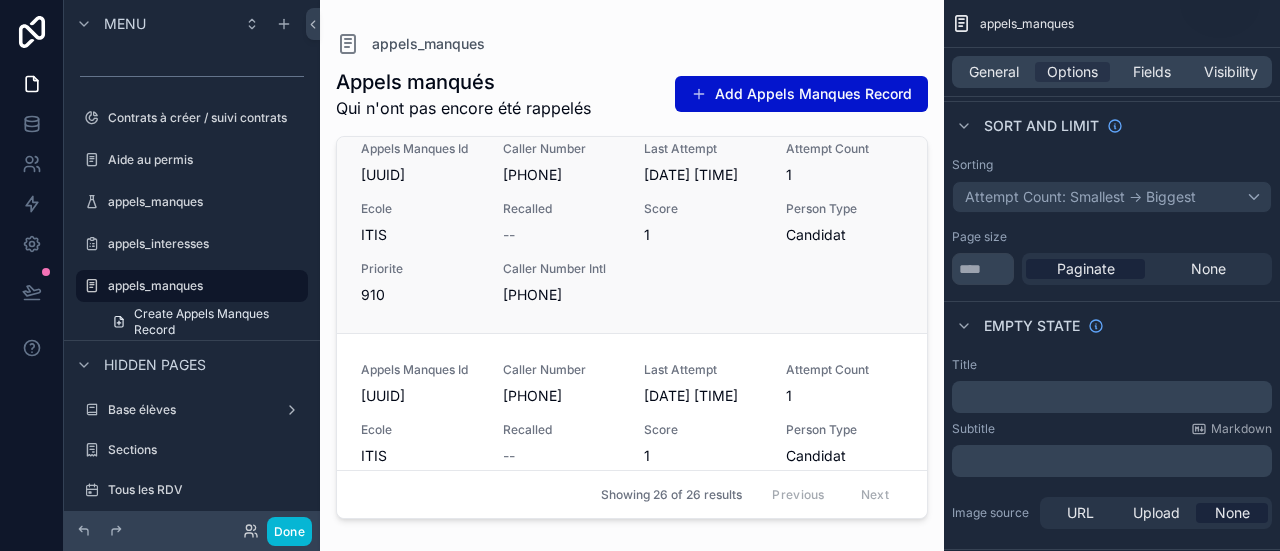scroll, scrollTop: 0, scrollLeft: 0, axis: both 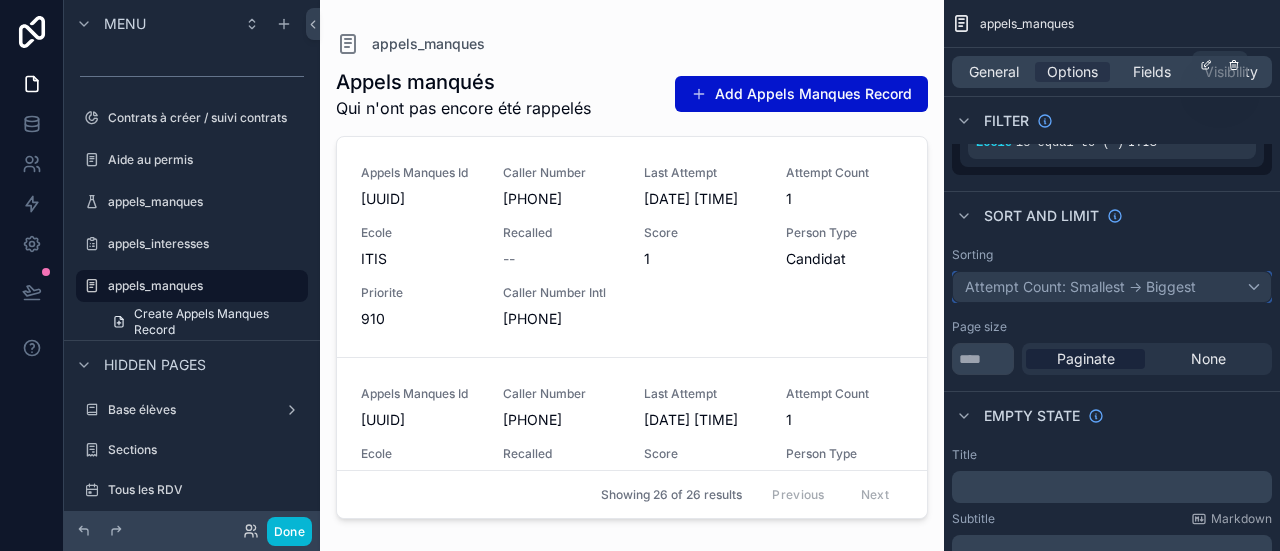 click on "Attempt Count: Smallest -> Biggest" at bounding box center (1112, 287) 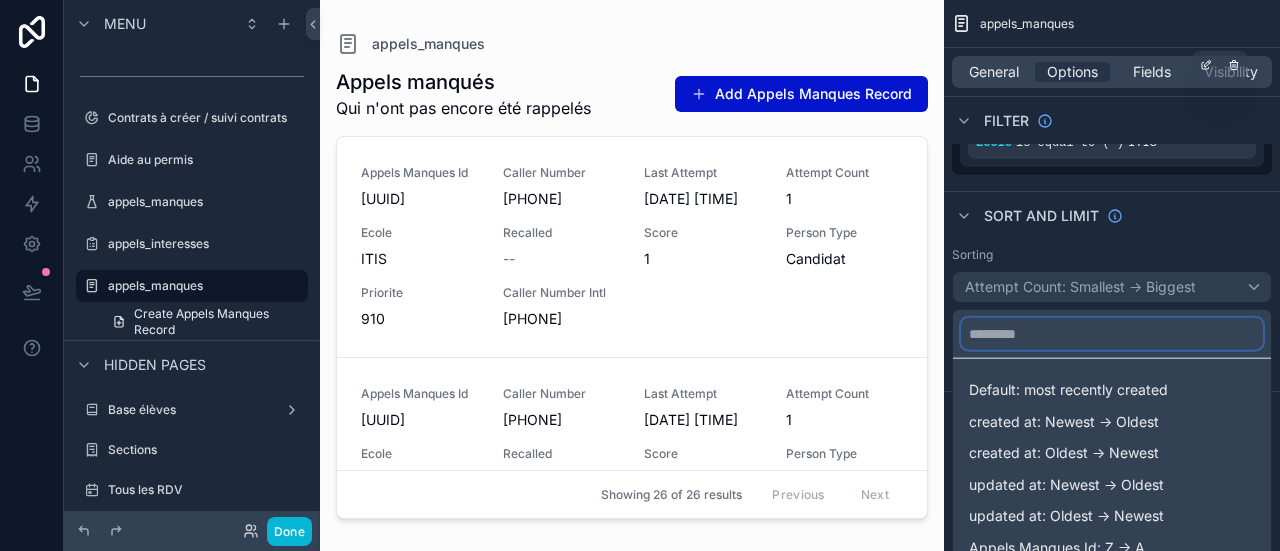 click at bounding box center [1112, 334] 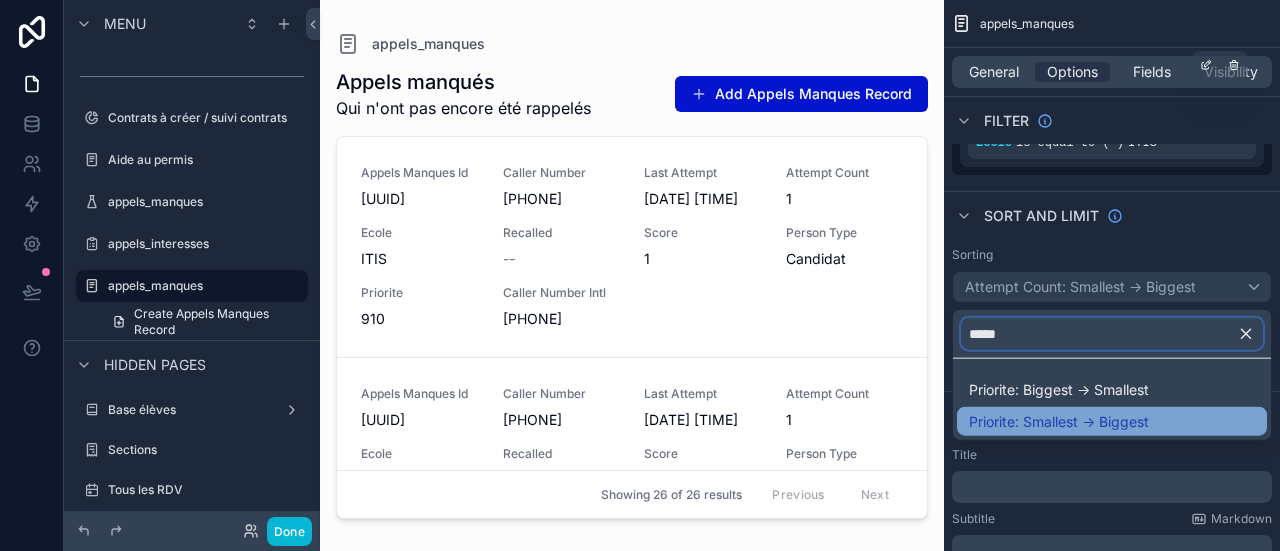 type on "*****" 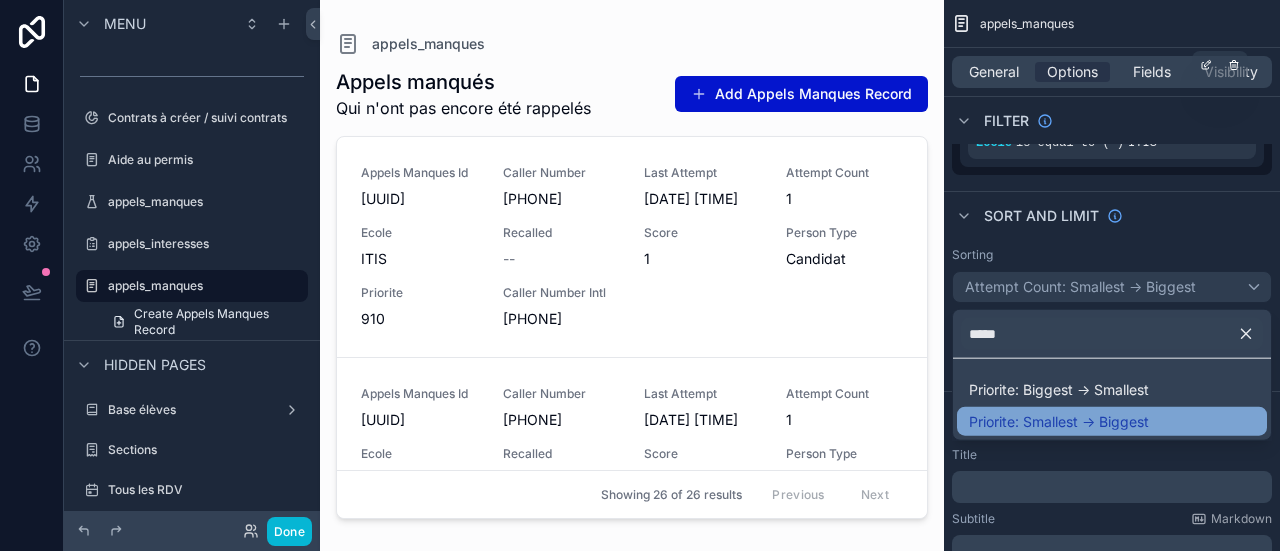 click on "Priorite: Smallest -> Biggest" at bounding box center (1112, 421) 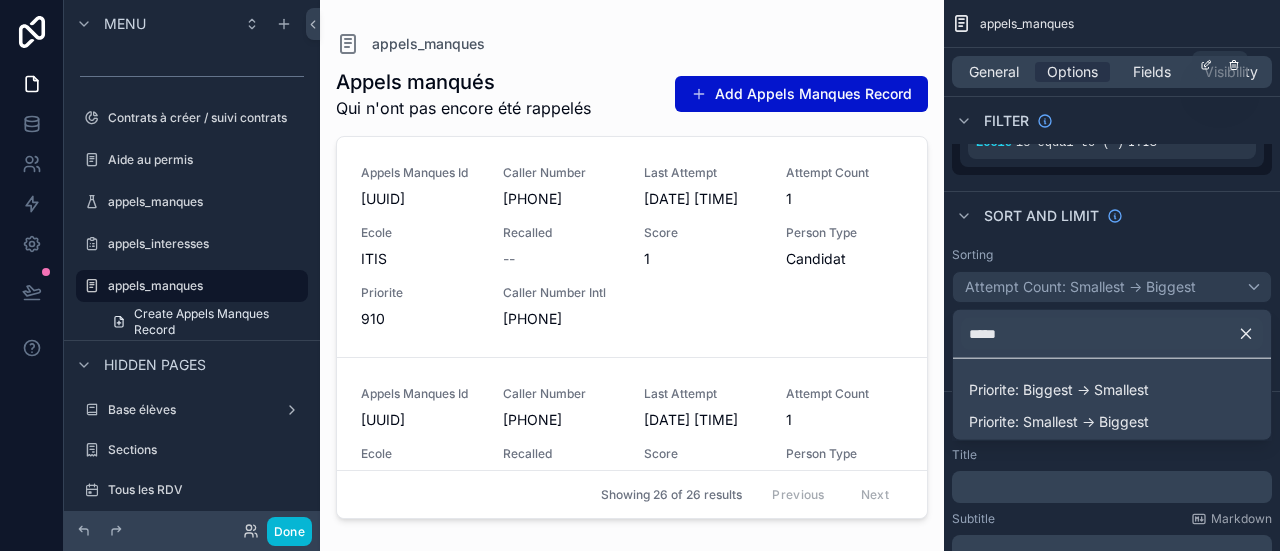 click on "Empty state" at bounding box center (1112, 415) 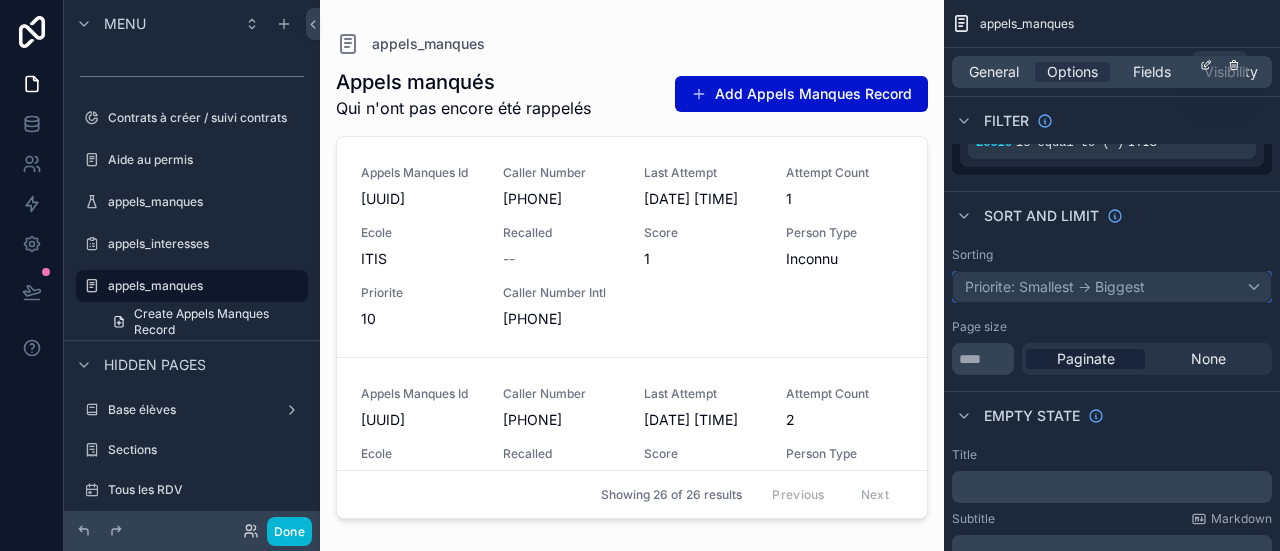 click on "Priorite: Smallest -> Biggest" at bounding box center (1112, 287) 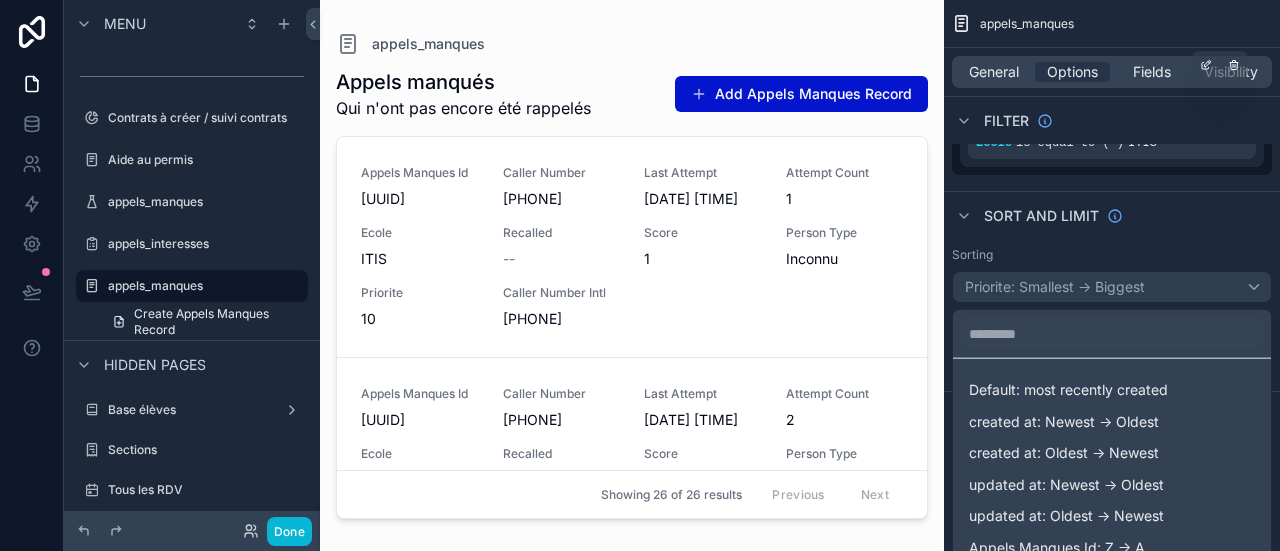 drag, startPoint x: 1075, startPoint y: 312, endPoint x: 1080, endPoint y: 329, distance: 17.720045 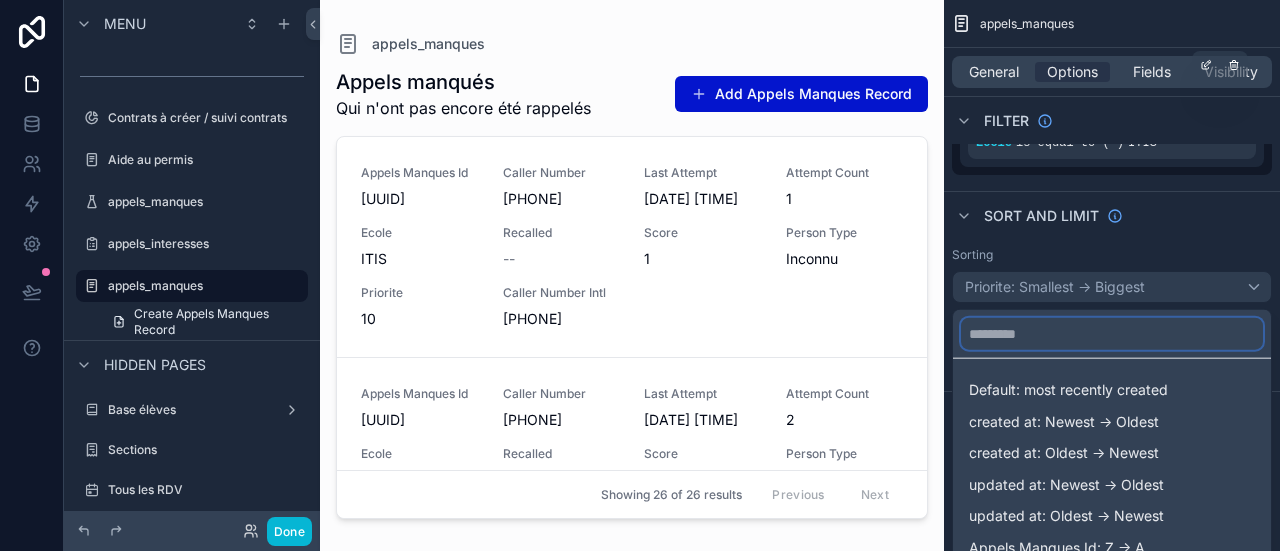 click at bounding box center (1112, 334) 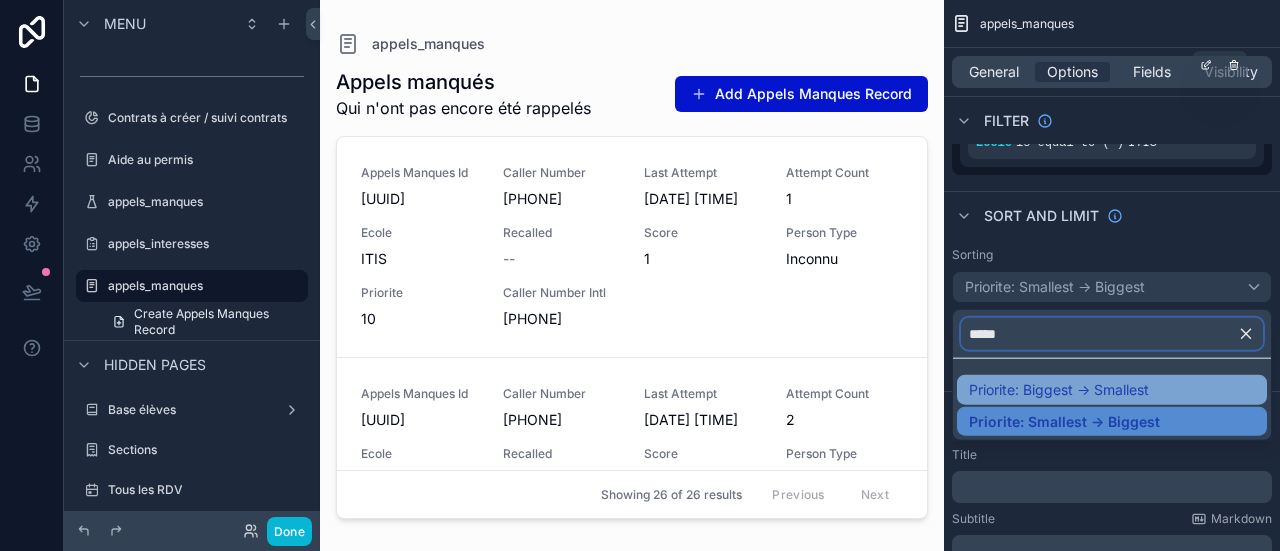type on "*****" 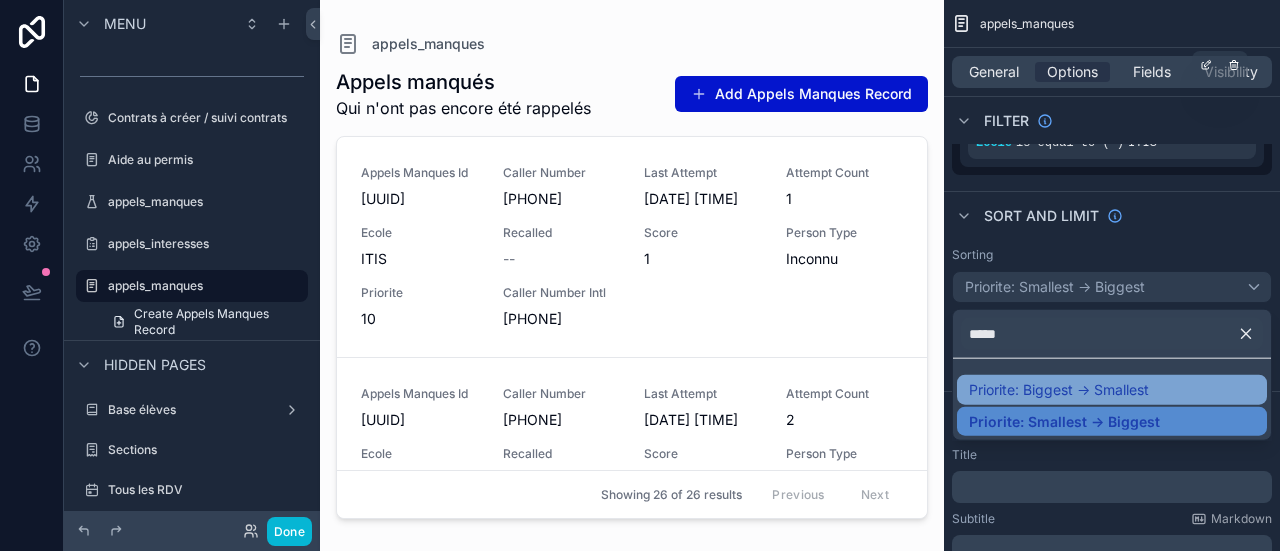 click on "Priorite: Biggest -> Smallest" at bounding box center (1059, 390) 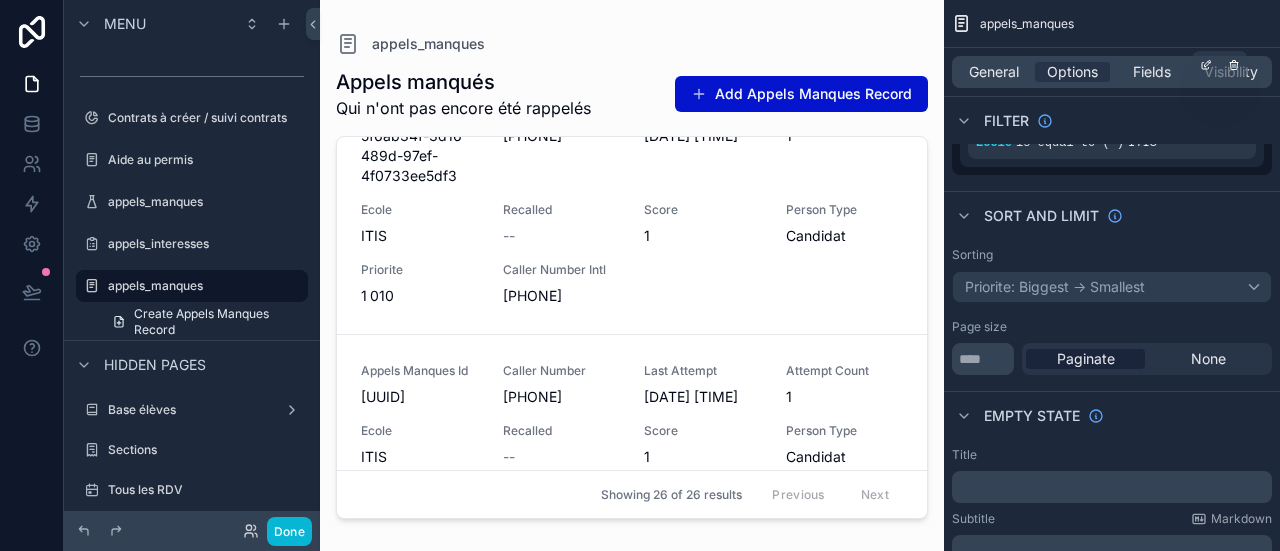 scroll, scrollTop: 0, scrollLeft: 0, axis: both 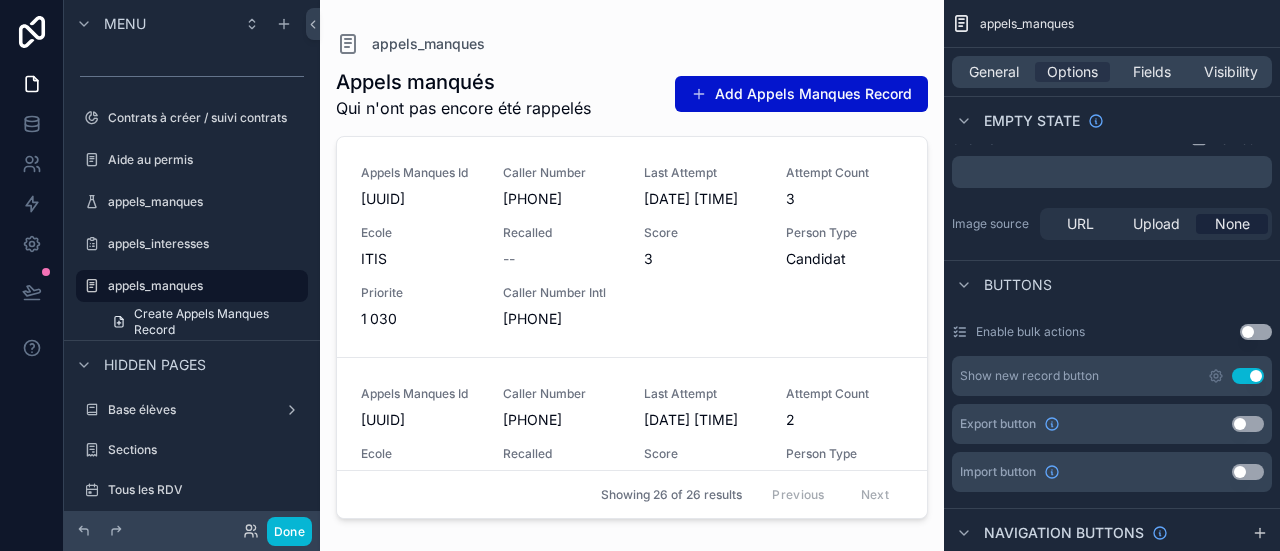 click on "Use setting" at bounding box center [1248, 376] 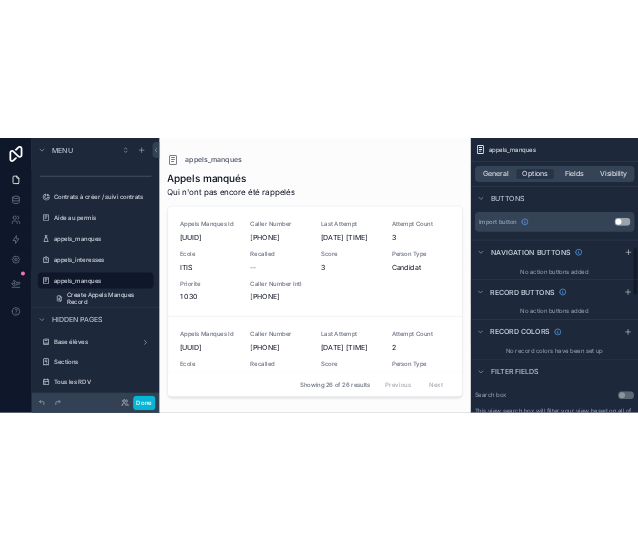scroll, scrollTop: 1216, scrollLeft: 0, axis: vertical 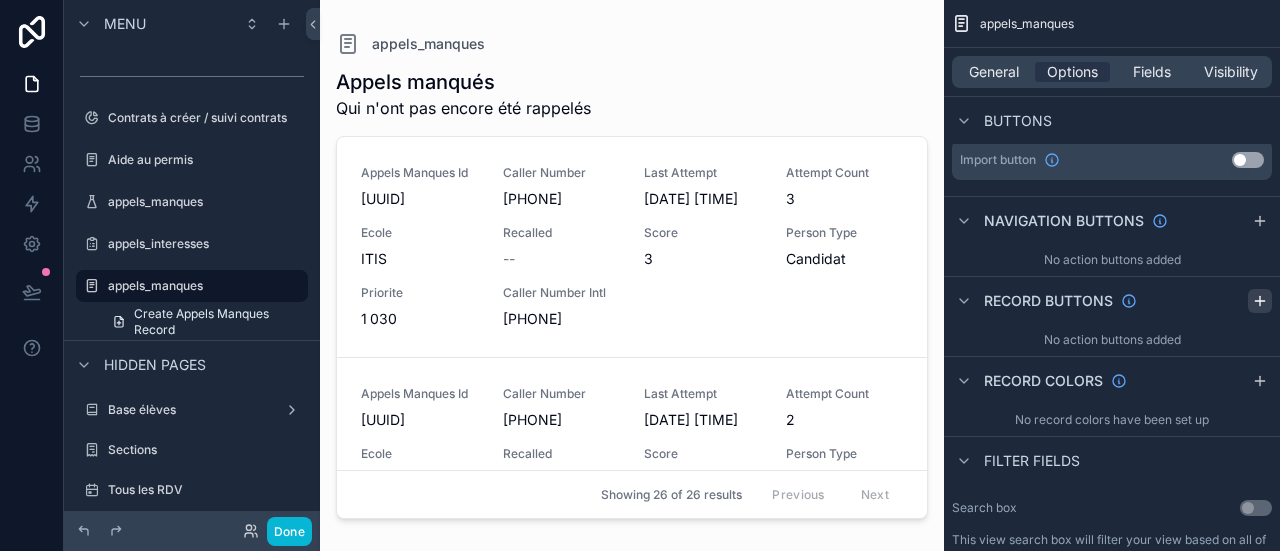 click 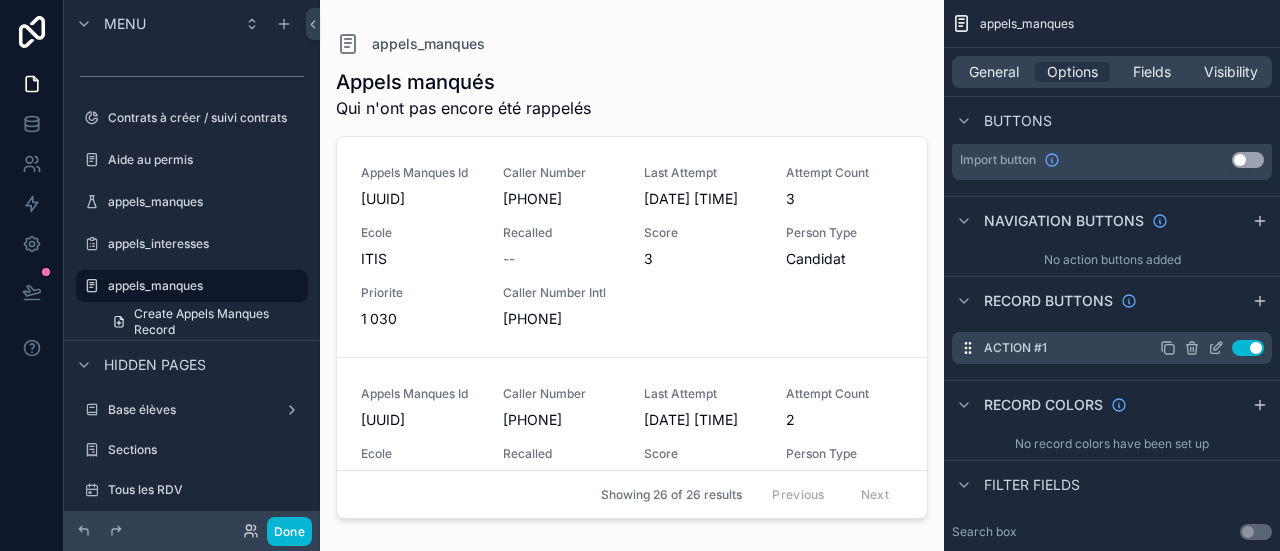 click 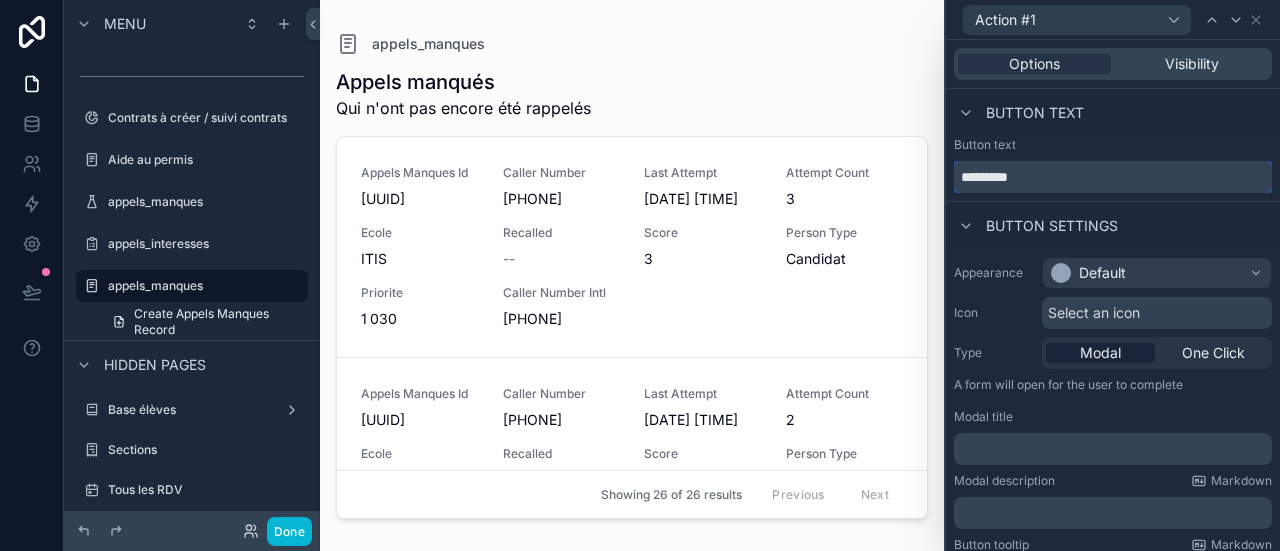 click on "*********" at bounding box center (1113, 177) 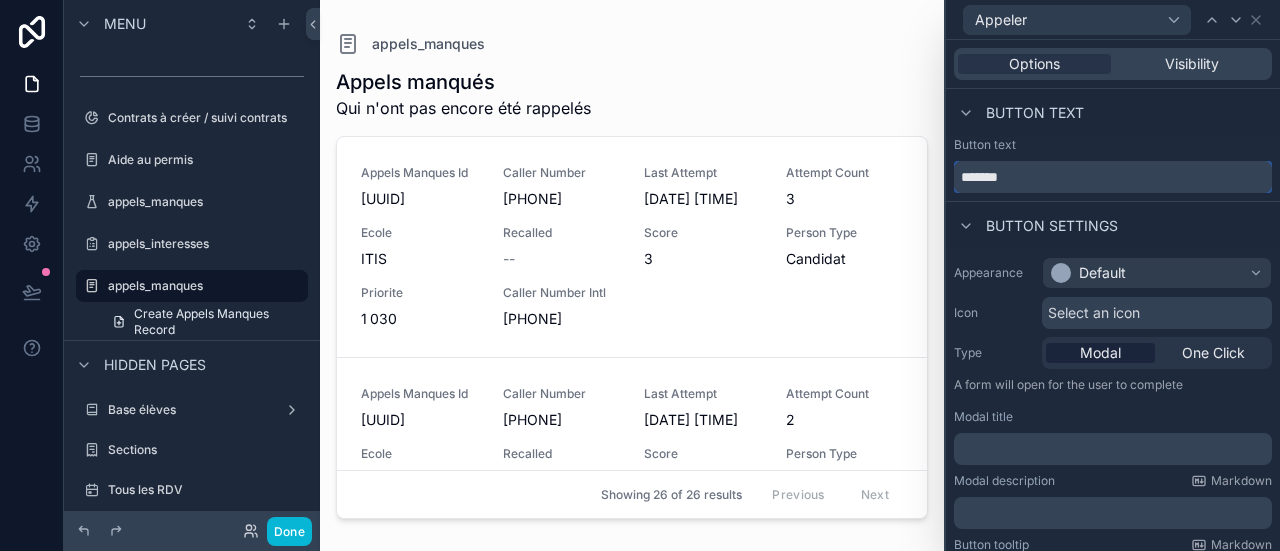 type on "*******" 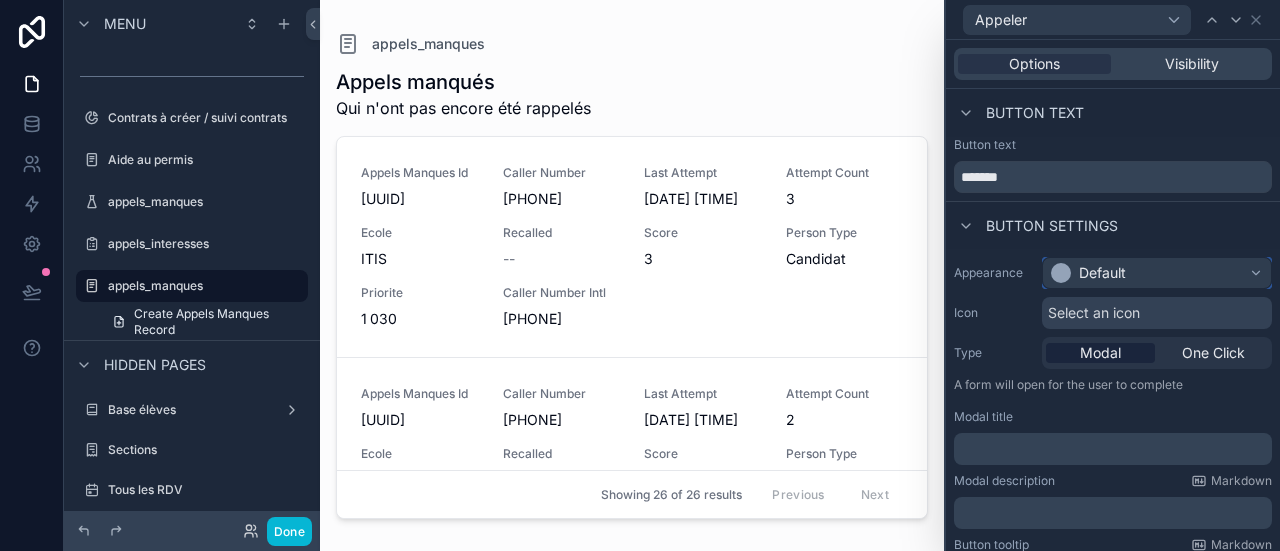 click on "Default" at bounding box center (1102, 273) 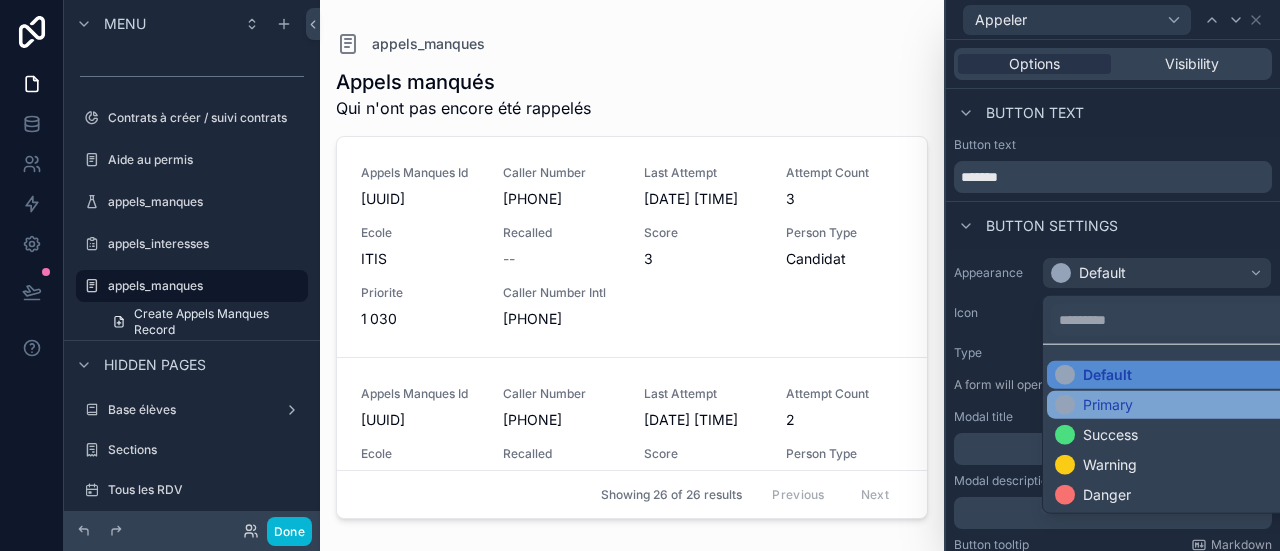 click on "Primary" at bounding box center (1108, 405) 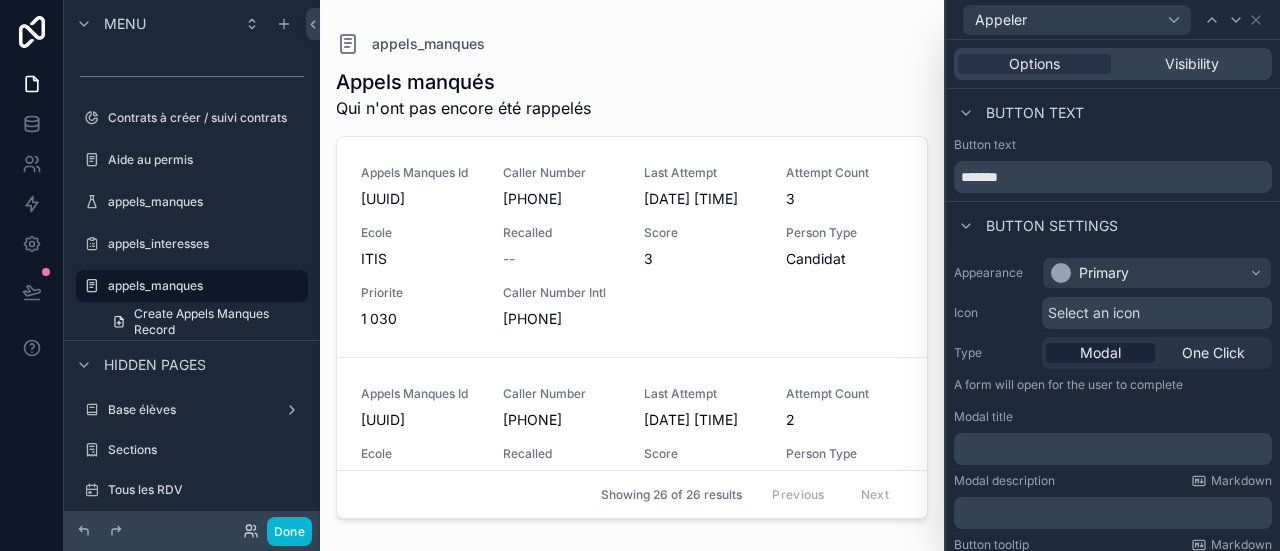 click on "Select an icon" at bounding box center [1157, 313] 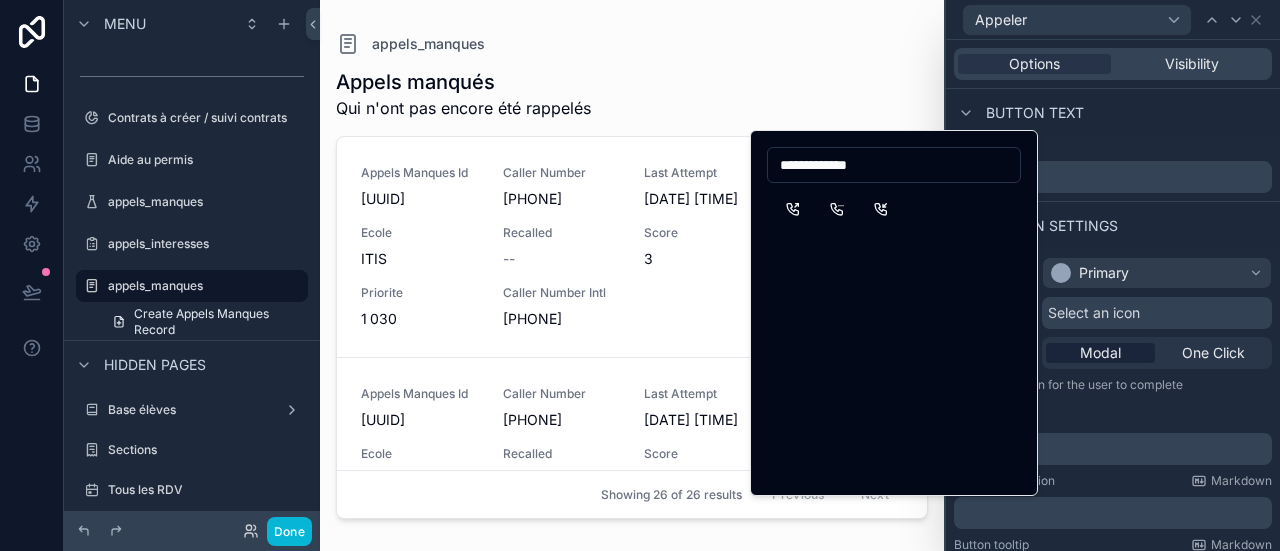 type on "**********" 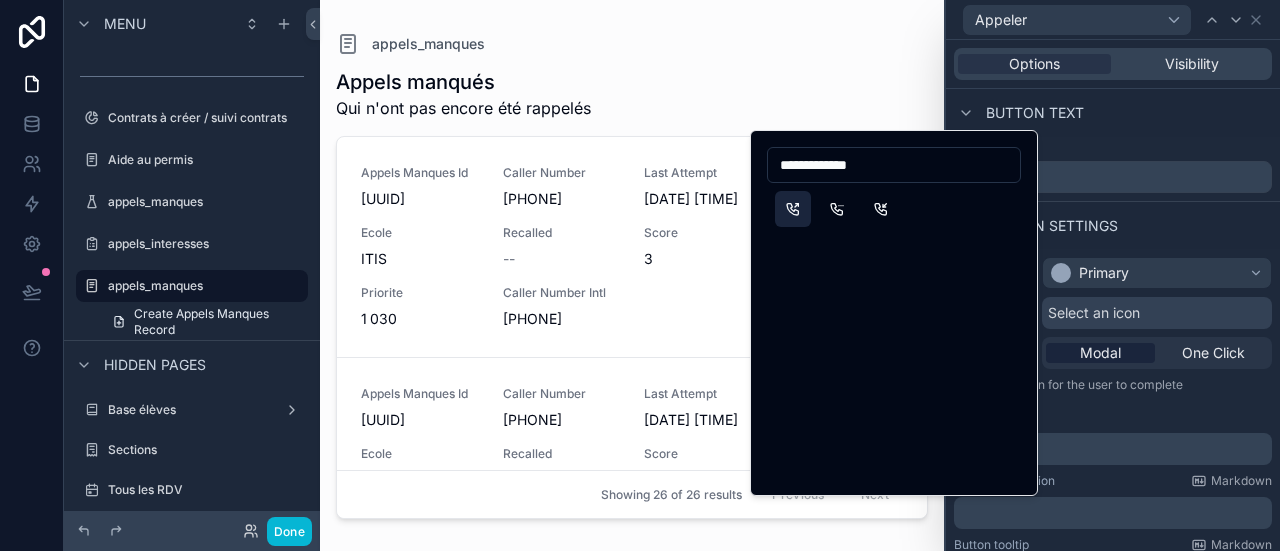 click at bounding box center (793, 209) 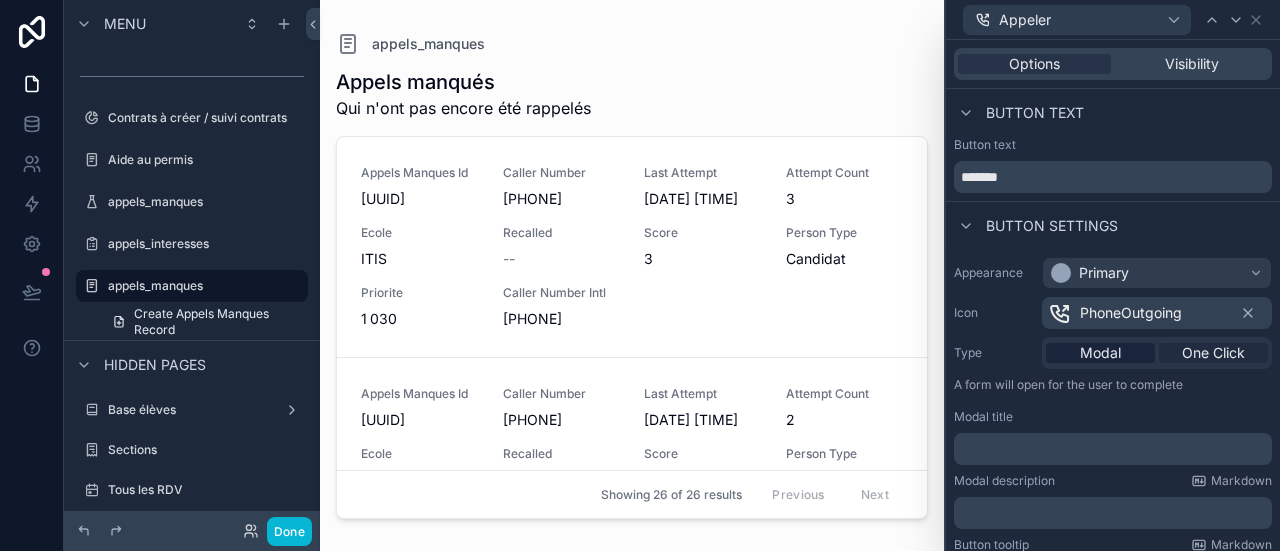 click on "One Click" at bounding box center [1213, 353] 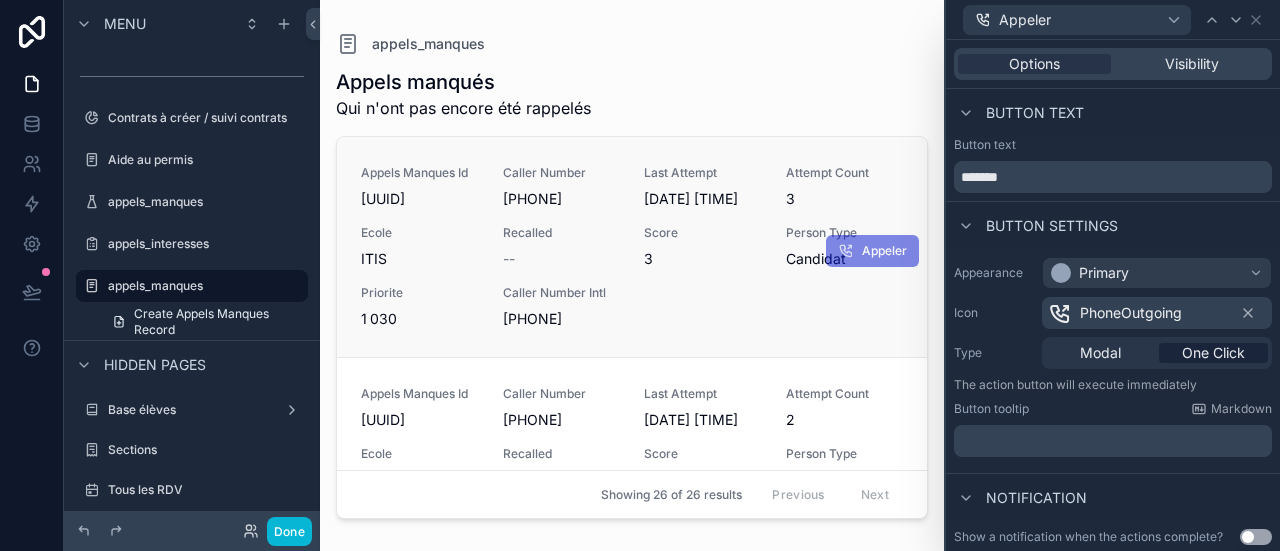 scroll, scrollTop: 1216, scrollLeft: 0, axis: vertical 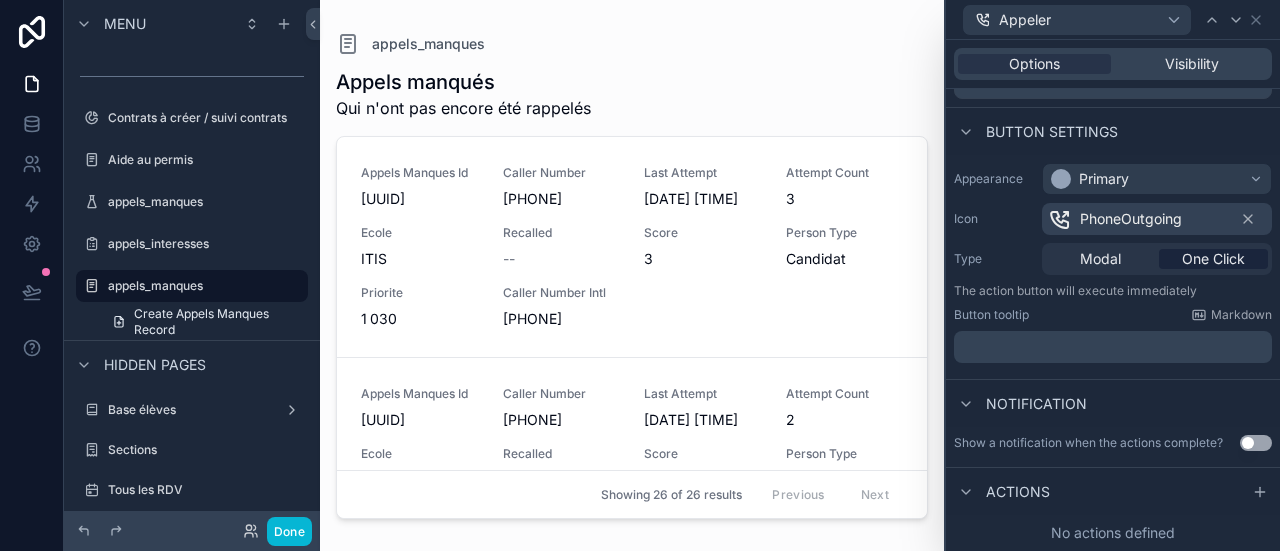 click on "Actions" at bounding box center (1002, 492) 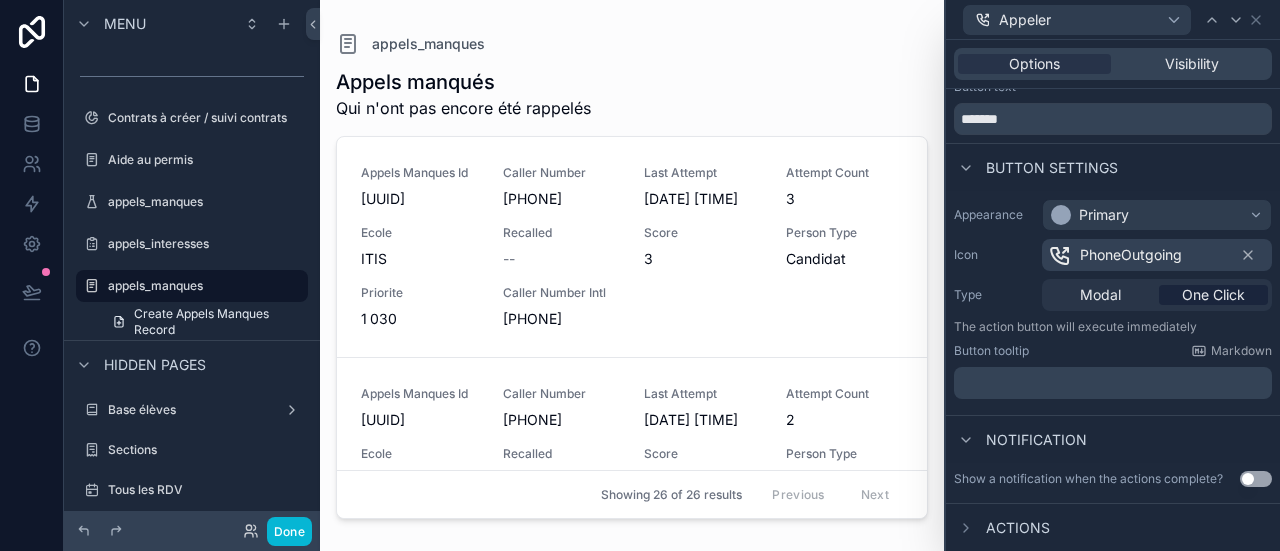 scroll, scrollTop: 73, scrollLeft: 0, axis: vertical 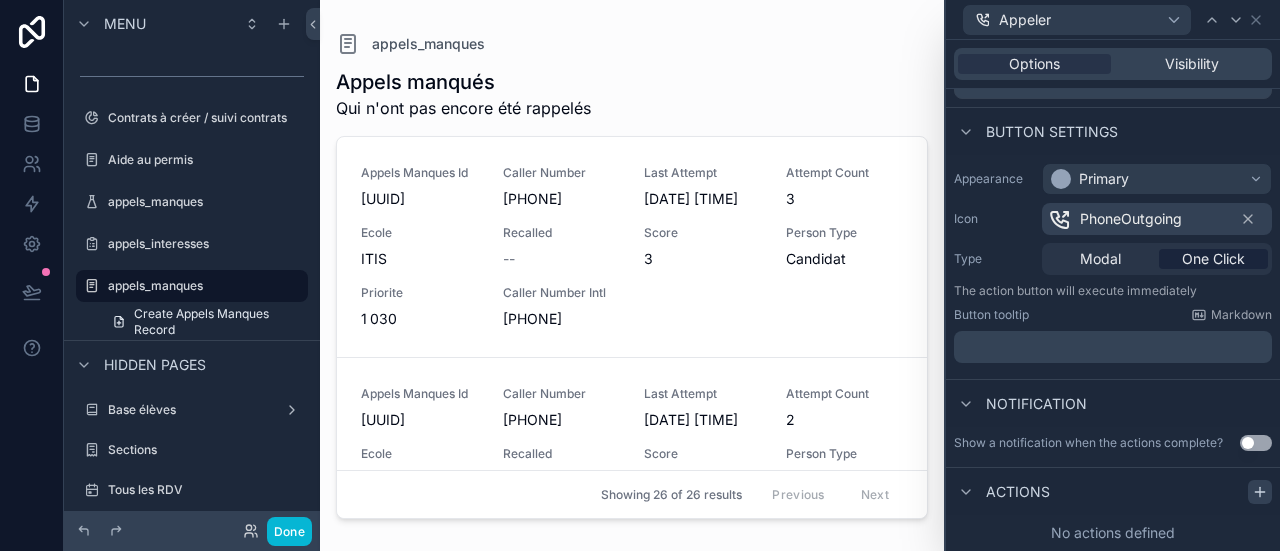 click 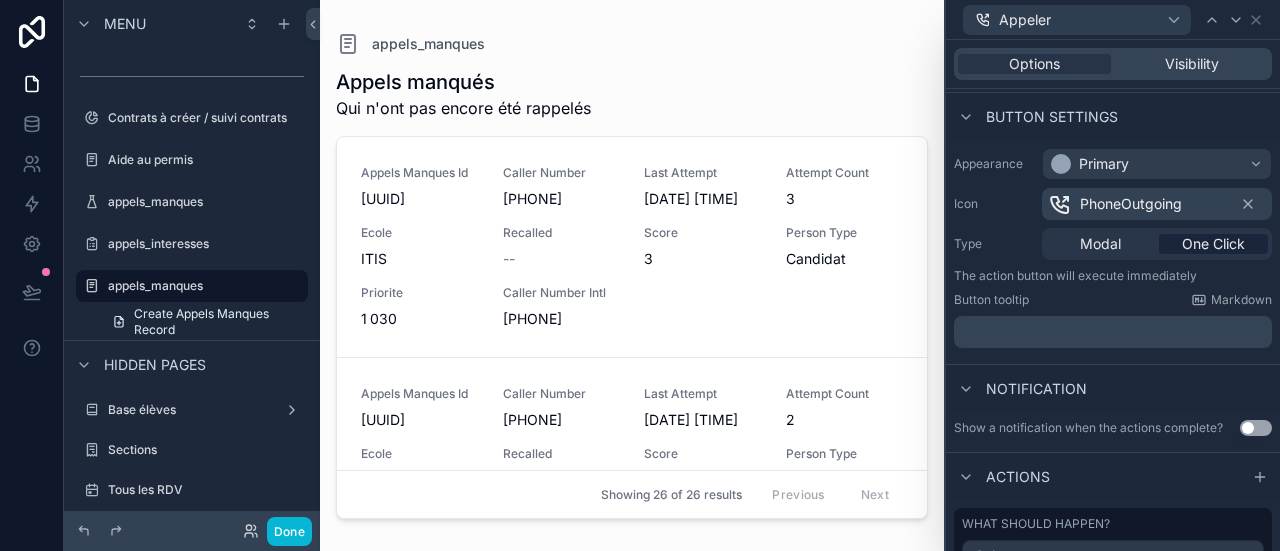 scroll, scrollTop: 212, scrollLeft: 0, axis: vertical 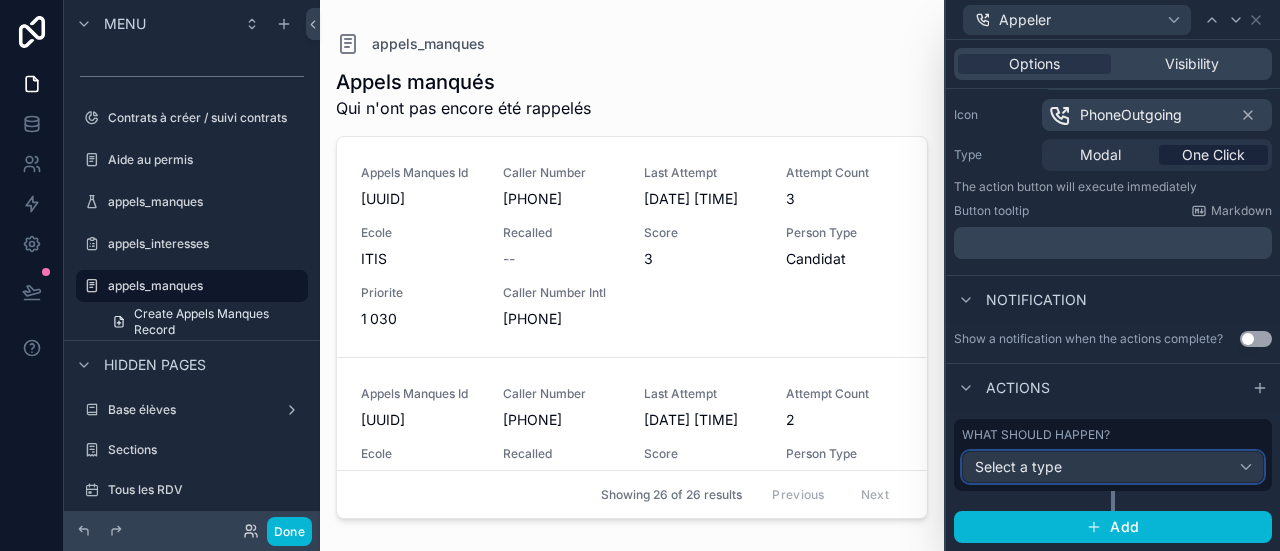 click on "Select a type" at bounding box center [1113, 467] 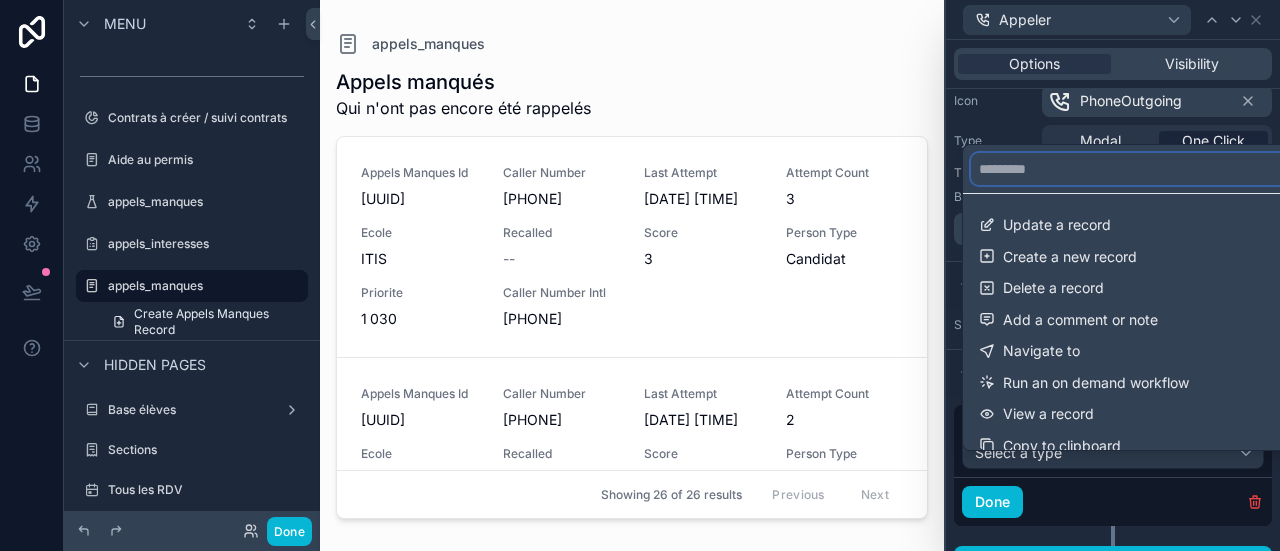click at bounding box center [1129, 169] 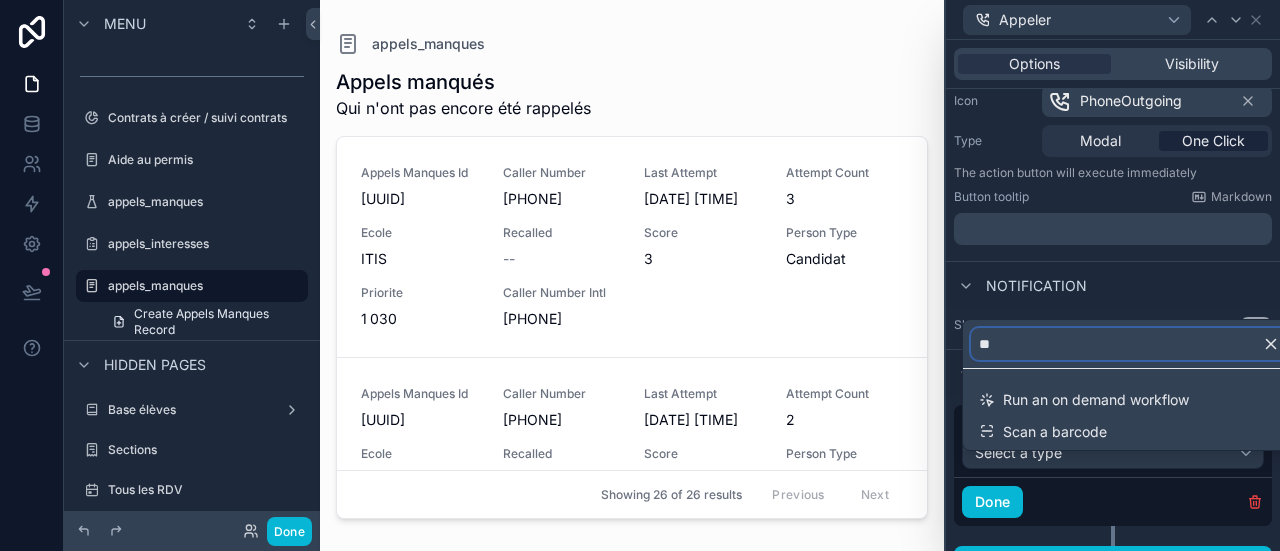 type on "*" 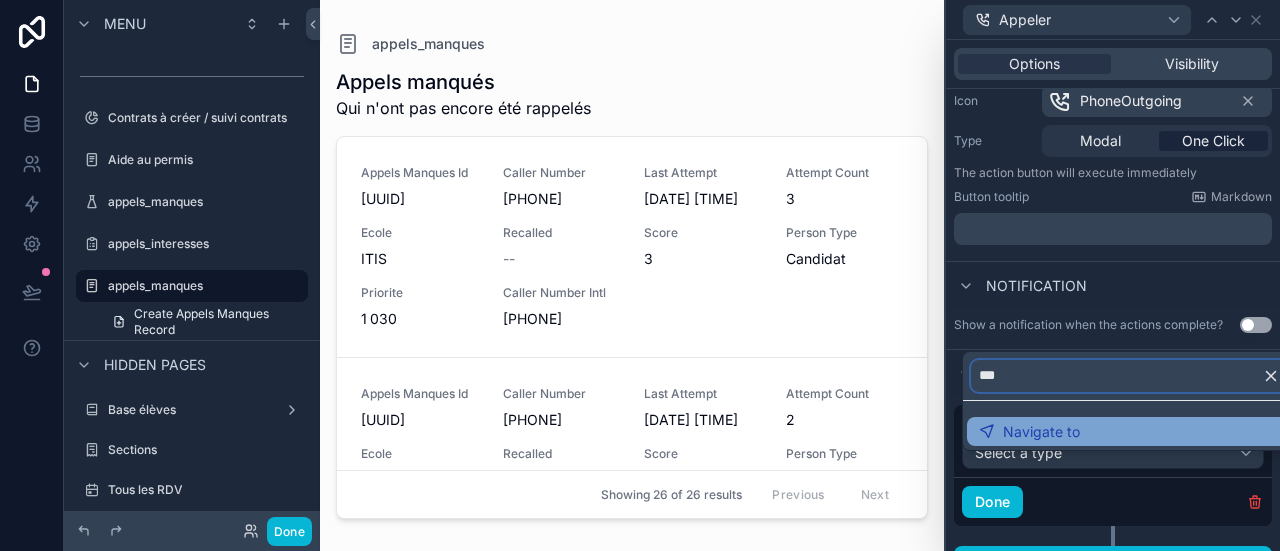 type on "***" 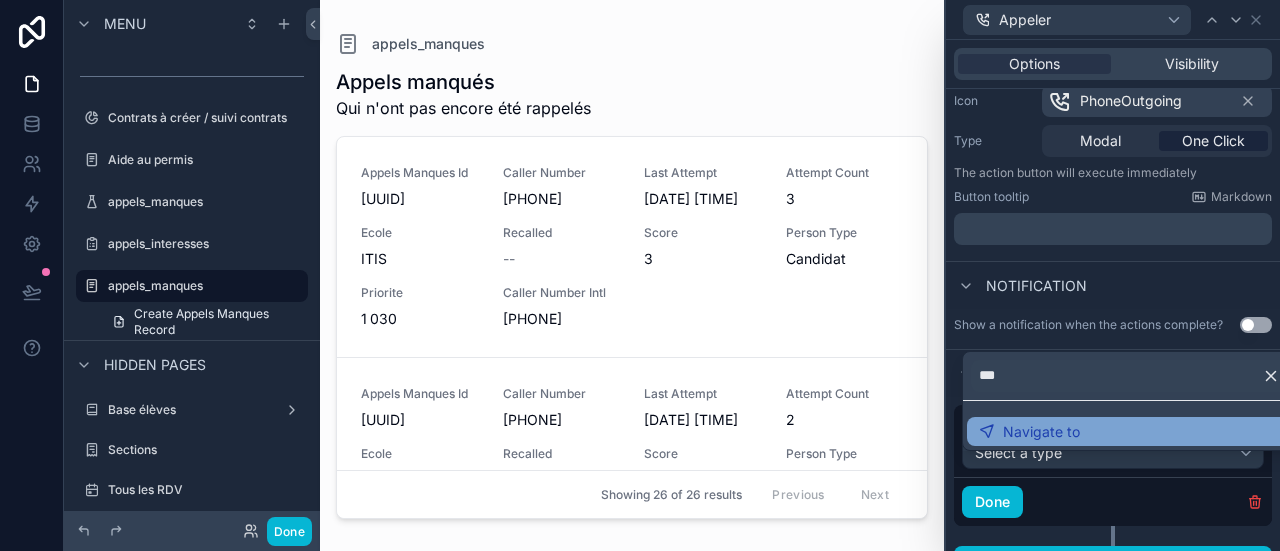 click on "Navigate to" at bounding box center [1129, 432] 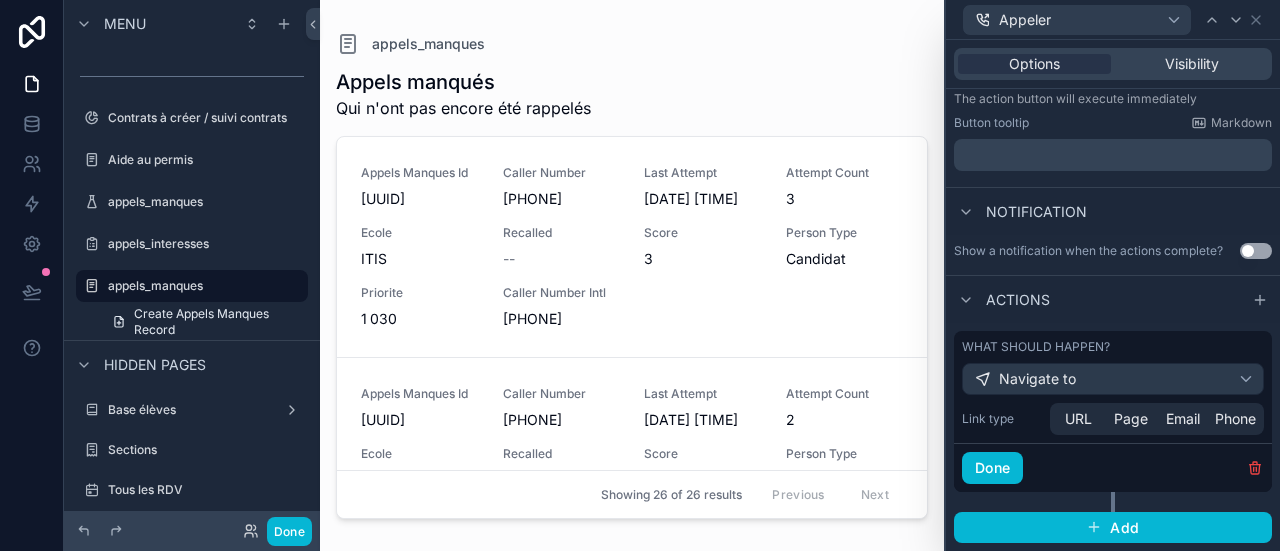 scroll, scrollTop: 300, scrollLeft: 0, axis: vertical 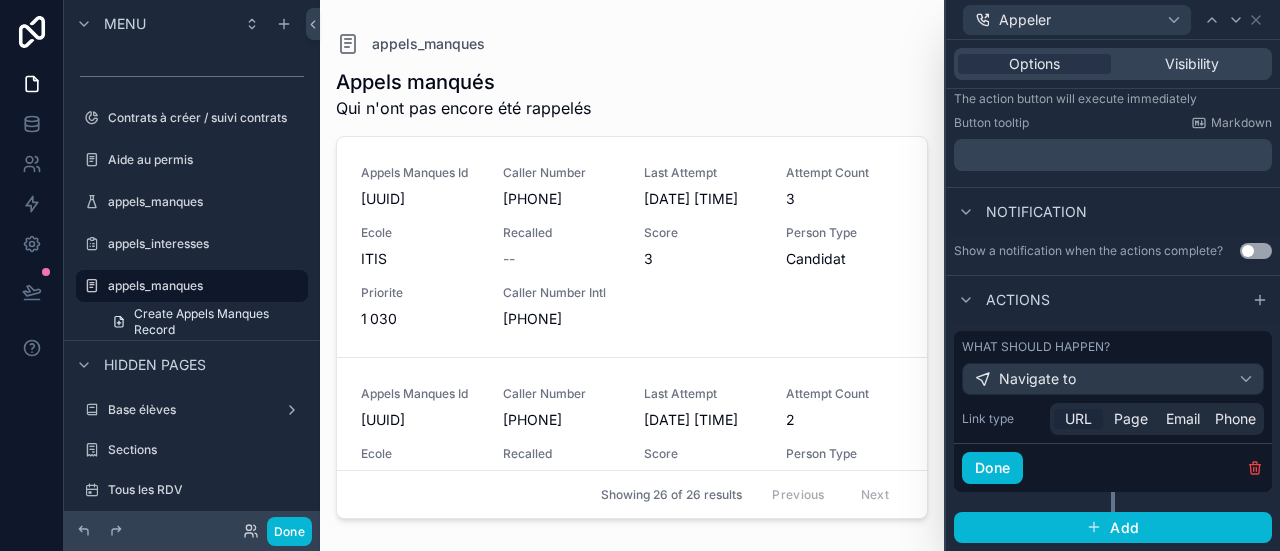 click on "URL" at bounding box center (1078, 419) 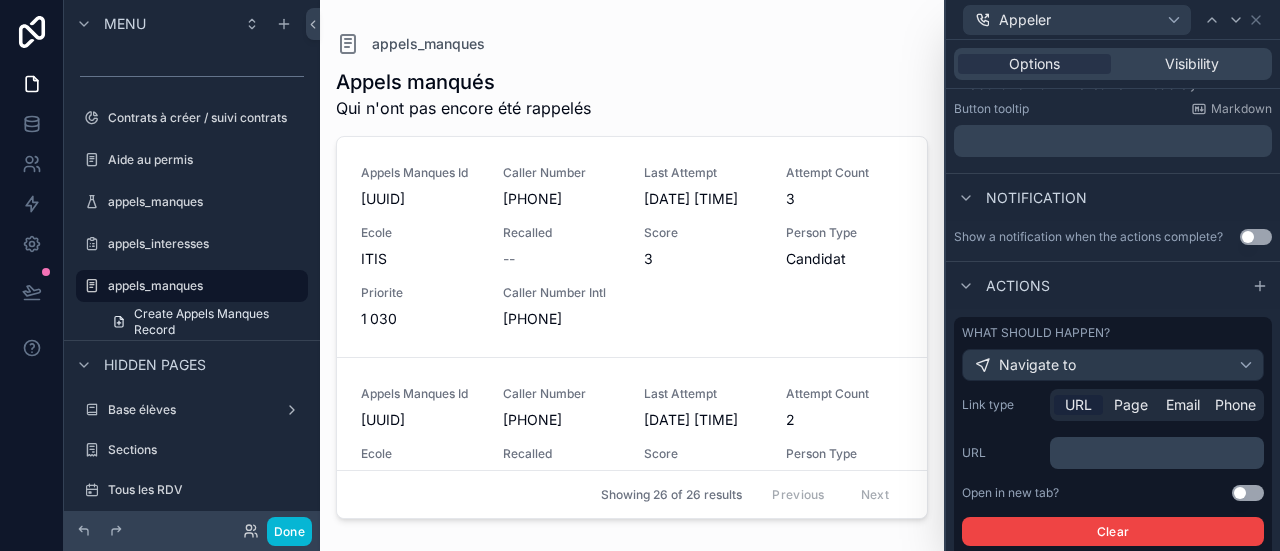 click on "﻿" at bounding box center (1159, 453) 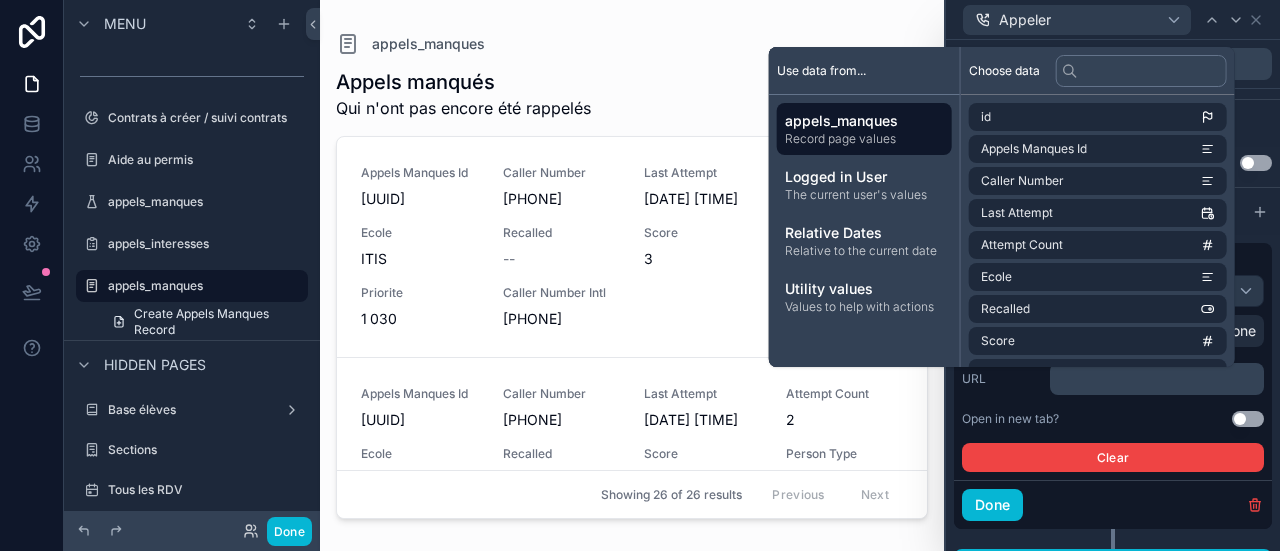 scroll, scrollTop: 386, scrollLeft: 0, axis: vertical 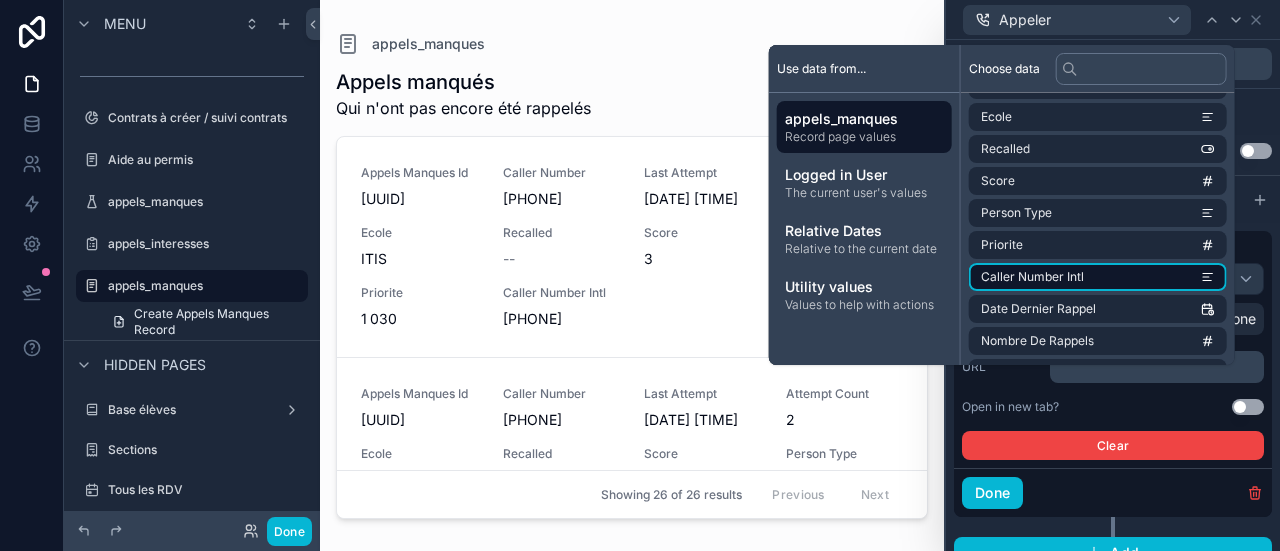 click on "Caller Number Intl" at bounding box center [1032, 277] 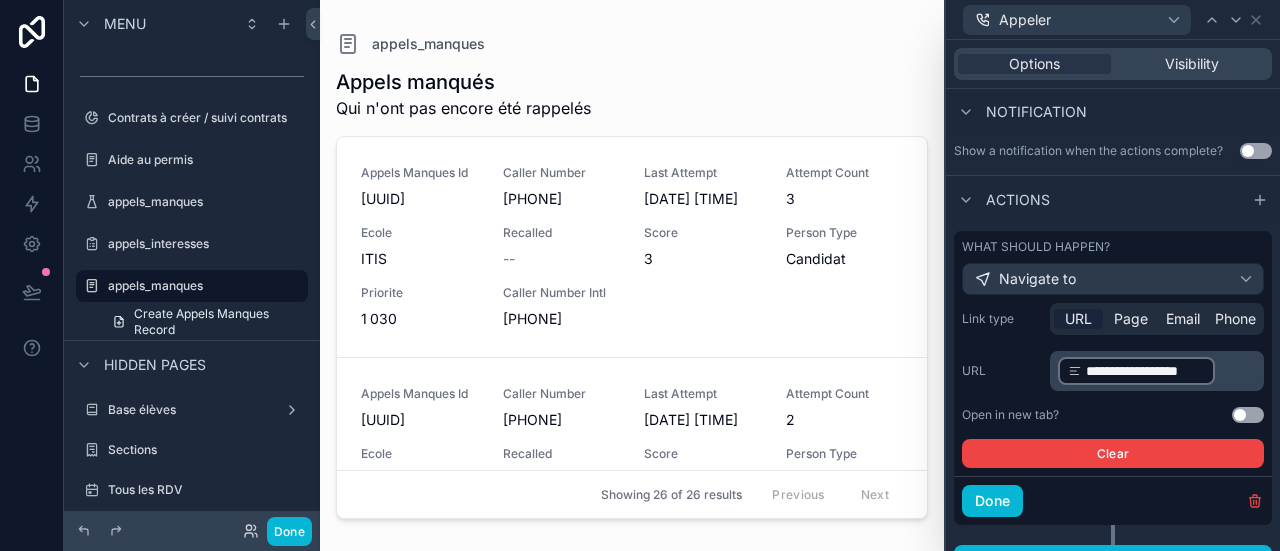 click on "URL" at bounding box center (1002, 371) 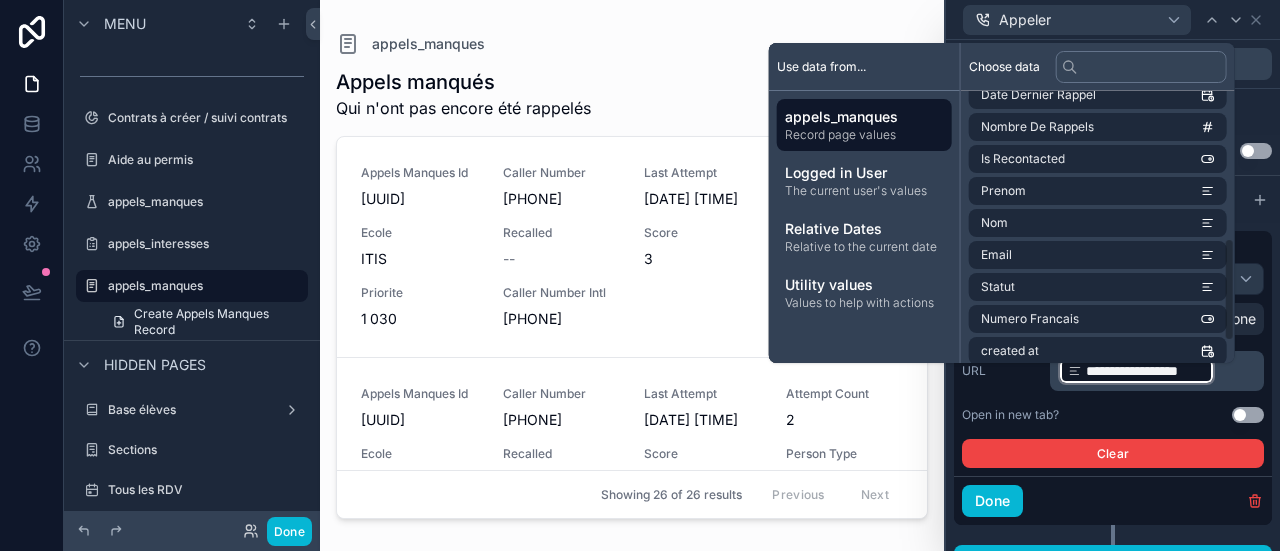 scroll, scrollTop: 444, scrollLeft: 0, axis: vertical 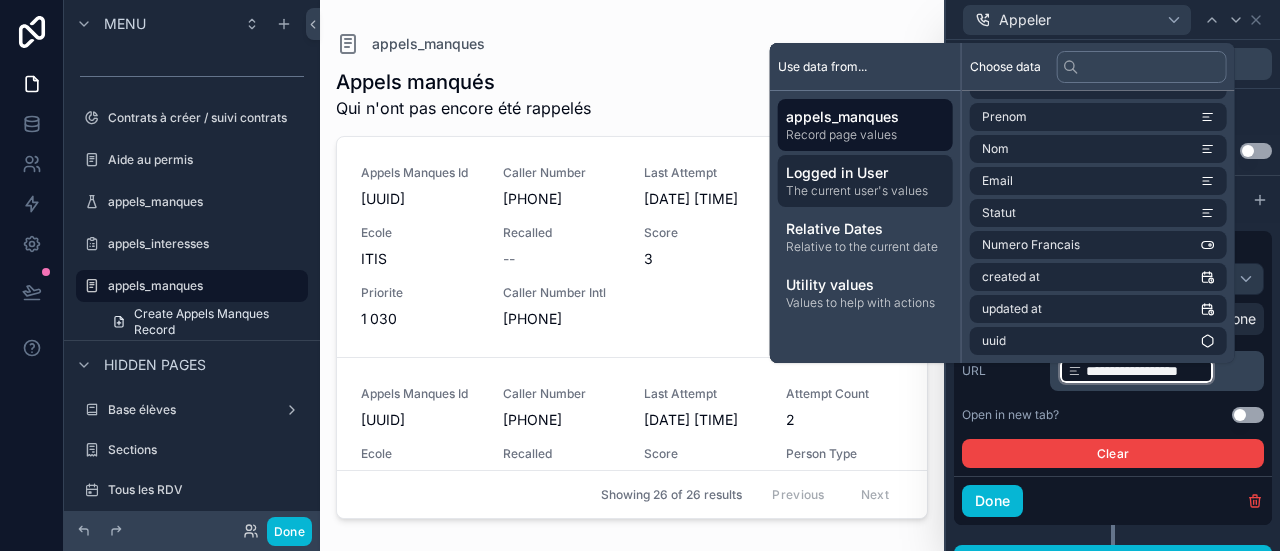 click on "Logged in User" at bounding box center (865, 173) 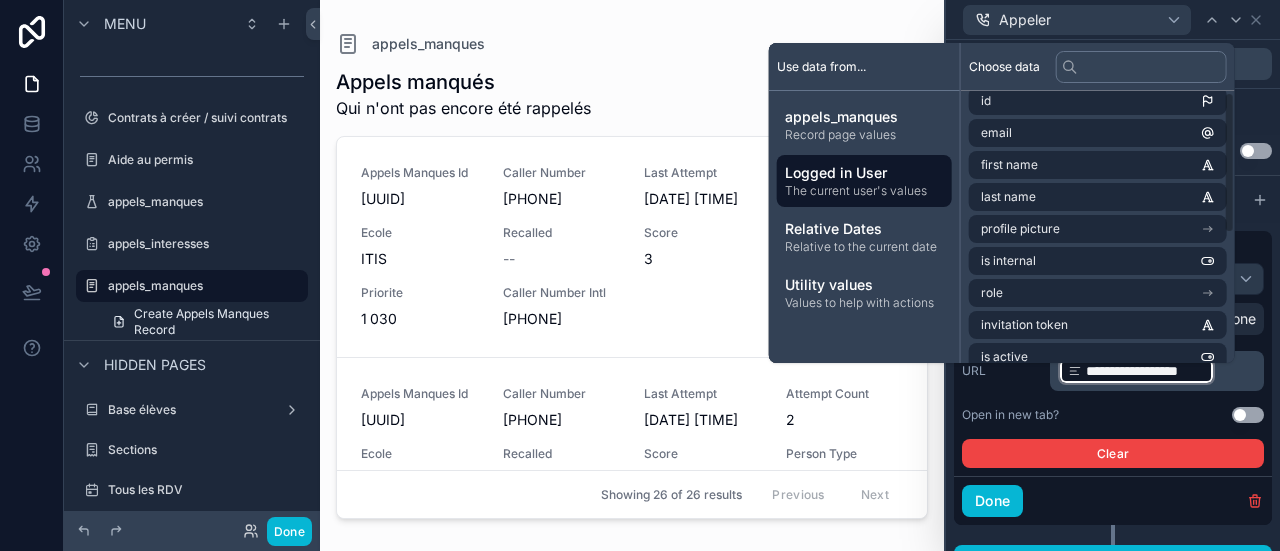 scroll, scrollTop: 0, scrollLeft: 0, axis: both 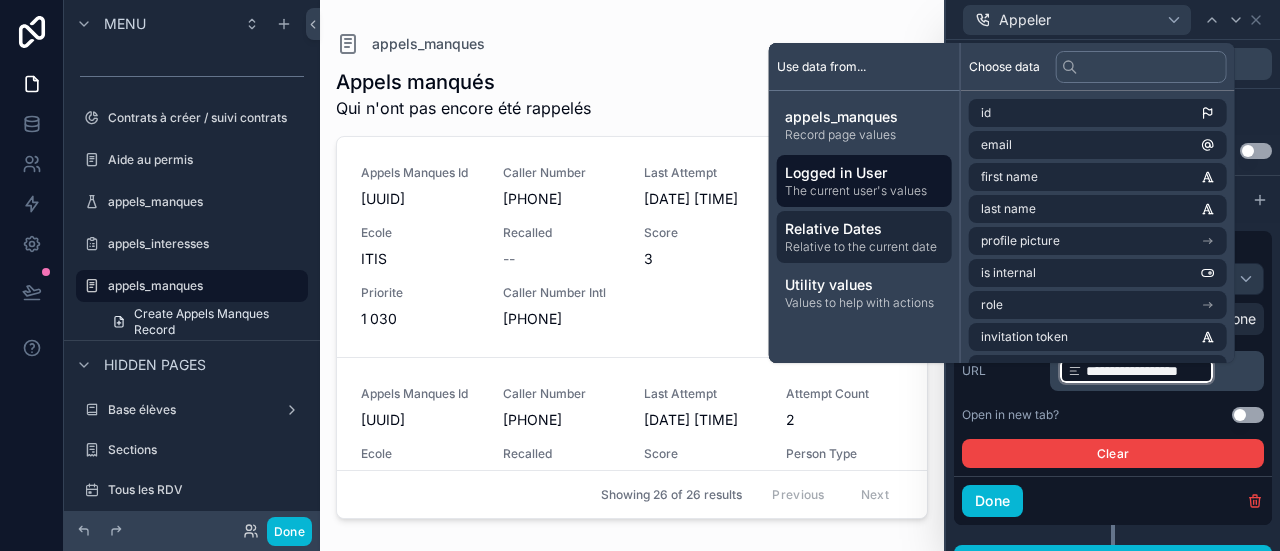 click on "Relative Dates Relative to the current date" at bounding box center (864, 237) 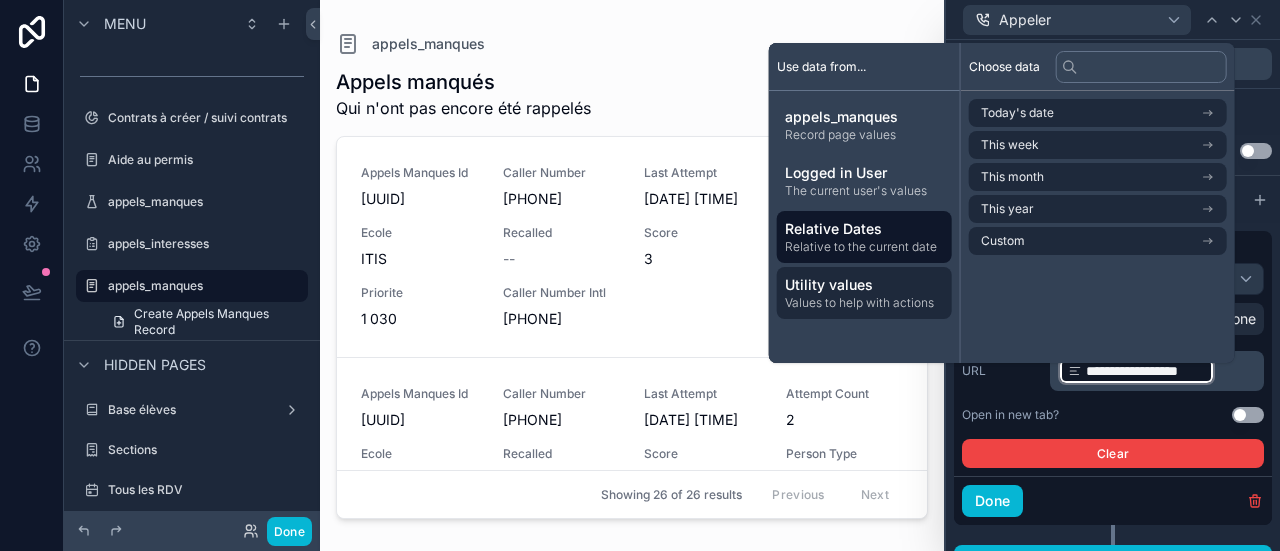 click on "Utility values" at bounding box center [864, 285] 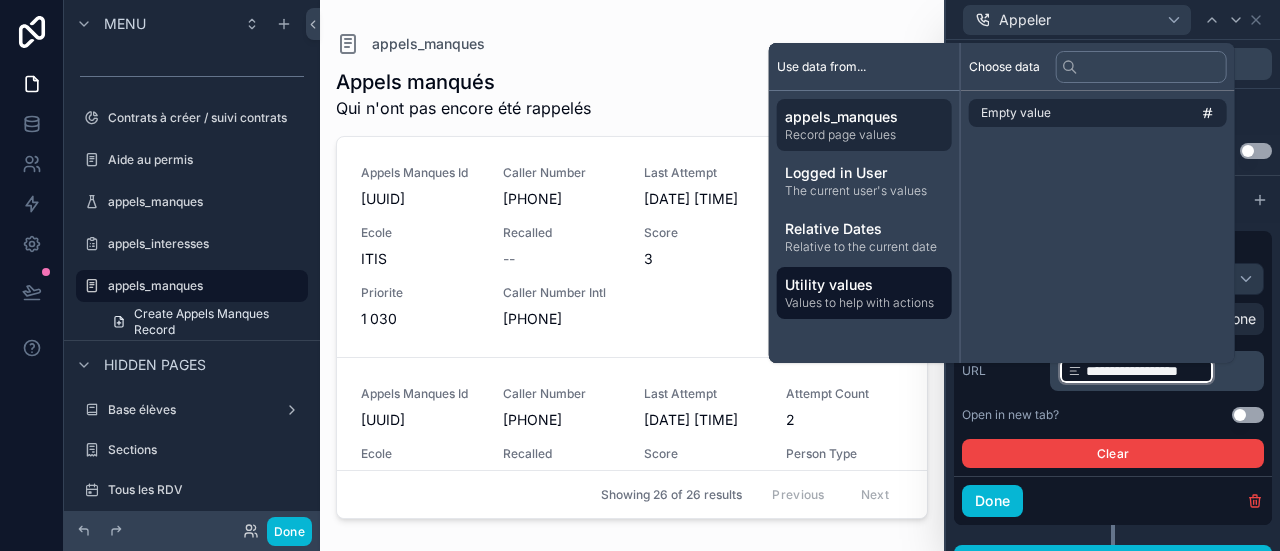 click on "Record page values" at bounding box center [864, 135] 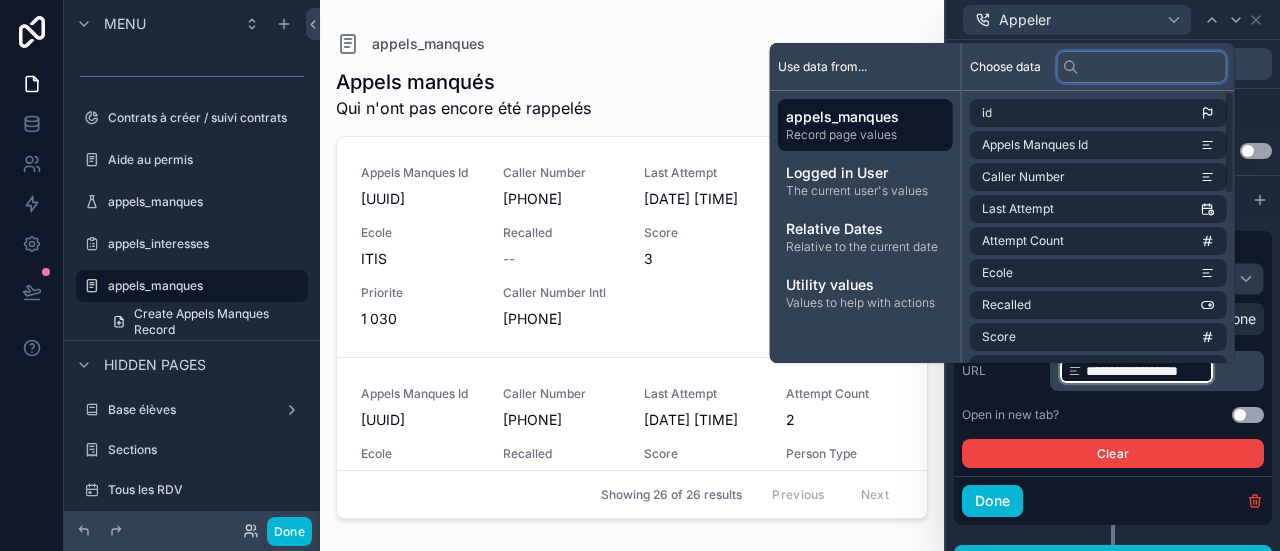 click at bounding box center (1142, 67) 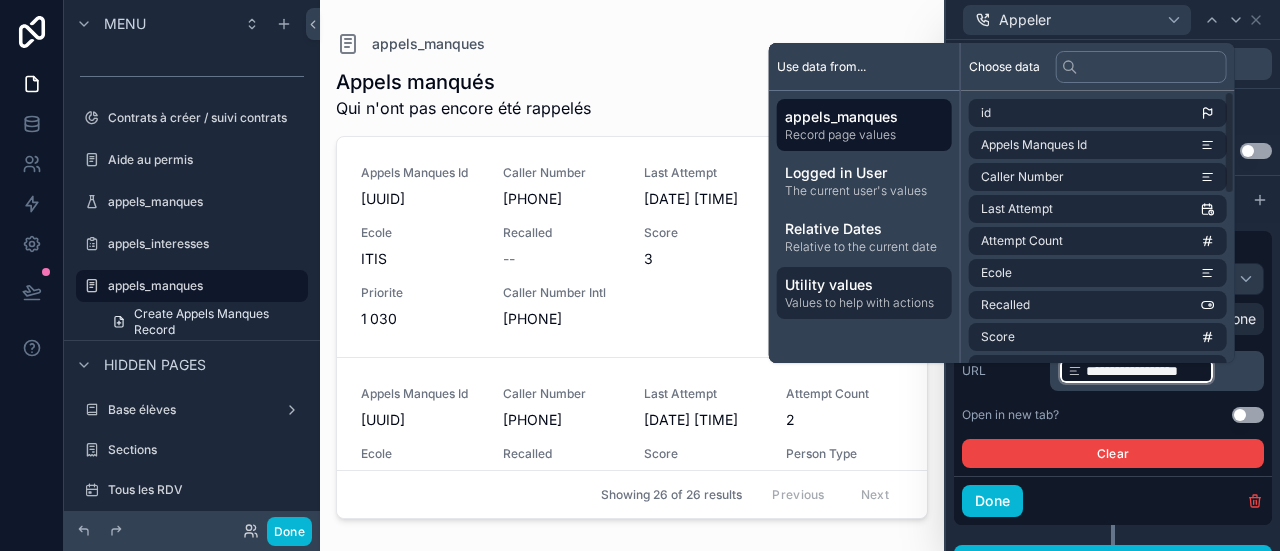 click on "Values to help with actions" at bounding box center (864, 303) 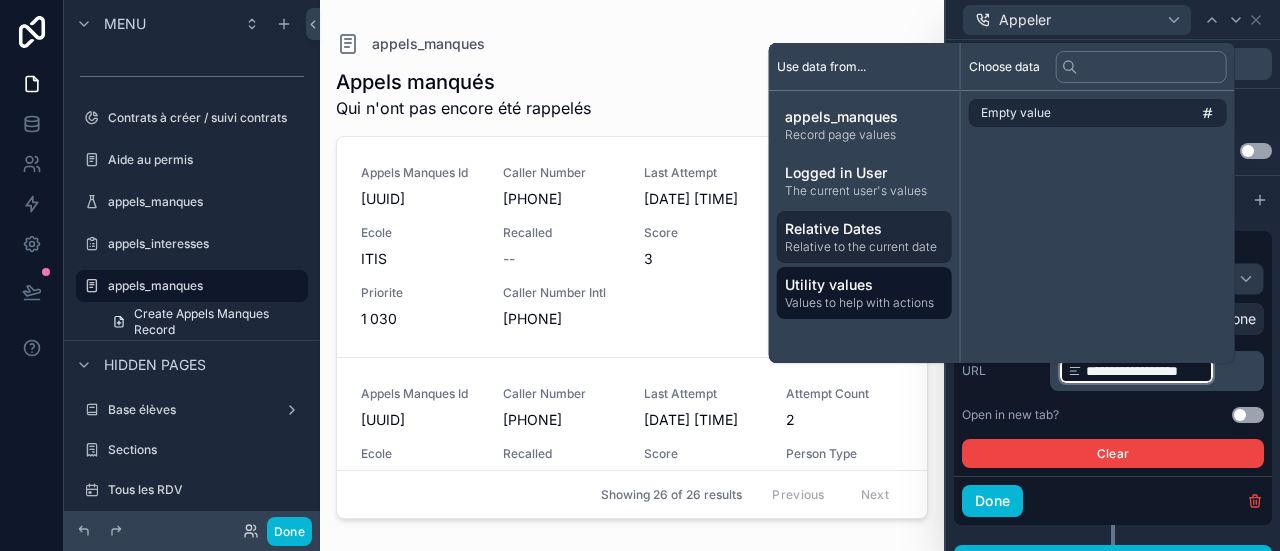 click on "Relative Dates Relative to the current date" at bounding box center (864, 237) 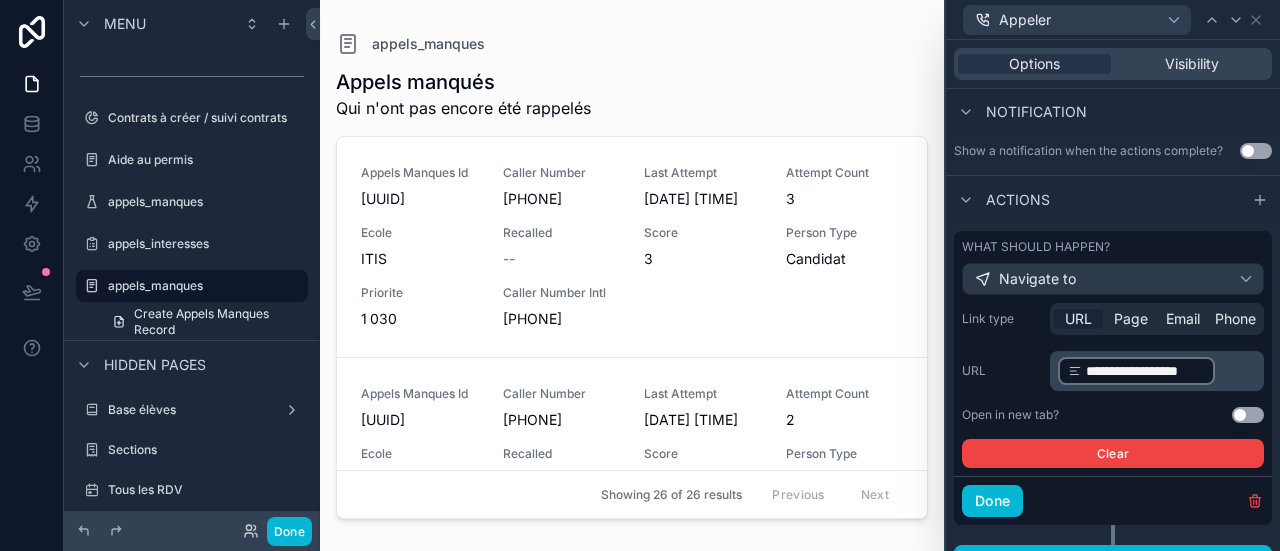 click on "**********" at bounding box center (1159, 371) 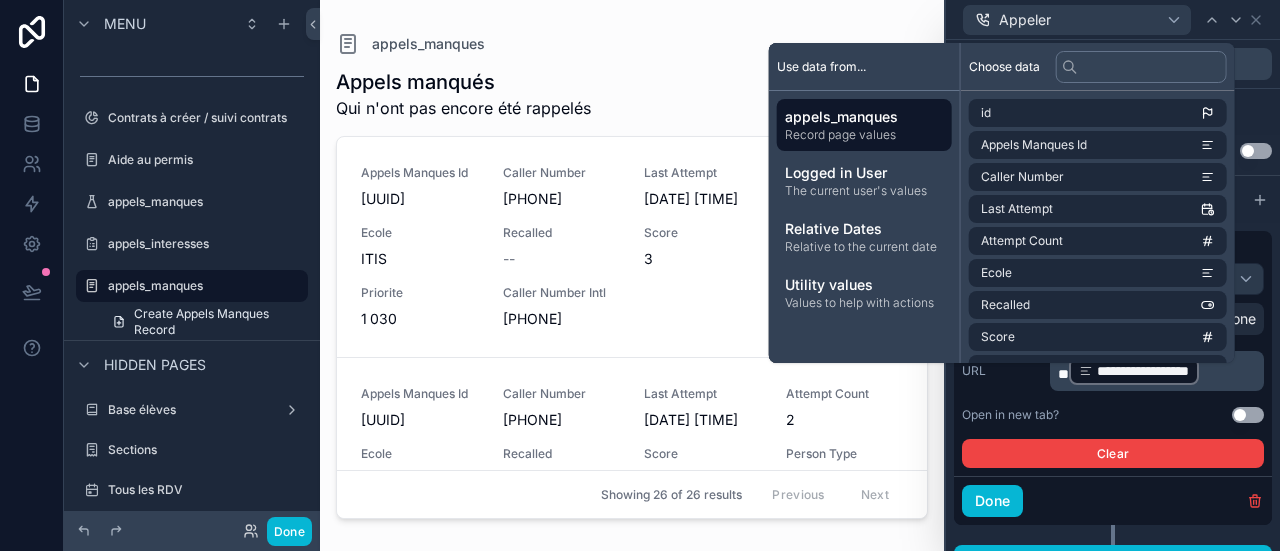 type 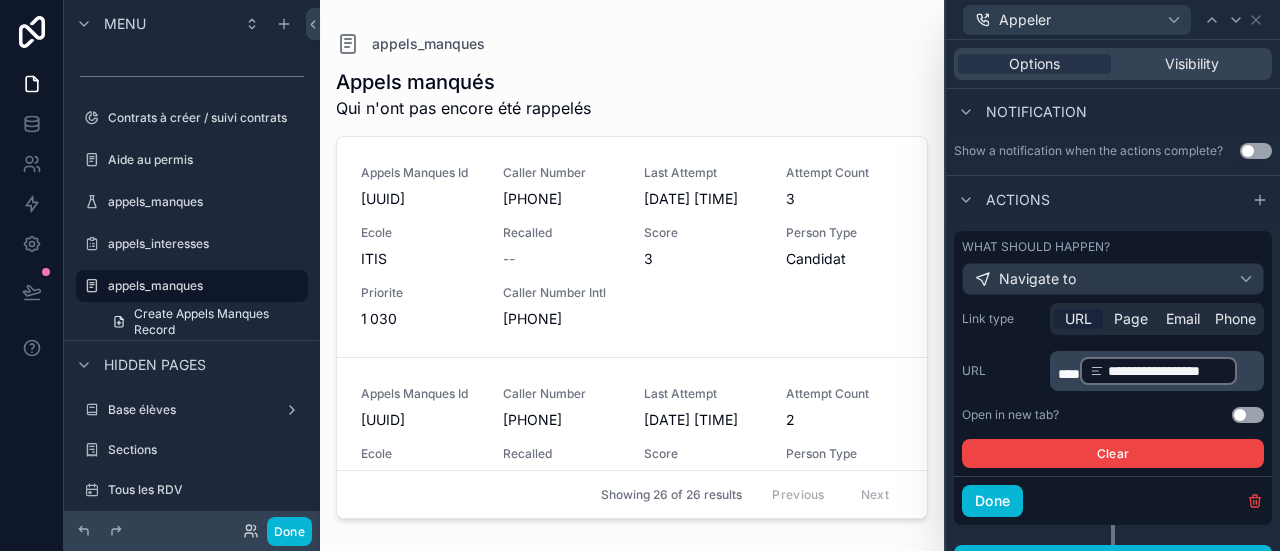 click on "**********" at bounding box center (1113, 385) 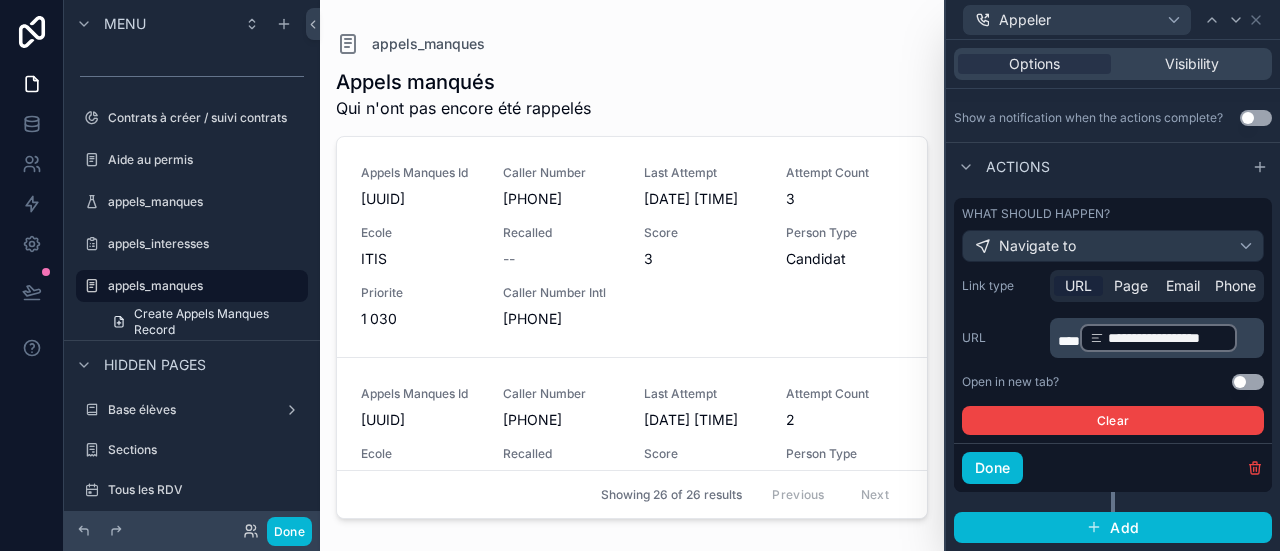 scroll, scrollTop: 432, scrollLeft: 0, axis: vertical 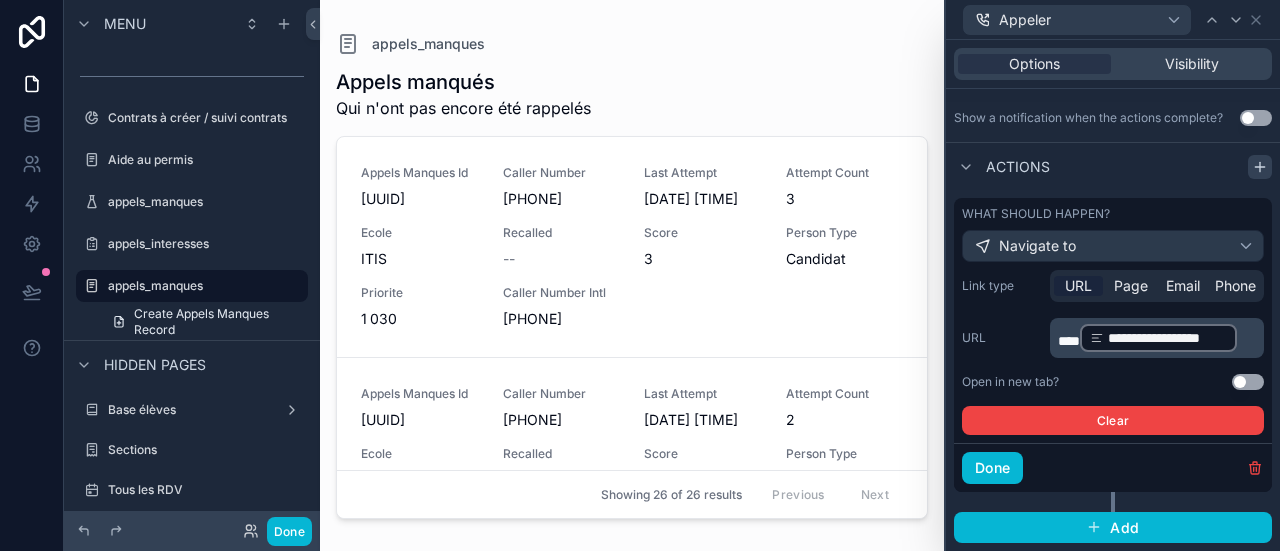 click 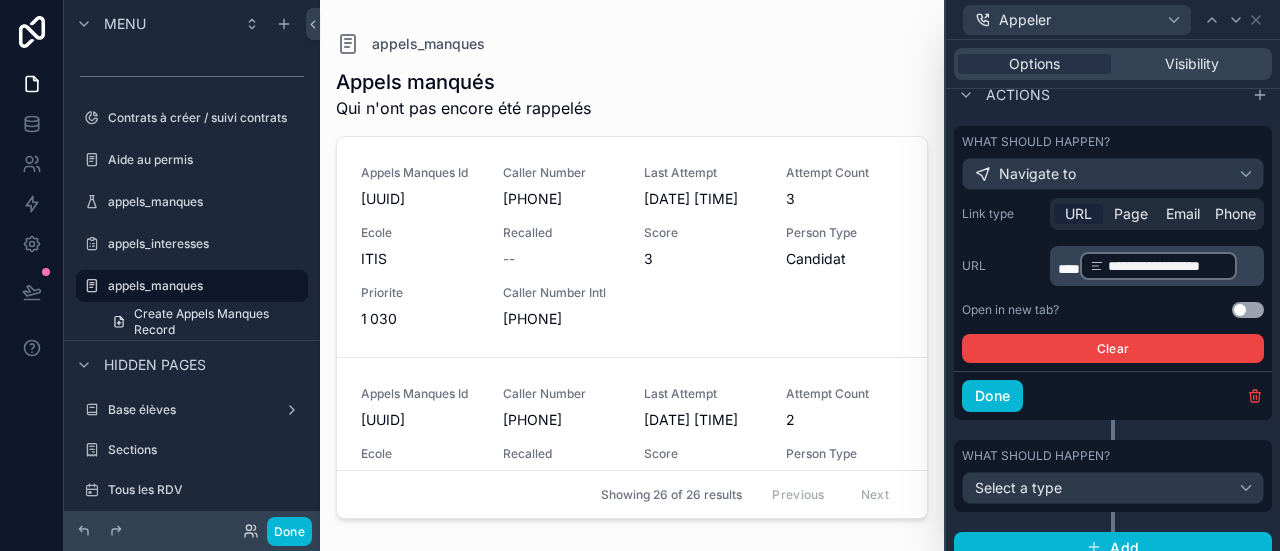 scroll, scrollTop: 524, scrollLeft: 0, axis: vertical 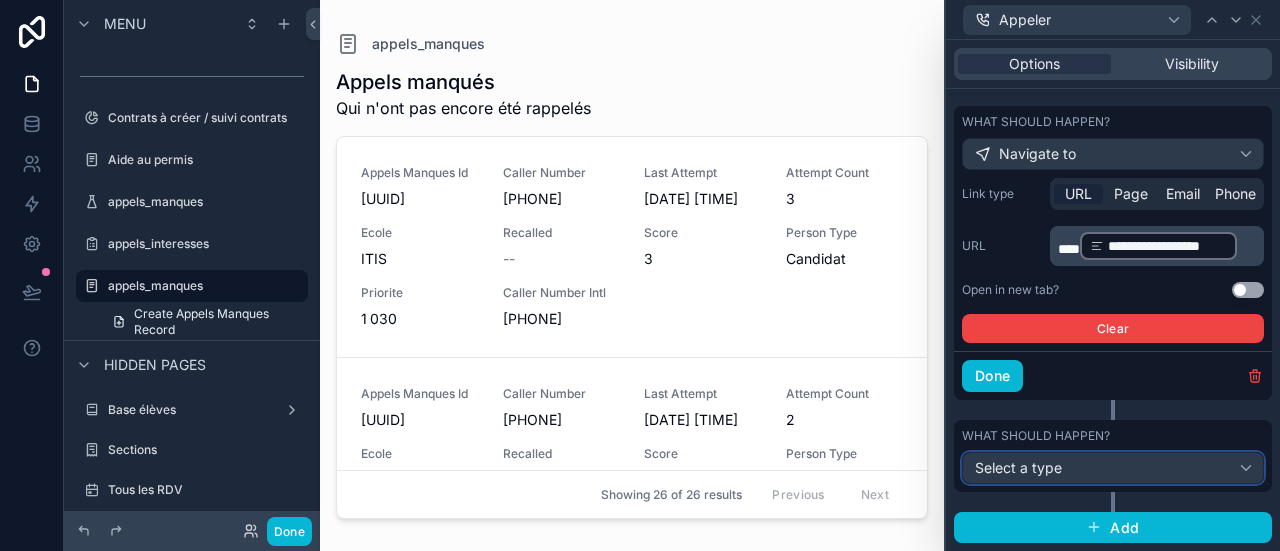click on "Select a type" at bounding box center [1018, 467] 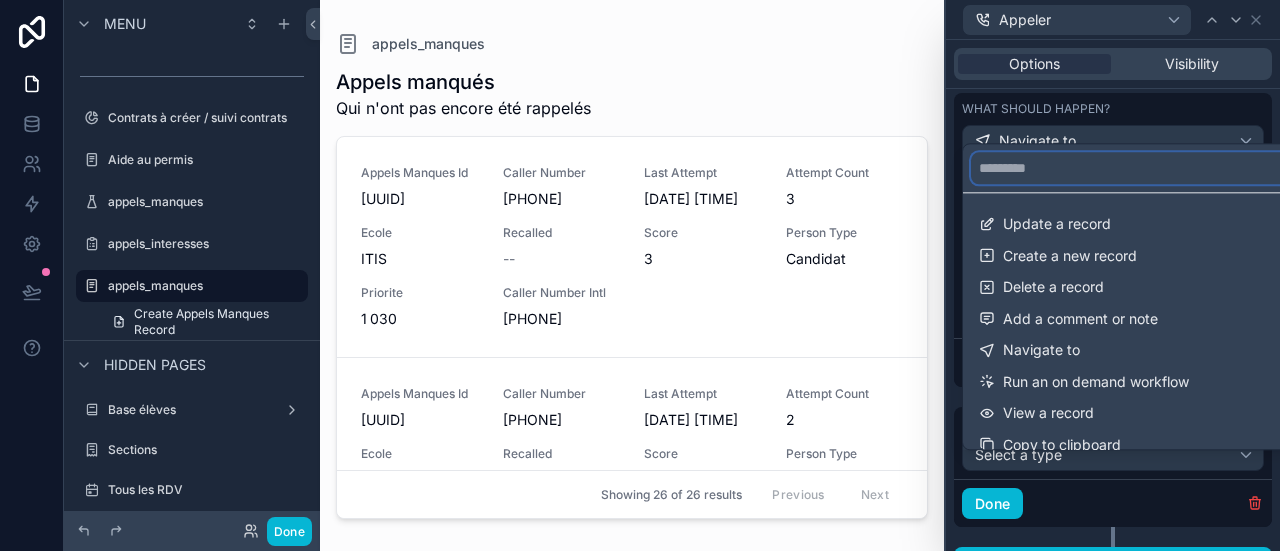 click at bounding box center (1129, 168) 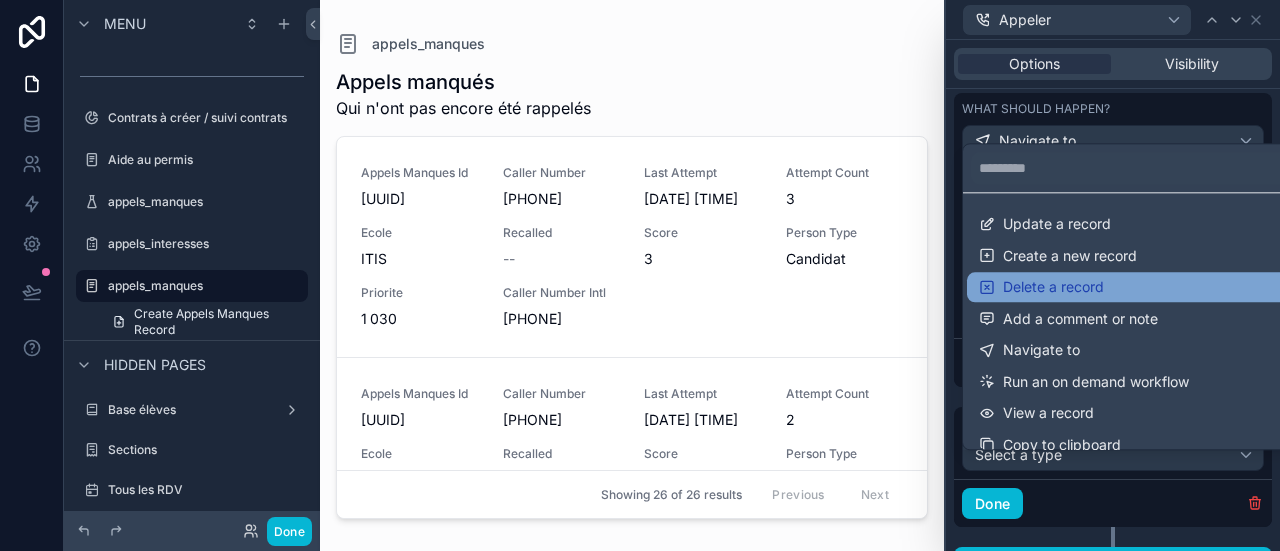 click on "Delete a record" at bounding box center (1053, 287) 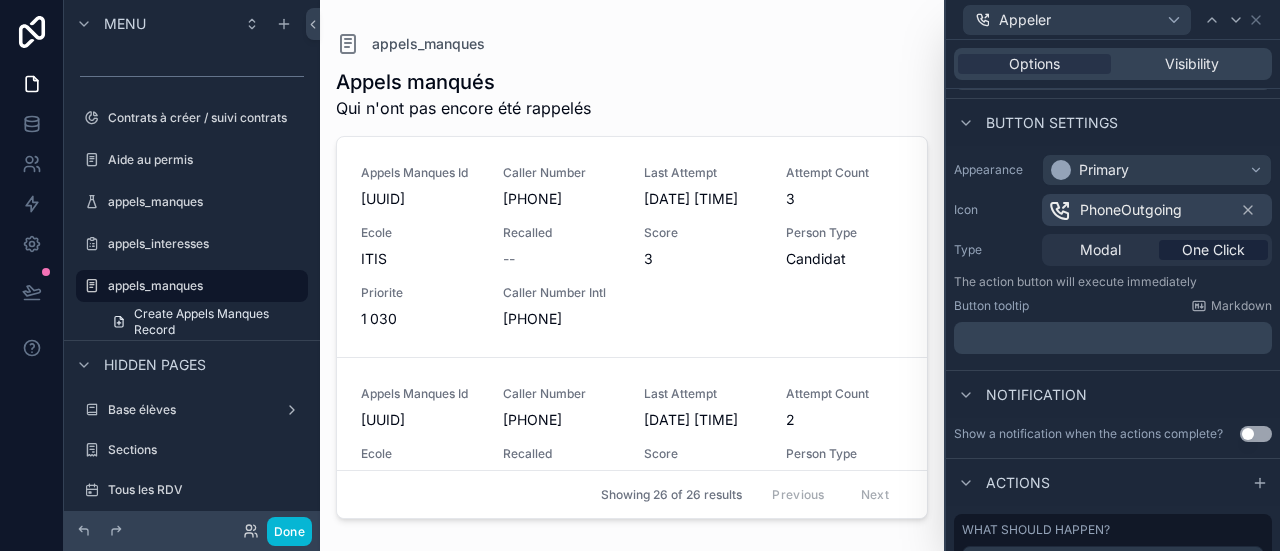 scroll, scrollTop: 0, scrollLeft: 0, axis: both 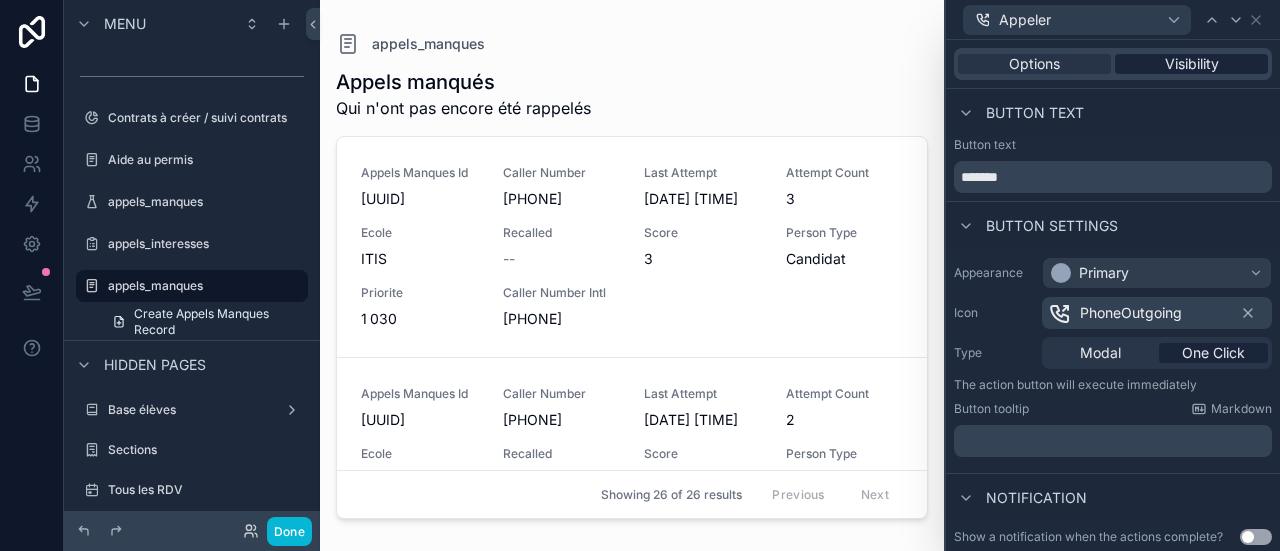 click on "Visibility" at bounding box center [1192, 64] 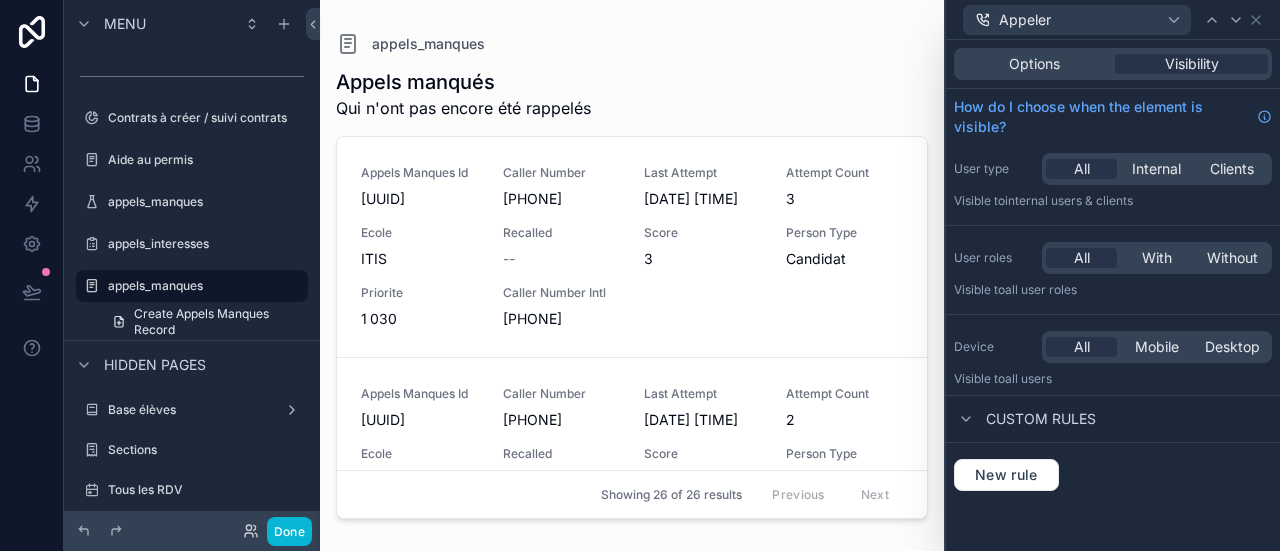 click on "Options Visibility" at bounding box center [1113, 64] 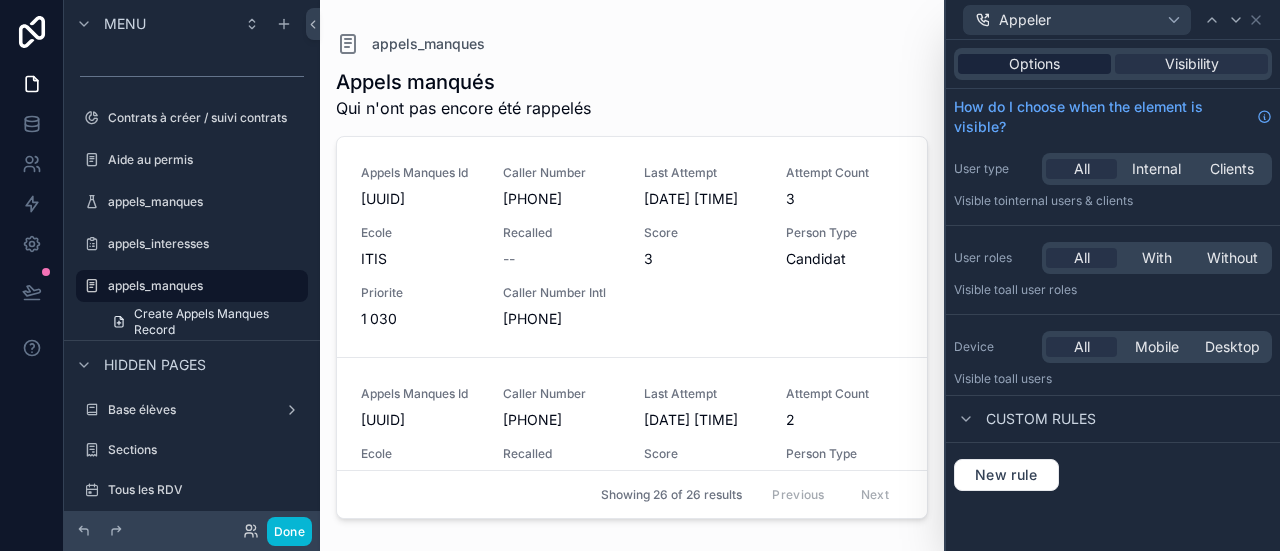 click on "Options" at bounding box center (1034, 64) 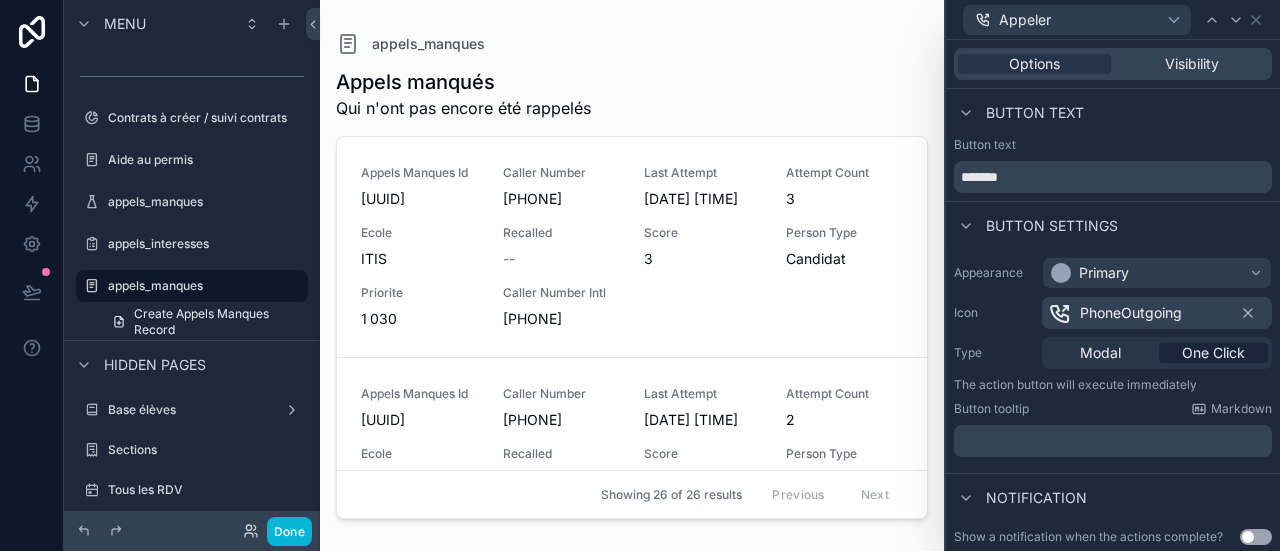 scroll, scrollTop: 376, scrollLeft: 0, axis: vertical 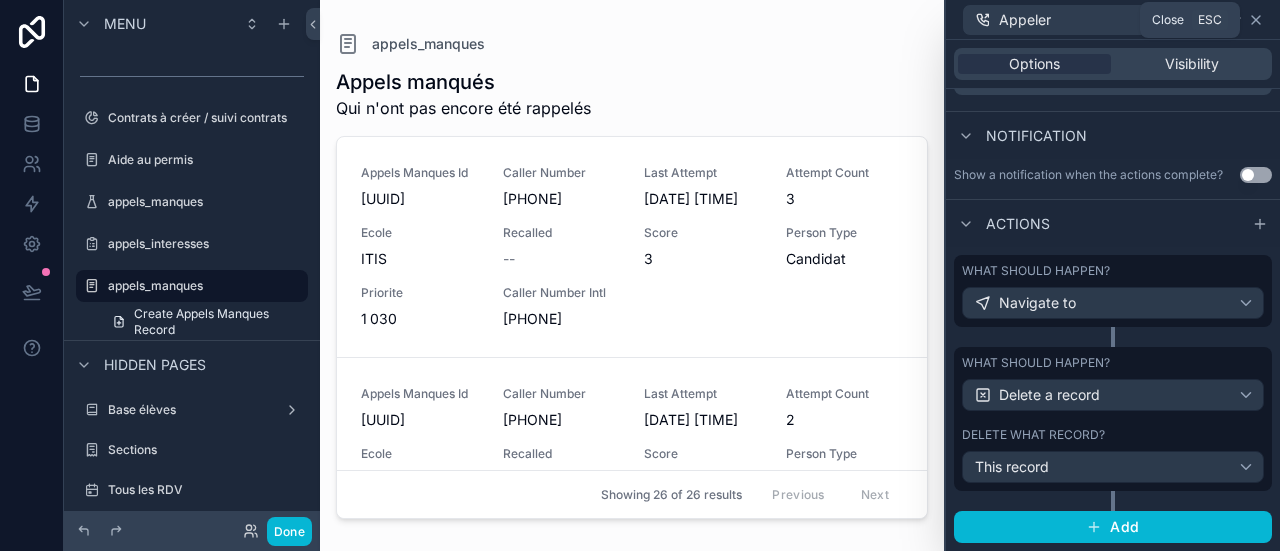 click 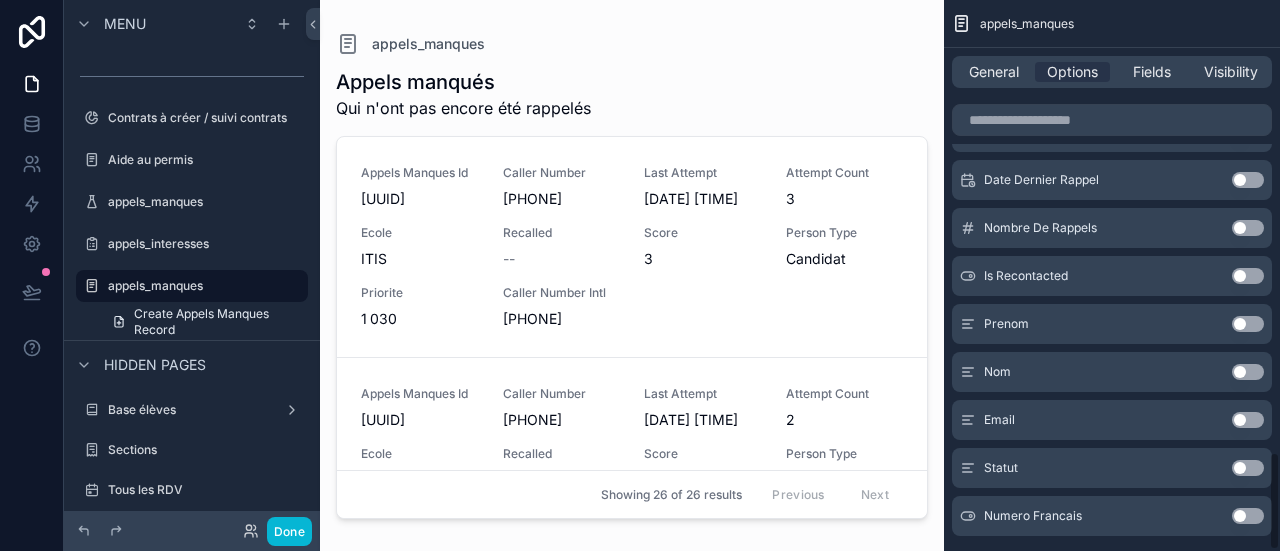 scroll, scrollTop: 2533, scrollLeft: 0, axis: vertical 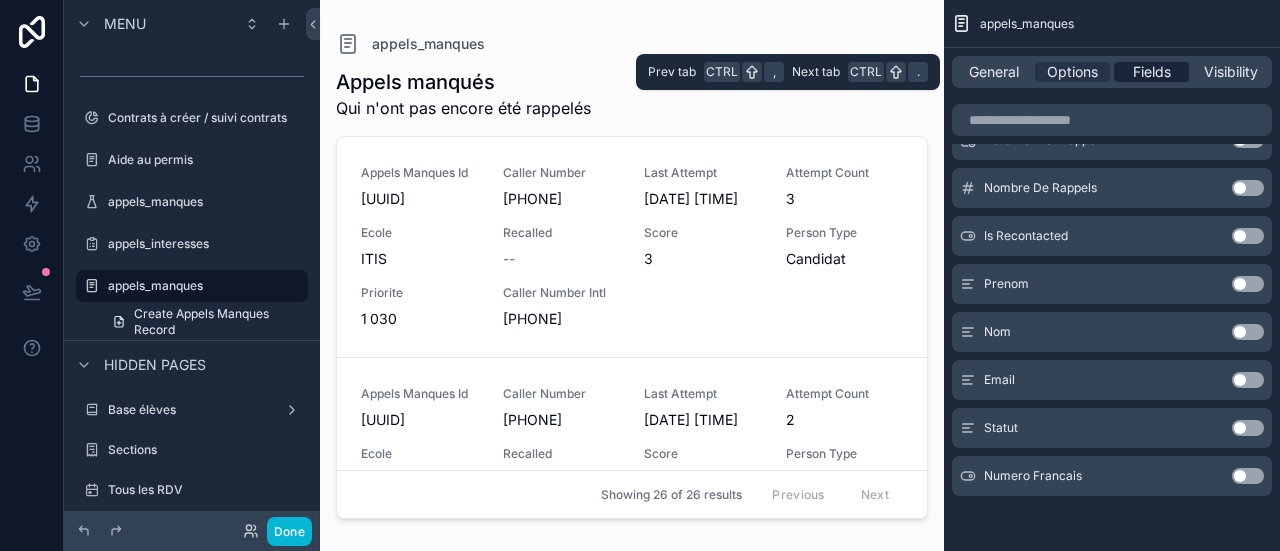 click on "Fields" at bounding box center (1152, 72) 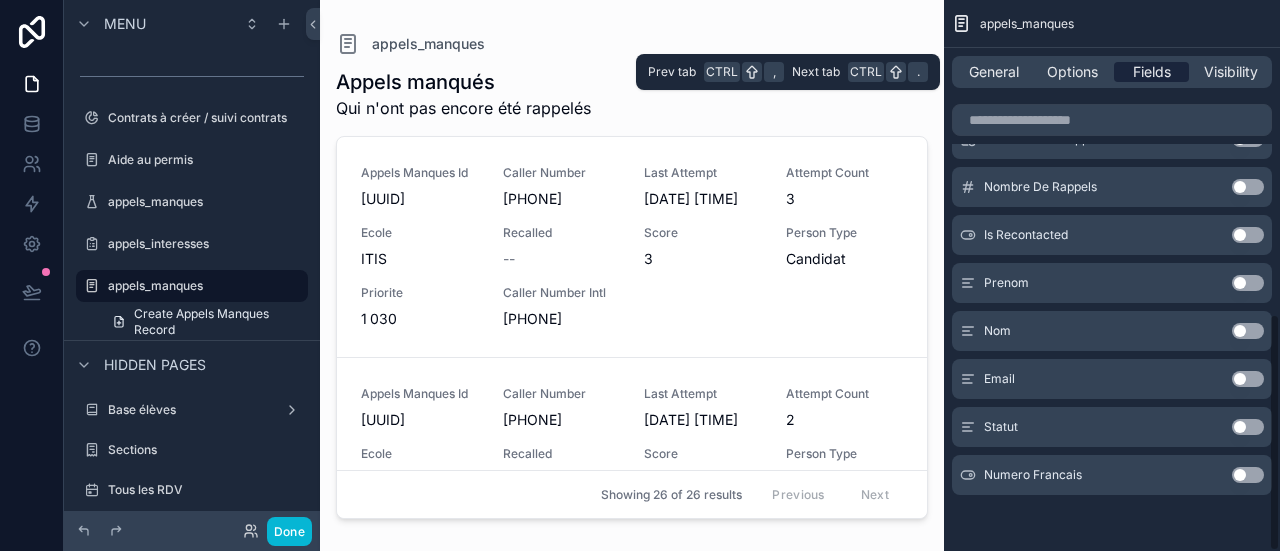 scroll, scrollTop: 730, scrollLeft: 0, axis: vertical 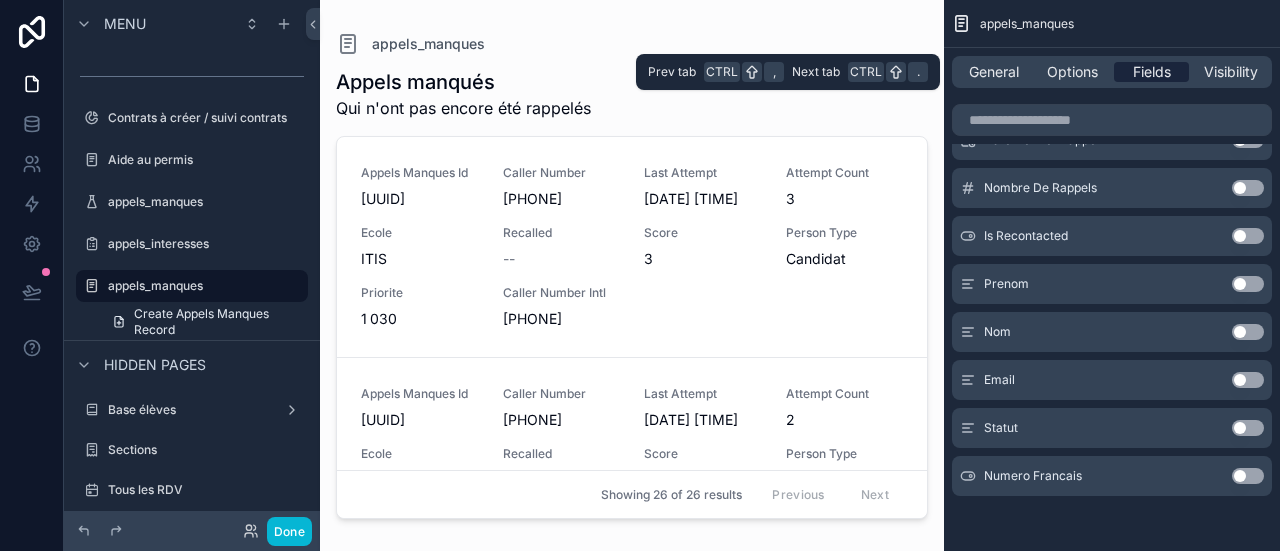 click on "Fields" at bounding box center [1152, 72] 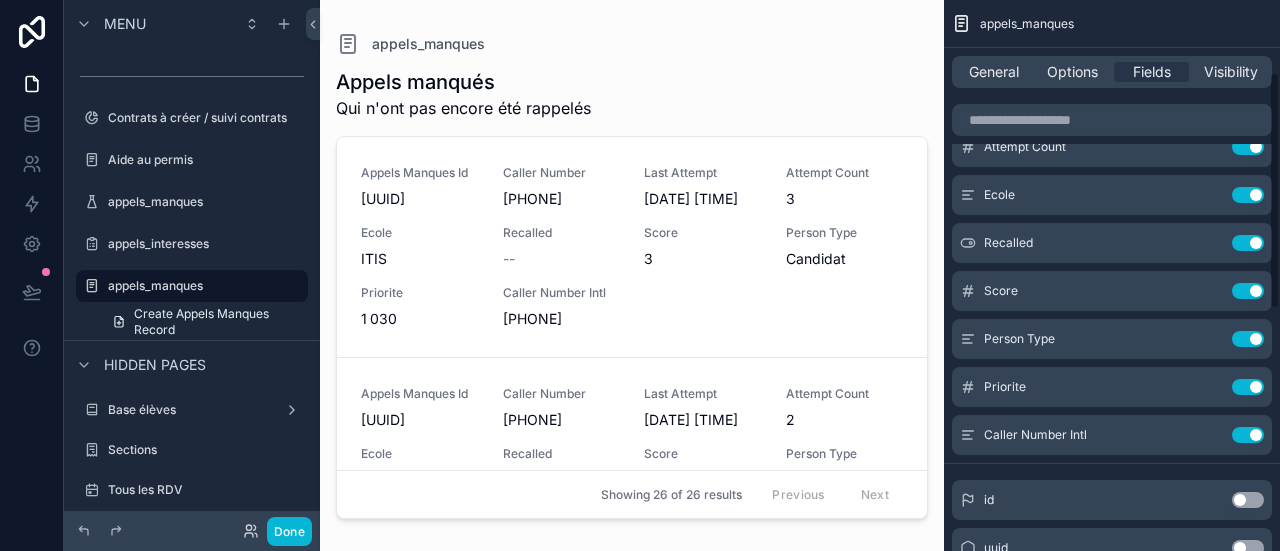 scroll, scrollTop: 0, scrollLeft: 0, axis: both 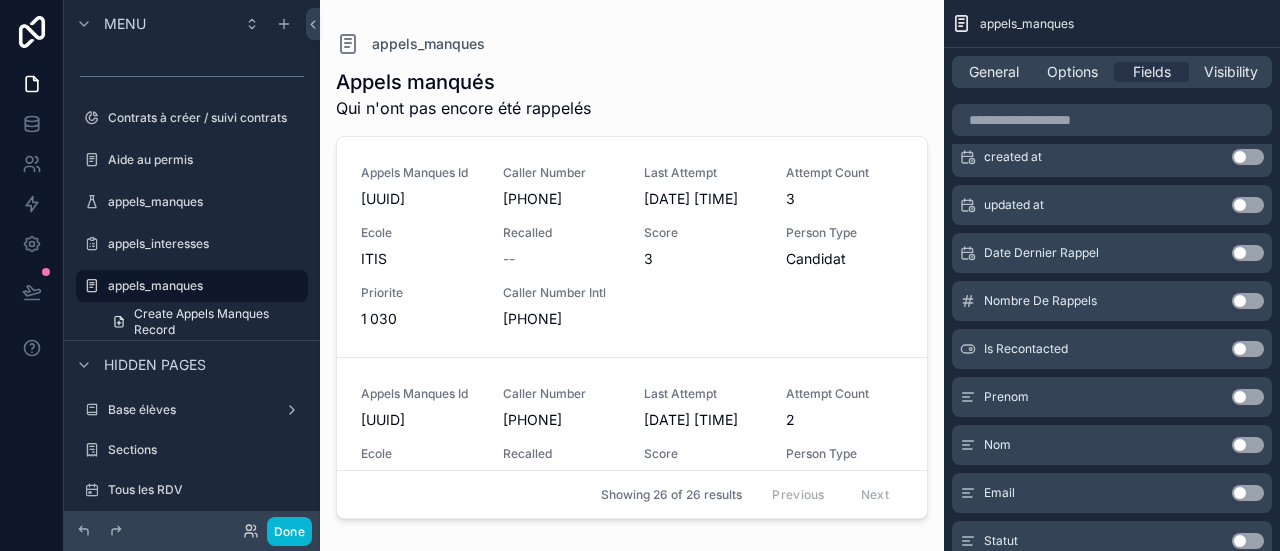 click on "Use setting" at bounding box center [1248, 397] 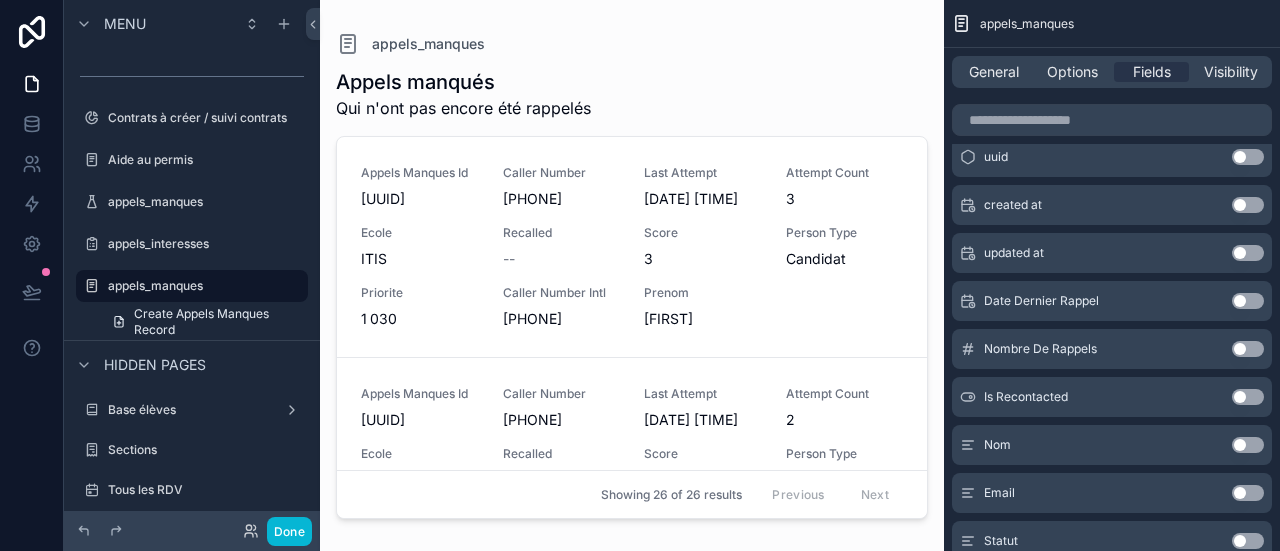 click on "Use setting" at bounding box center [1248, 445] 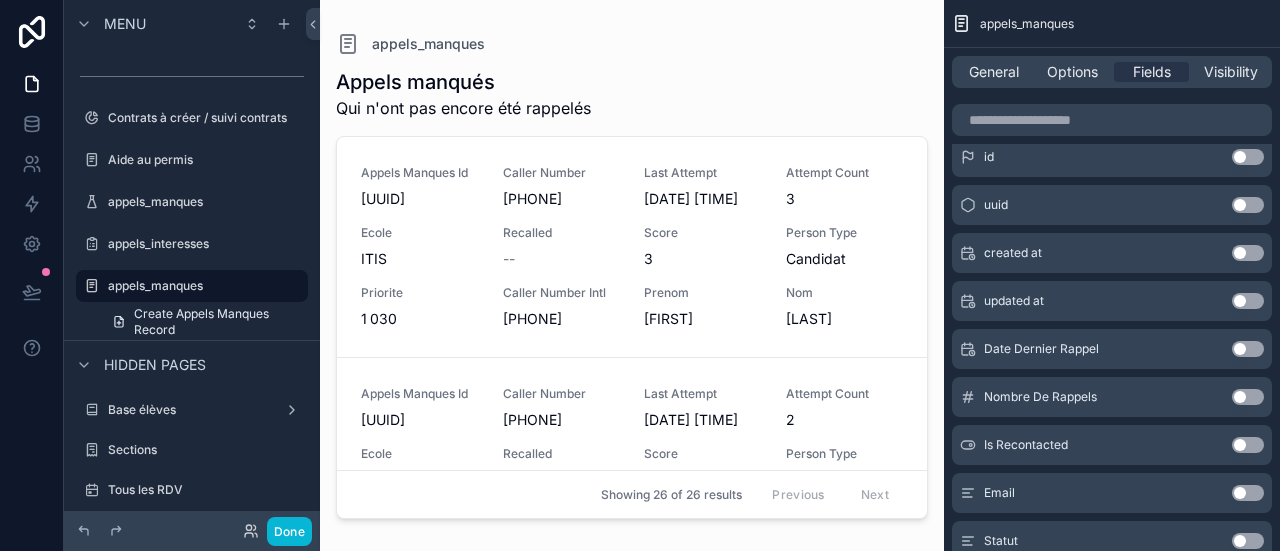 click on "Use setting" at bounding box center (1248, 541) 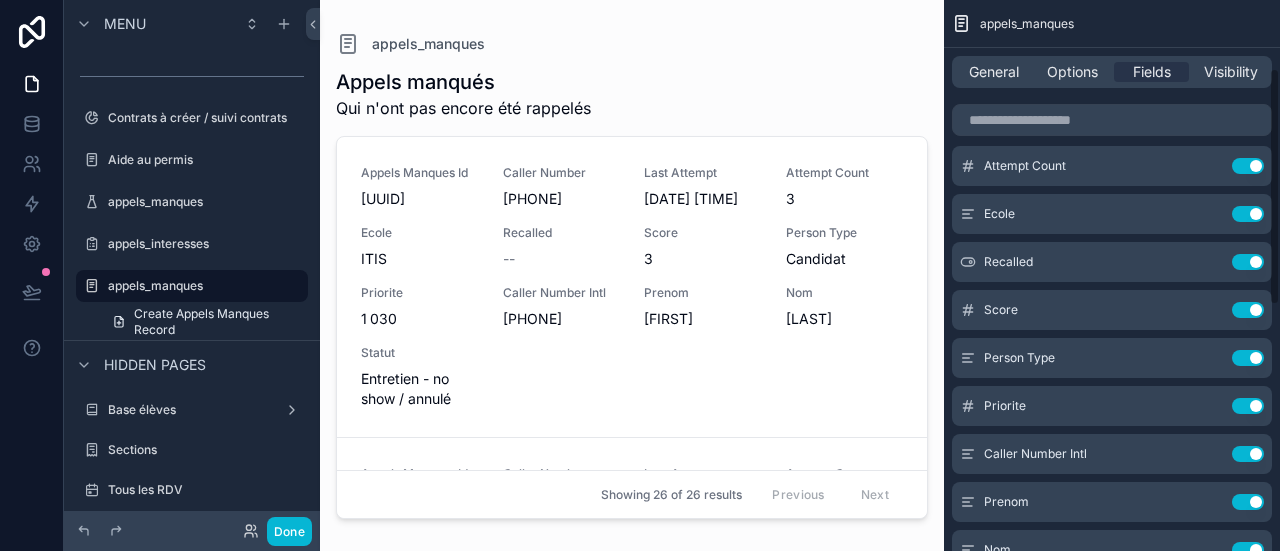 scroll, scrollTop: 182, scrollLeft: 0, axis: vertical 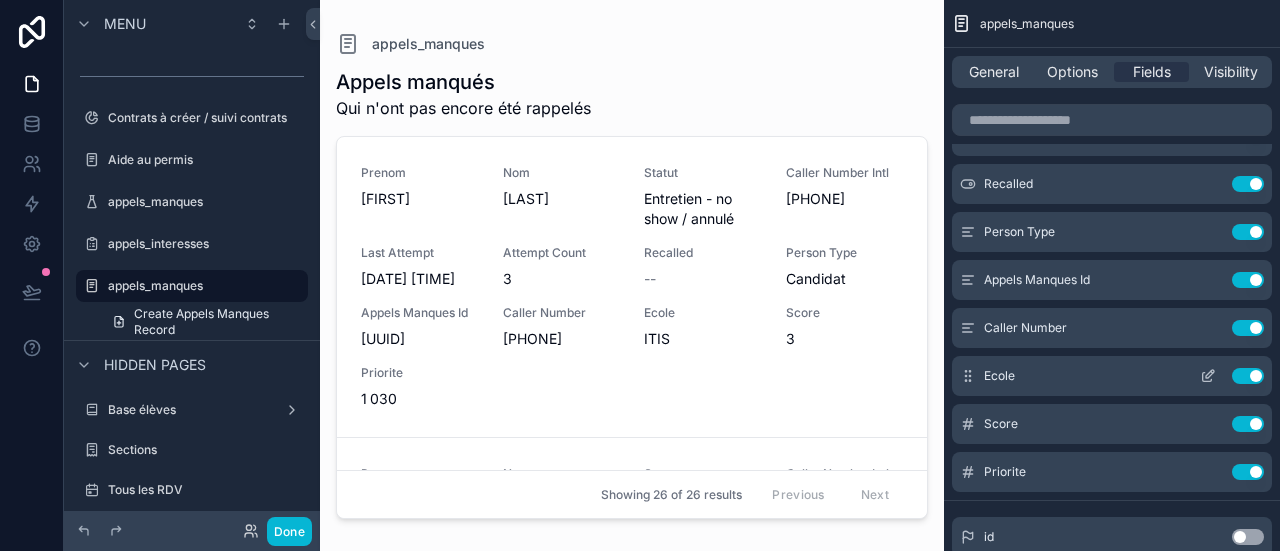 click on "Use setting" at bounding box center [1248, 376] 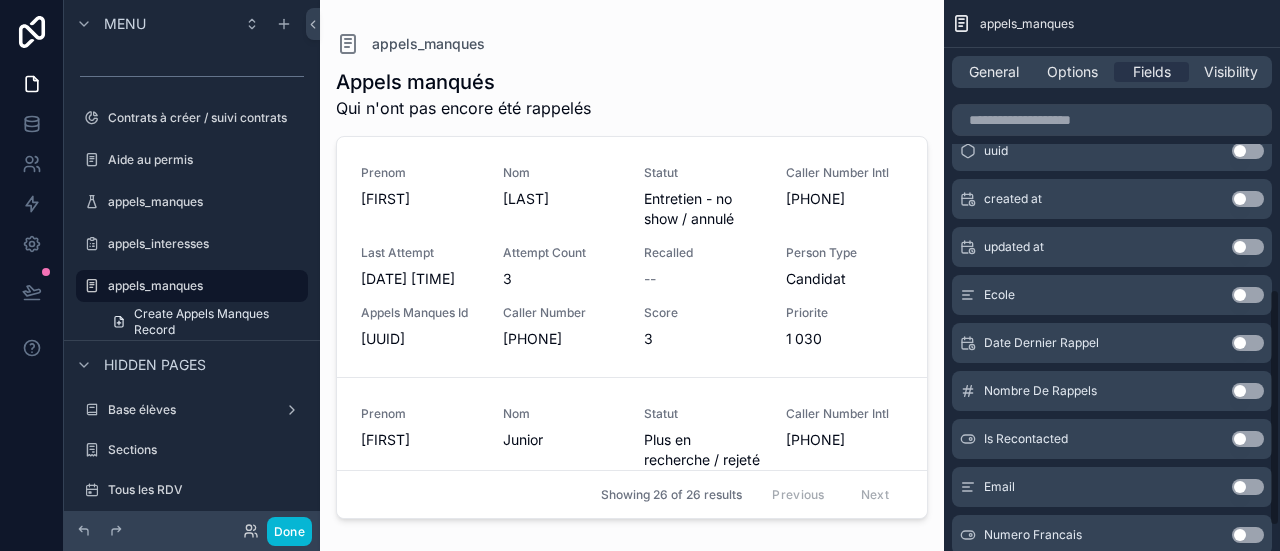 scroll, scrollTop: 672, scrollLeft: 0, axis: vertical 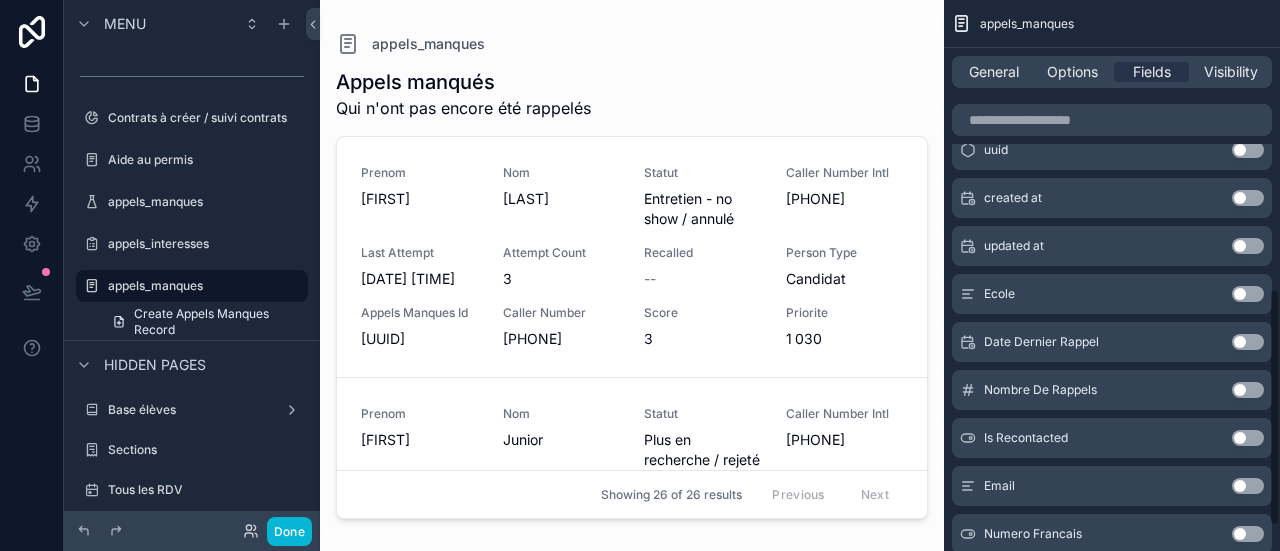 click on "Use setting" at bounding box center (1248, 390) 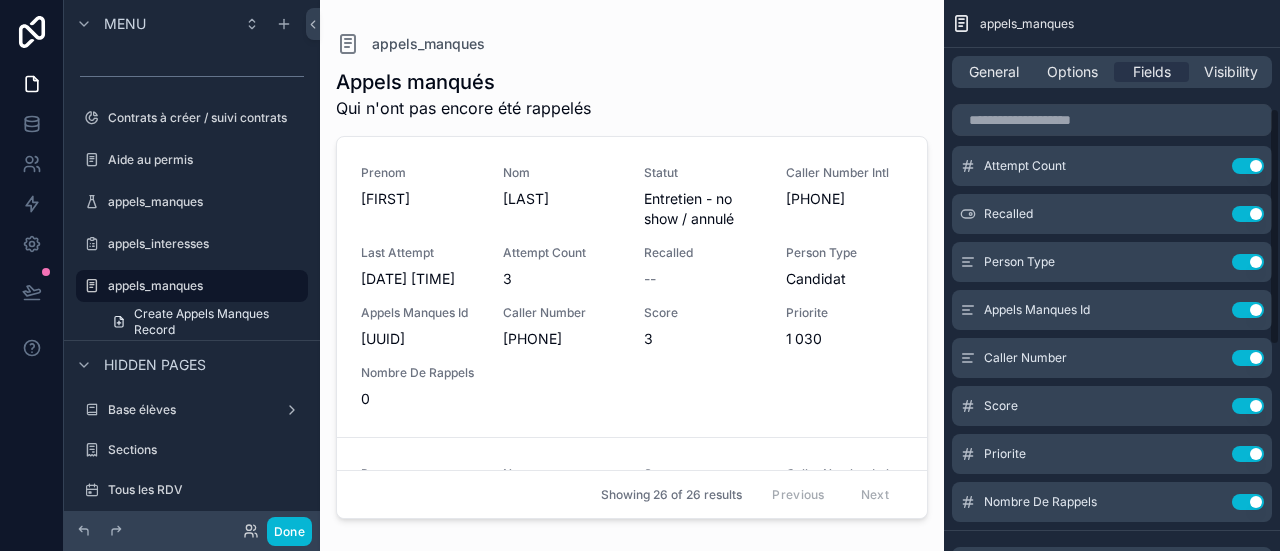 scroll, scrollTop: 252, scrollLeft: 0, axis: vertical 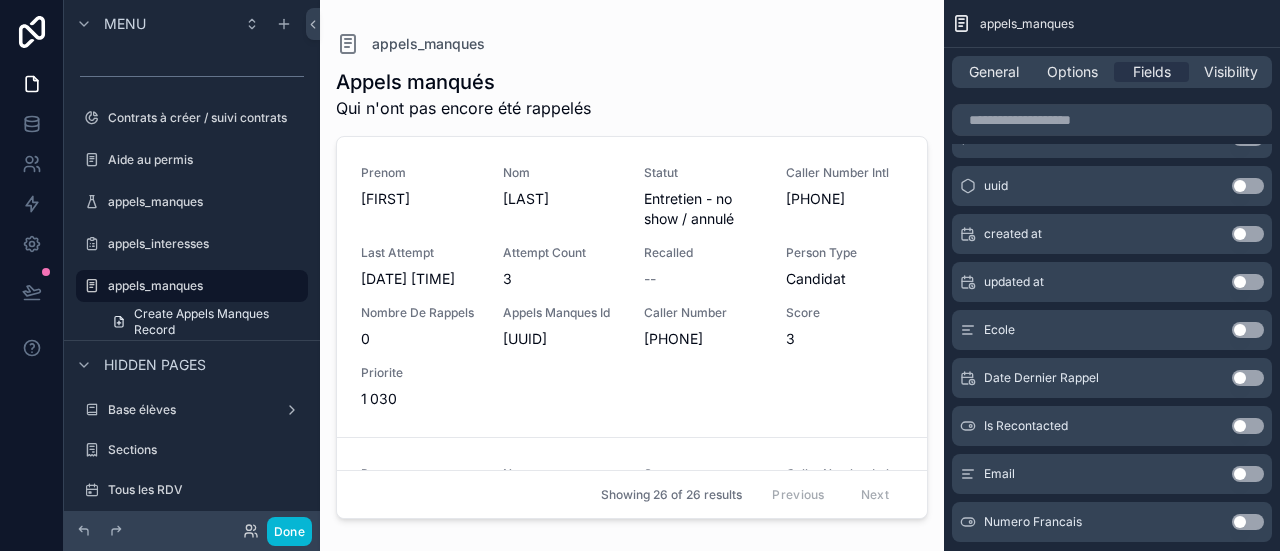 click on "Use setting" at bounding box center [1248, 378] 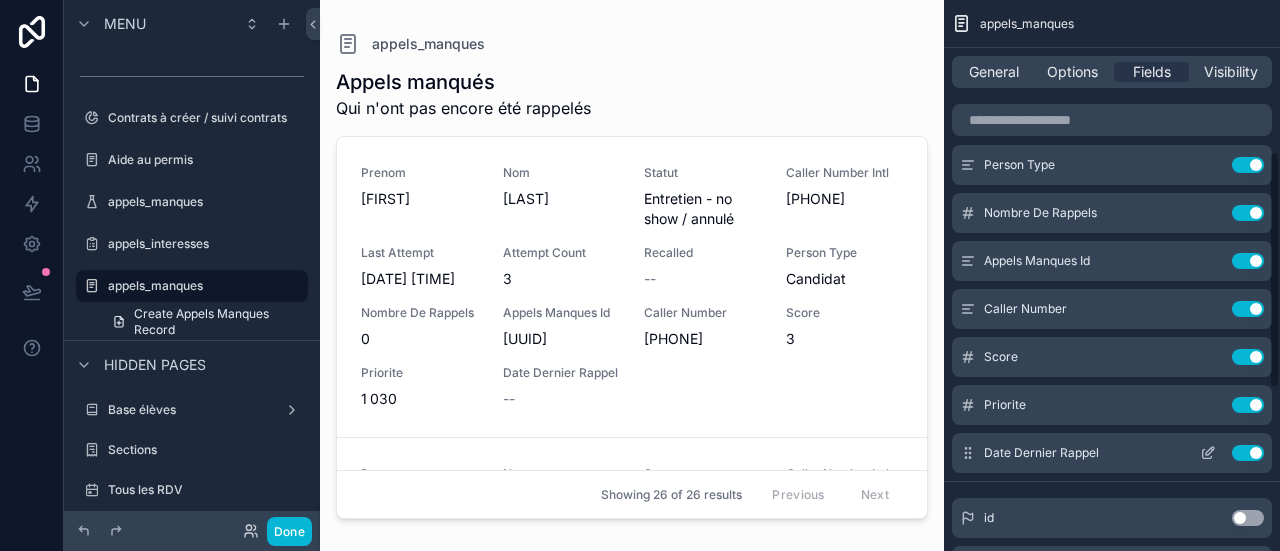 scroll, scrollTop: 349, scrollLeft: 0, axis: vertical 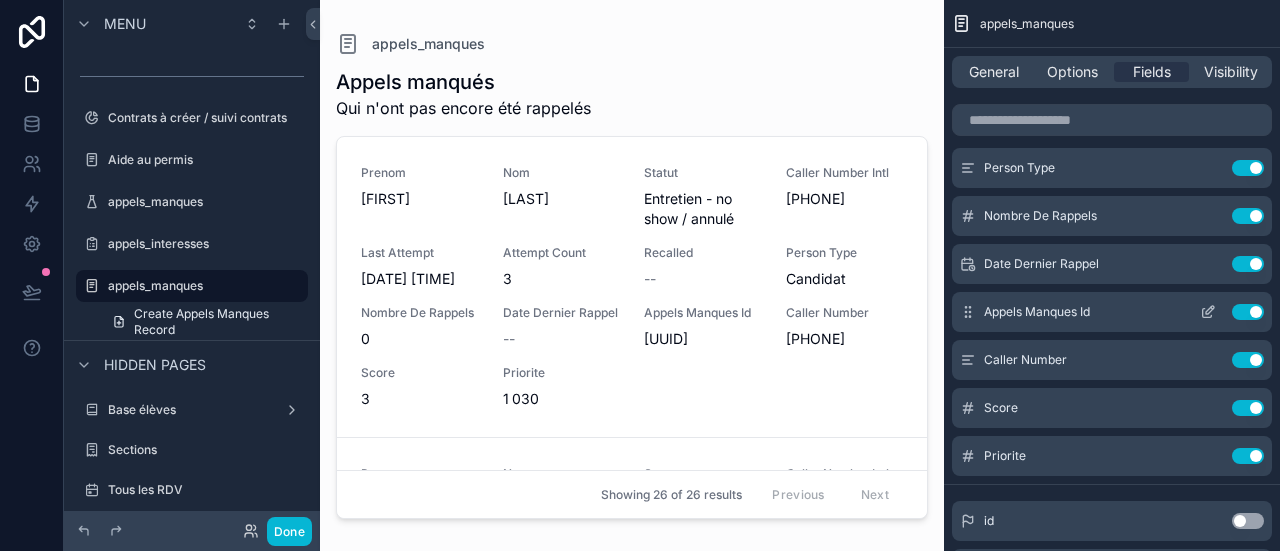 click on "Use setting" at bounding box center (1248, 312) 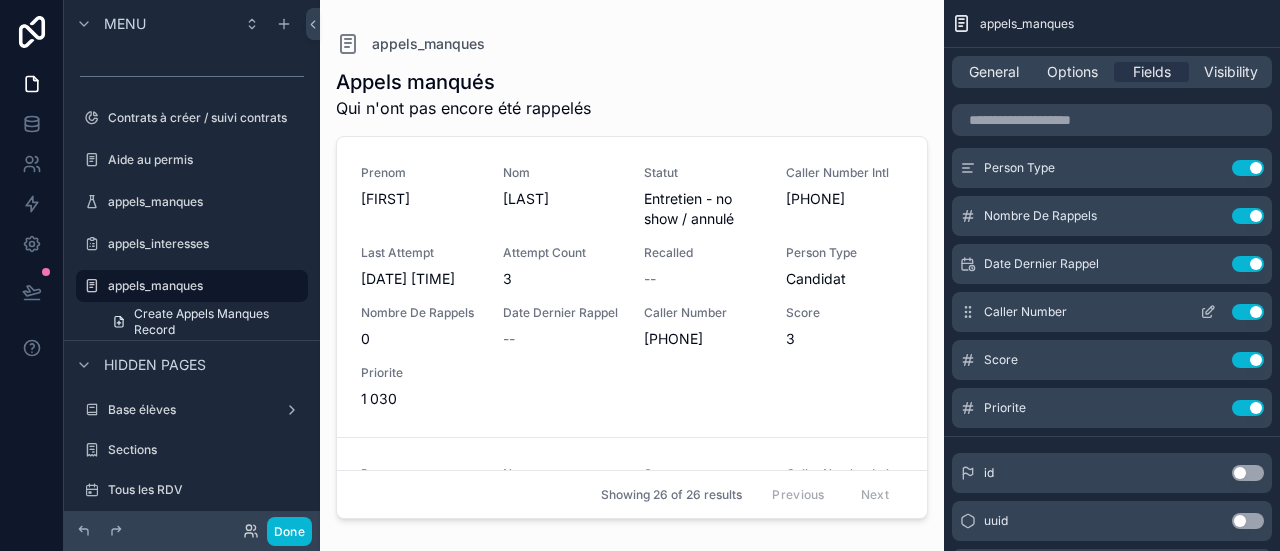 click on "Use setting" at bounding box center [1248, 312] 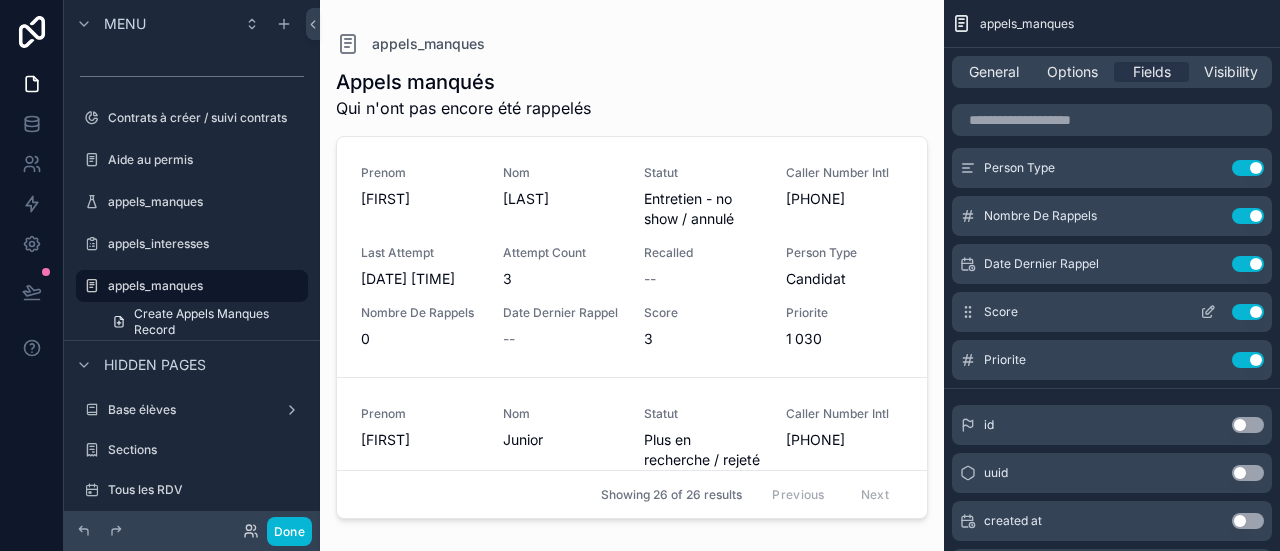 click on "Use setting" at bounding box center [1248, 312] 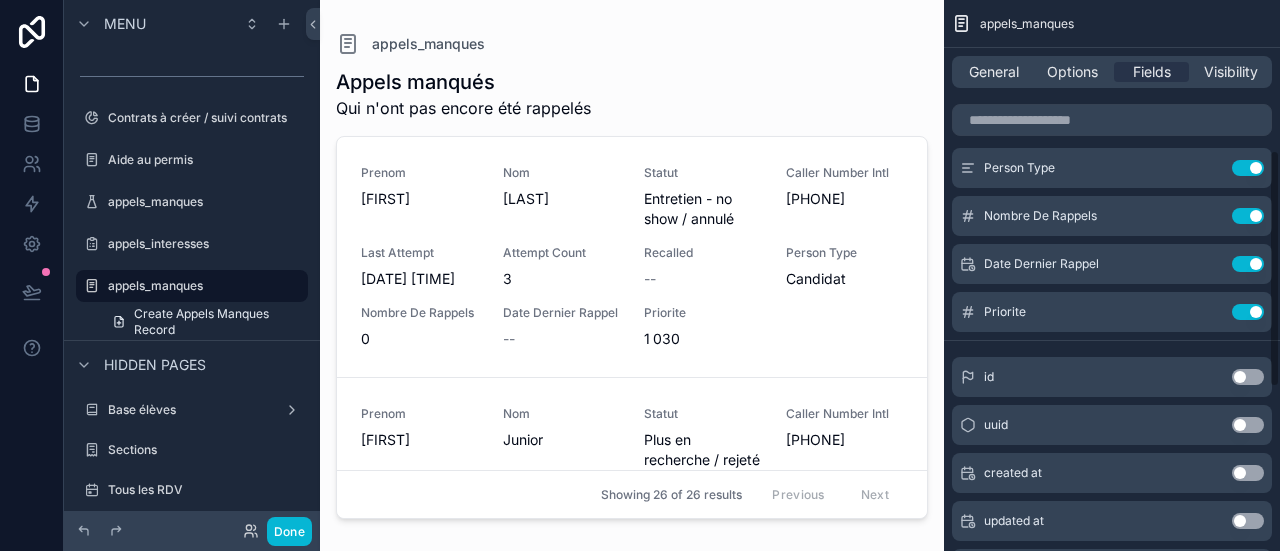 click on "Use setting" at bounding box center [1248, 312] 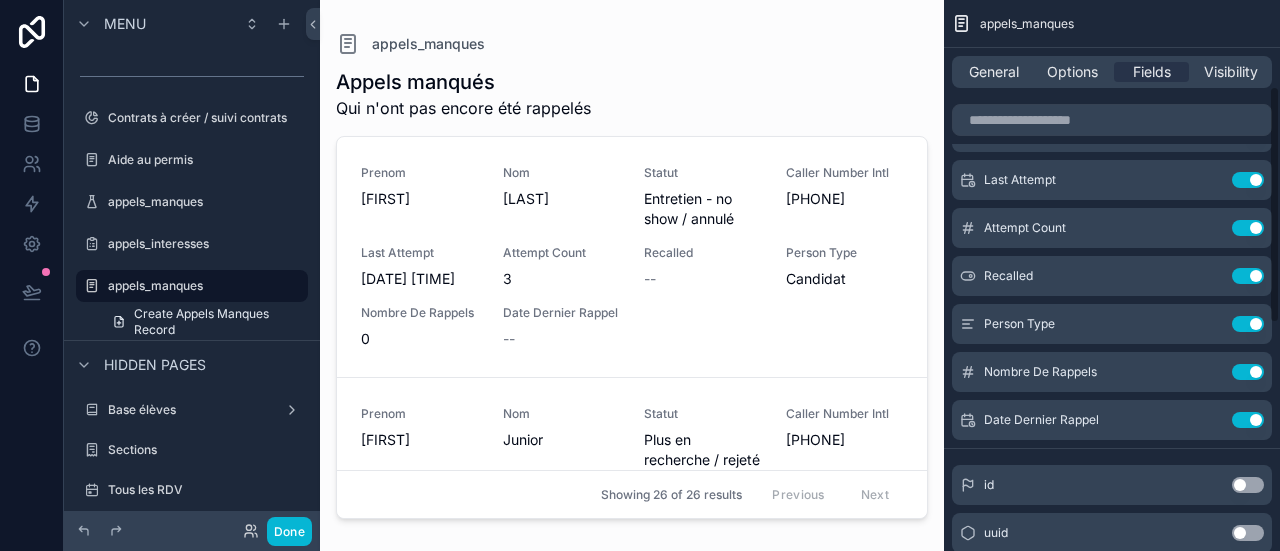 scroll, scrollTop: 205, scrollLeft: 0, axis: vertical 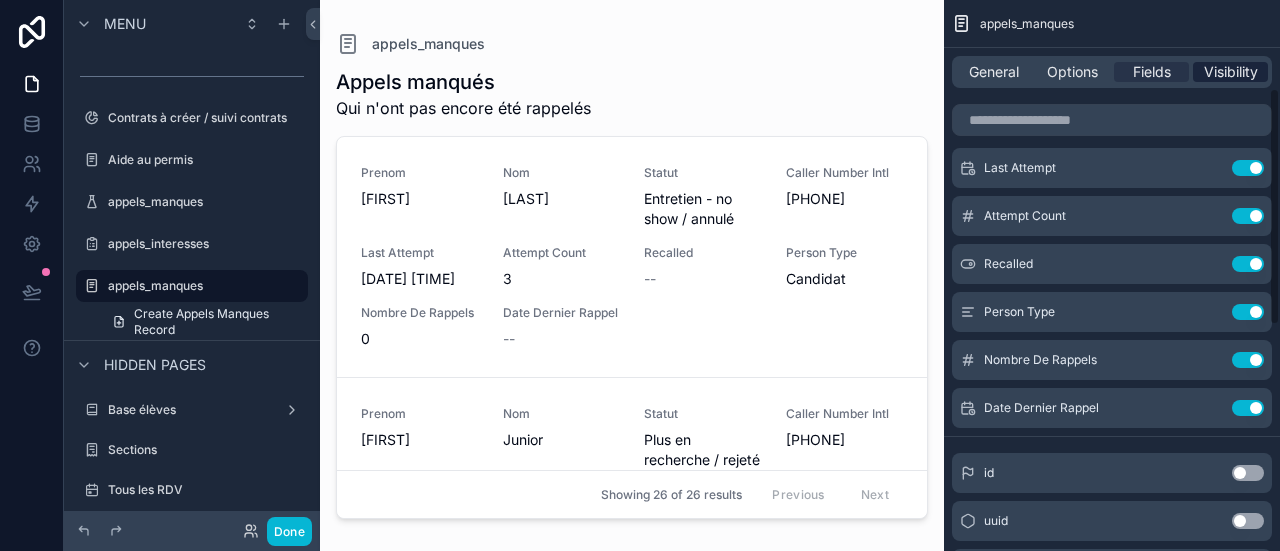 click on "Visibility" at bounding box center [1231, 72] 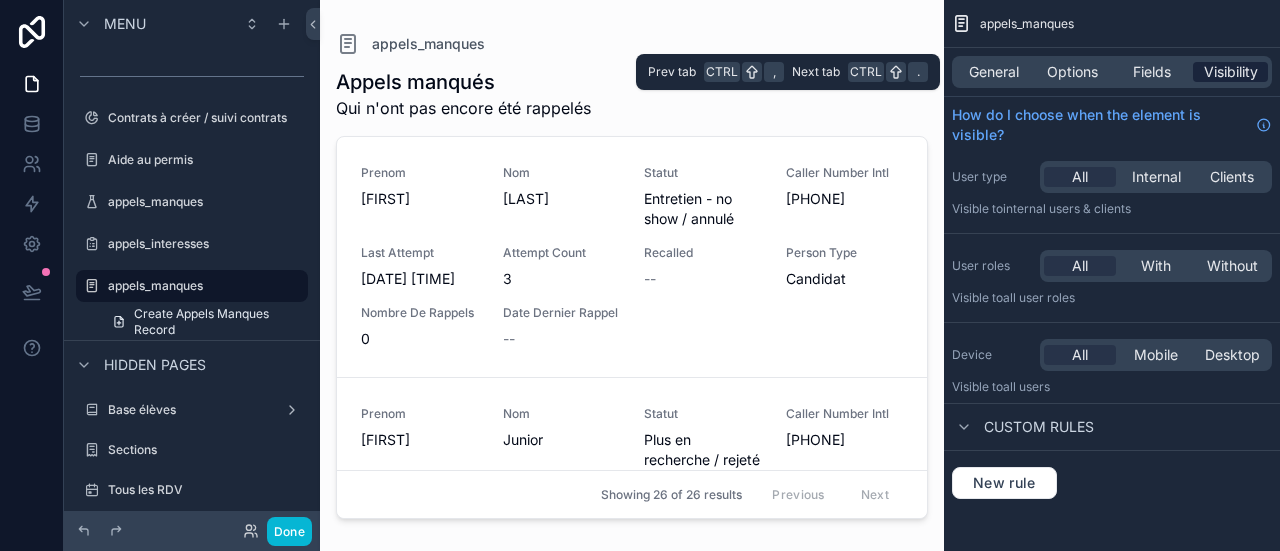scroll, scrollTop: 0, scrollLeft: 0, axis: both 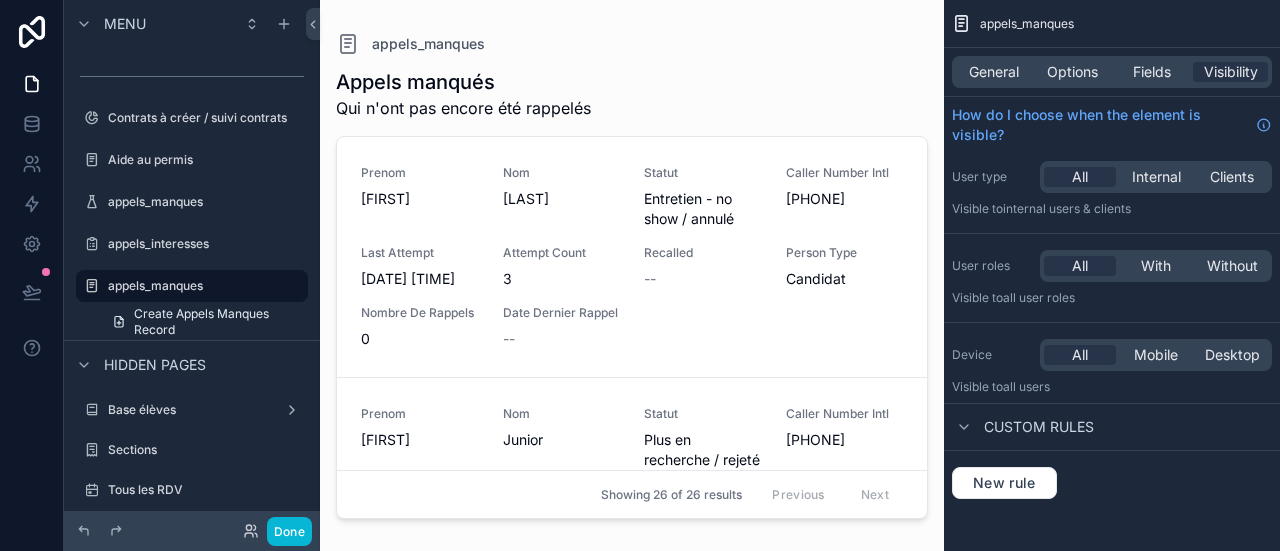 click on "Appels manqués Qui n'ont pas encore été rappelés Prenom Yaëlle Nom MONAMPASSI Statut Entretien - no show / annulé Caller Number Intl [PHONE] Last Attempt [DATE] [TIME] Attempt Count 3 Recalled -- Person Type Candidat Nombre De Rappels 0 Date Dernier Rappel -- Appeler Prenom Raphaëla Nom Junior Statut Plus en recherche / rejeté Caller Number Intl [PHONE] Last Attempt [DATE] [TIME] Attempt Count 2 Recalled -- Person Type Candidat Nombre De Rappels 0 Date Dernier Rappel -- Appeler Prenom Ilyas Nom KHALDI Statut A contacter Caller Number Intl [PHONE] Last Attempt [DATE] [TIME] Attempt Count 2 Recalled -- Person Type Candidat Nombre De Rappels 0 Date Dernier Rappel -- Appeler Prenom Morjane Nom BELAHCENE Statut A contacter Caller Number Intl [PHONE] Last Attempt [DATE] [TIME] Attempt Count 1 Recalled -- Person Type Candidat Nombre De Rappels 0 Date Dernier Rappel -- Appeler Prenom Chloé Nom Petit Statut Prospect Caller Number Intl [PHONE] Last Attempt [DATE] [TIME]" at bounding box center [632, 291] 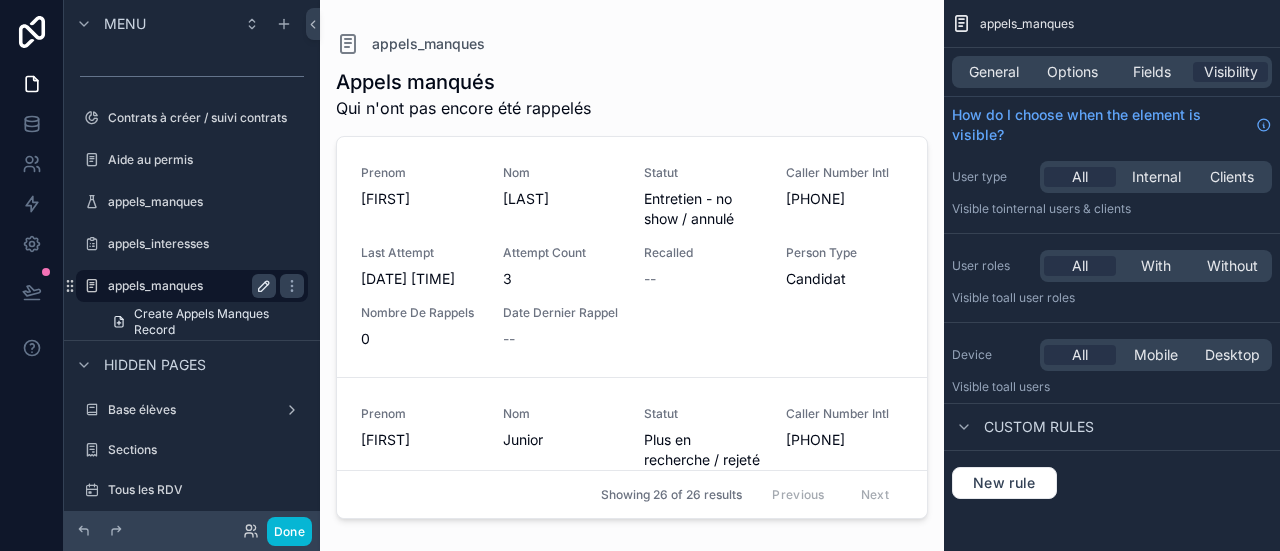 click 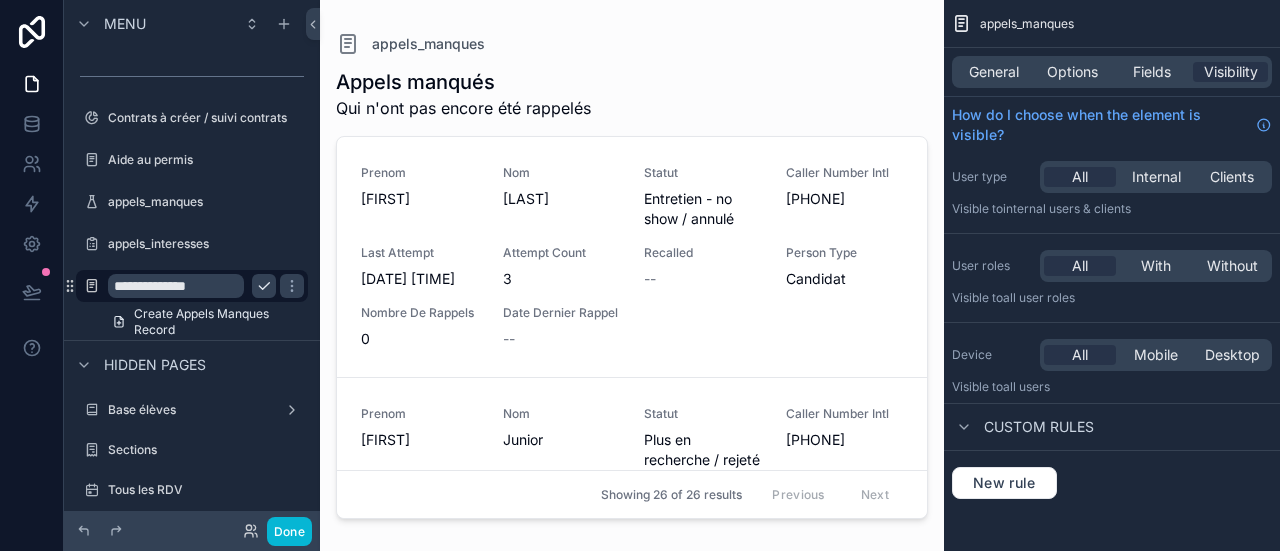 click on "**********" at bounding box center [176, 286] 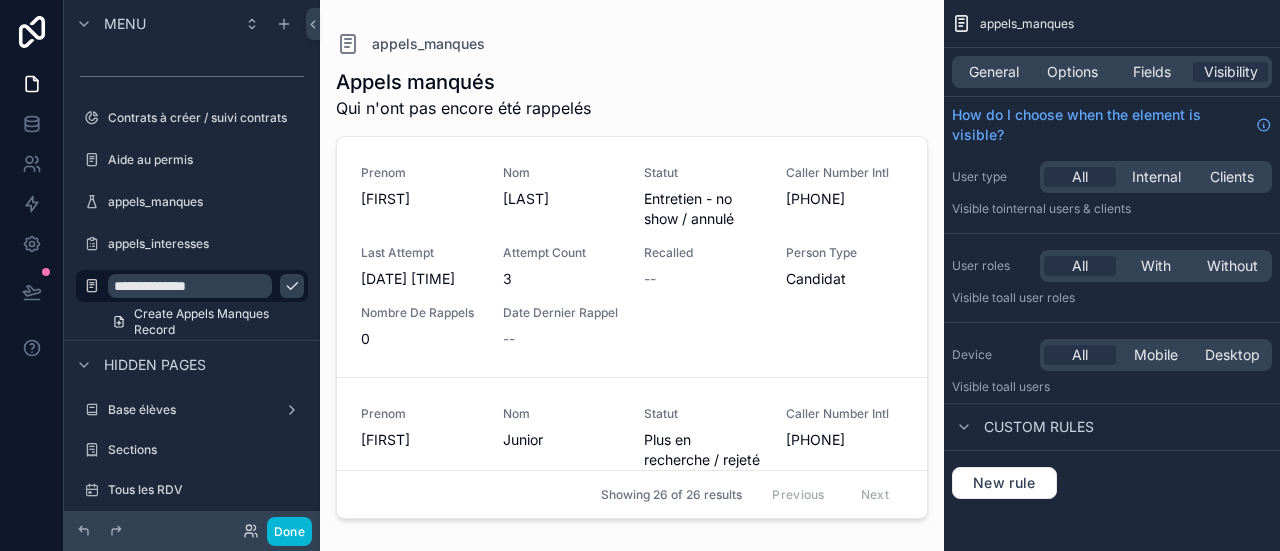 type on "**********" 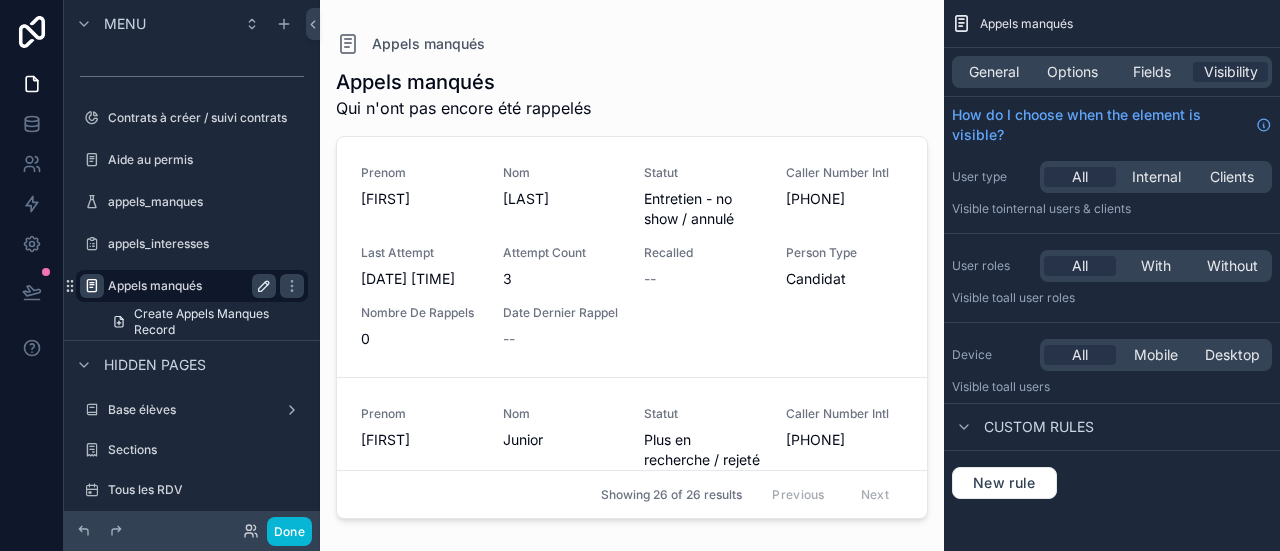 click at bounding box center [92, 286] 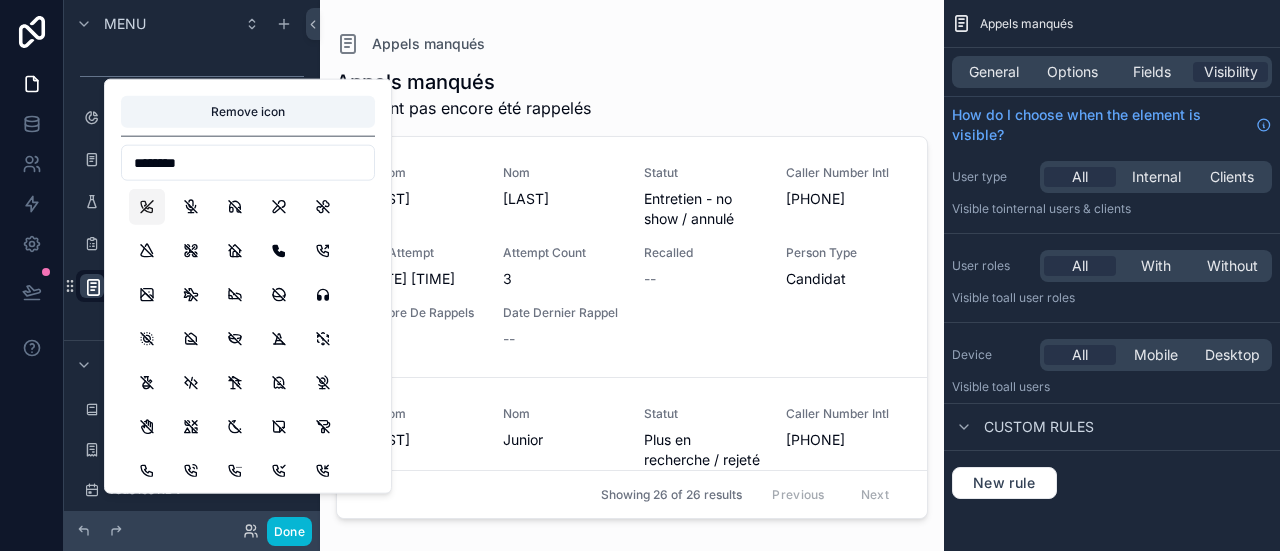 type on "********" 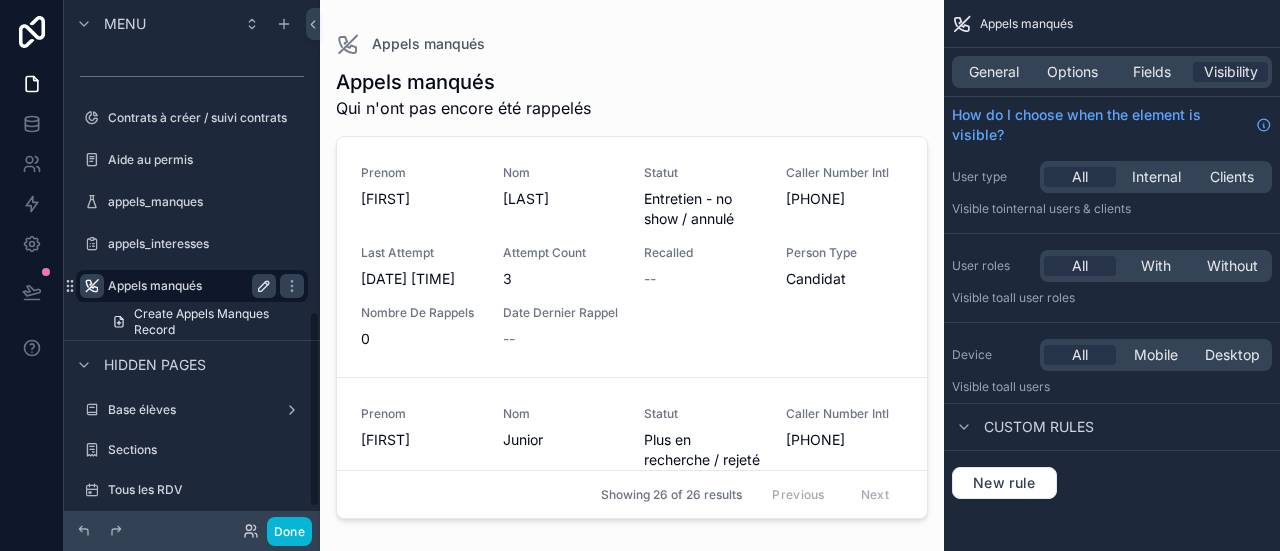 click at bounding box center [32, 275] 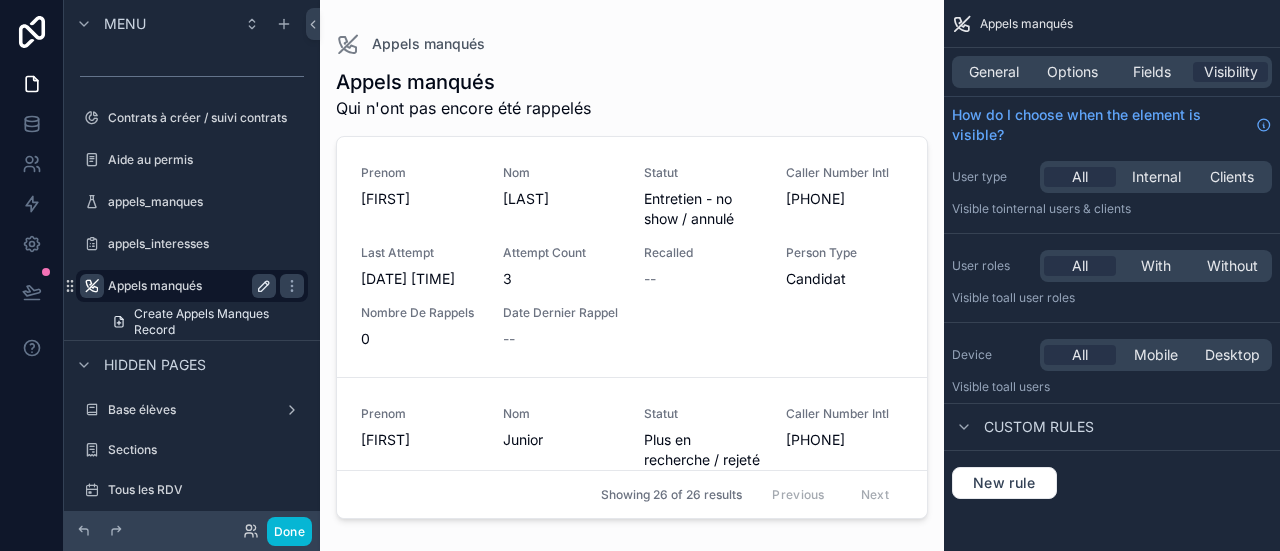 click on "Appels manqués Qui n'ont pas encore été rappelés" at bounding box center [632, 94] 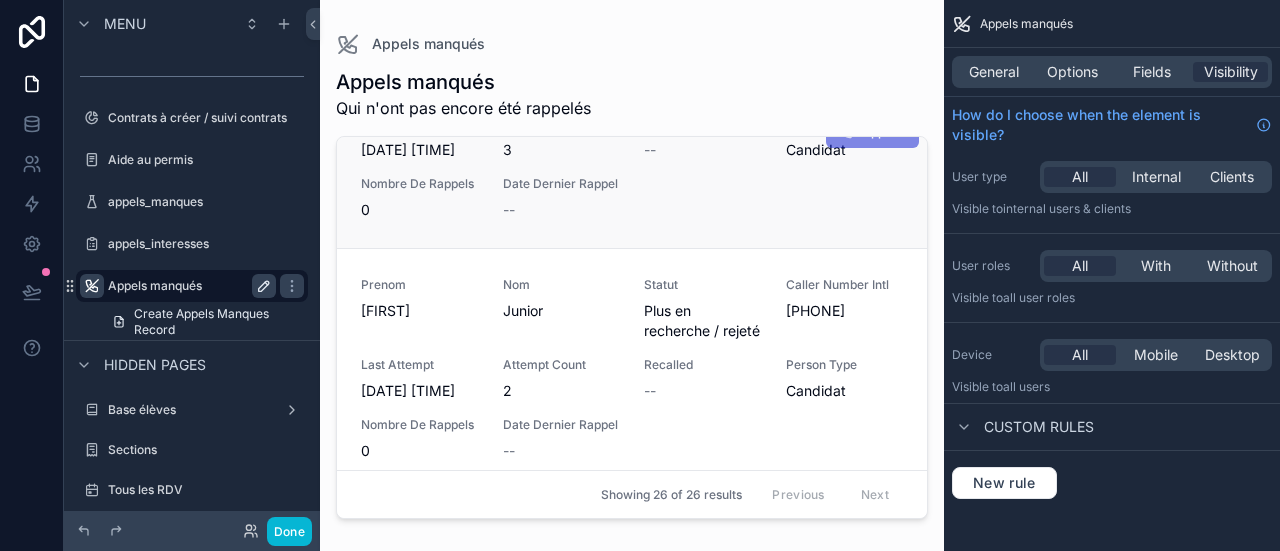 scroll, scrollTop: 0, scrollLeft: 0, axis: both 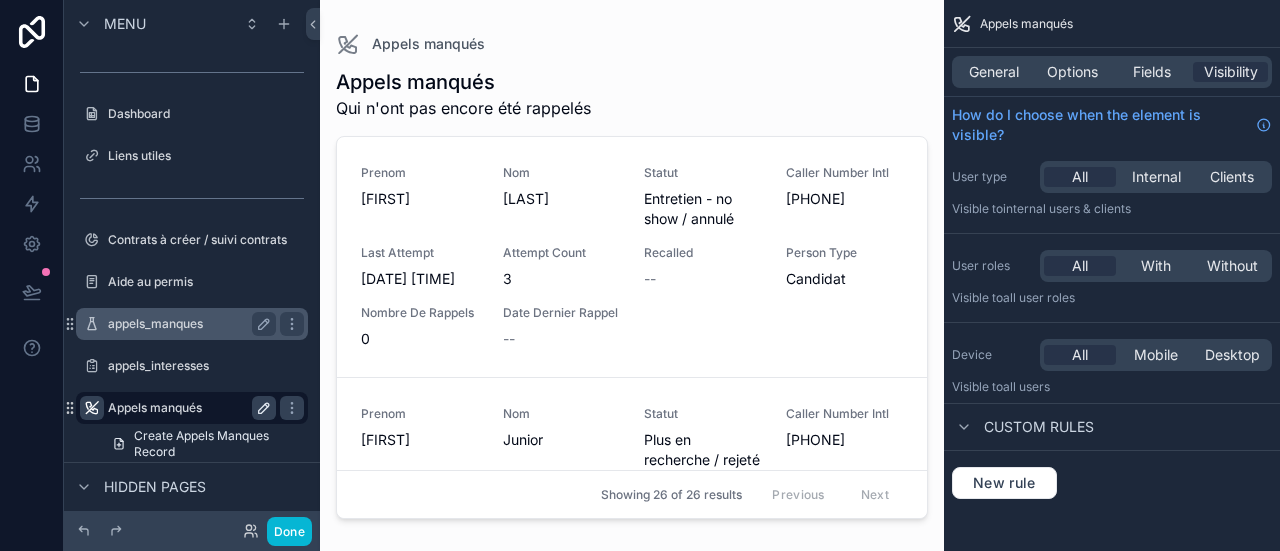 click on "appels_manques" at bounding box center [188, 324] 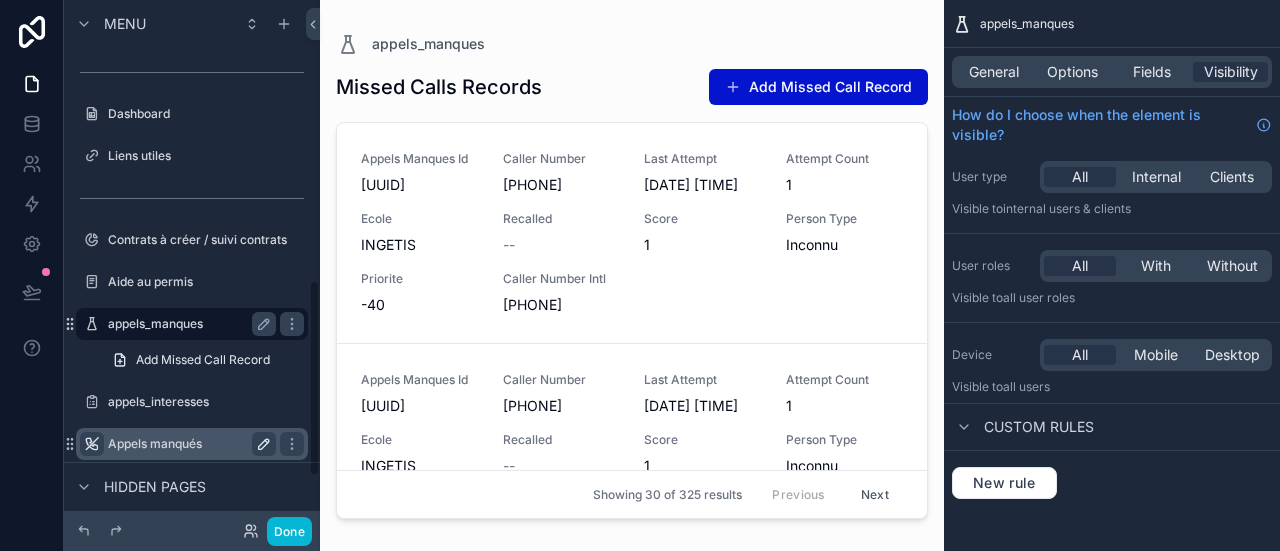 scroll, scrollTop: 752, scrollLeft: 0, axis: vertical 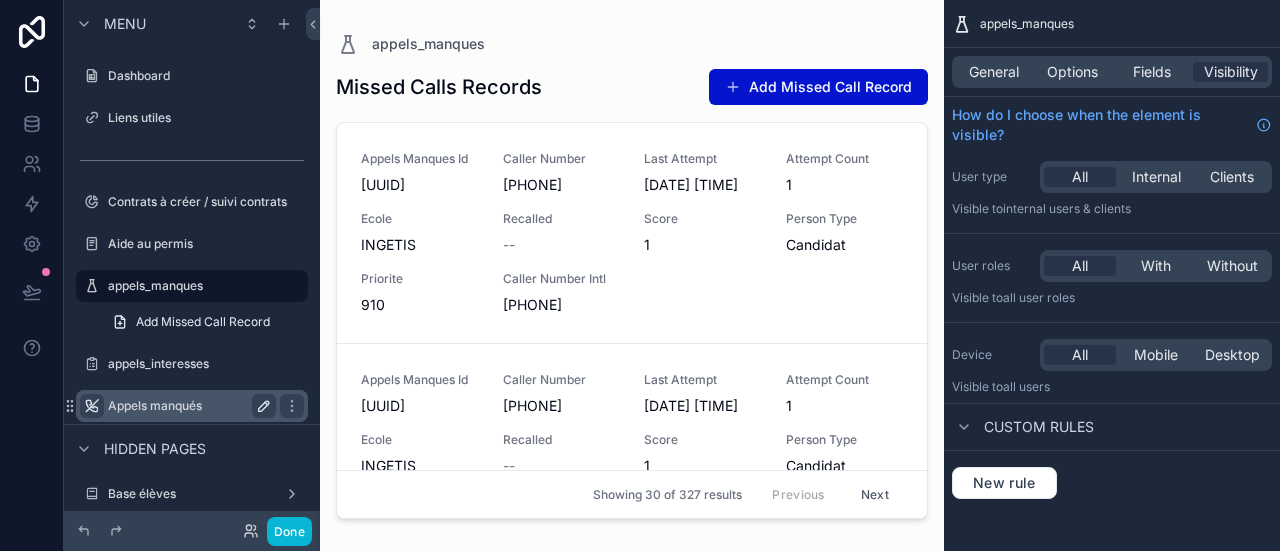 drag, startPoint x: 917, startPoint y: 152, endPoint x: 920, endPoint y: 208, distance: 56.0803 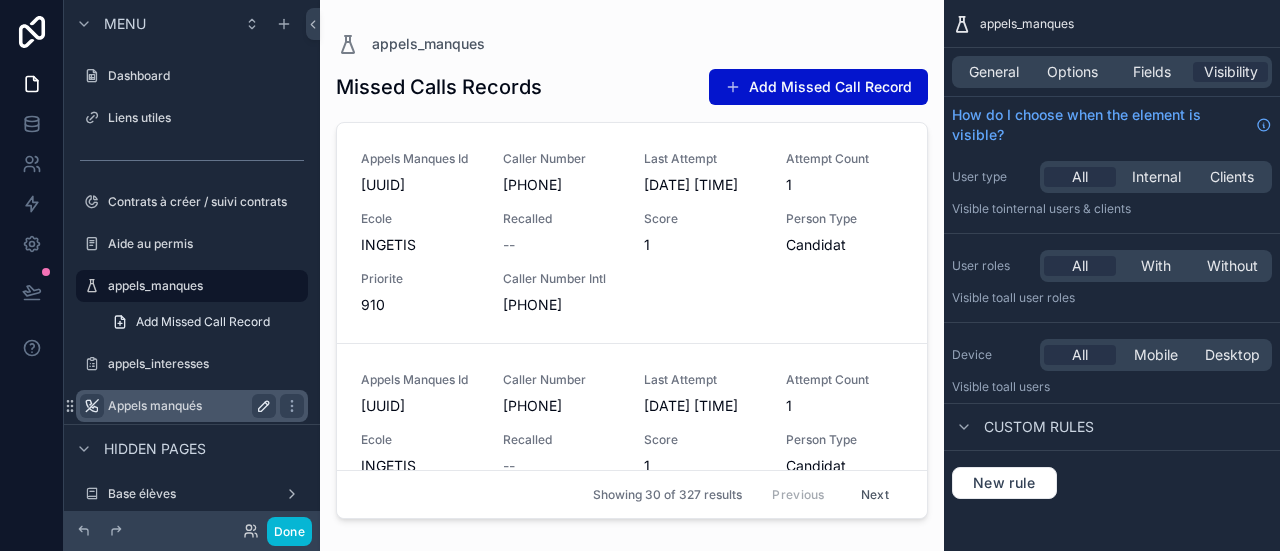 click on "Appels manqués" at bounding box center (188, 406) 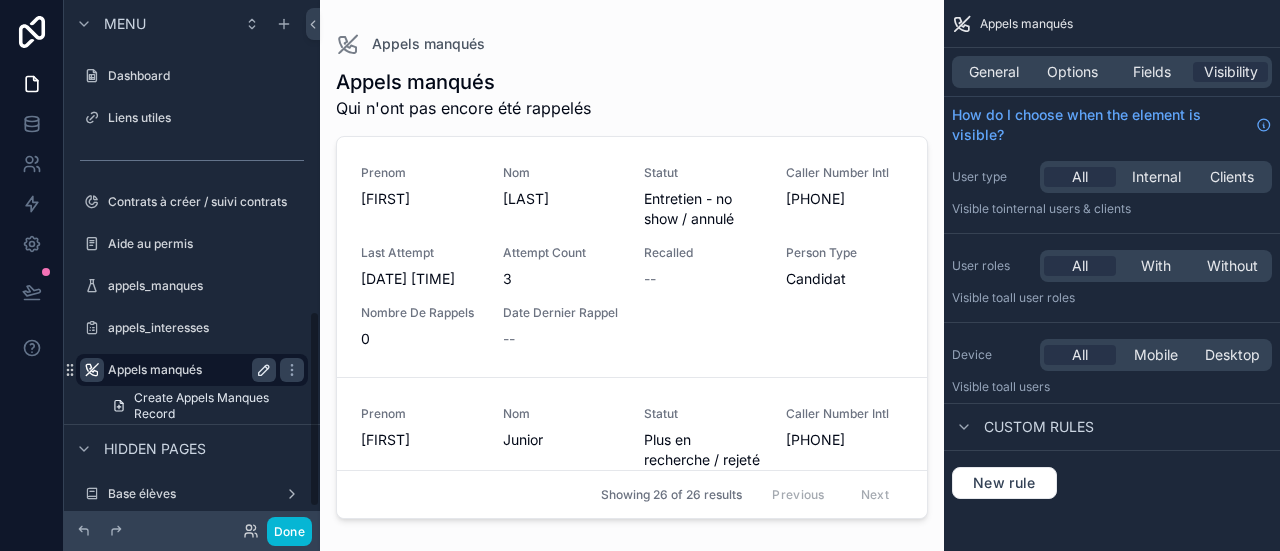scroll, scrollTop: 836, scrollLeft: 0, axis: vertical 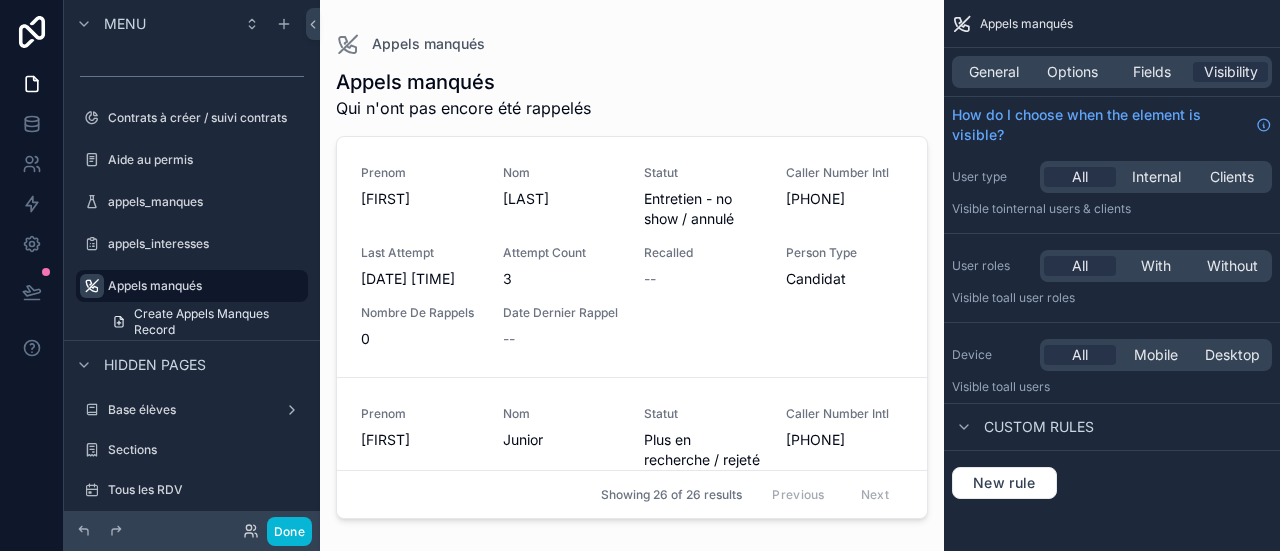 drag, startPoint x: 922, startPoint y: 163, endPoint x: 918, endPoint y: 225, distance: 62.1289 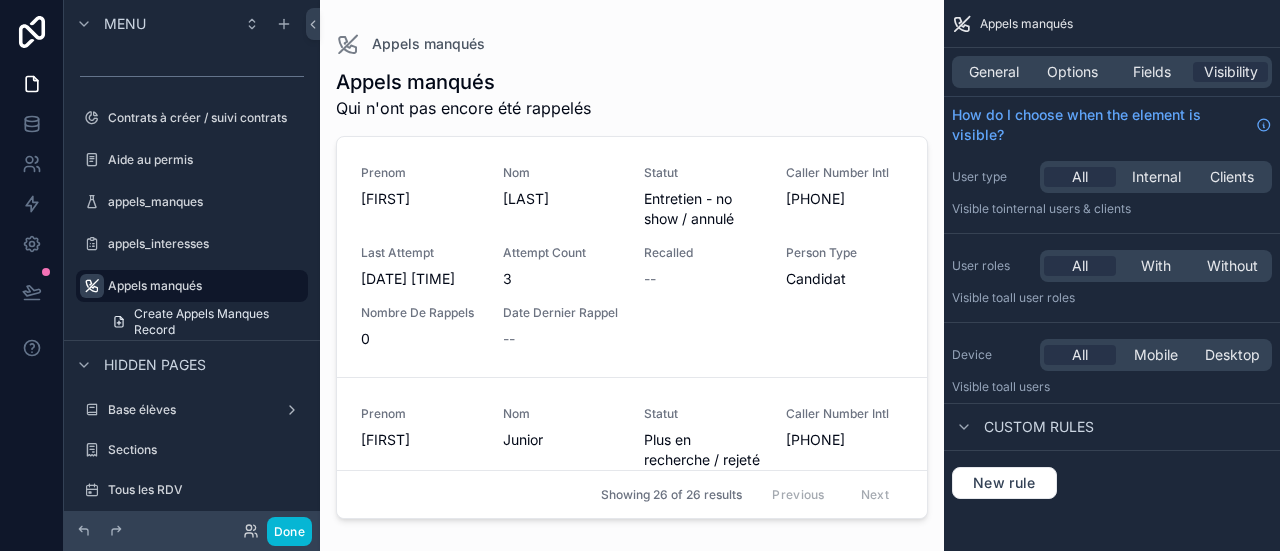click on "Appels manqués Qui n'ont pas encore été rappelés Prenom Yaëlle Nom MONAMPASSI Statut Entretien - no show / annulé Caller Number Intl [PHONE] Last Attempt [DATE] [TIME] Attempt Count 3 Recalled -- Person Type Candidat Nombre De Rappels 0 Date Dernier Rappel -- Appeler Prenom Raphaëla Nom Junior Statut Plus en recherche / rejeté Caller Number Intl [PHONE] Last Attempt [DATE] [TIME] Attempt Count 2 Recalled -- Person Type Candidat Nombre De Rappels 0 Date Dernier Rappel -- Appeler Prenom Ilyas Nom KHALDI Statut A contacter Caller Number Intl [PHONE] Last Attempt [DATE] [TIME] Attempt Count 2 Recalled -- Person Type Candidat Nombre De Rappels 0 Date Dernier Rappel -- Appeler Prenom Morjane Nom BELAHCENE Statut A contacter Caller Number Intl [PHONE] Last Attempt [DATE] [TIME] Attempt Count 1 Recalled -- Person Type Candidat Nombre De Rappels 0 Date Dernier Rappel -- Appeler Prenom Chloé Nom Petit Statut Prospect Caller Number Intl [PHONE] Last Attempt [DATE] [TIME]" at bounding box center [632, 291] 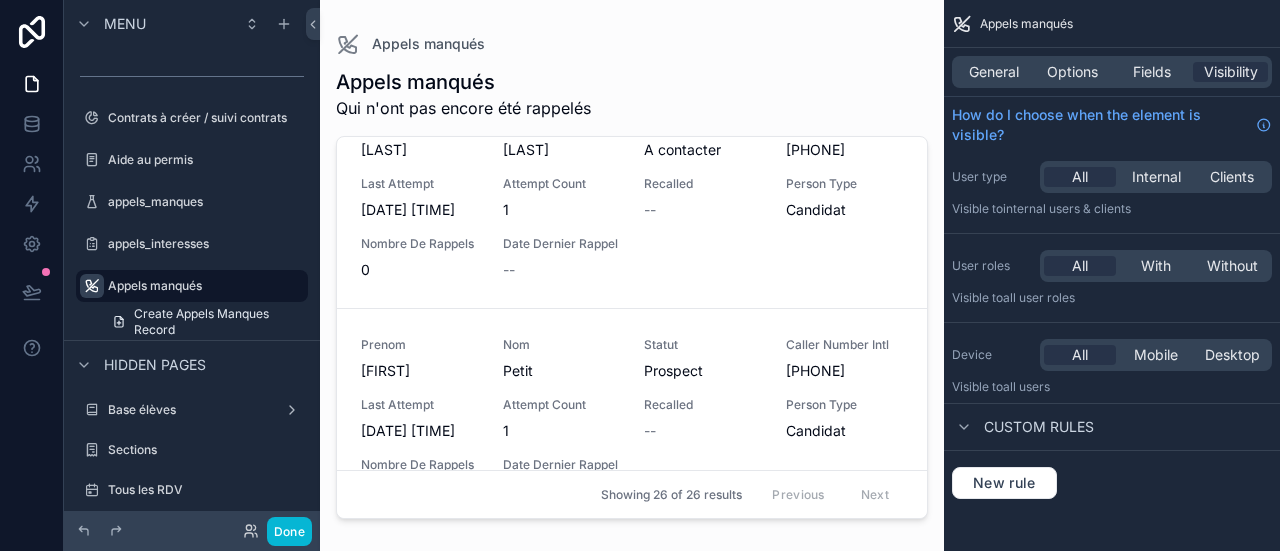 scroll, scrollTop: 0, scrollLeft: 0, axis: both 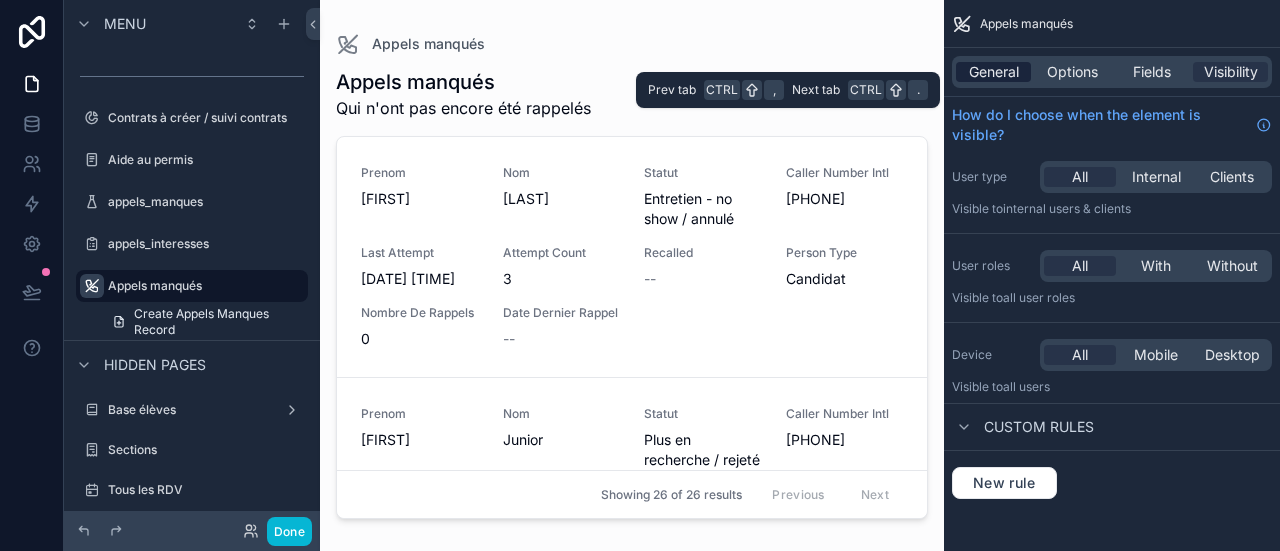 click on "General" at bounding box center (994, 72) 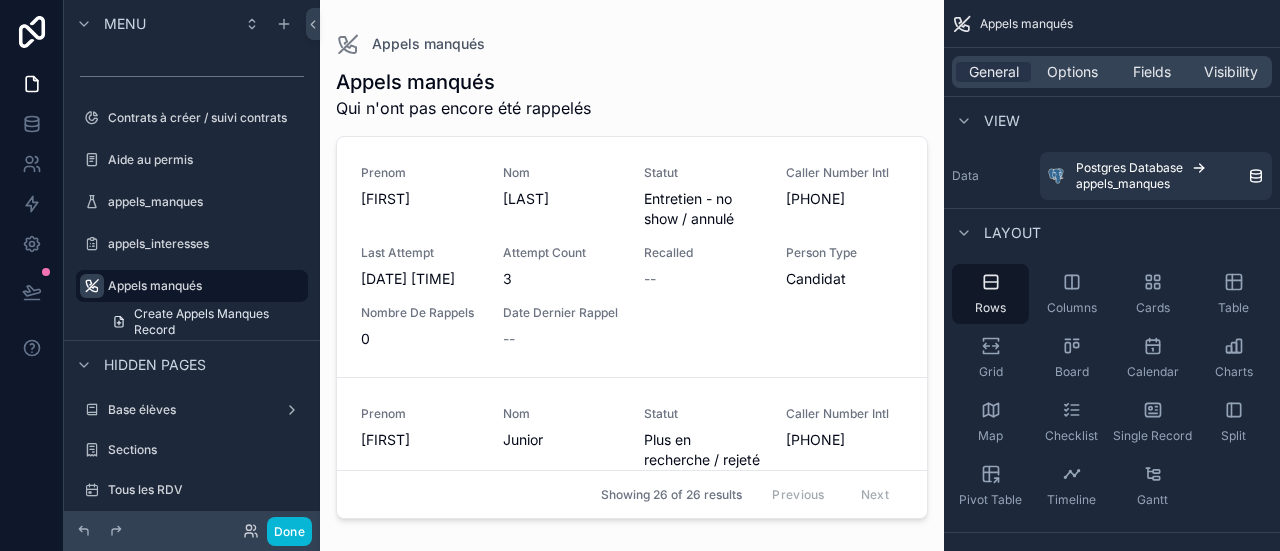 click on "[FIRST] [LAST]
[PHONE]
[DATE] [TIME]
[FIRST] [LAST]
[PHONE]
[DATE] [TIME]
[FIRST] [LAST]
[PHONE]
[DATE] [TIME]
[FIRST] [LAST]
[PHONE]
[DATE] [TIME]
[FIRST] [LAST]
[PHONE]
[DATE] [TIME]" at bounding box center [632, 263] 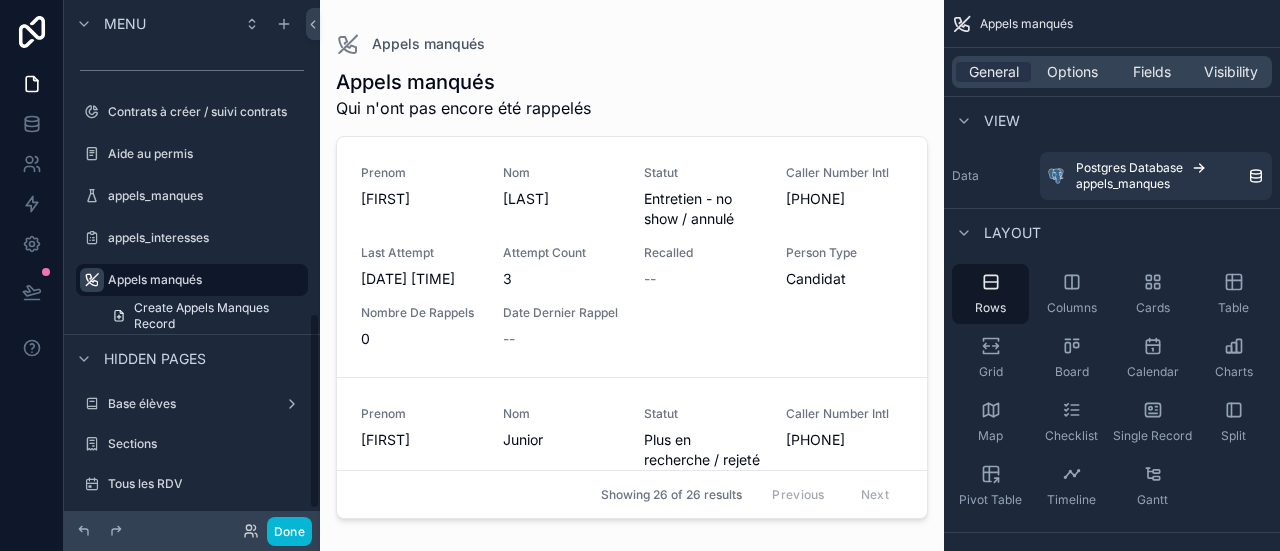 scroll, scrollTop: 888, scrollLeft: 0, axis: vertical 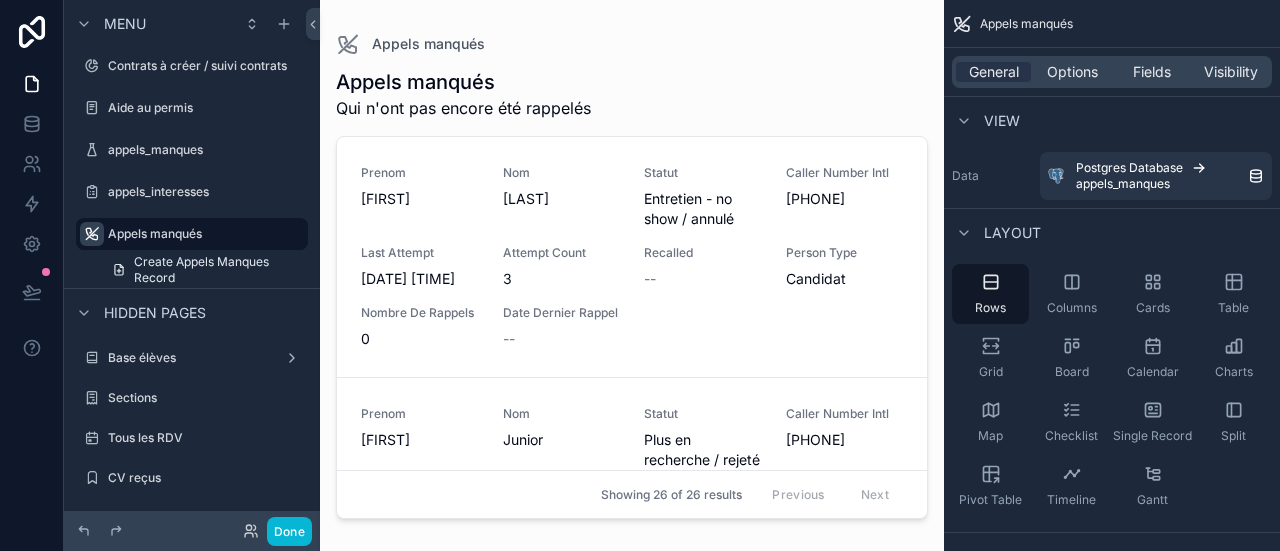 click on "Appels manqués Qui n'ont pas encore été rappelés" at bounding box center (632, 94) 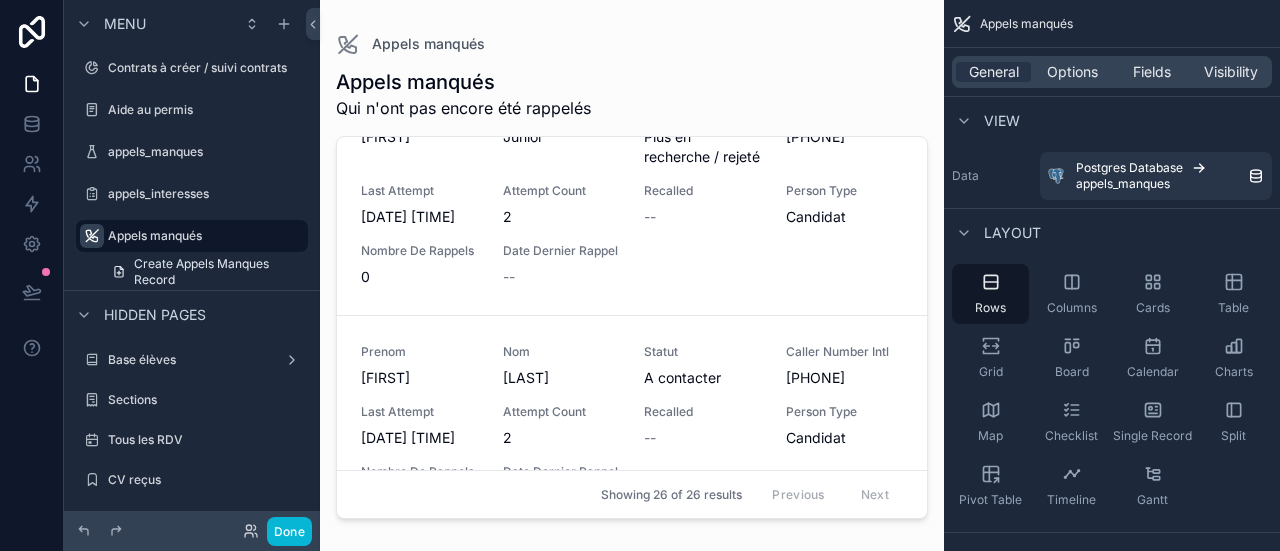 scroll, scrollTop: 0, scrollLeft: 0, axis: both 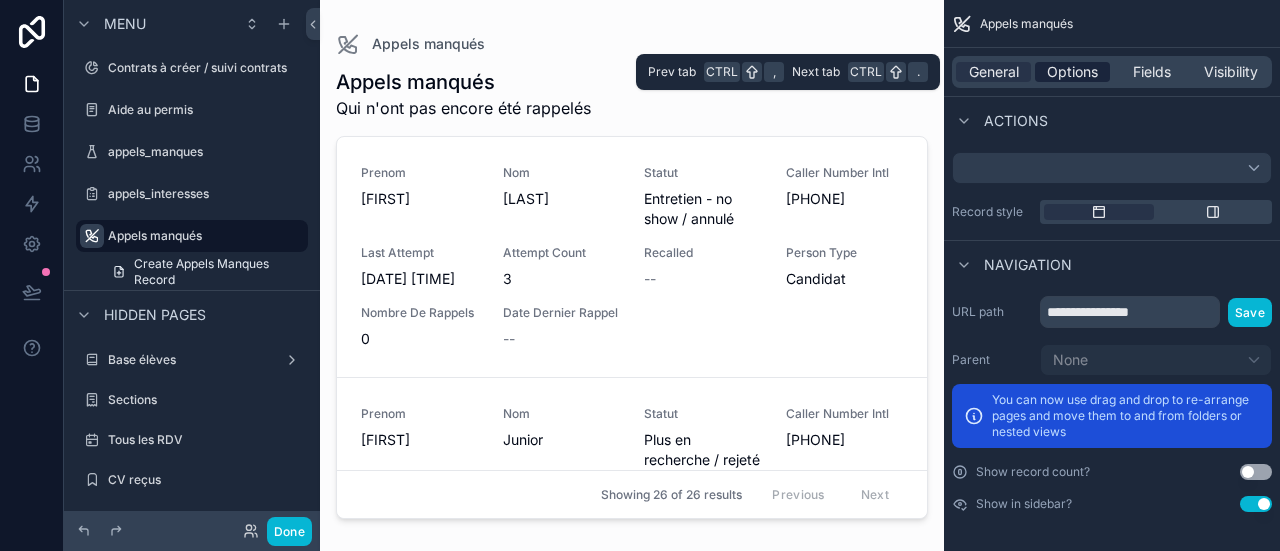 click on "Options" at bounding box center (1072, 72) 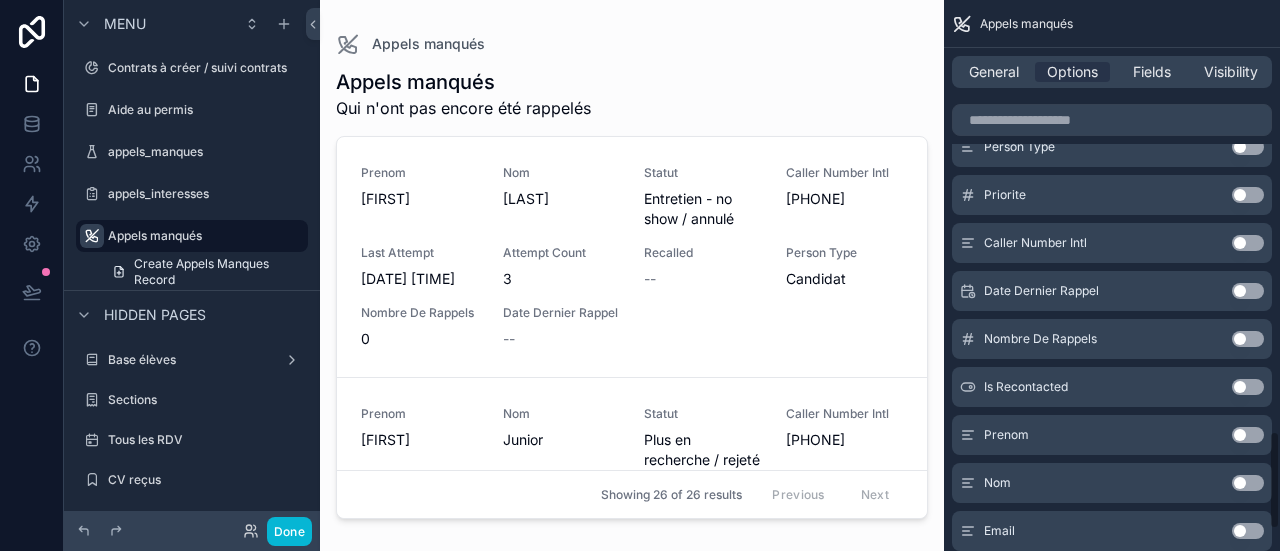 scroll, scrollTop: 2412, scrollLeft: 0, axis: vertical 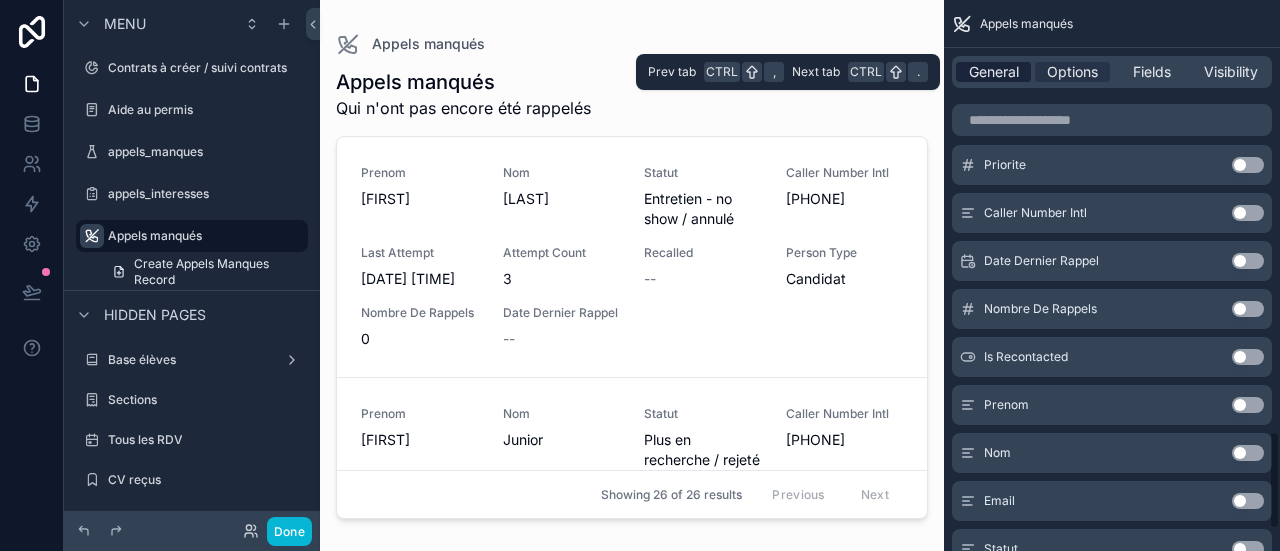 click on "General" at bounding box center (994, 72) 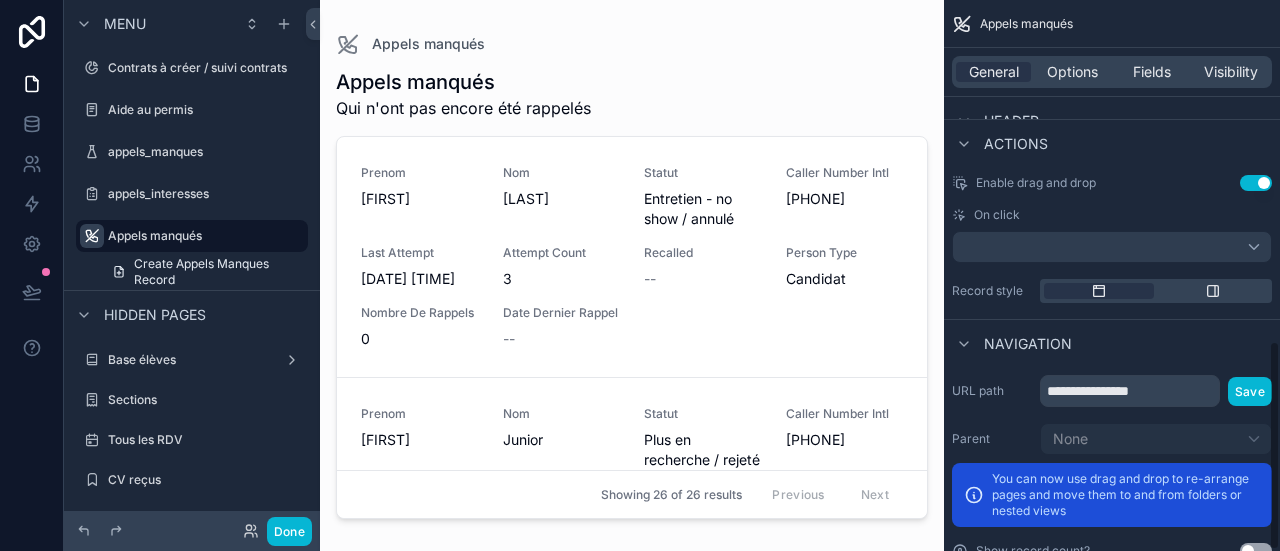 scroll, scrollTop: 900, scrollLeft: 0, axis: vertical 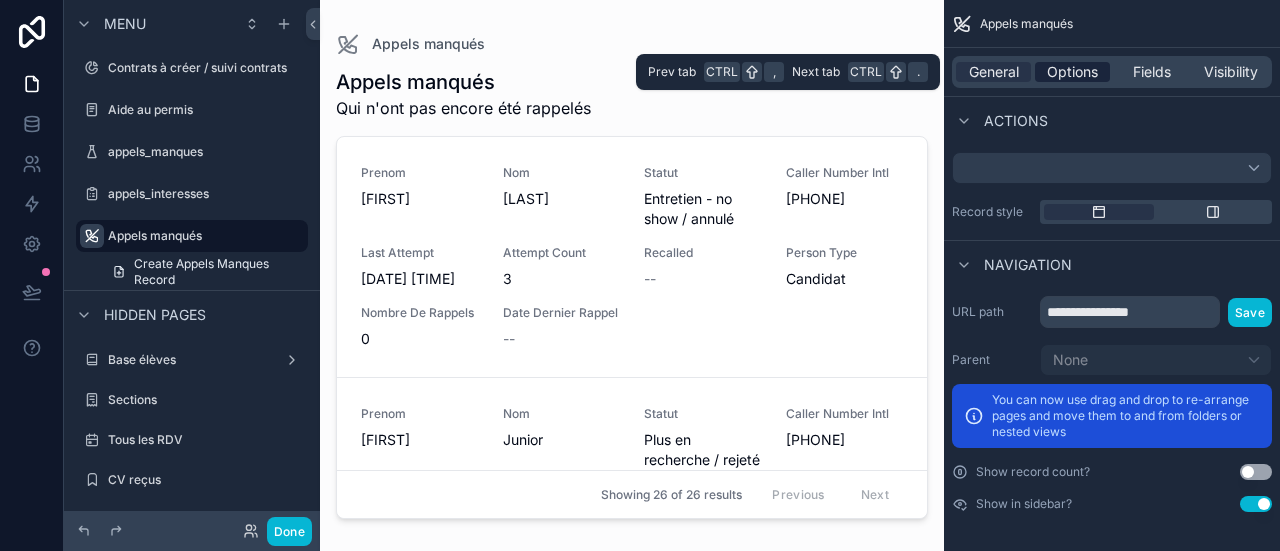 click on "Options" at bounding box center (1072, 72) 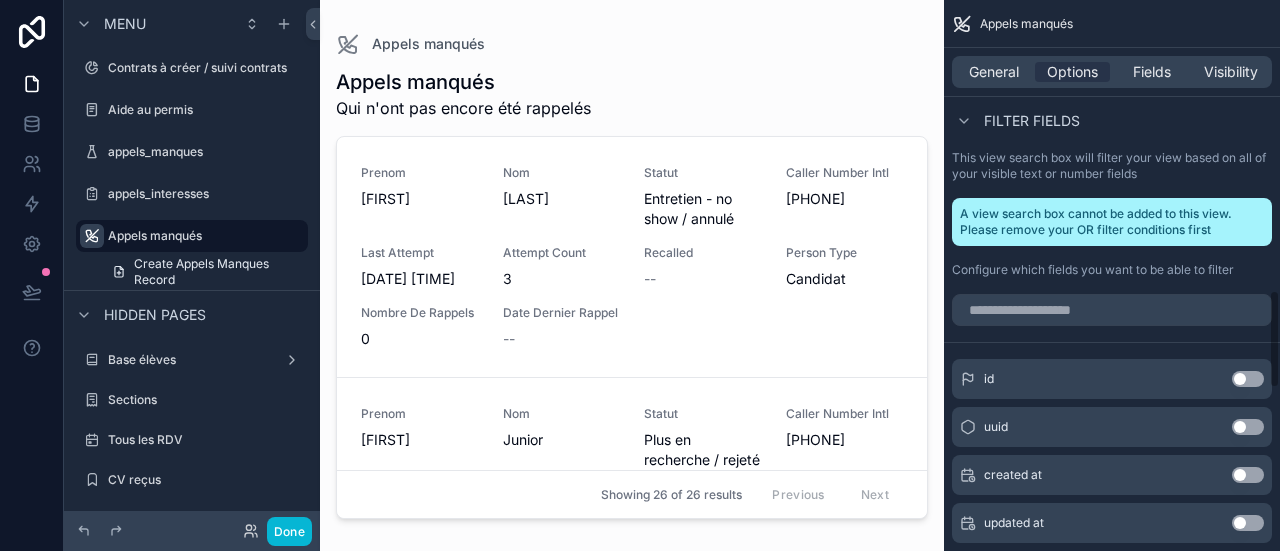 scroll, scrollTop: 1646, scrollLeft: 0, axis: vertical 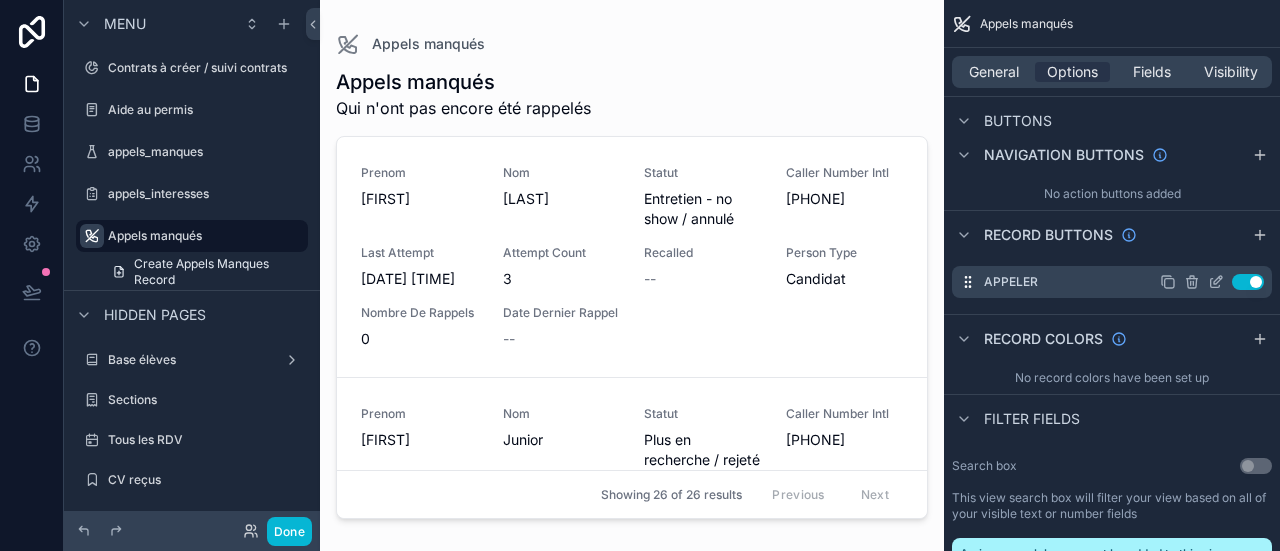 click 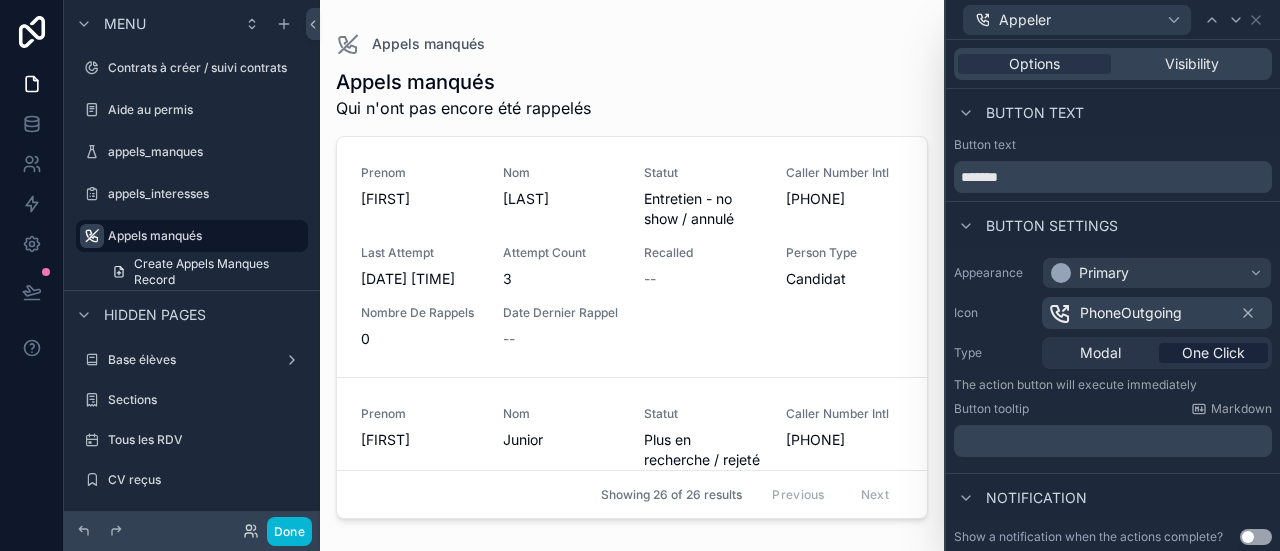 scroll, scrollTop: 376, scrollLeft: 0, axis: vertical 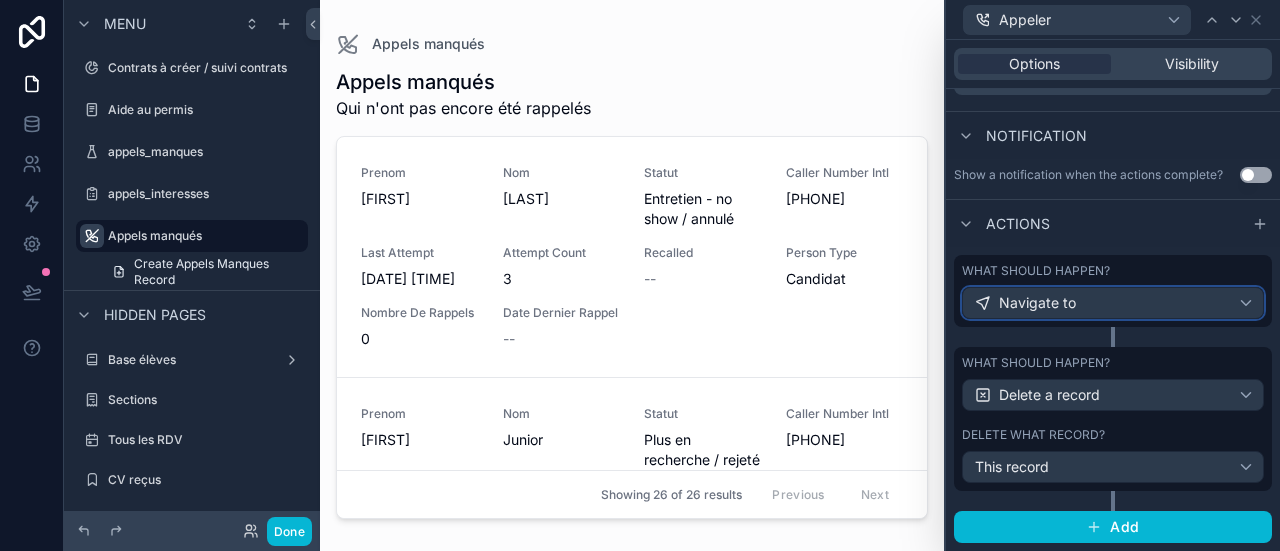 click on "Navigate to" at bounding box center (1113, 303) 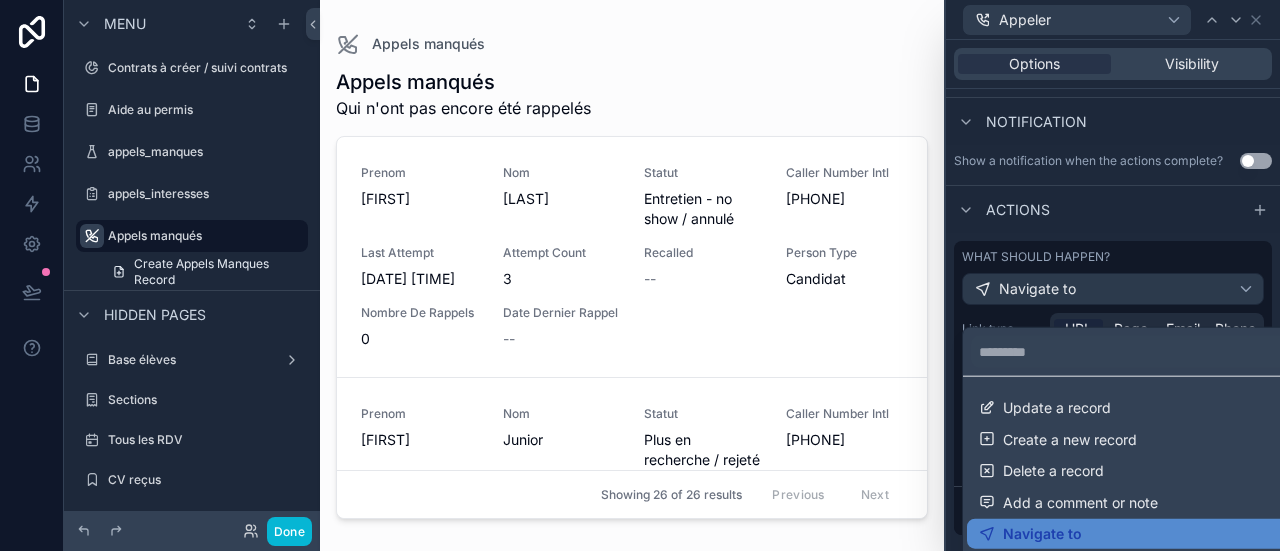 click at bounding box center (1113, 275) 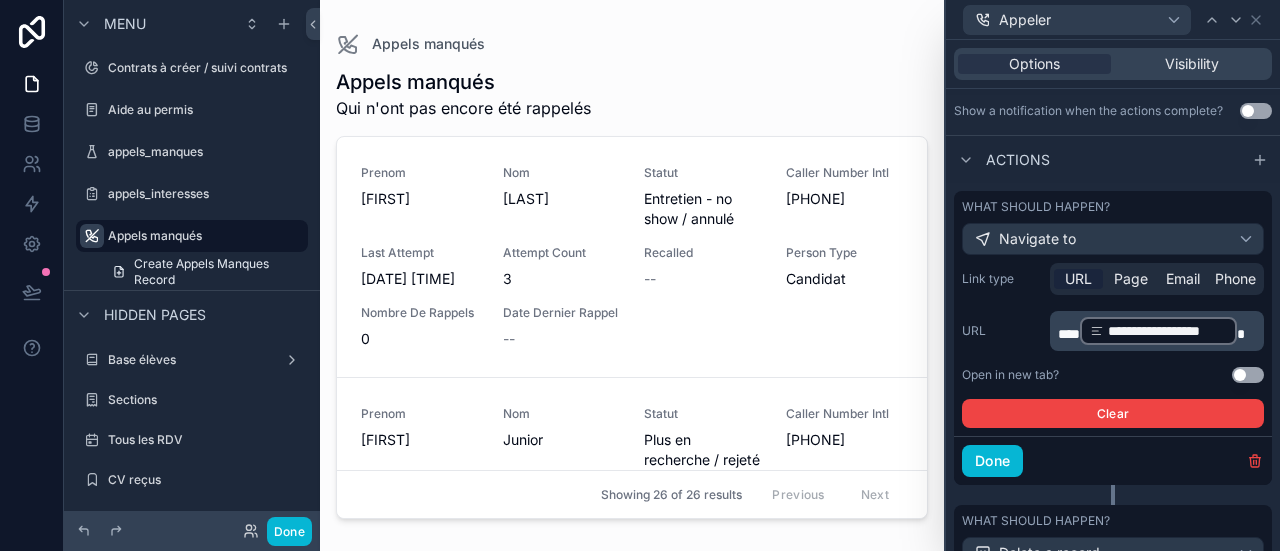 scroll, scrollTop: 447, scrollLeft: 0, axis: vertical 